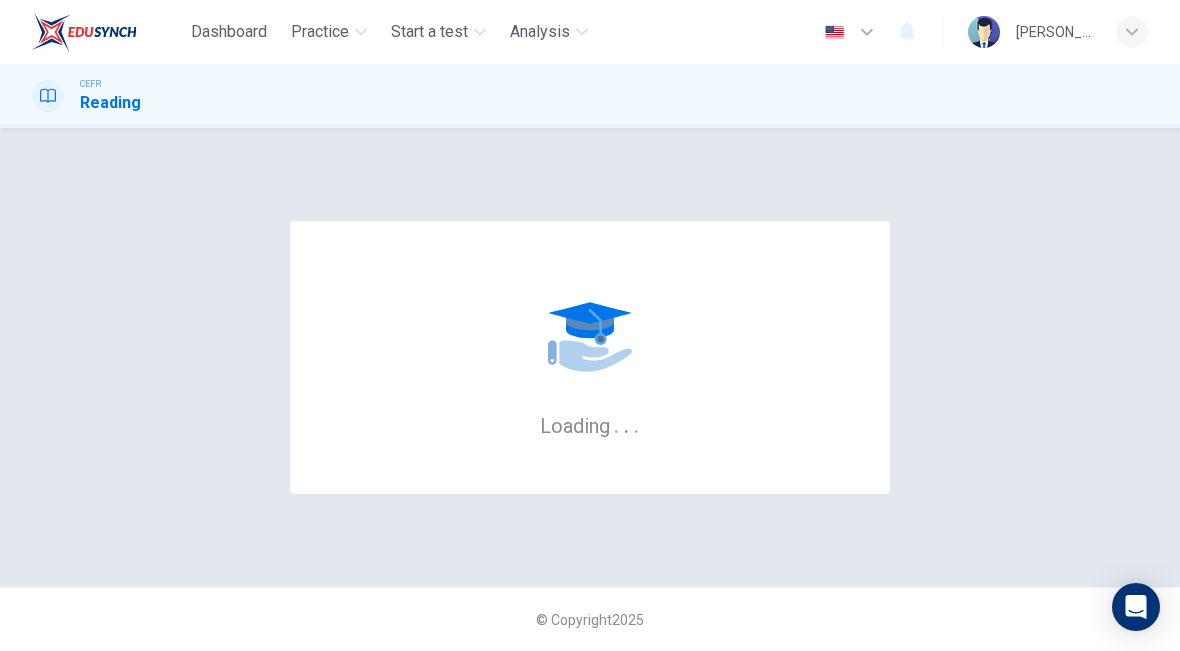 scroll, scrollTop: 0, scrollLeft: 0, axis: both 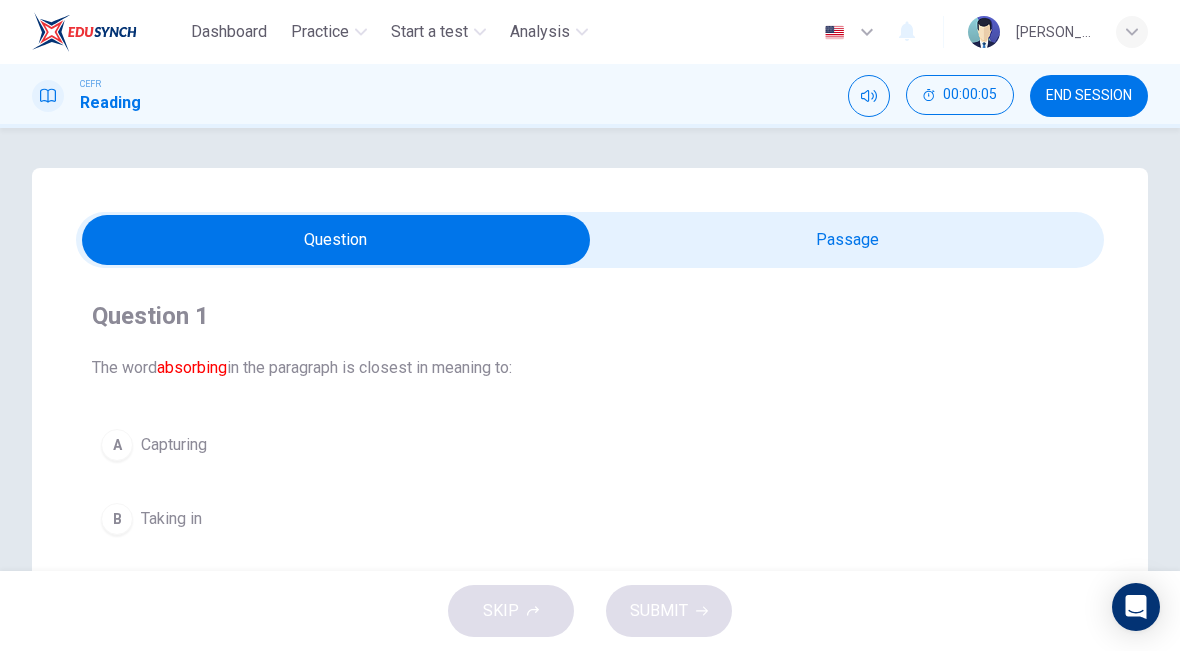 click at bounding box center [336, 240] 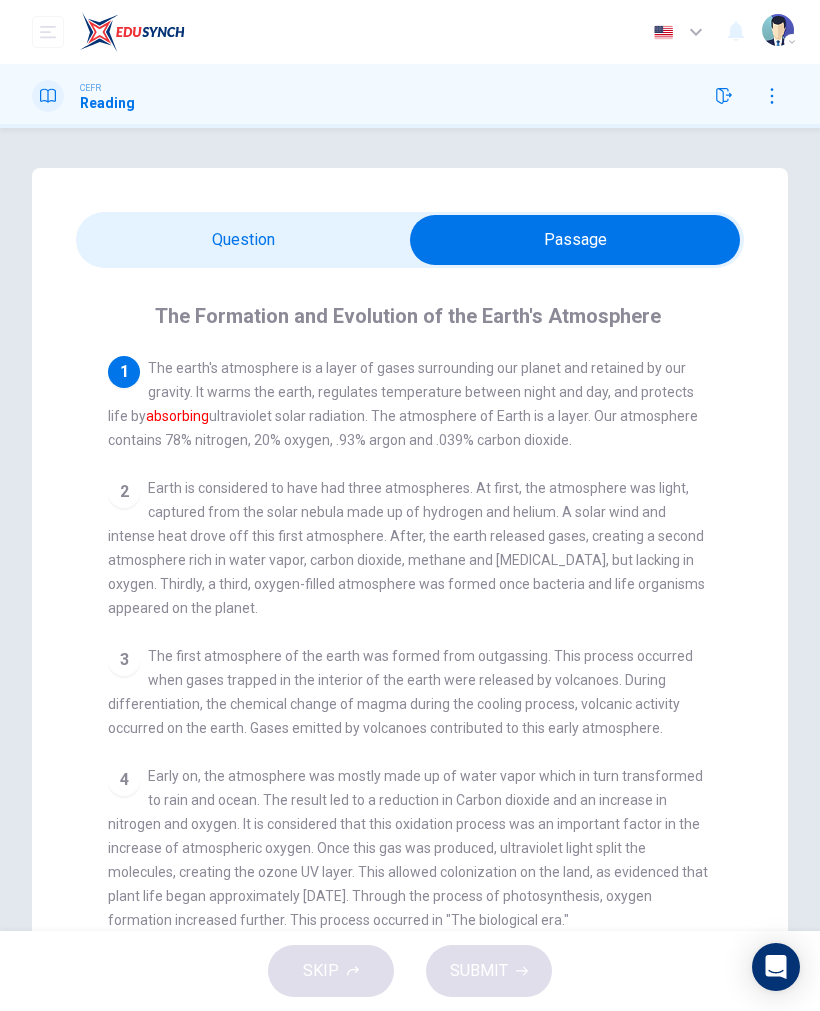 scroll, scrollTop: 0, scrollLeft: 0, axis: both 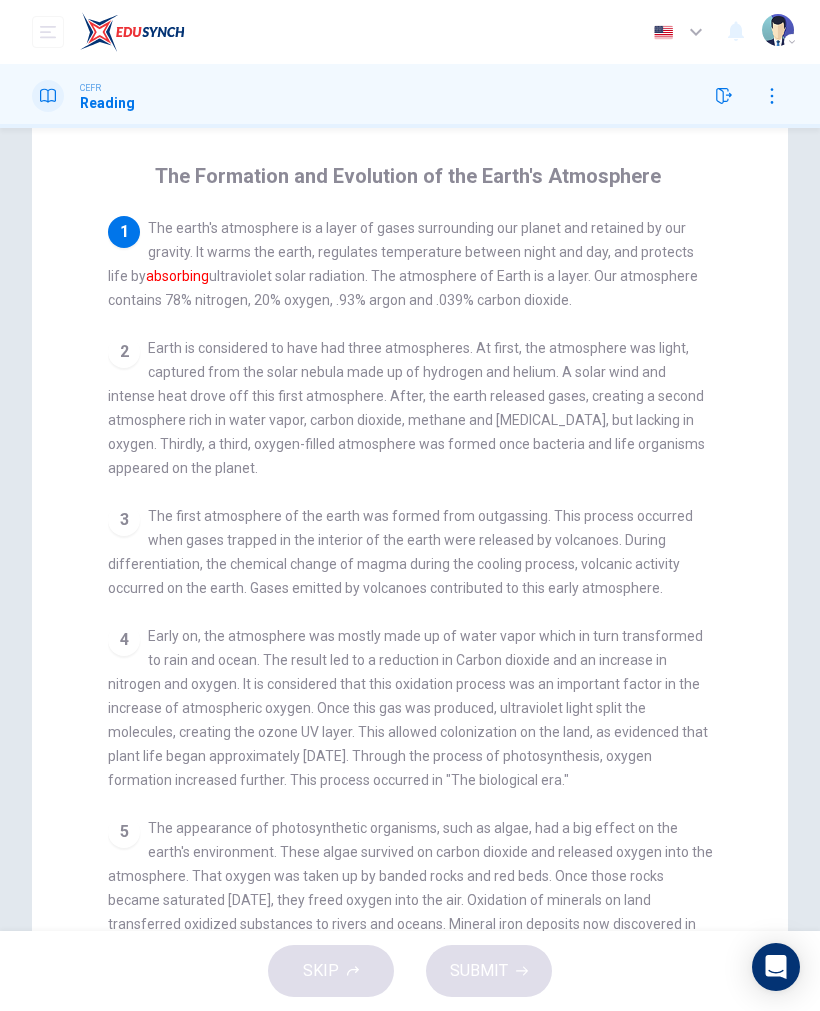 click on "absorbing" at bounding box center (177, 276) 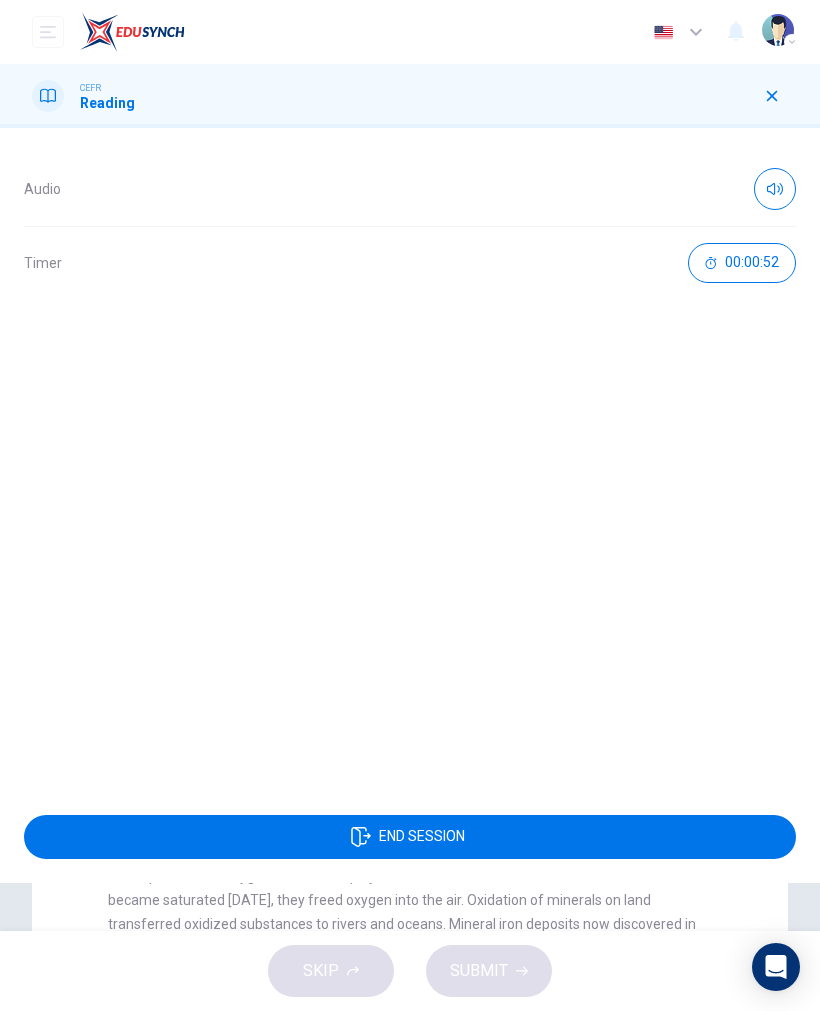 click at bounding box center [772, 96] 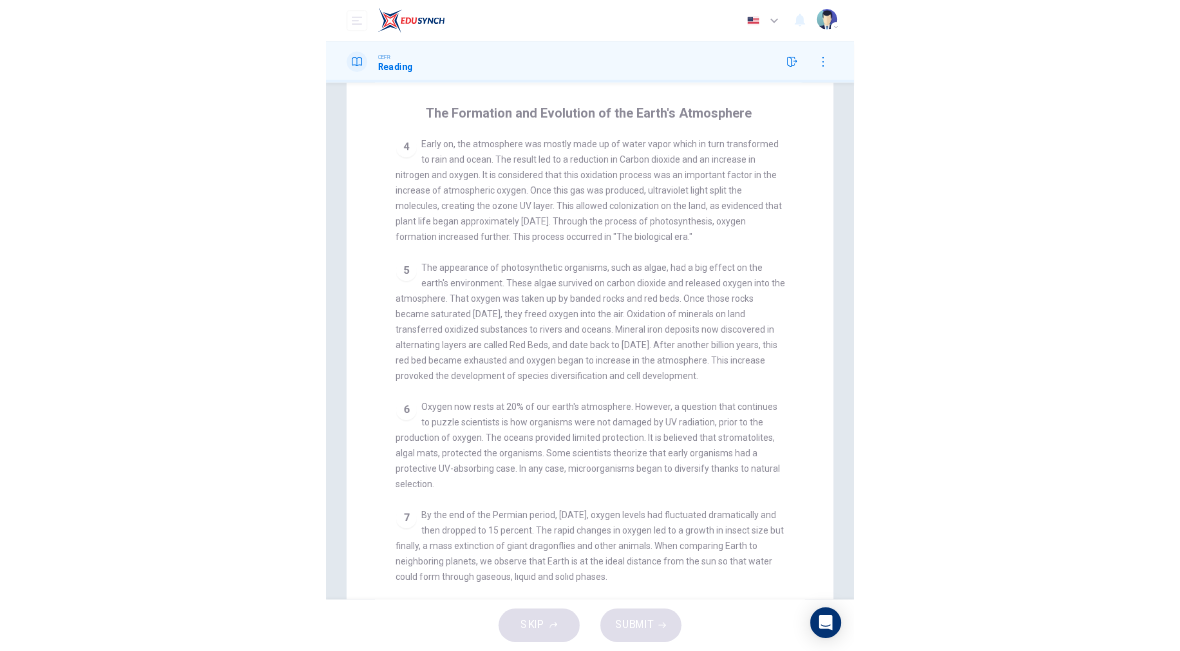 scroll, scrollTop: 412, scrollLeft: 0, axis: vertical 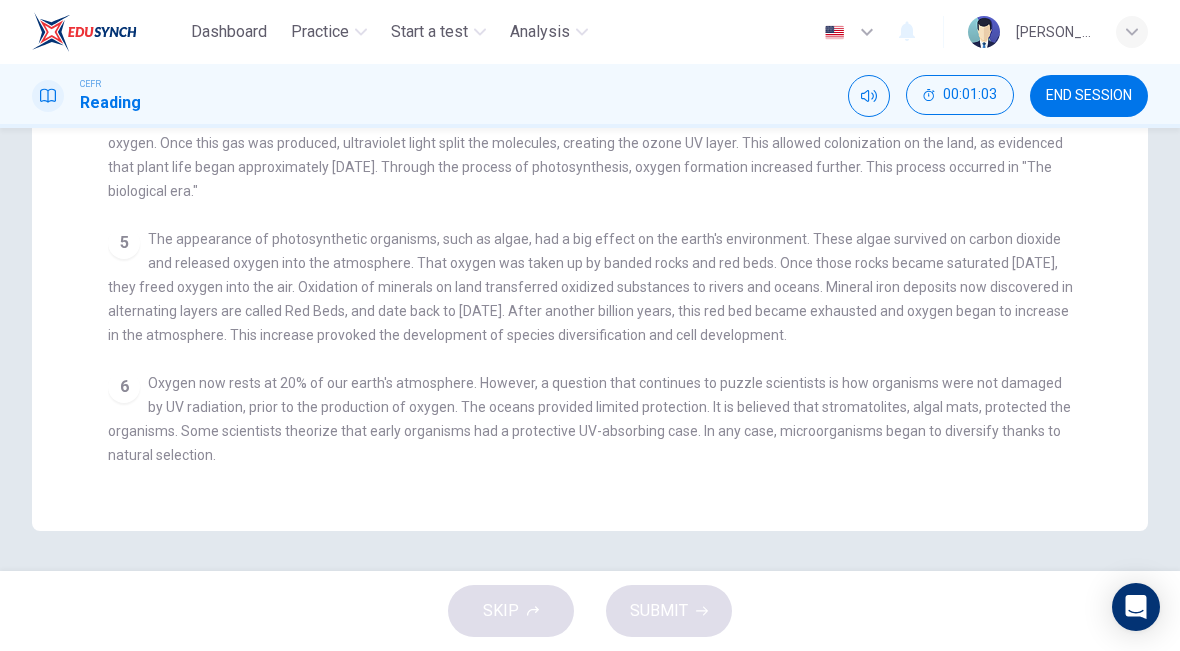 click on "END SESSION" at bounding box center (1089, 96) 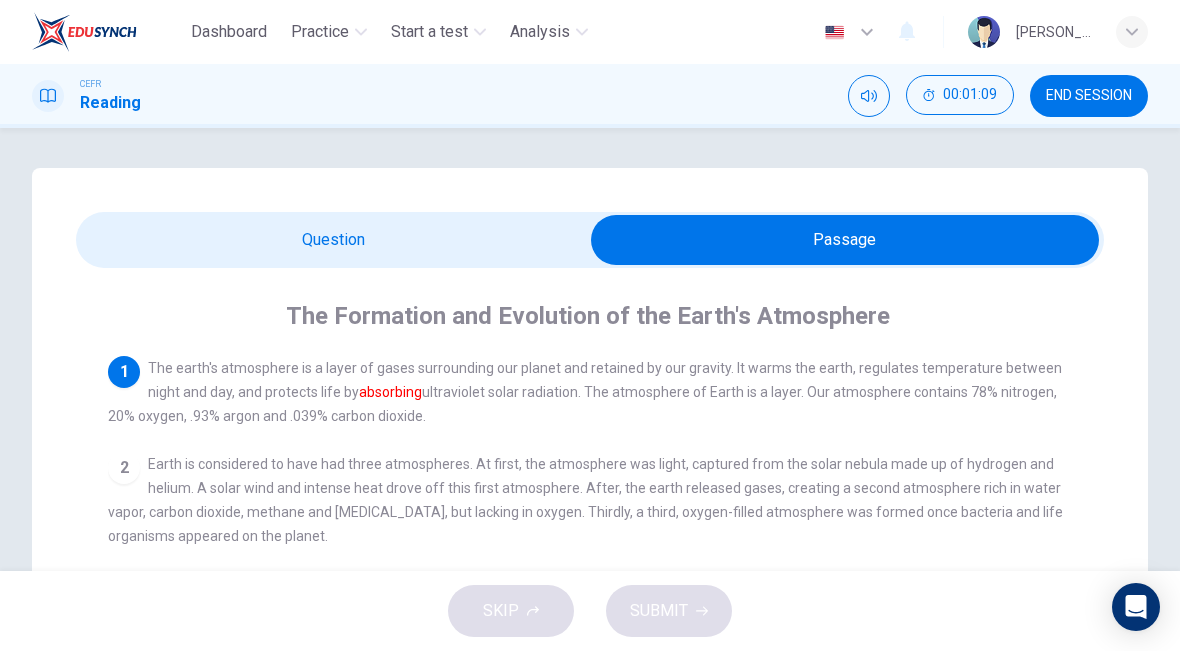 scroll, scrollTop: 0, scrollLeft: 0, axis: both 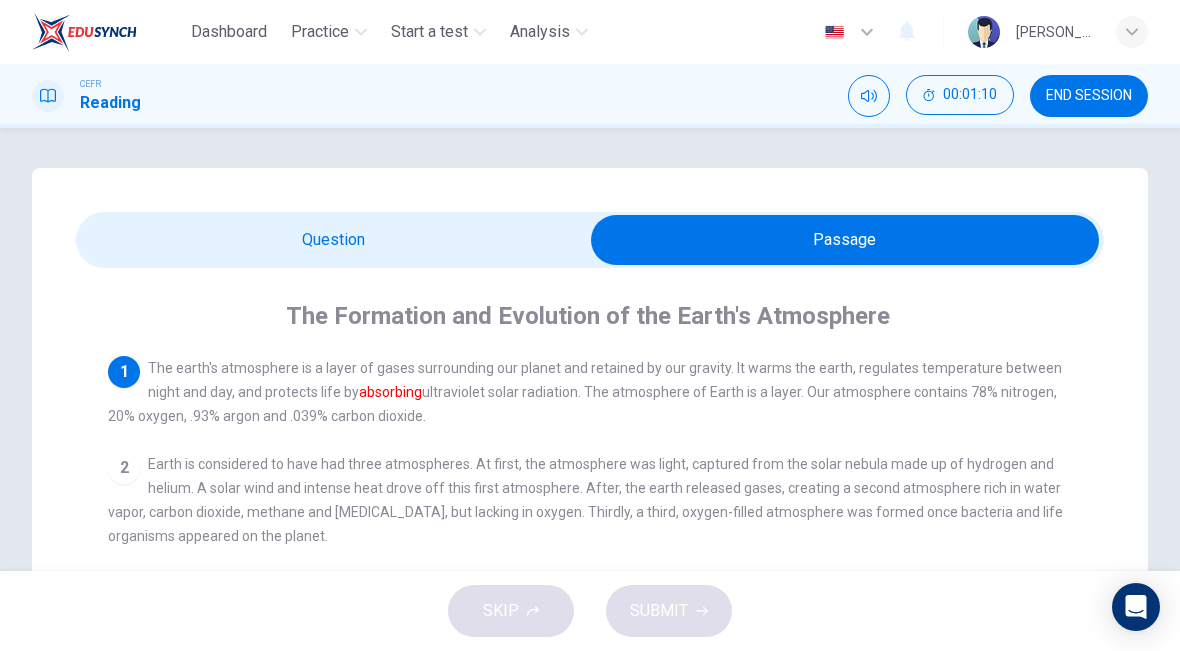 click at bounding box center [845, 240] 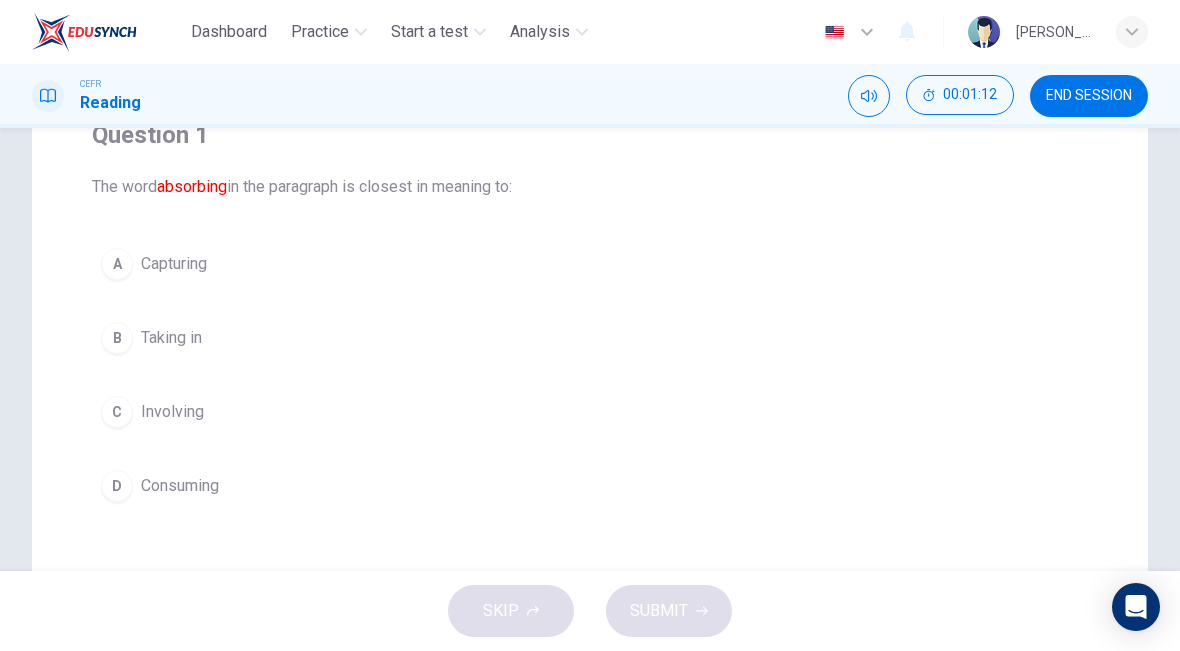 scroll, scrollTop: 182, scrollLeft: 0, axis: vertical 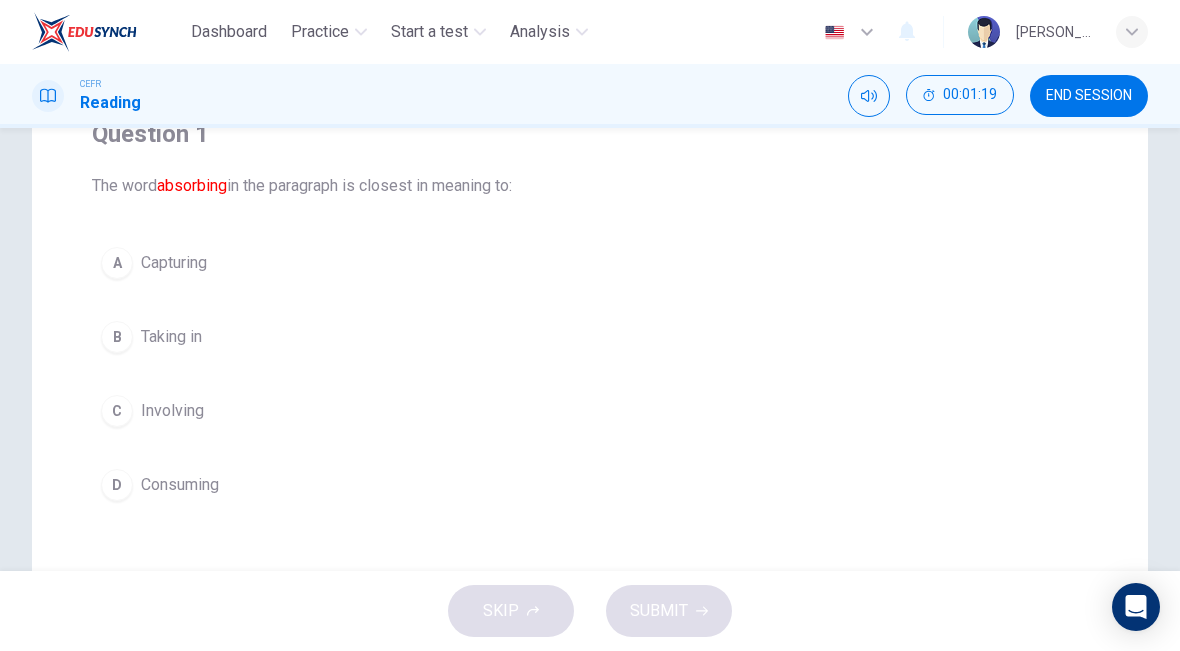 click on "D" at bounding box center (117, 485) 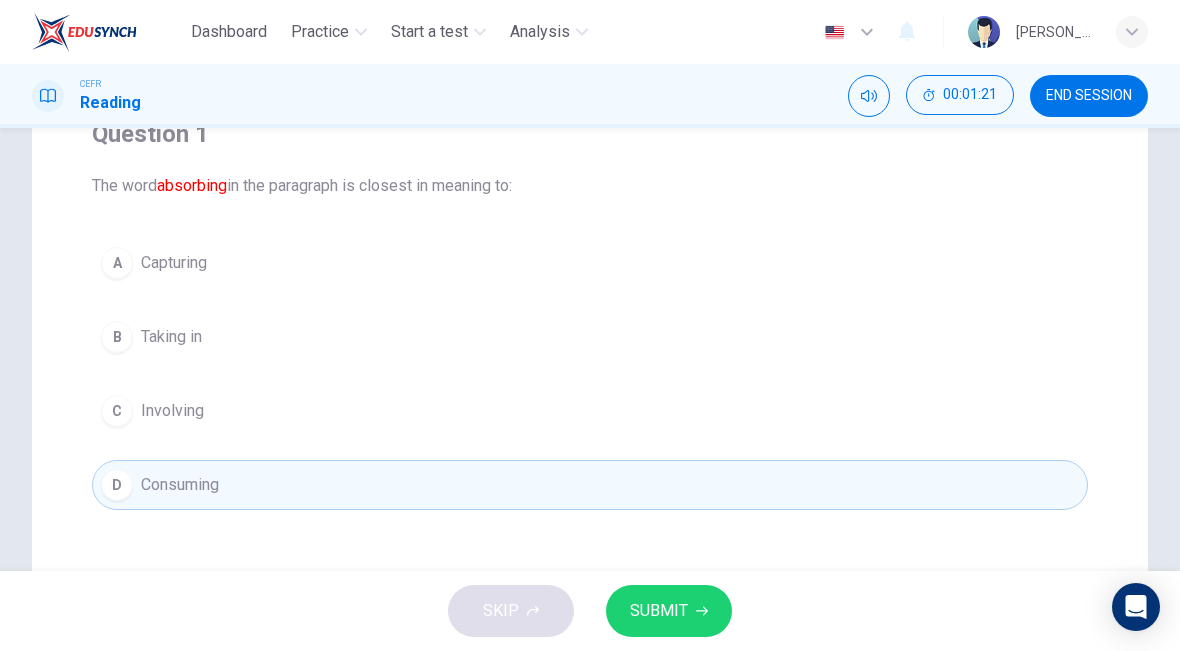 click on "SUBMIT" at bounding box center [659, 611] 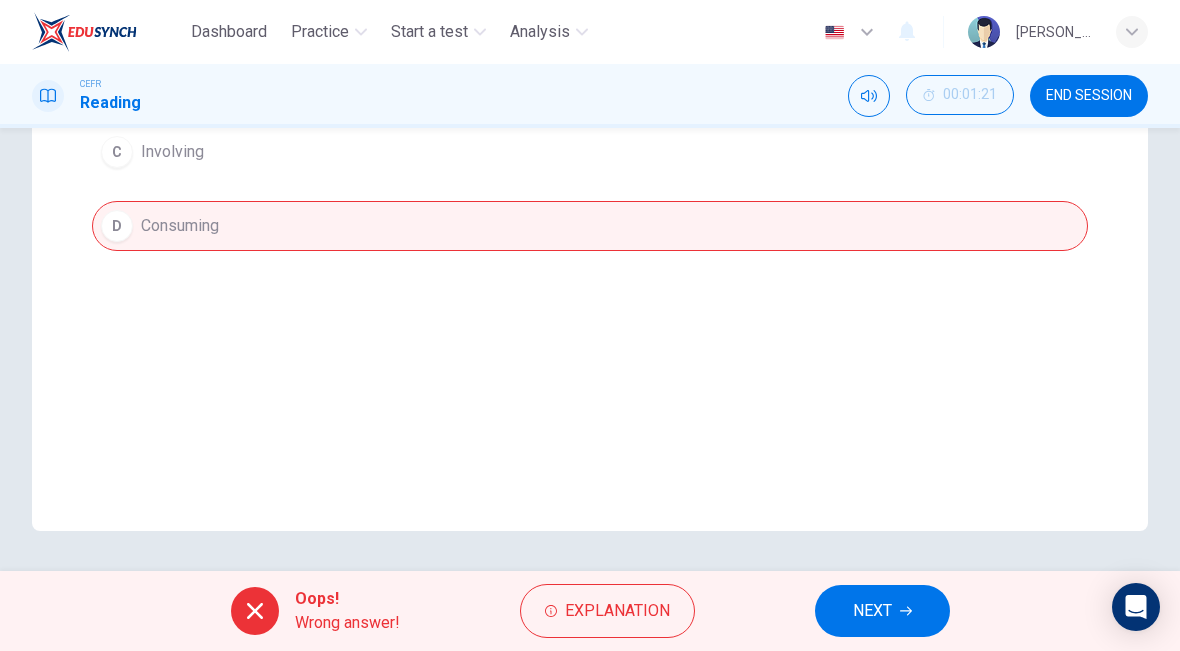 scroll, scrollTop: 441, scrollLeft: 0, axis: vertical 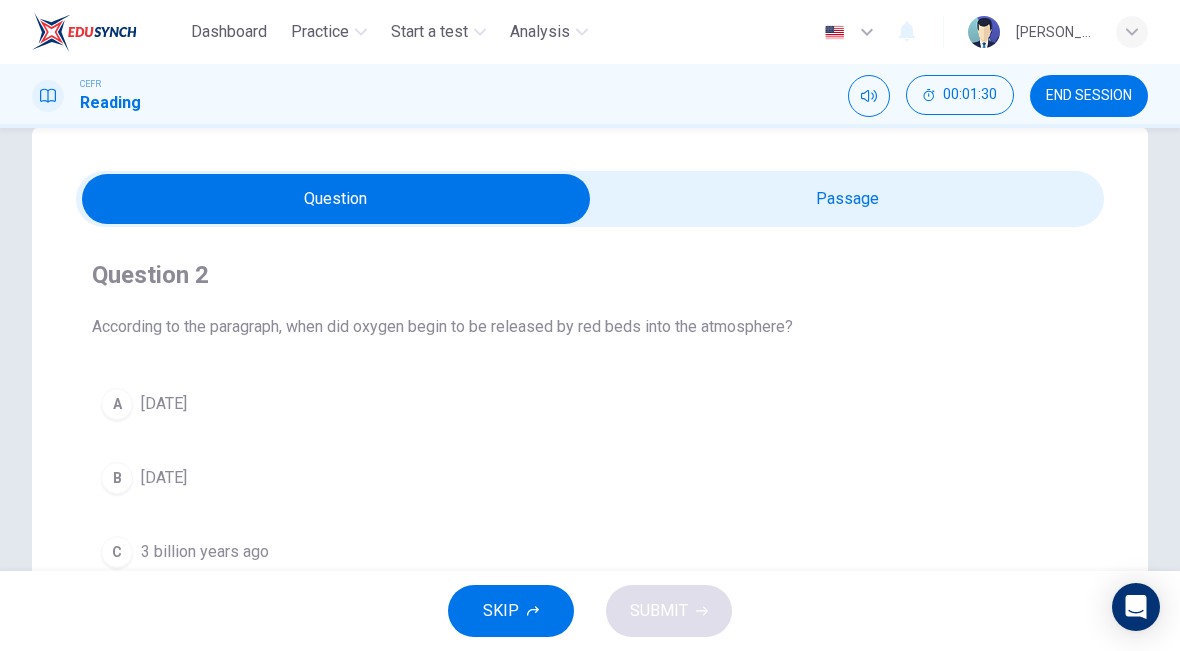 click at bounding box center [336, 199] 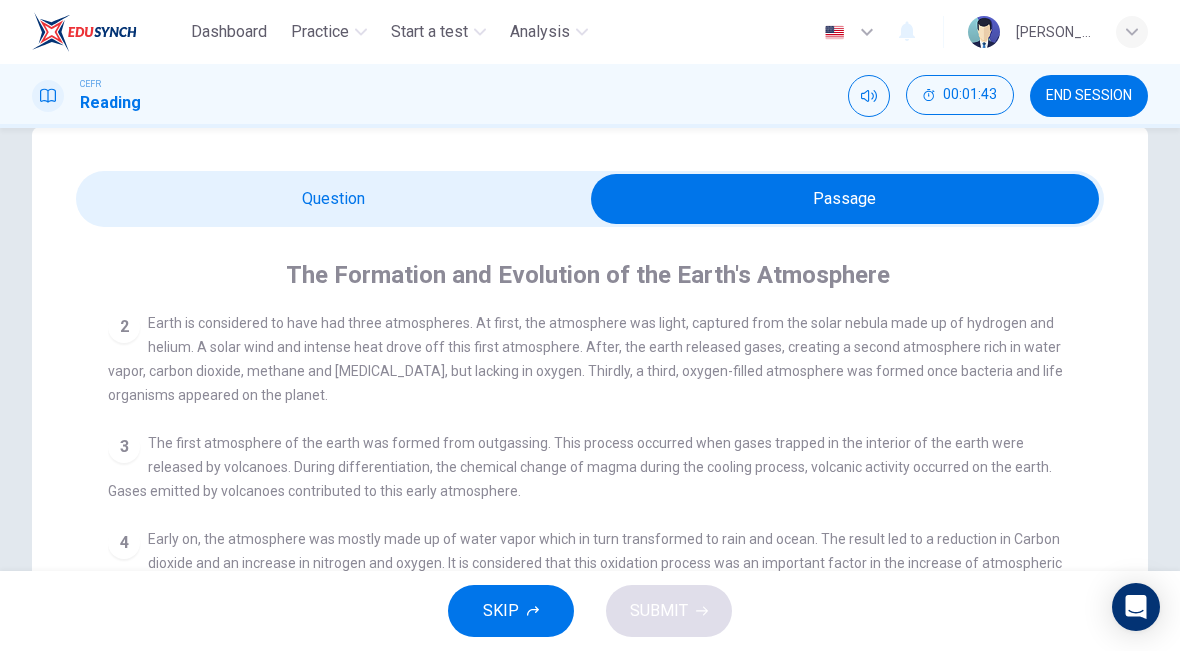 scroll, scrollTop: 127, scrollLeft: 0, axis: vertical 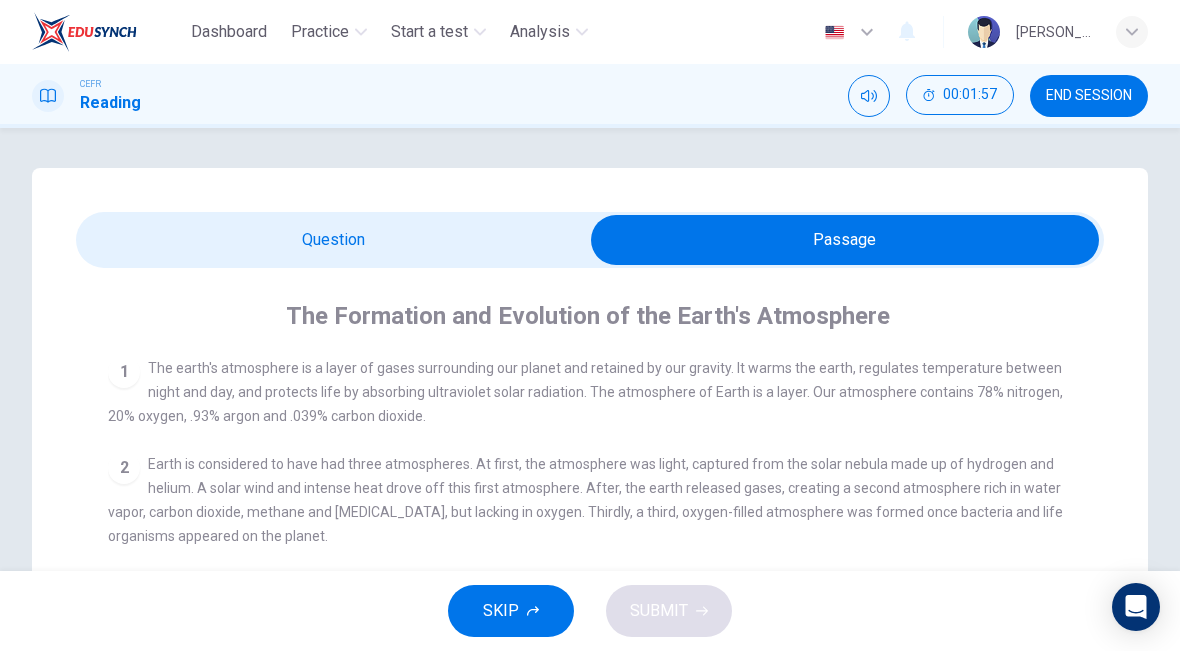 click at bounding box center [845, 240] 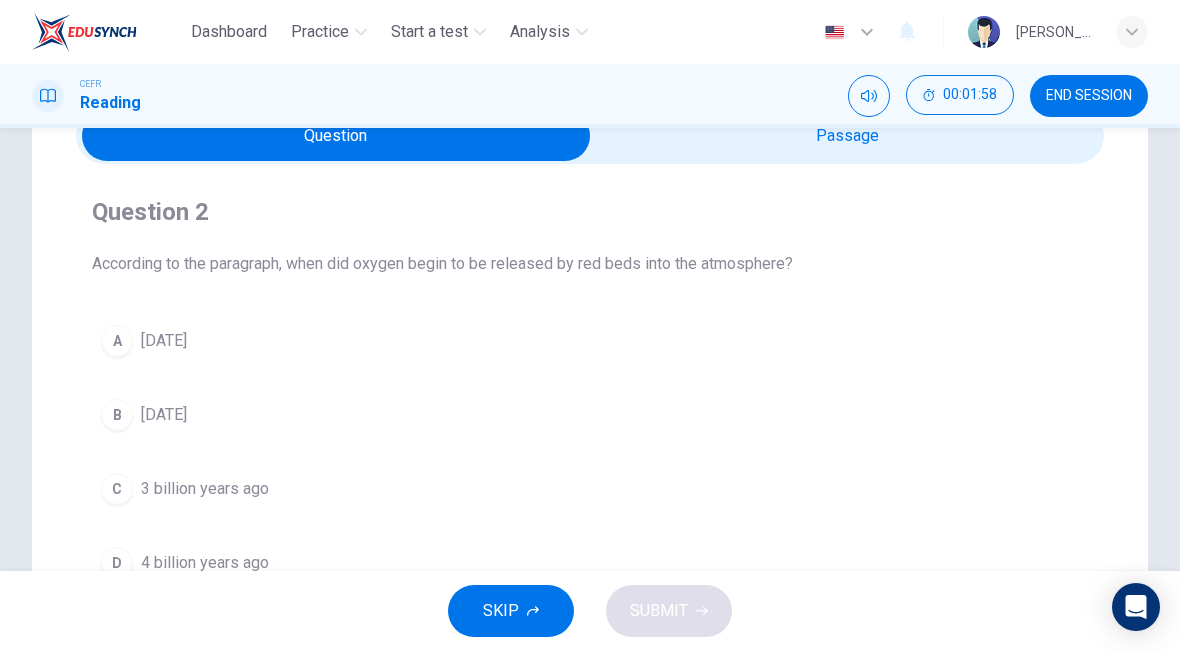 scroll, scrollTop: 180, scrollLeft: 0, axis: vertical 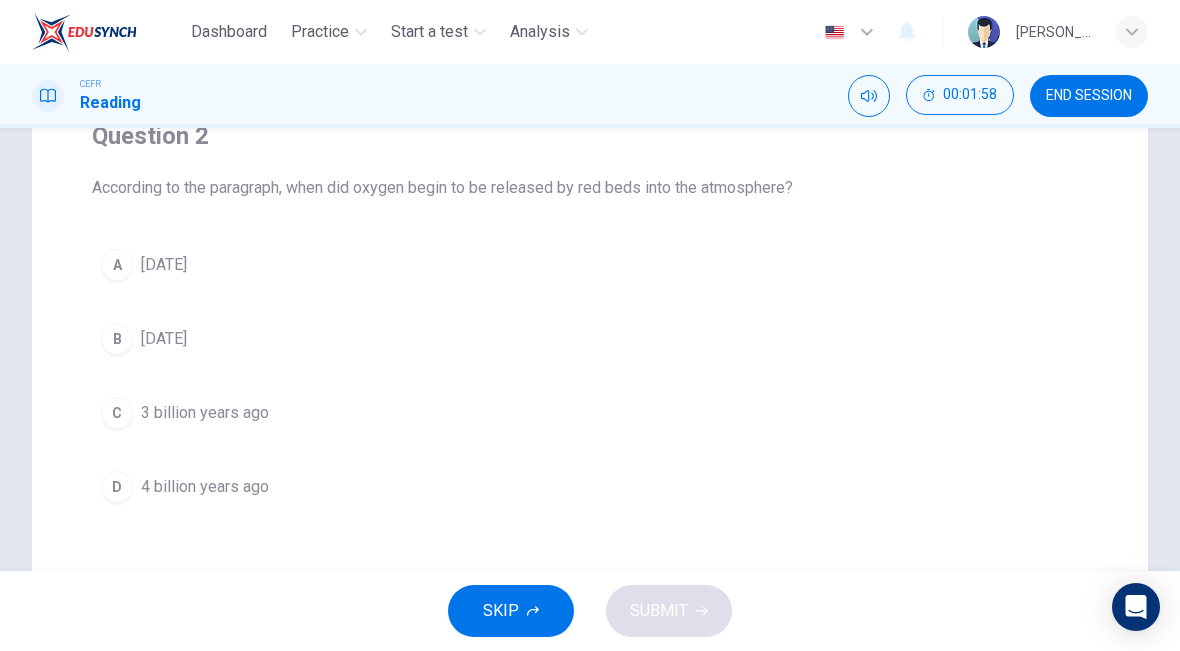 click on "B" at bounding box center [117, 339] 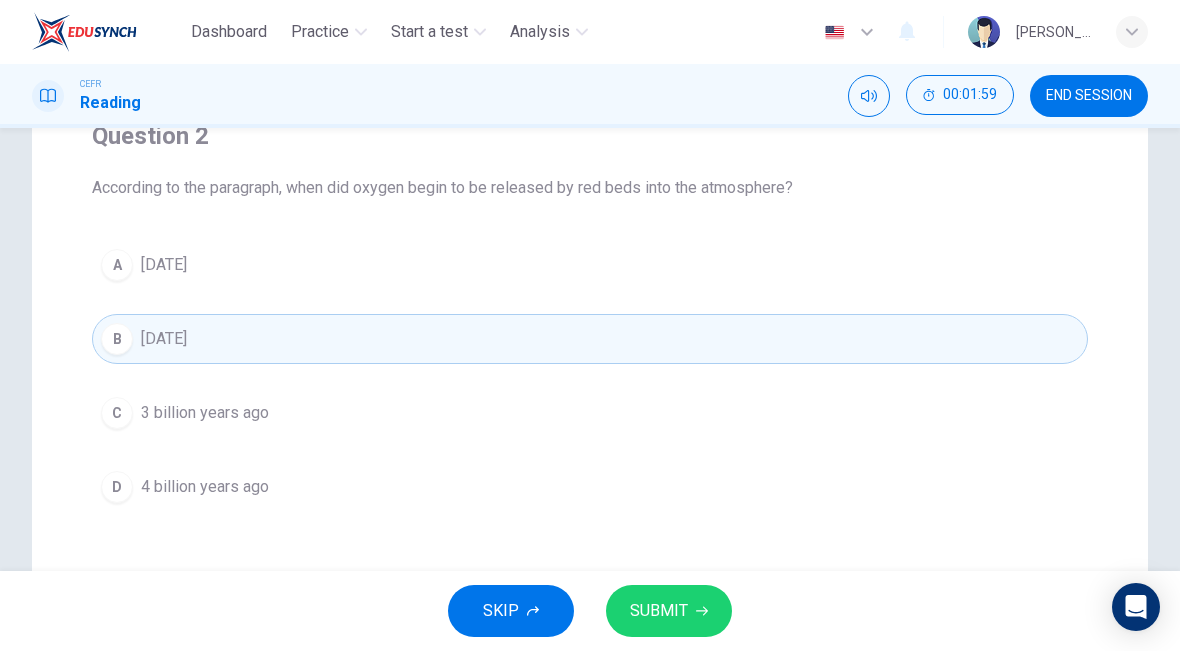 click on "SUBMIT" at bounding box center [659, 611] 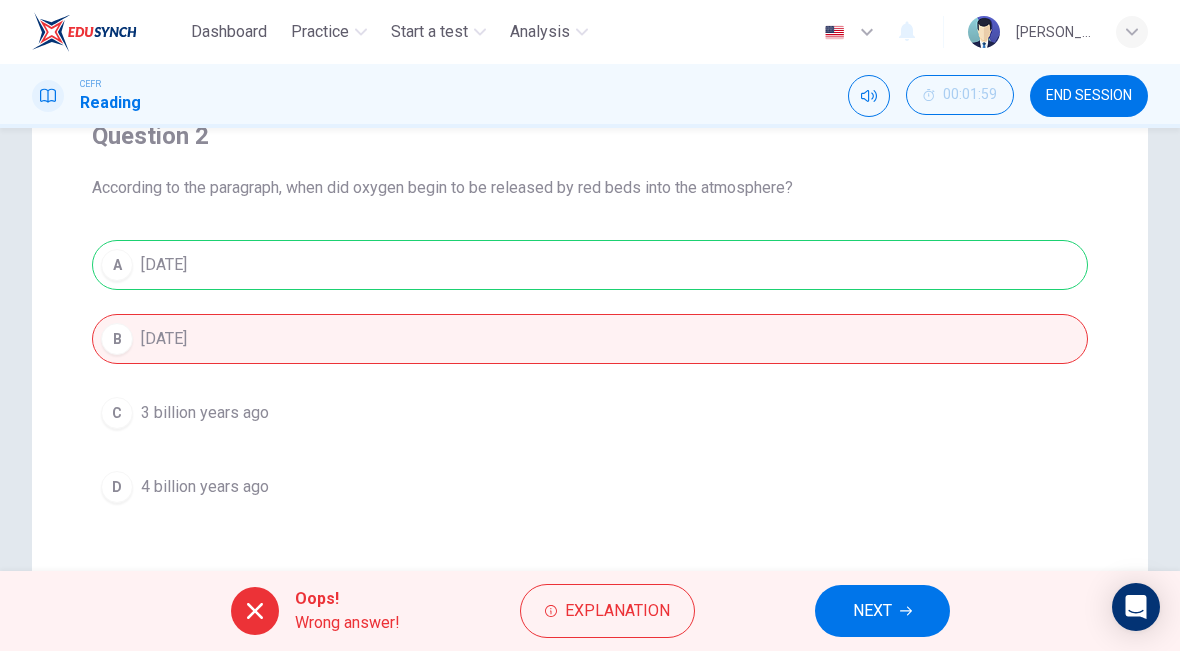 click on "NEXT" at bounding box center (882, 611) 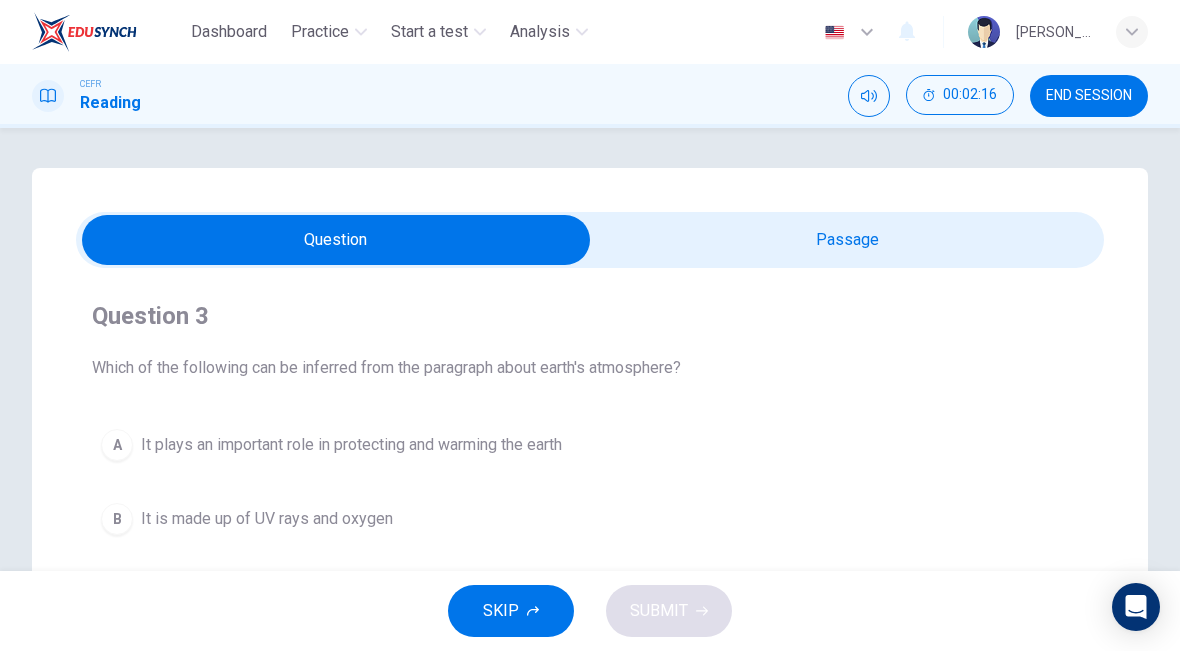 scroll, scrollTop: 0, scrollLeft: 0, axis: both 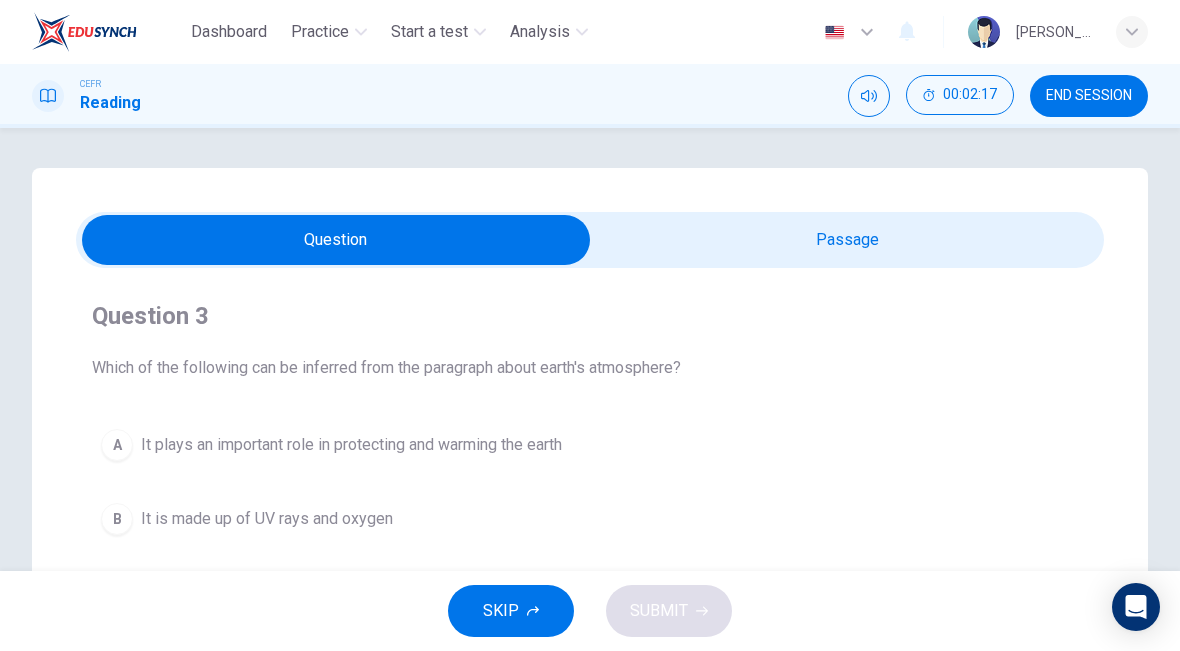 click at bounding box center [336, 240] 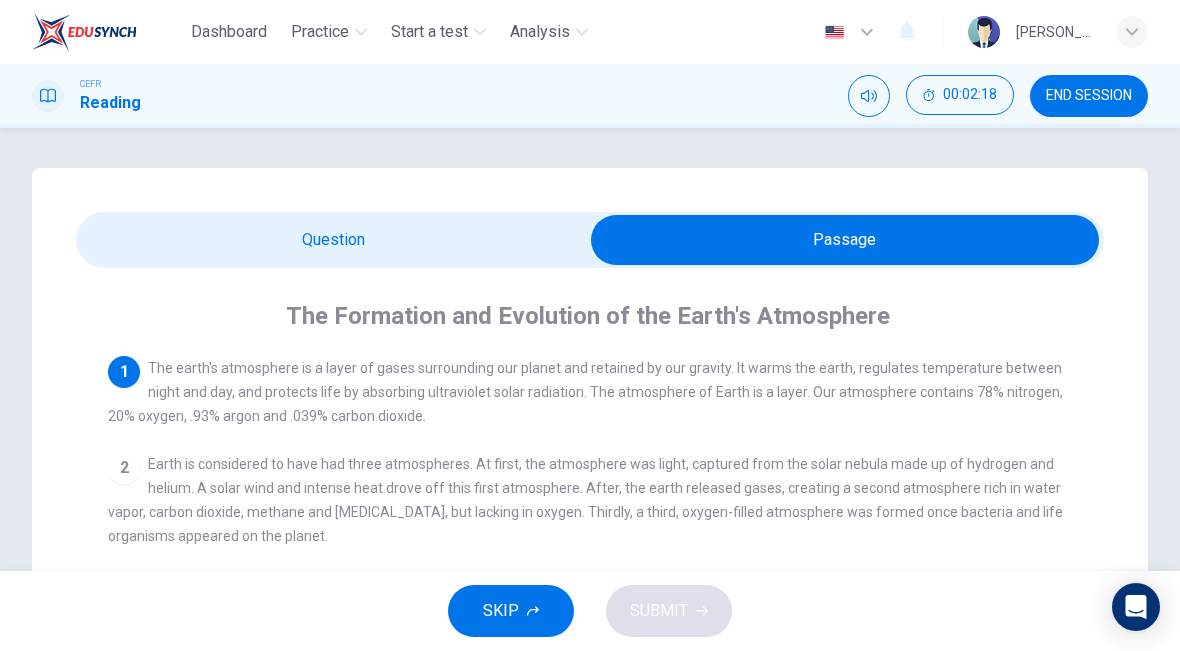 click at bounding box center (845, 240) 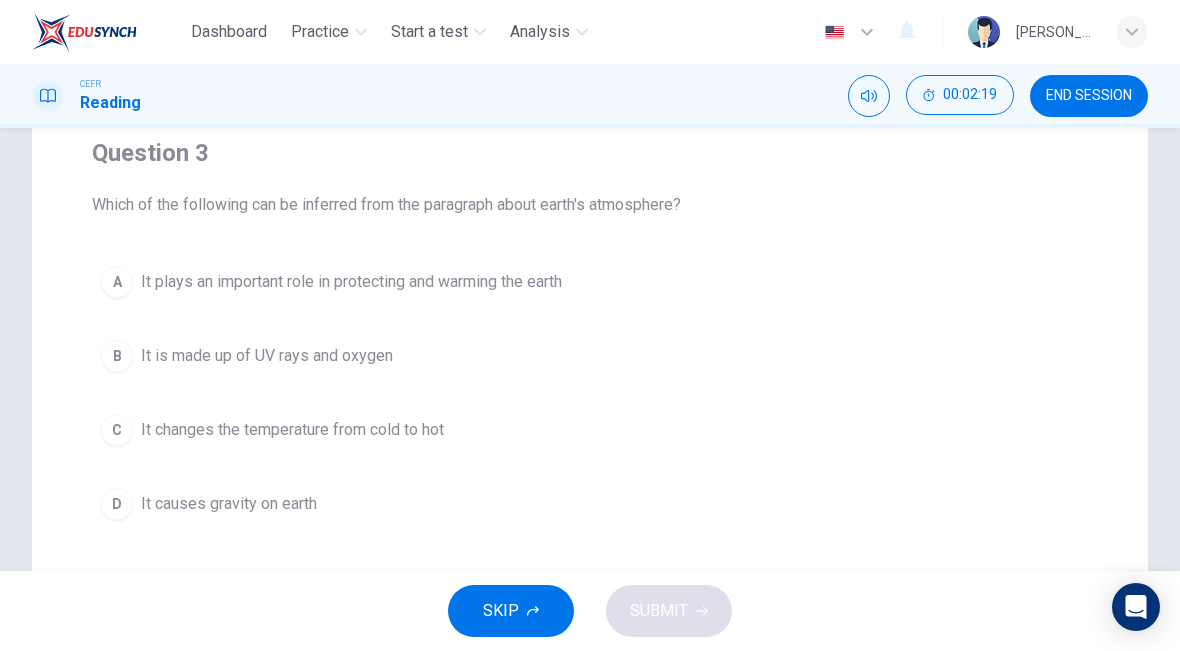 scroll, scrollTop: 173, scrollLeft: 0, axis: vertical 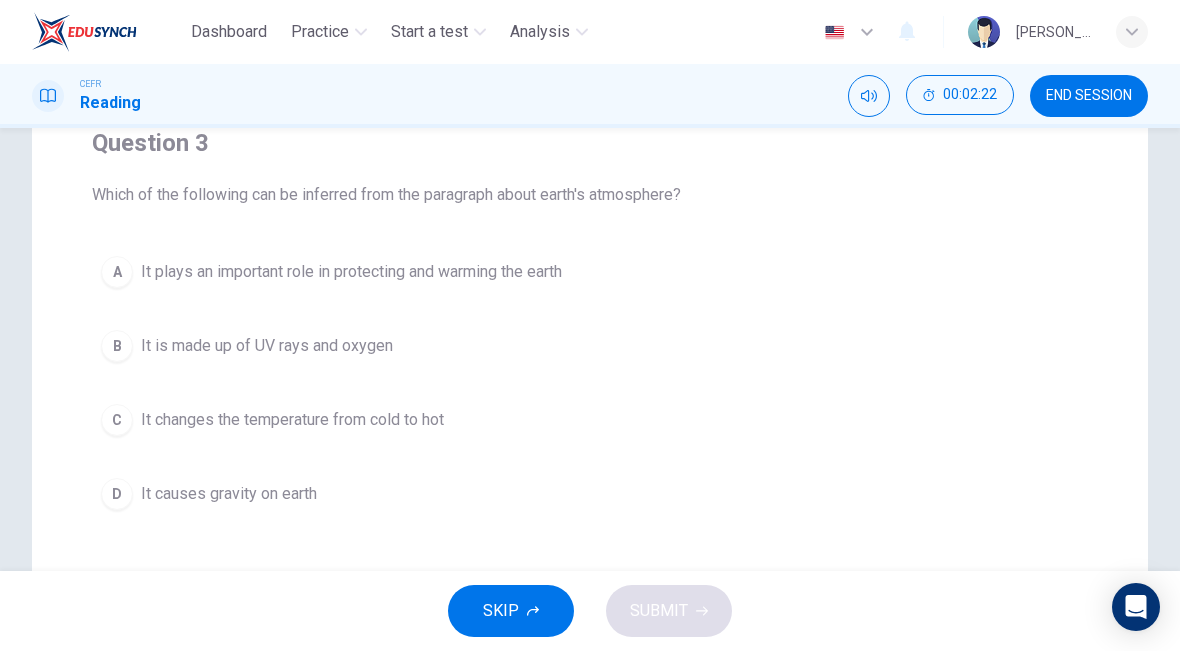 click on "A It plays an important role in protecting and warming the earth" at bounding box center (590, 272) 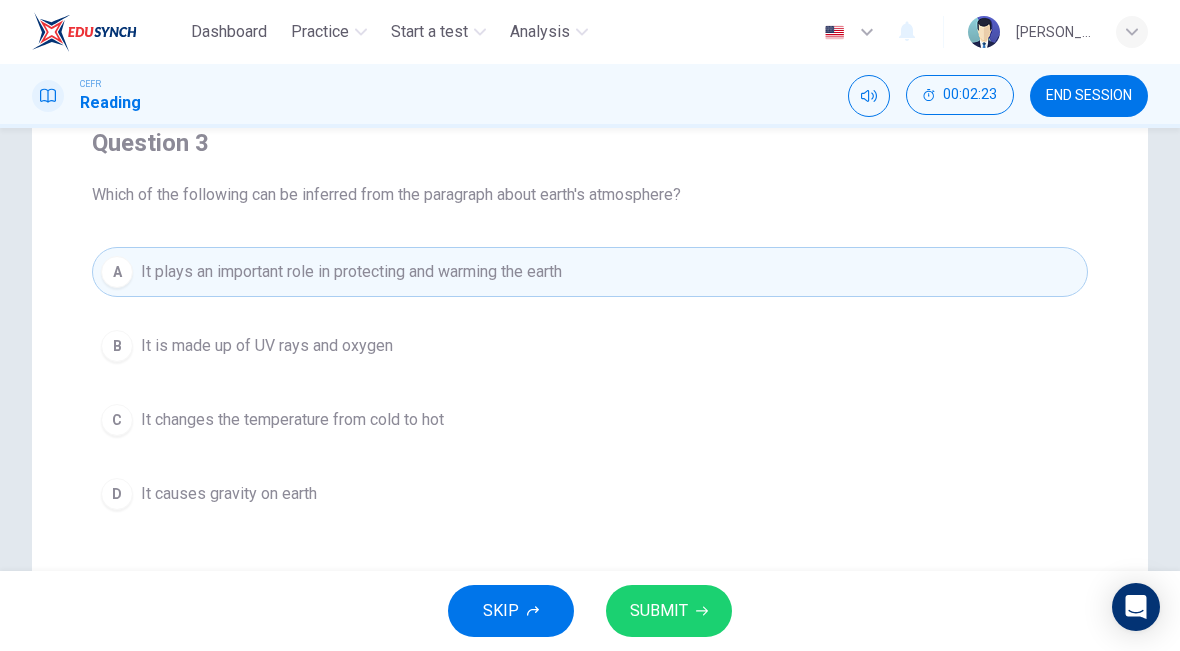 click on "SUBMIT" at bounding box center (659, 611) 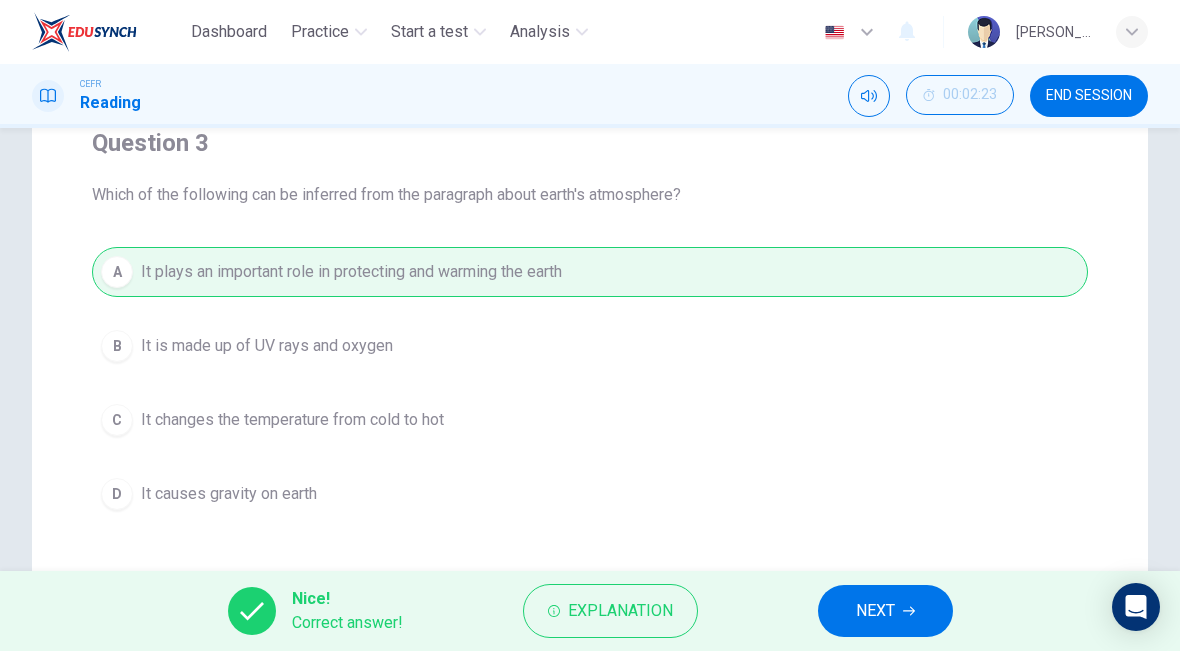 click on "NEXT" at bounding box center (885, 611) 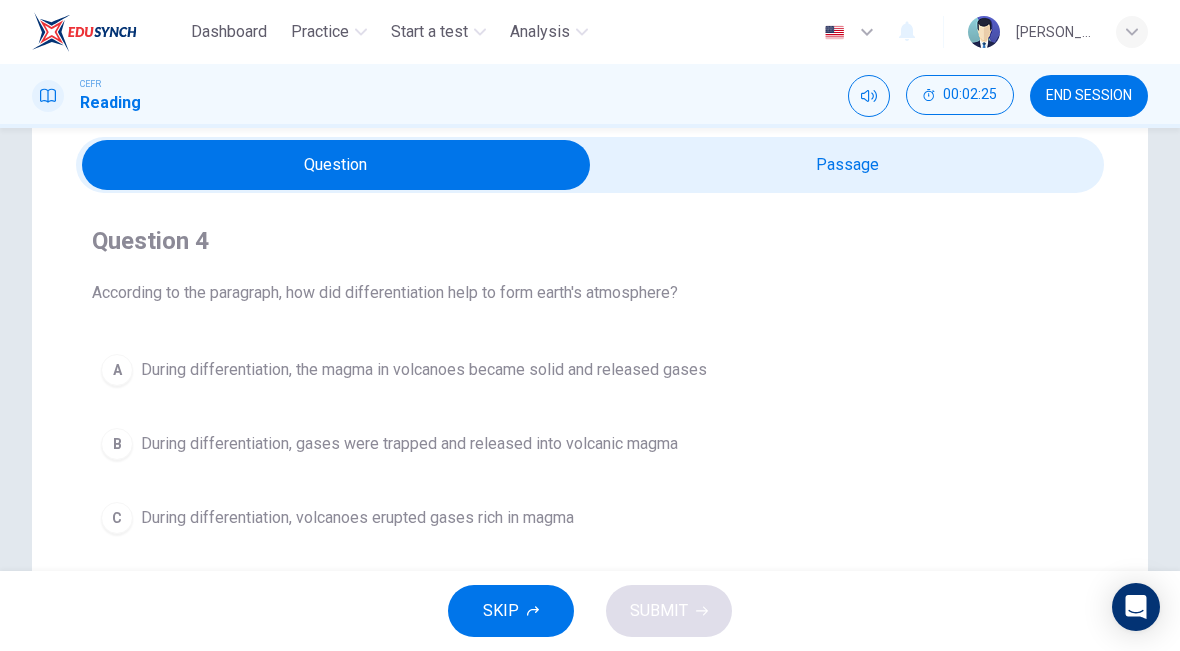 scroll, scrollTop: 72, scrollLeft: 0, axis: vertical 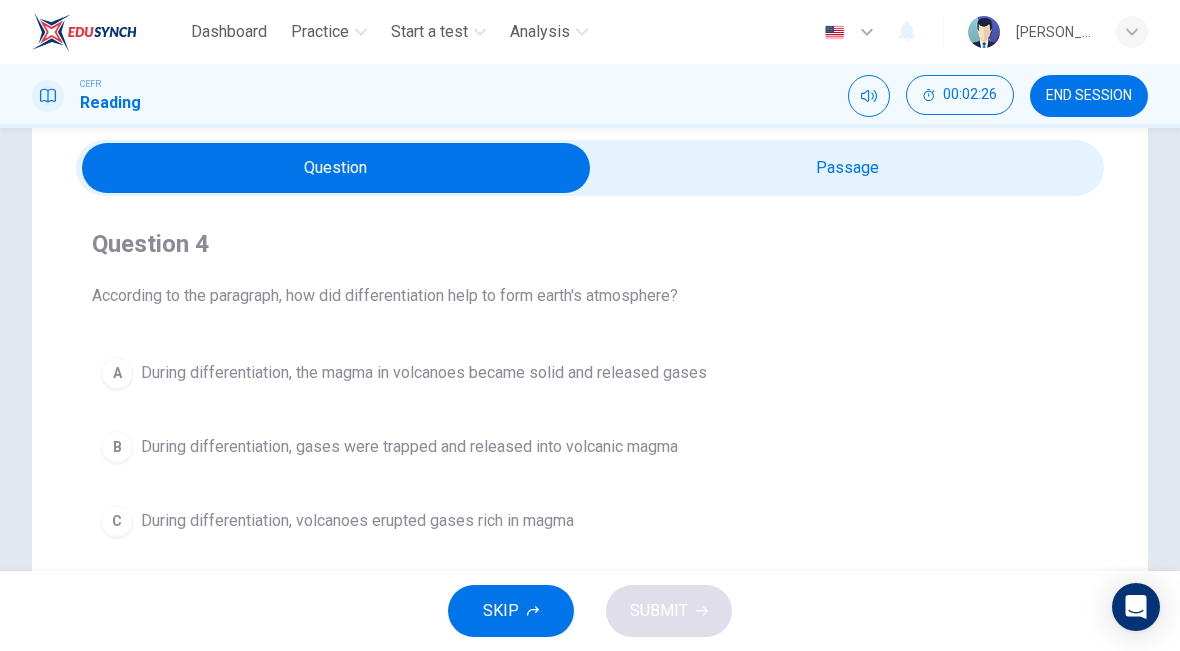 click at bounding box center (336, 168) 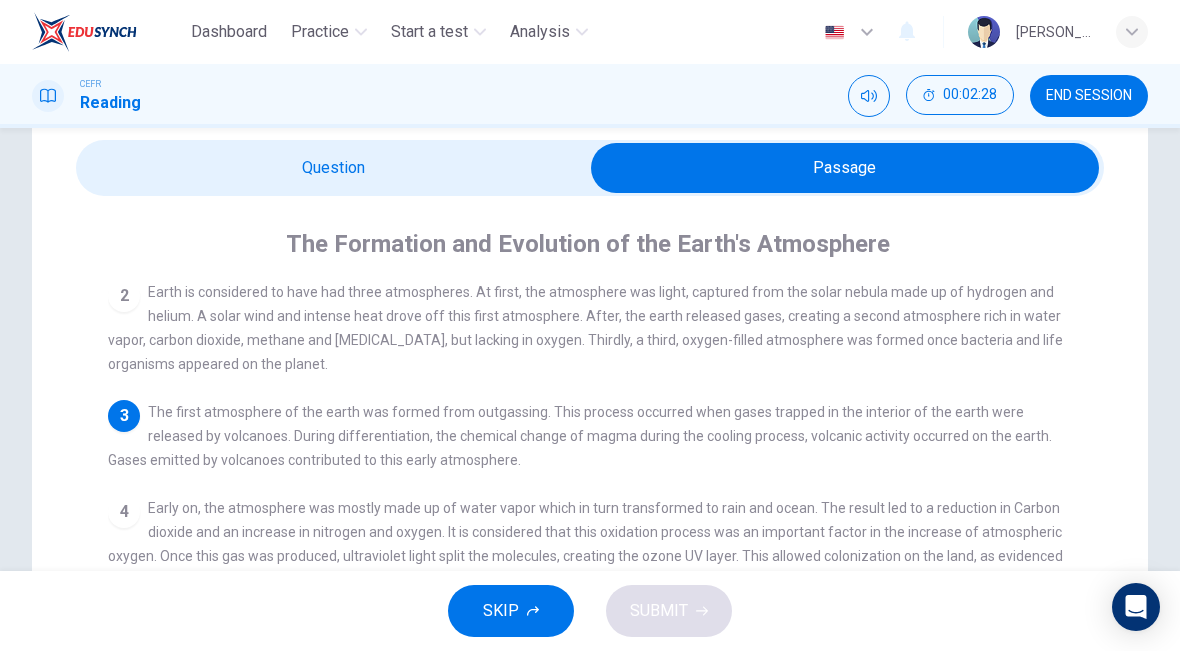 scroll, scrollTop: 143, scrollLeft: 0, axis: vertical 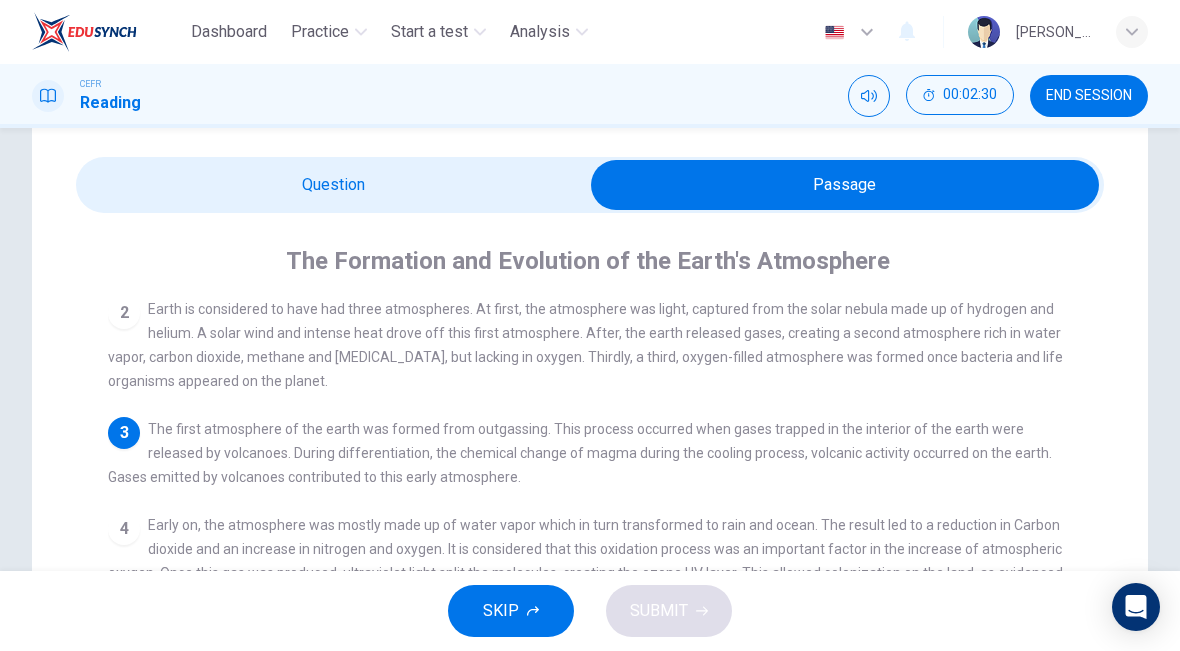 click on "4" at bounding box center (124, 529) 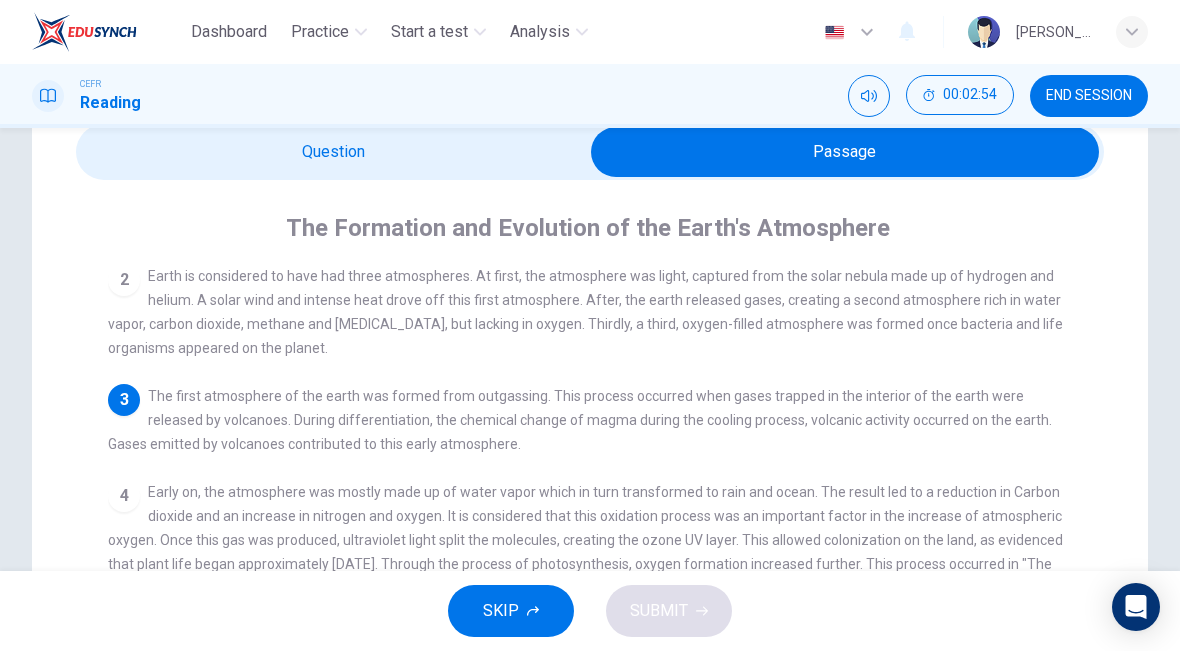 scroll, scrollTop: 87, scrollLeft: 0, axis: vertical 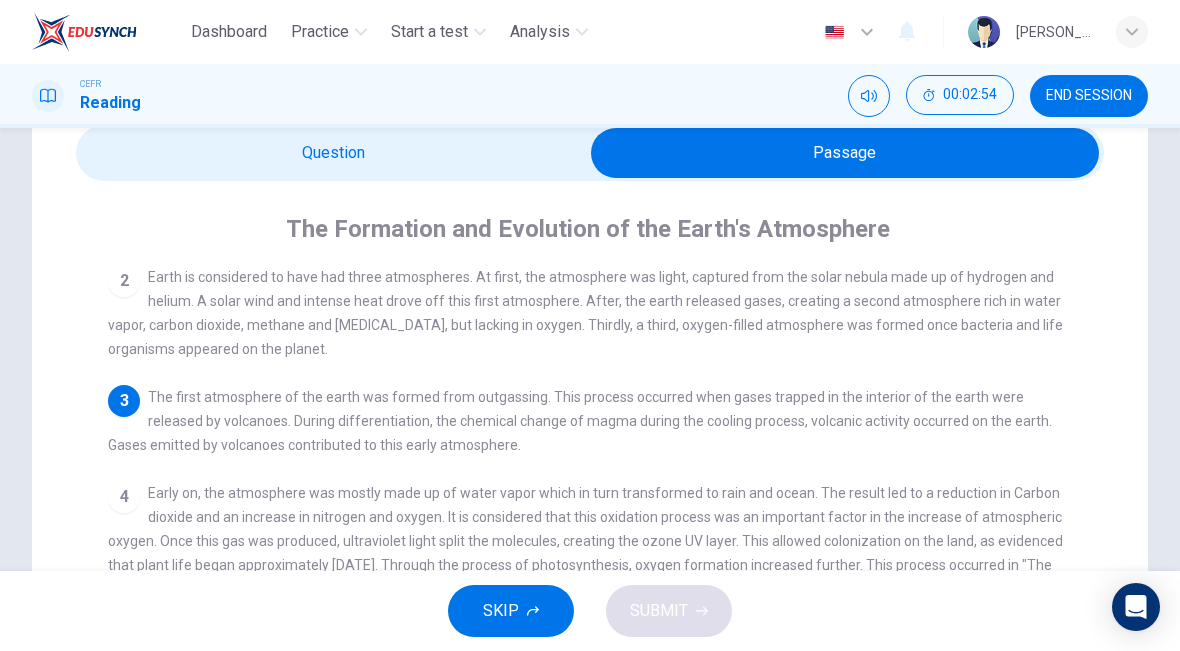 click on "1 The earth's atmosphere is a layer of gases surrounding our planet and retained by our gravity. It warms the earth, regulates temperature between night and day, and protects life by absorbing ultraviolet solar radiation. The atmosphere of Earth is a layer. Our atmosphere contains 78% nitrogen, 20% oxygen, .93% argon and .039% carbon dioxide. 2 Earth is considered to have had three atmospheres. At first, the atmosphere was light, captured from the solar nebula made up of hydrogen and helium. A solar wind and intense heat drove off this first atmosphere. After, the earth released gases, creating a second atmosphere rich in water vapor, carbon dioxide, methane and nitrous oxide, but lacking in oxygen. Thirdly, a third, oxygen-filled atmosphere was formed once bacteria and life organisms appeared on the planet. 3 4 5 6 7" at bounding box center (603, 627) 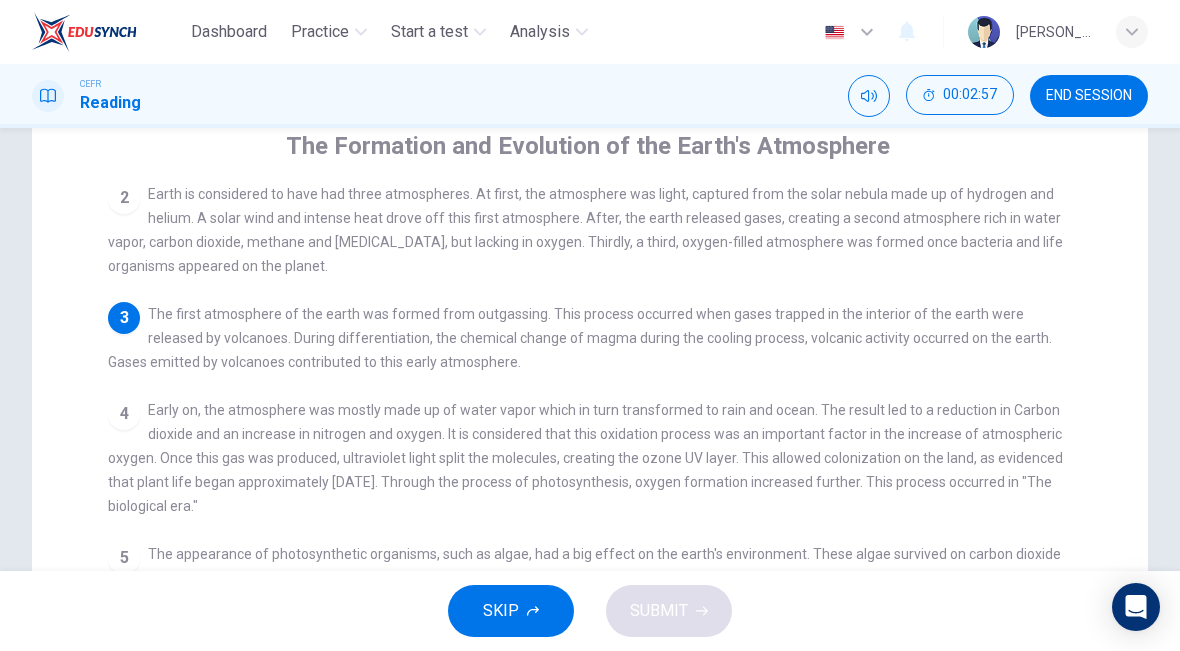 scroll, scrollTop: 172, scrollLeft: 0, axis: vertical 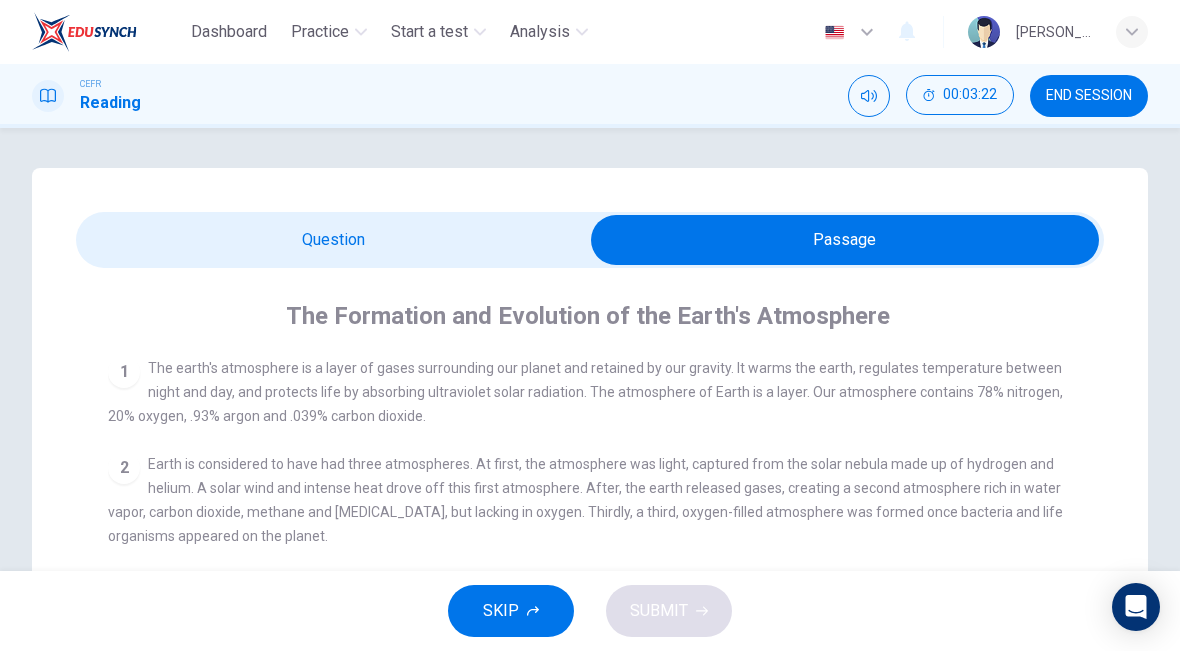click at bounding box center [845, 240] 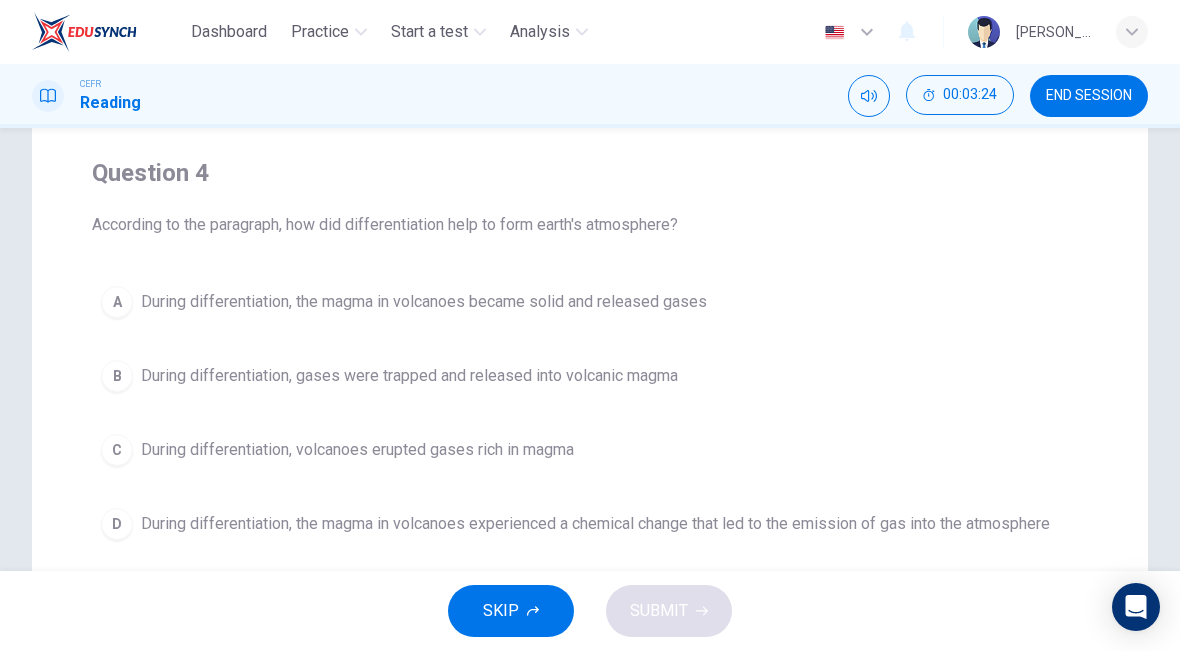 scroll, scrollTop: 144, scrollLeft: 0, axis: vertical 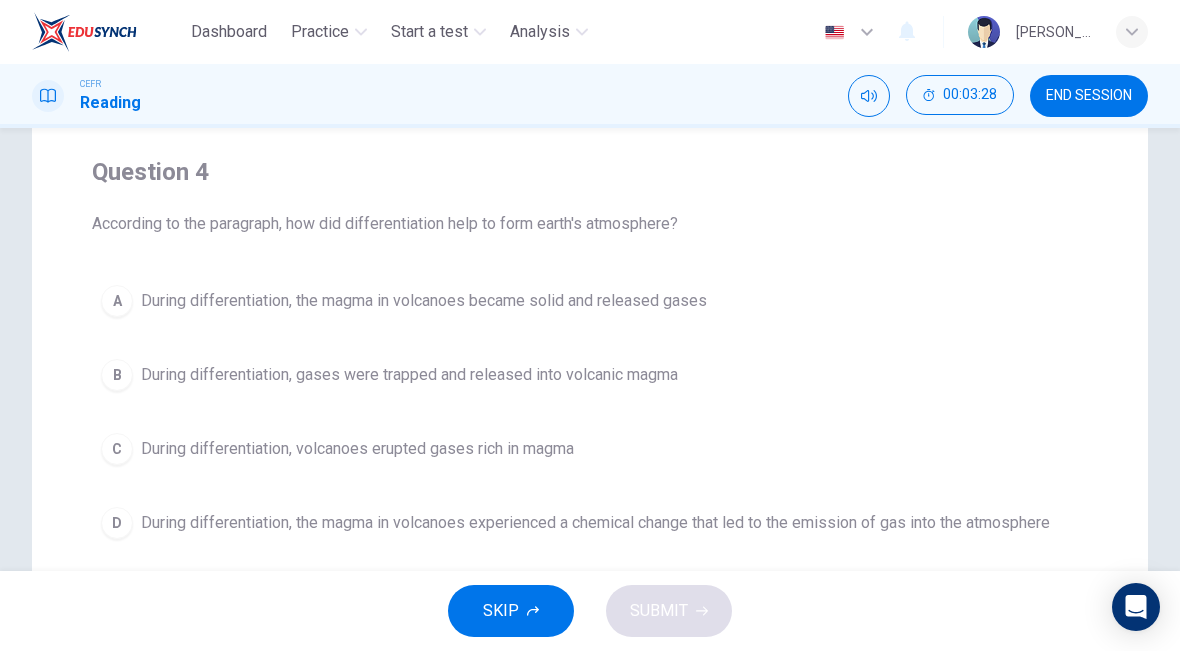 click on "D" at bounding box center [117, 523] 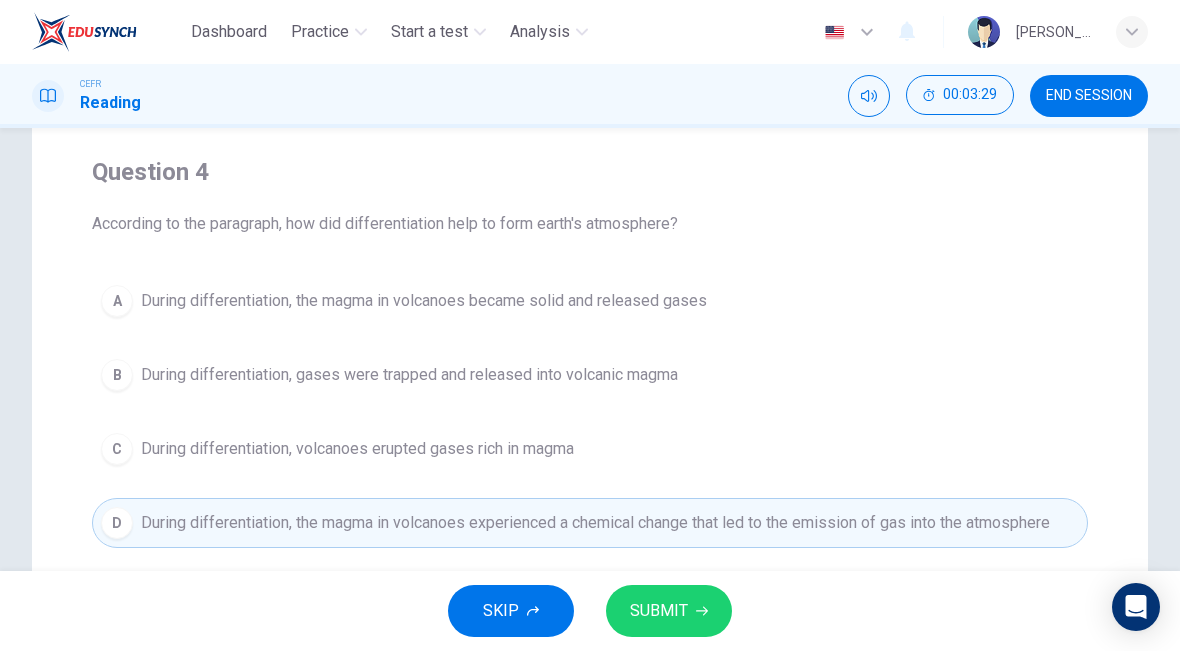 click on "SUBMIT" at bounding box center (659, 611) 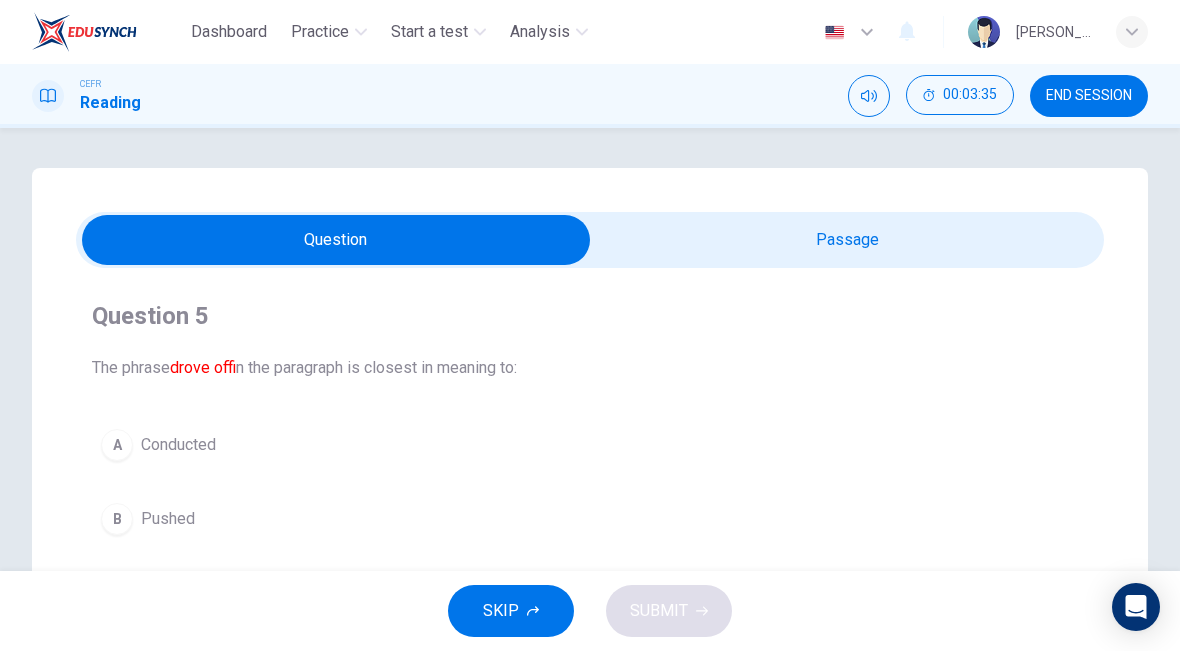 click at bounding box center [336, 240] 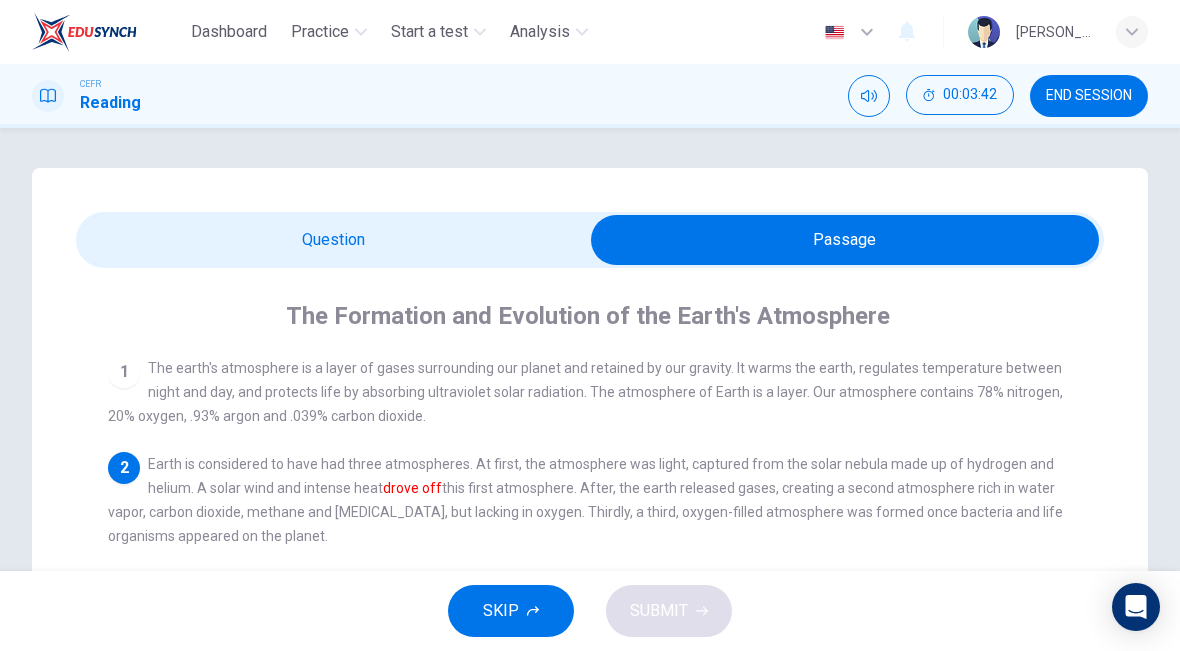 click at bounding box center [845, 240] 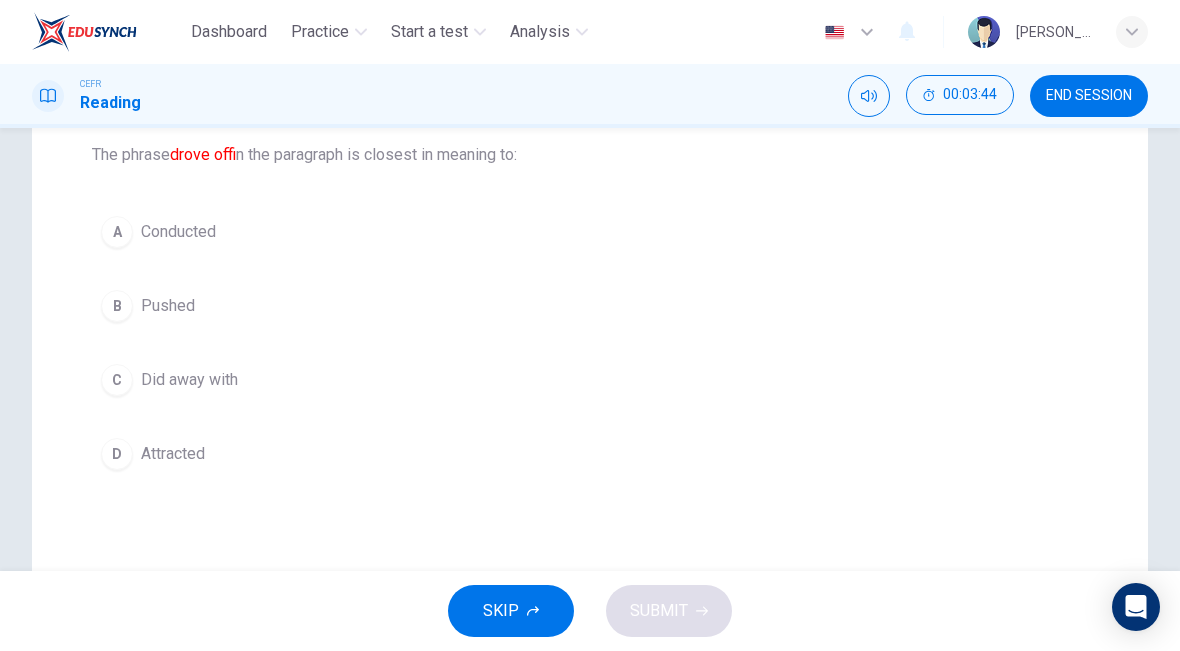 scroll, scrollTop: 214, scrollLeft: 0, axis: vertical 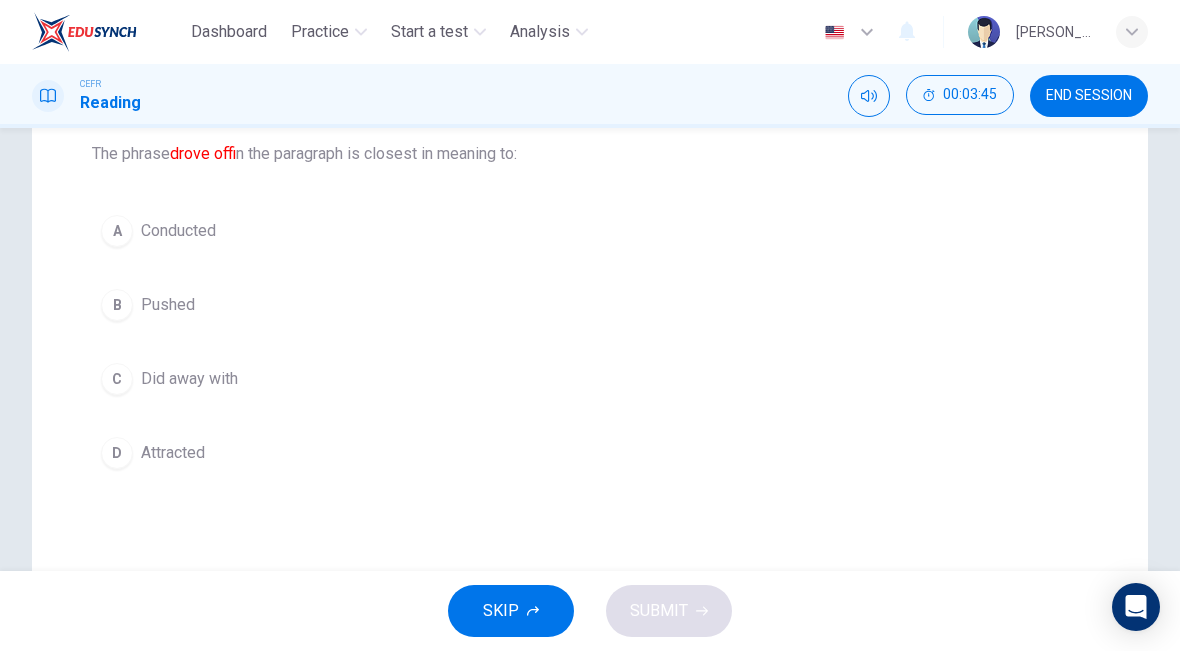 click on "D" at bounding box center (117, 453) 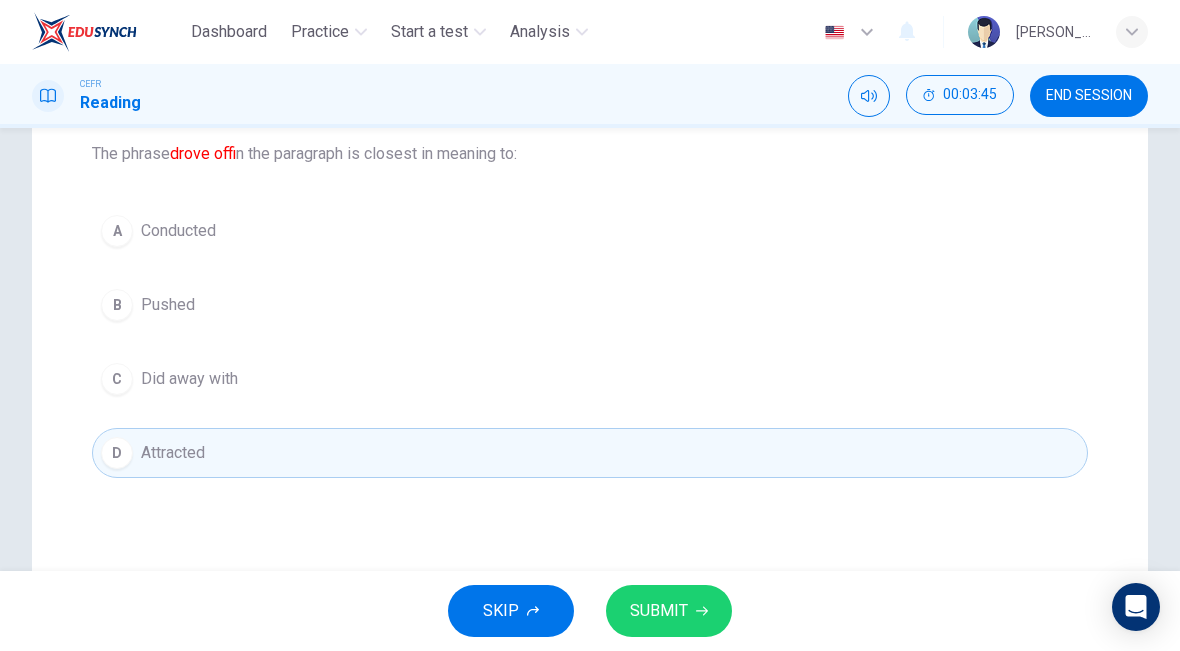 click on "SUBMIT" at bounding box center [659, 611] 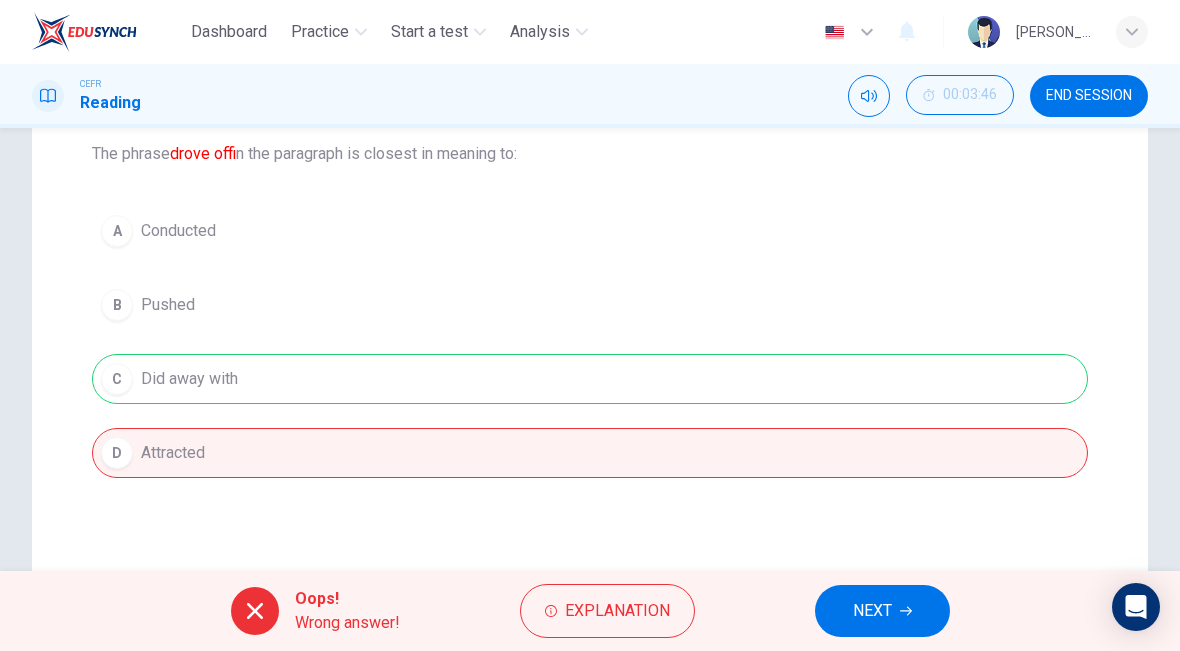 click on "NEXT" at bounding box center [872, 611] 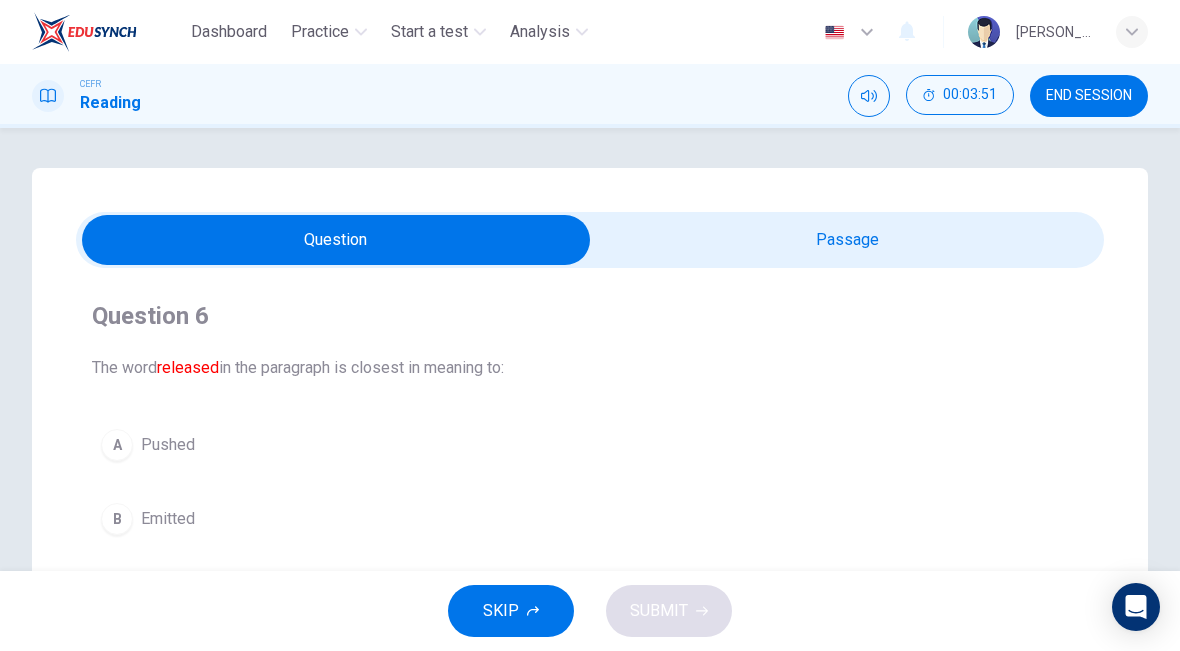 scroll, scrollTop: 0, scrollLeft: 0, axis: both 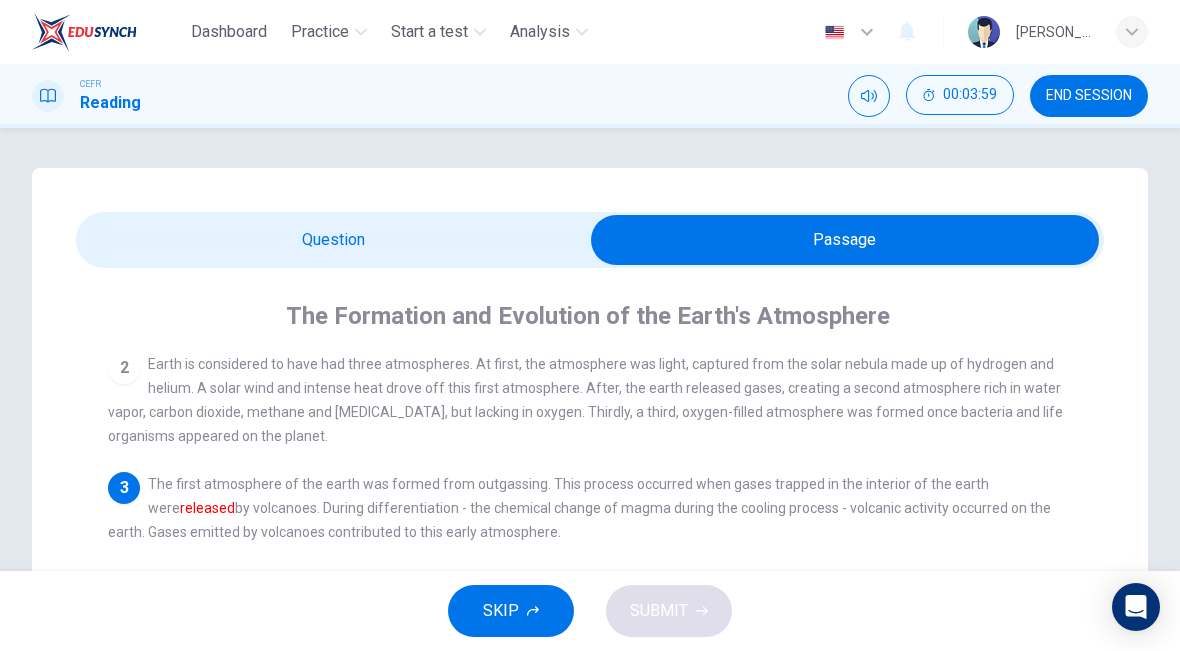 click at bounding box center [845, 240] 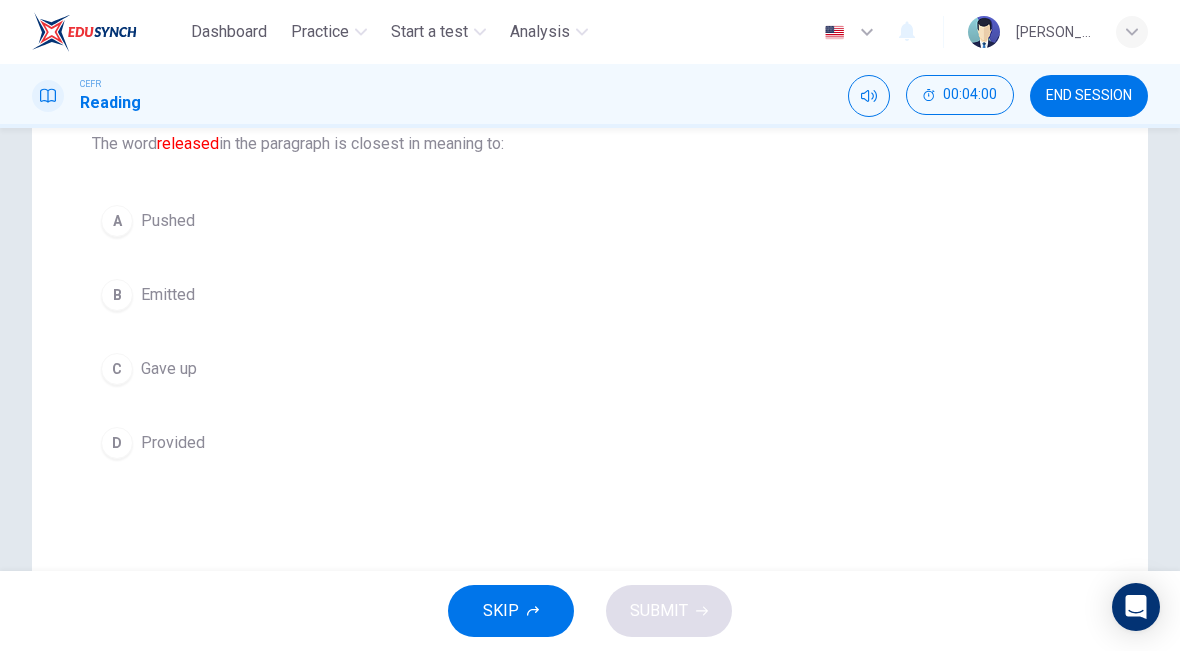 scroll, scrollTop: 231, scrollLeft: 0, axis: vertical 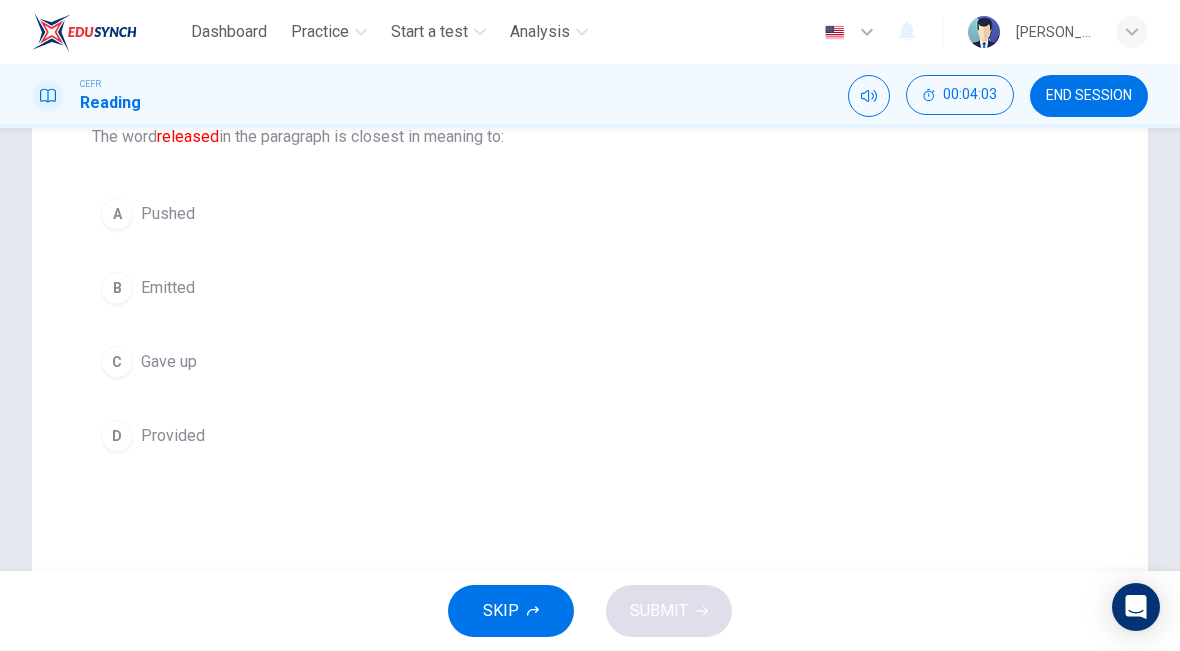 click on "B" at bounding box center [117, 288] 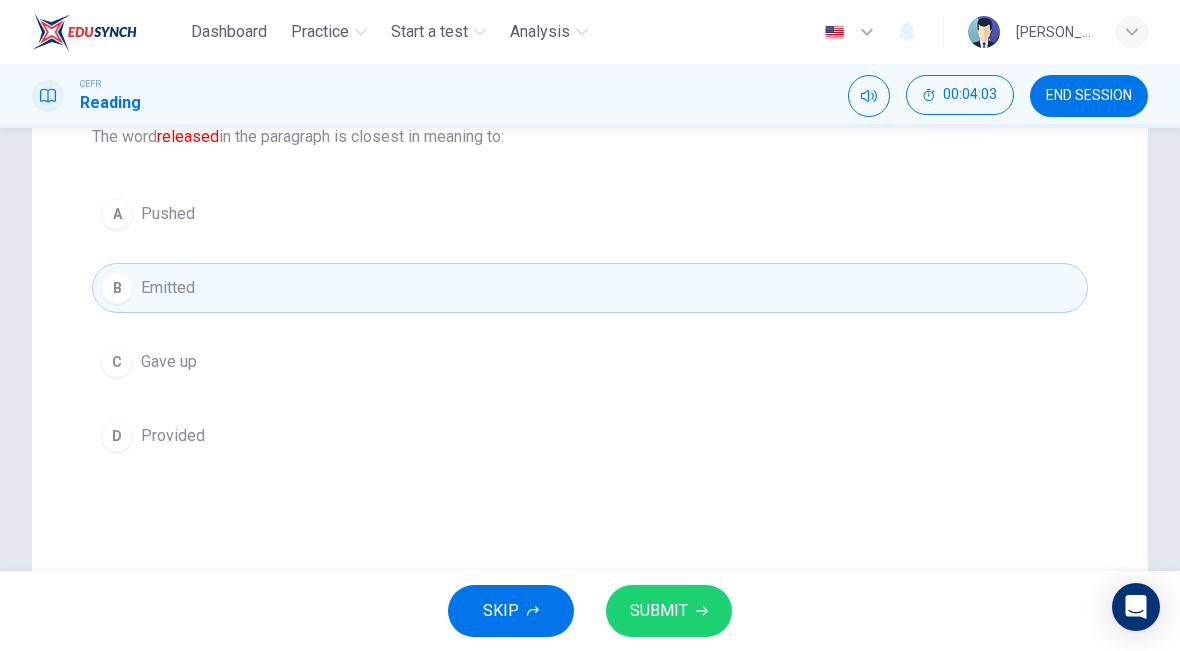 click on "SUBMIT" at bounding box center (669, 611) 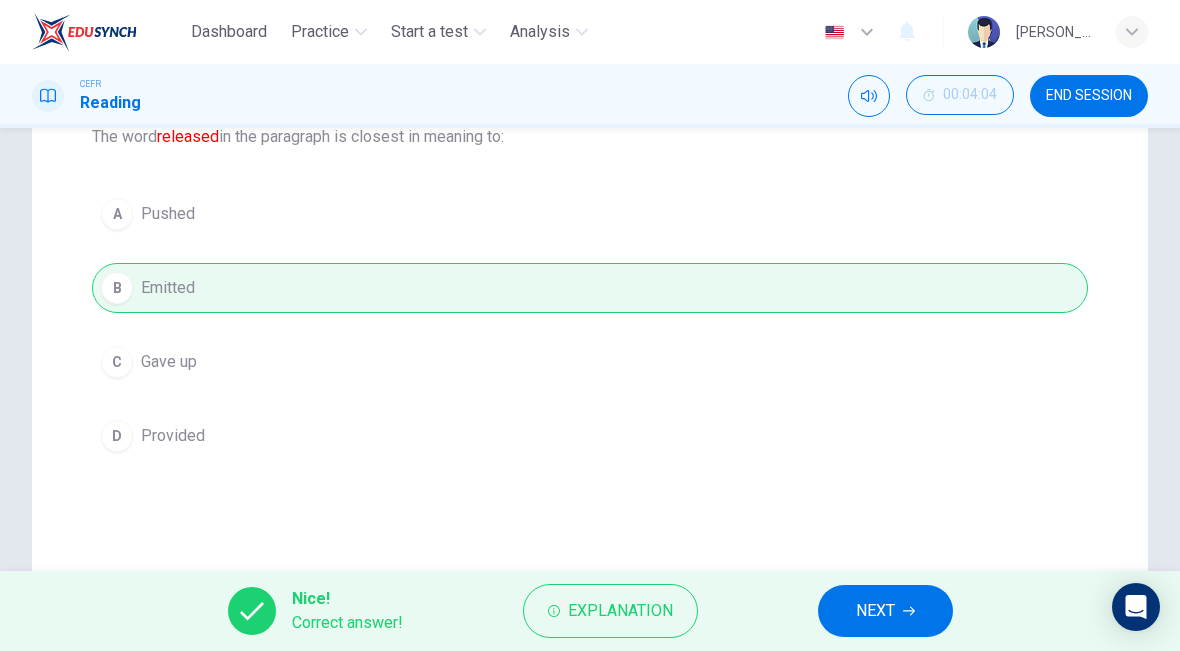 click on "NEXT" at bounding box center (885, 611) 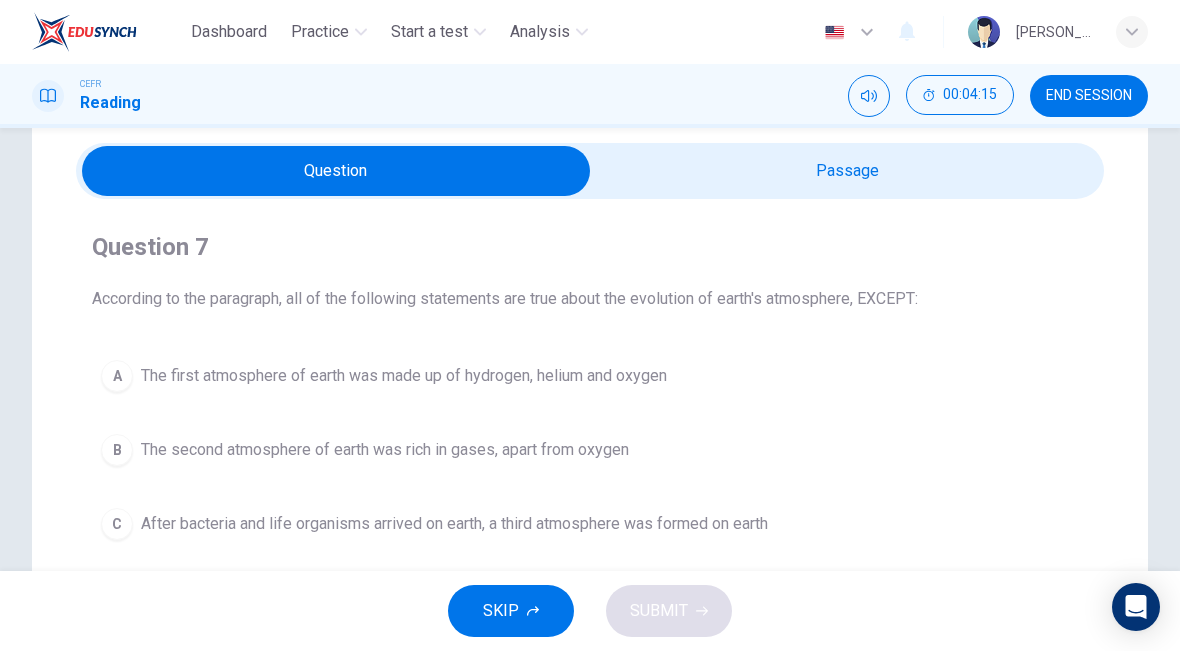 scroll, scrollTop: 35, scrollLeft: 0, axis: vertical 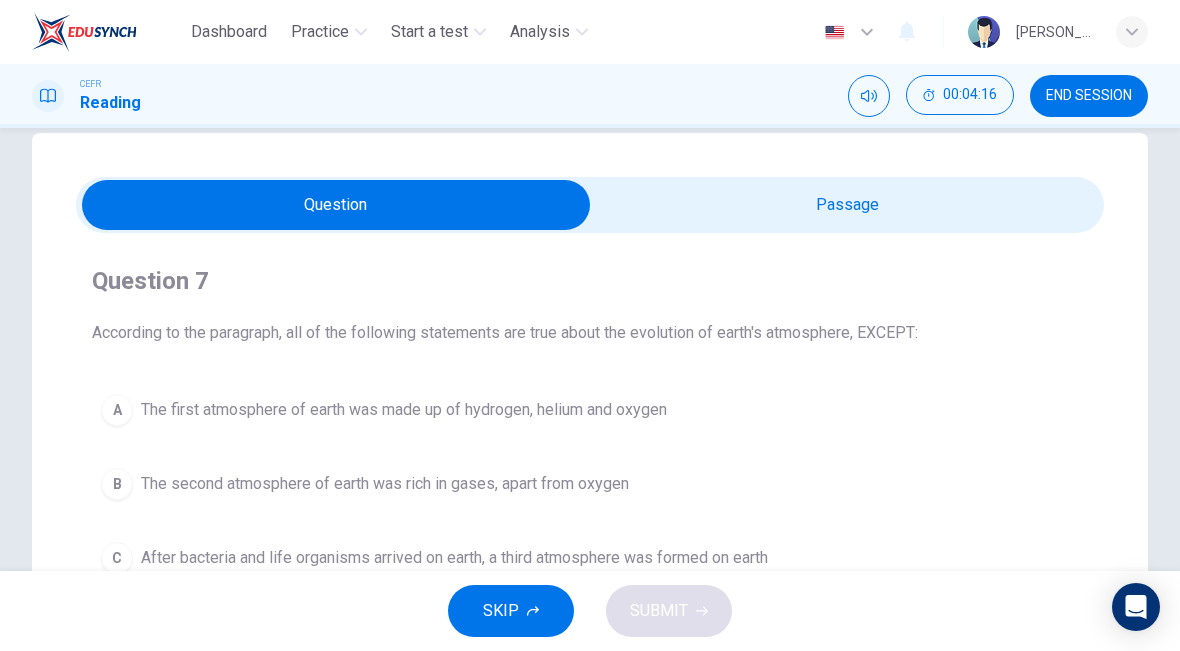click at bounding box center [336, 205] 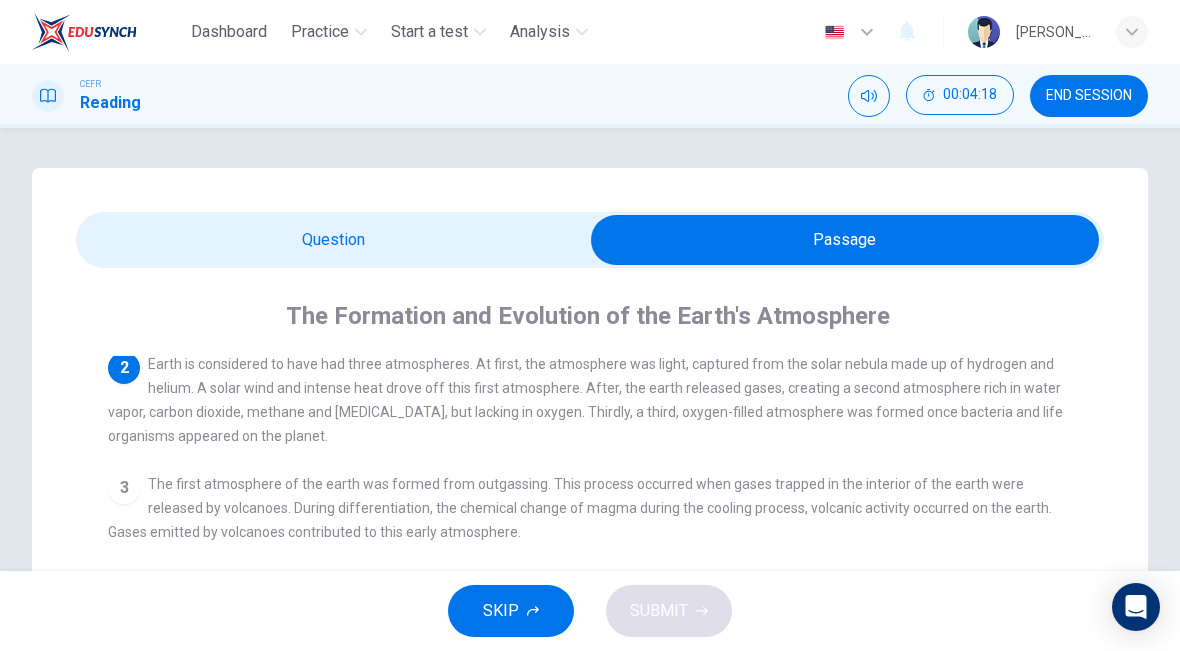scroll, scrollTop: 0, scrollLeft: 0, axis: both 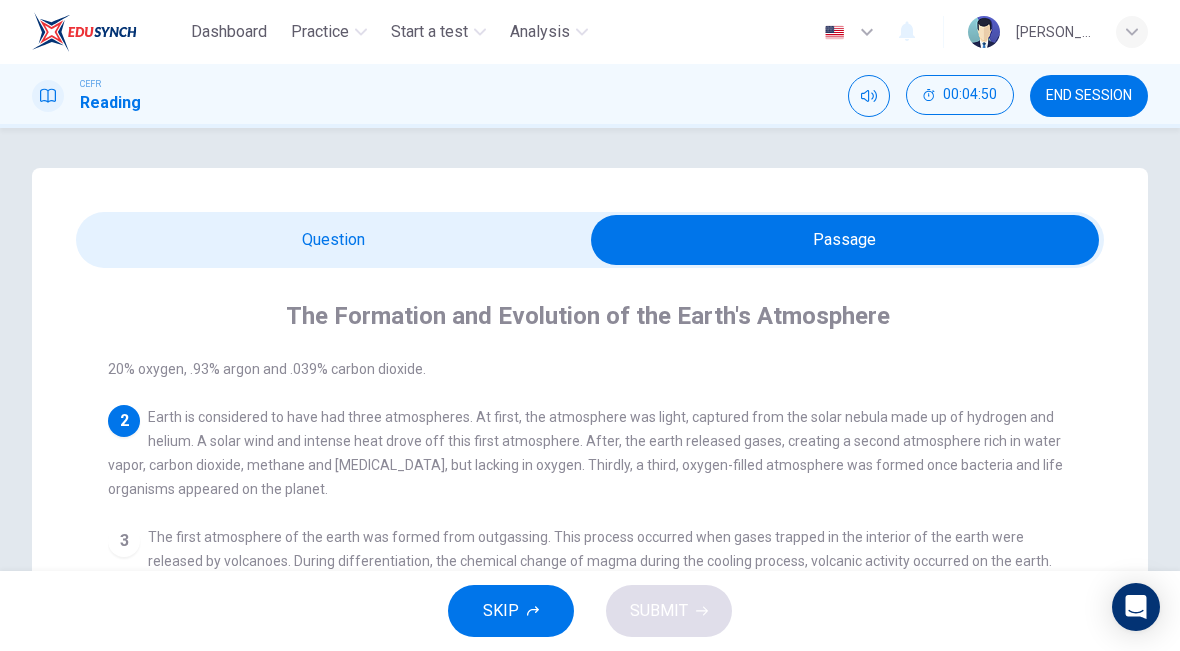 click at bounding box center (845, 240) 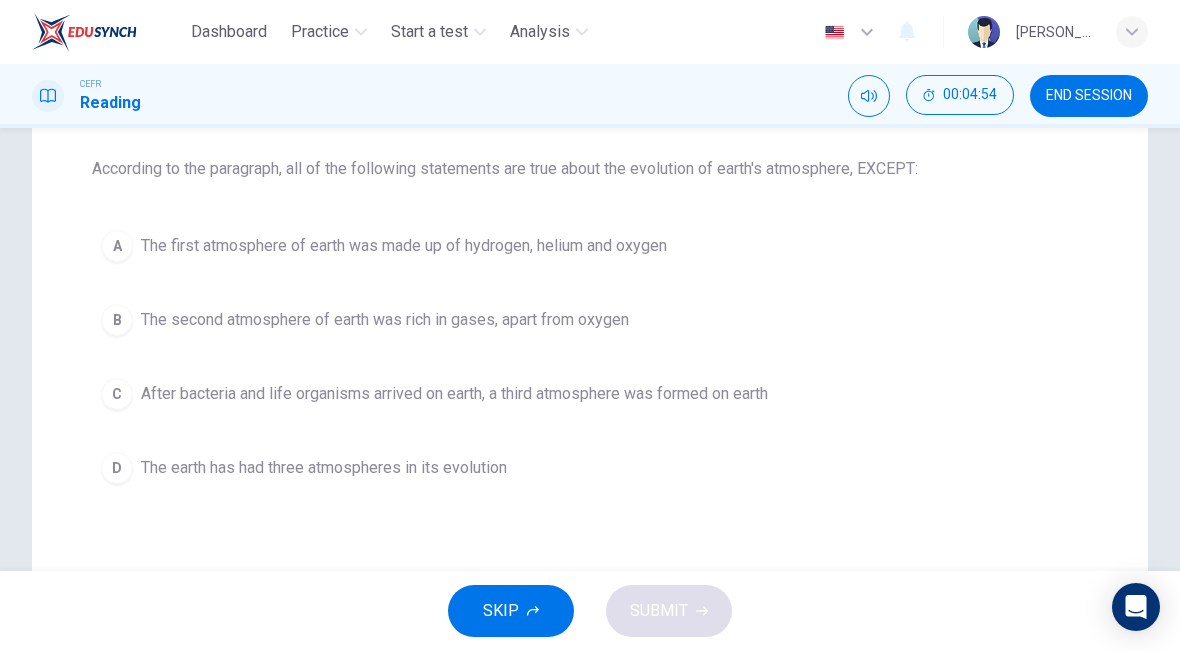 scroll, scrollTop: 200, scrollLeft: 0, axis: vertical 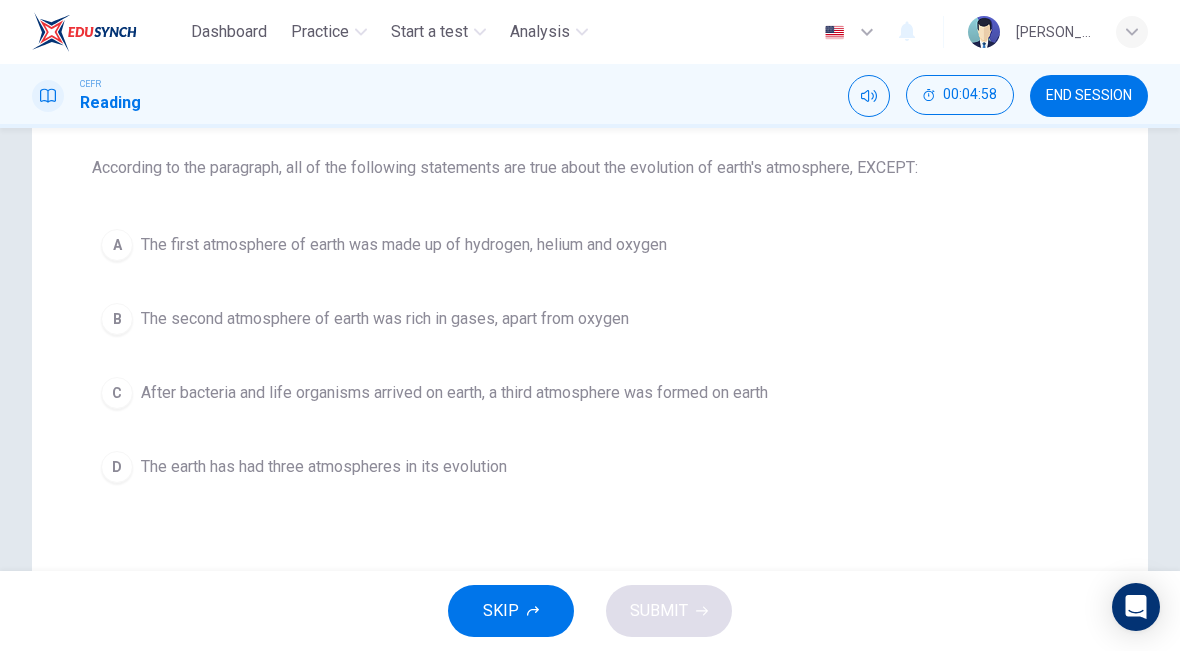click on "D" at bounding box center (117, 467) 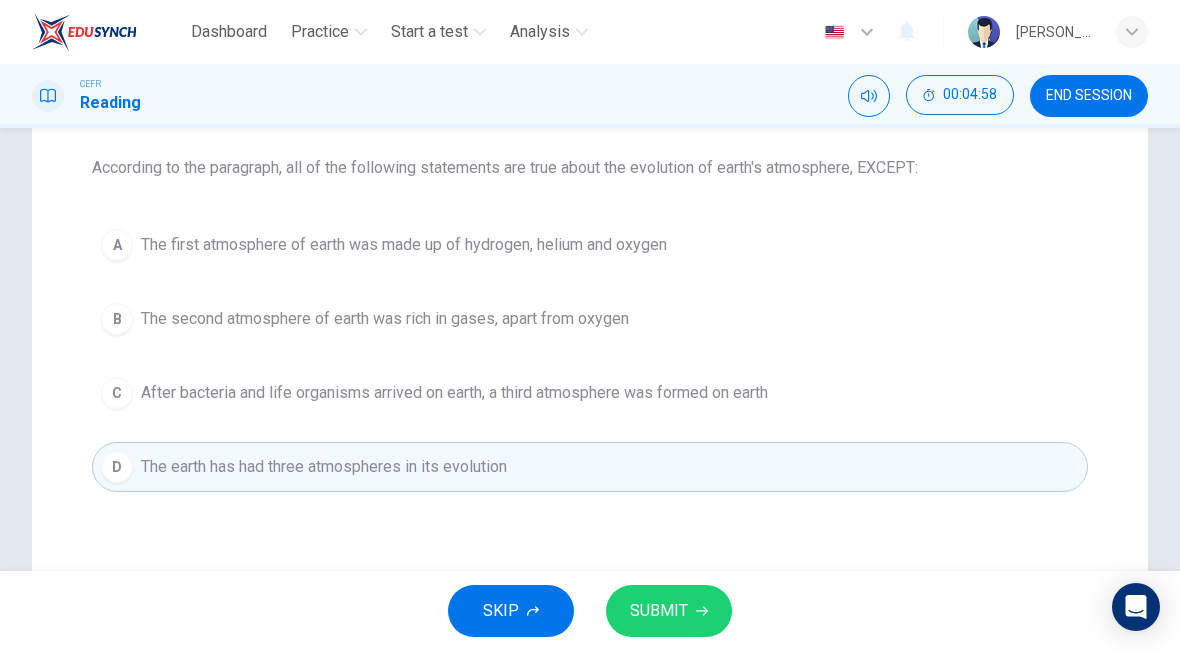 click on "SUBMIT" at bounding box center (659, 611) 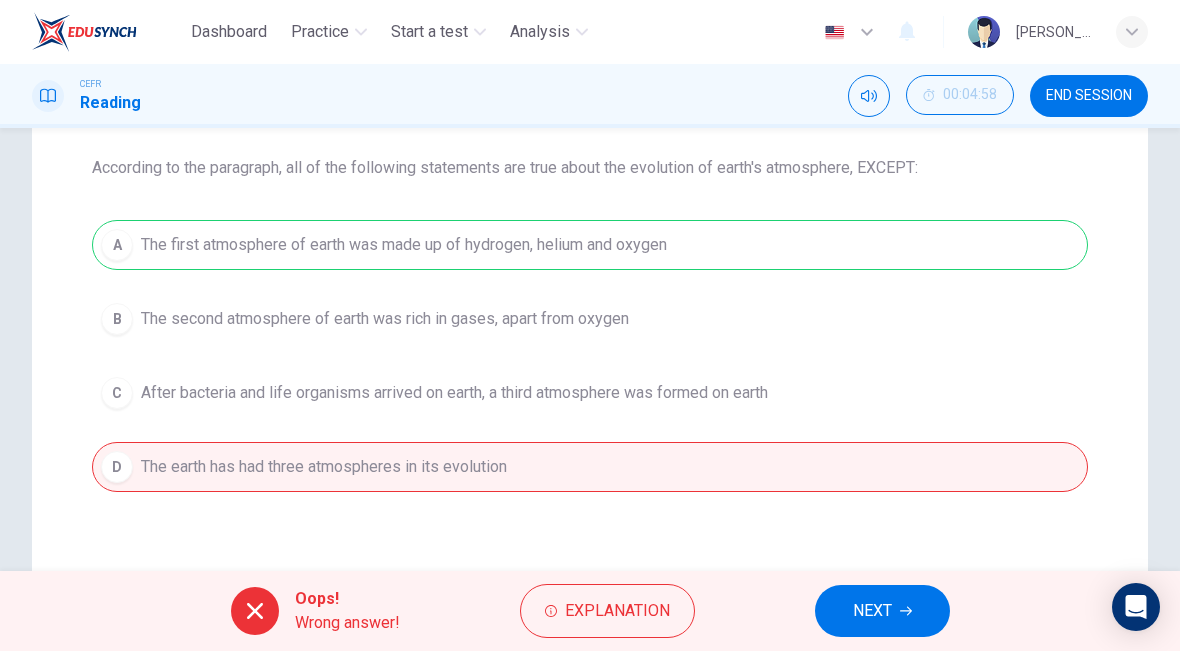 click on "NEXT" at bounding box center (872, 611) 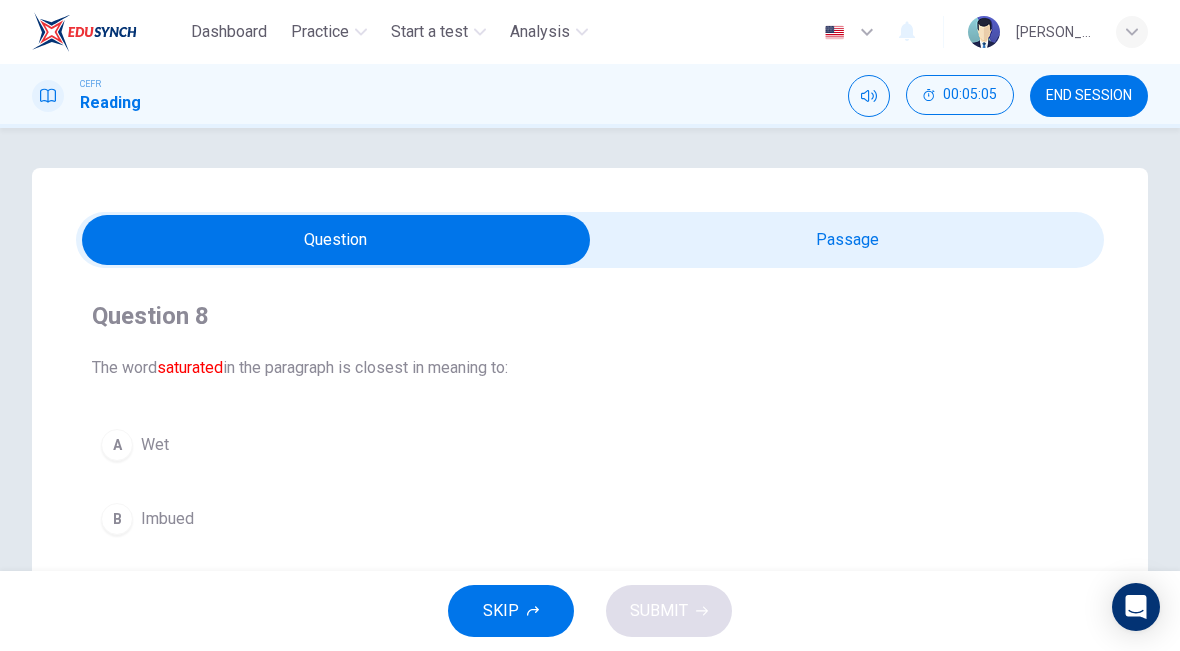 scroll, scrollTop: 0, scrollLeft: 0, axis: both 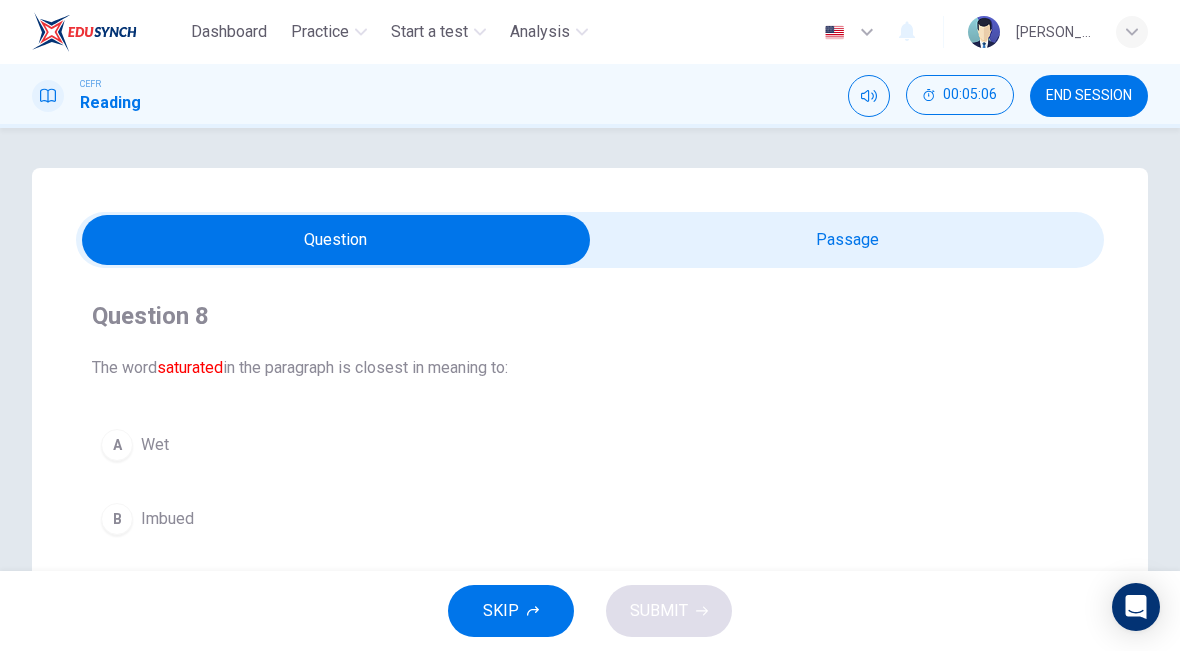 click at bounding box center [336, 240] 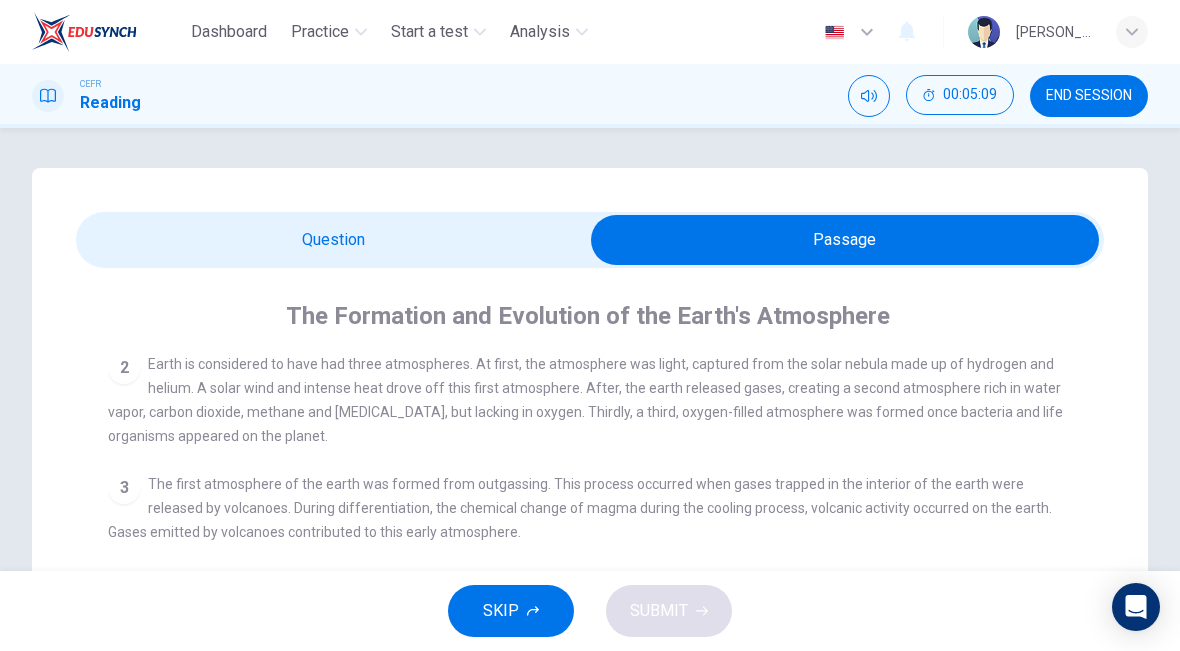 scroll, scrollTop: 127, scrollLeft: 0, axis: vertical 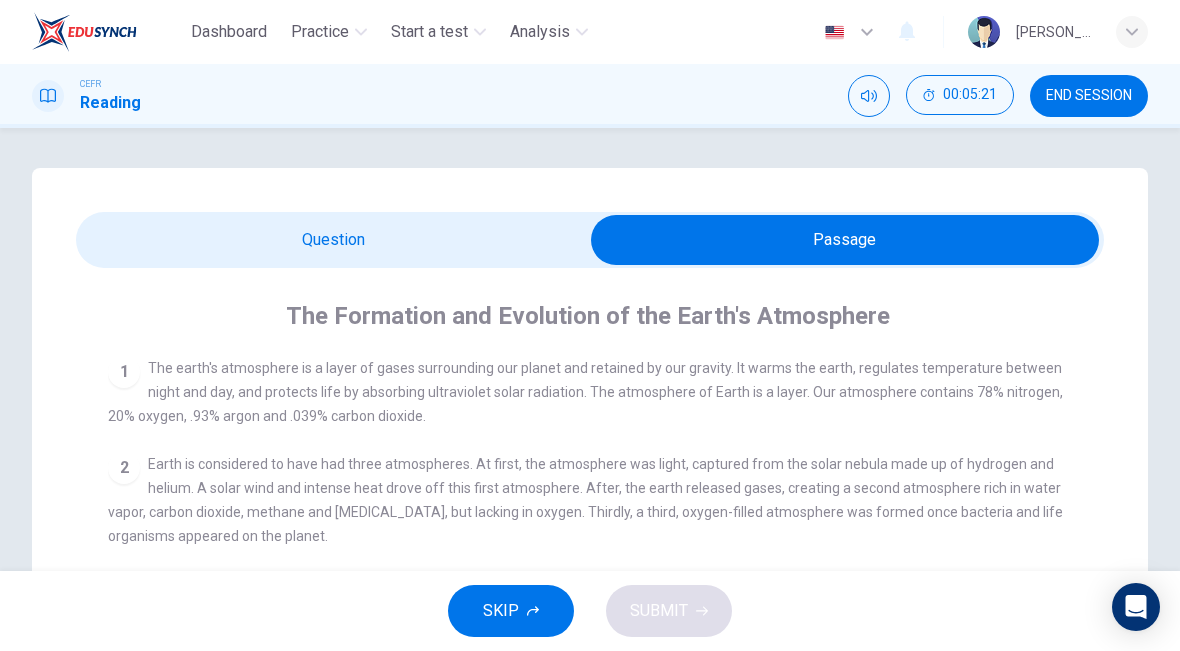 click at bounding box center [845, 240] 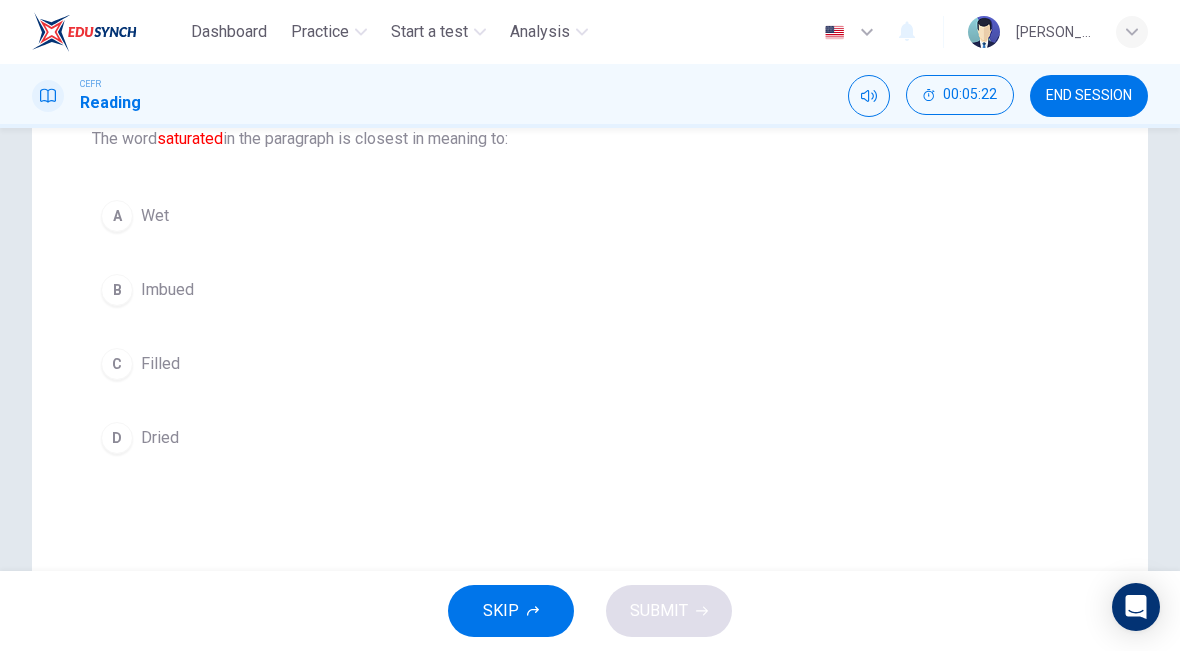 scroll, scrollTop: 230, scrollLeft: 0, axis: vertical 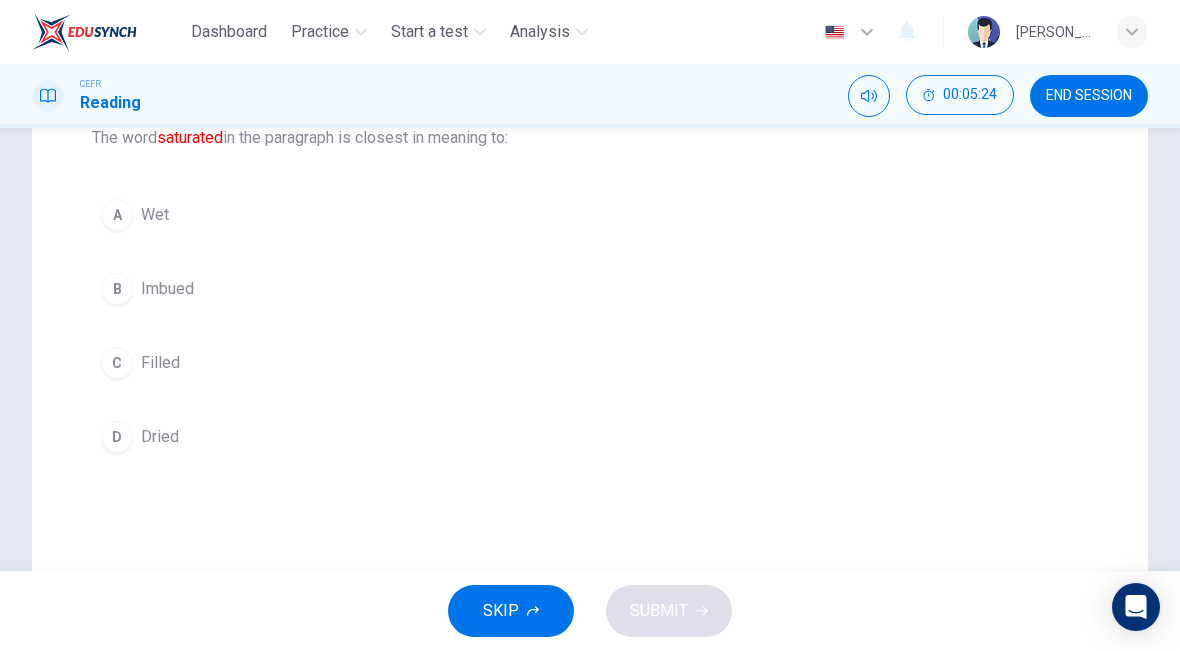click on "D" at bounding box center [117, 437] 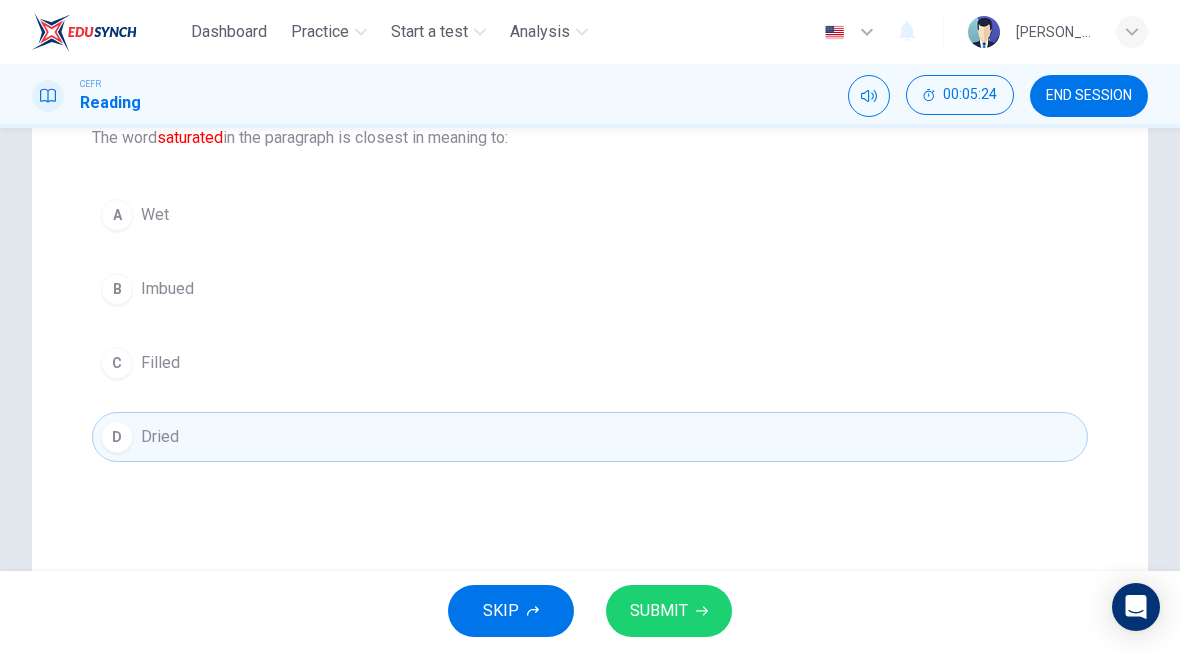 click 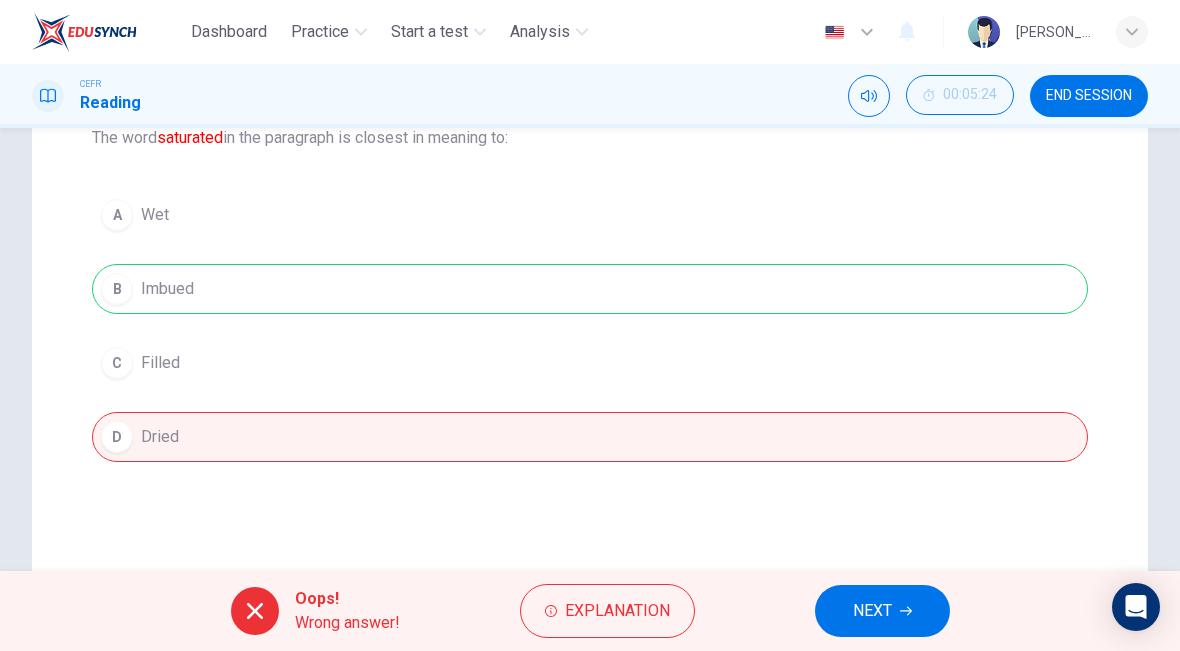 click on "NEXT" at bounding box center (882, 611) 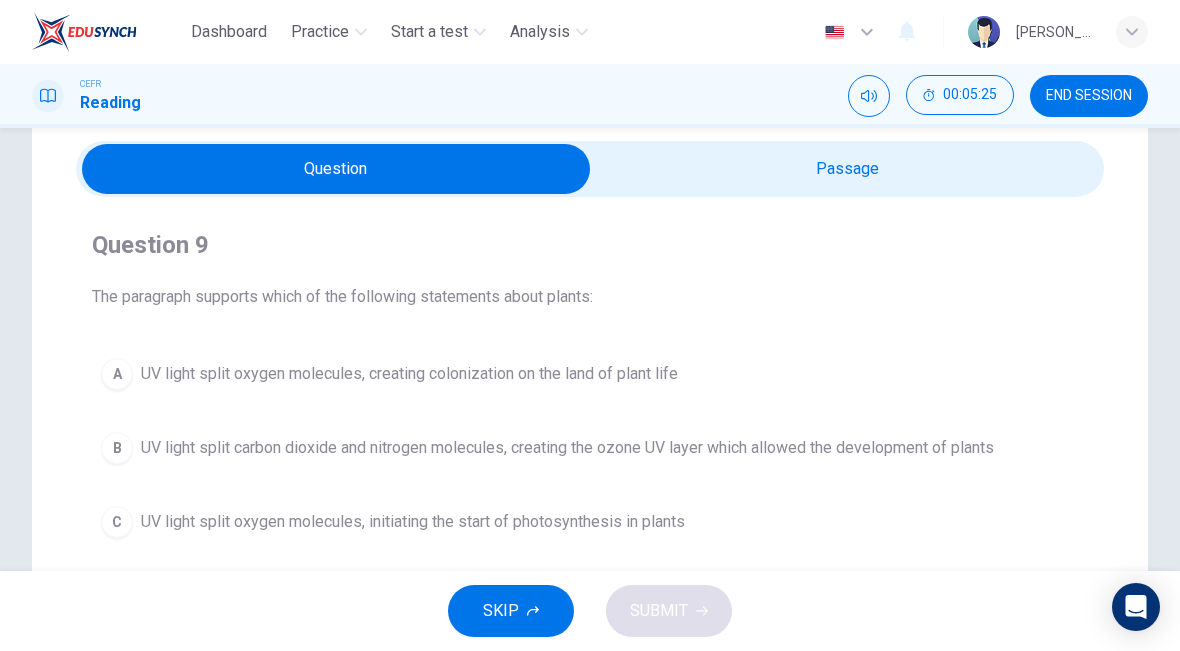 scroll, scrollTop: 72, scrollLeft: 0, axis: vertical 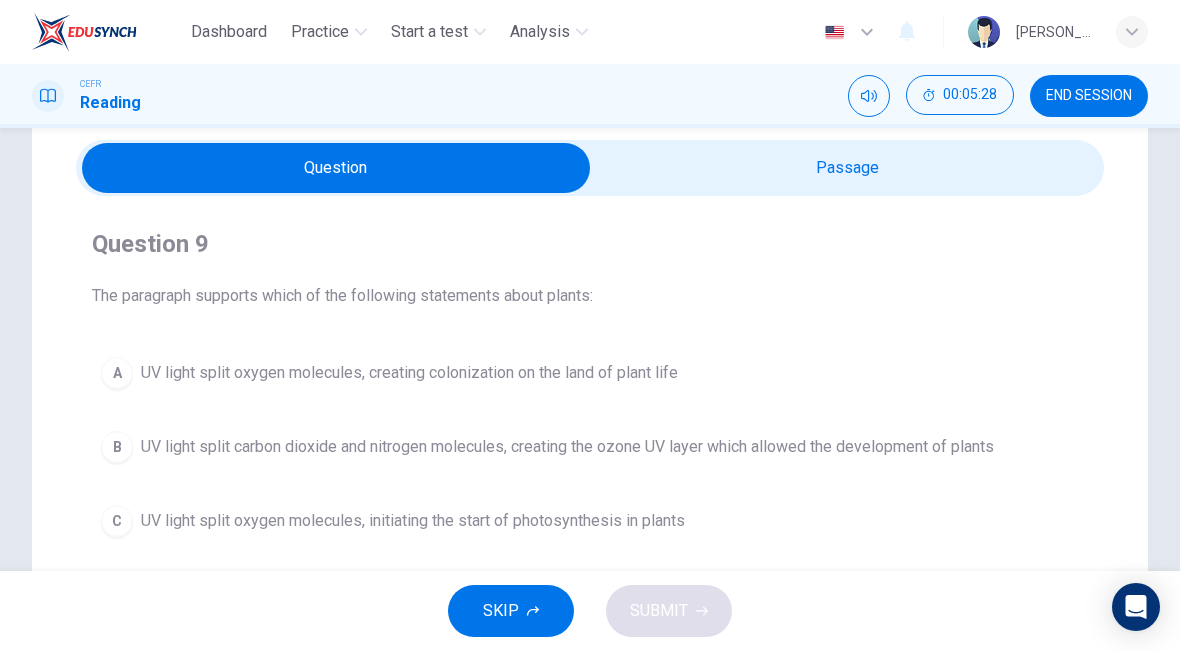 click at bounding box center [336, 168] 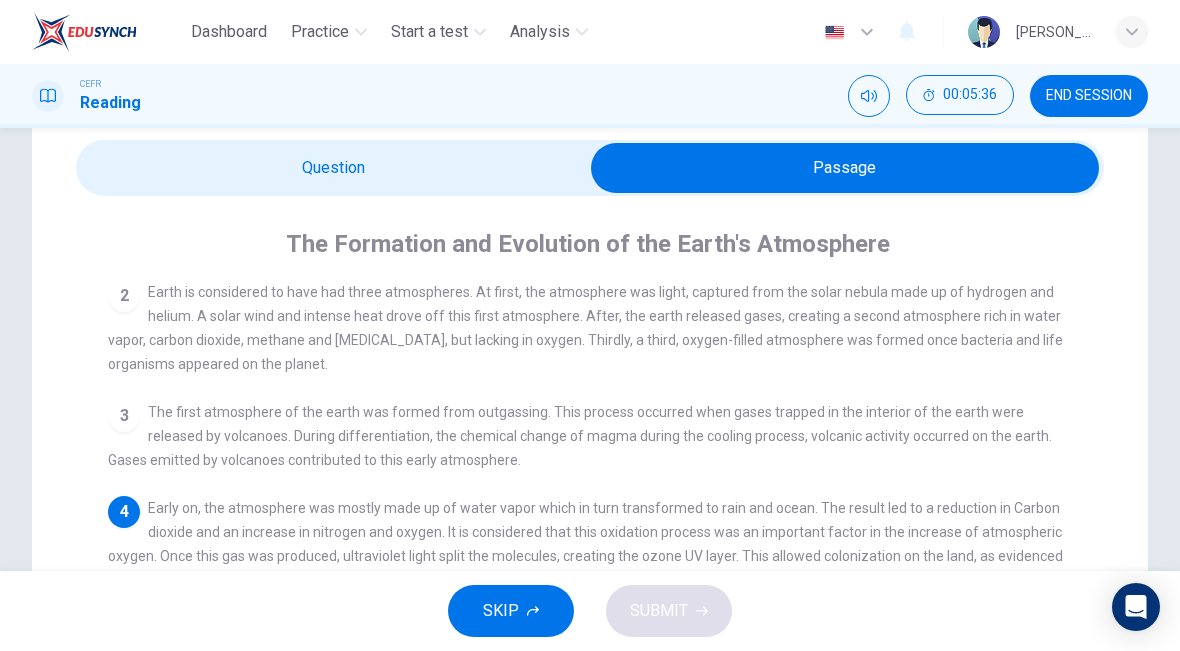 scroll, scrollTop: 127, scrollLeft: 0, axis: vertical 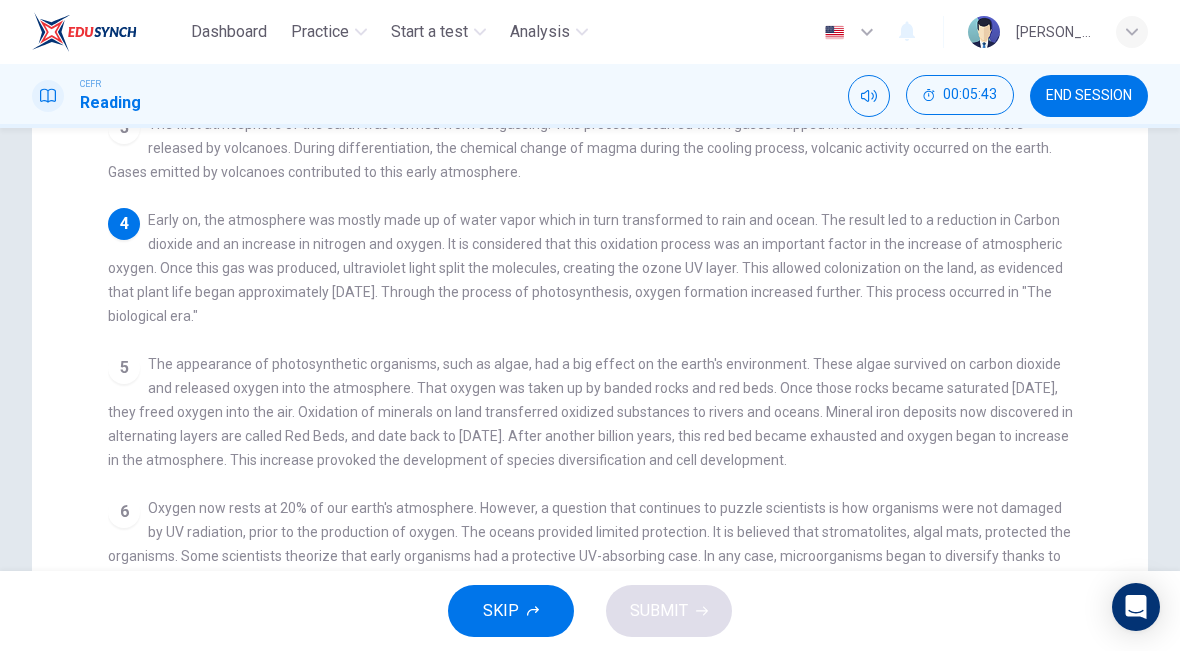 click at bounding box center (869, 96) 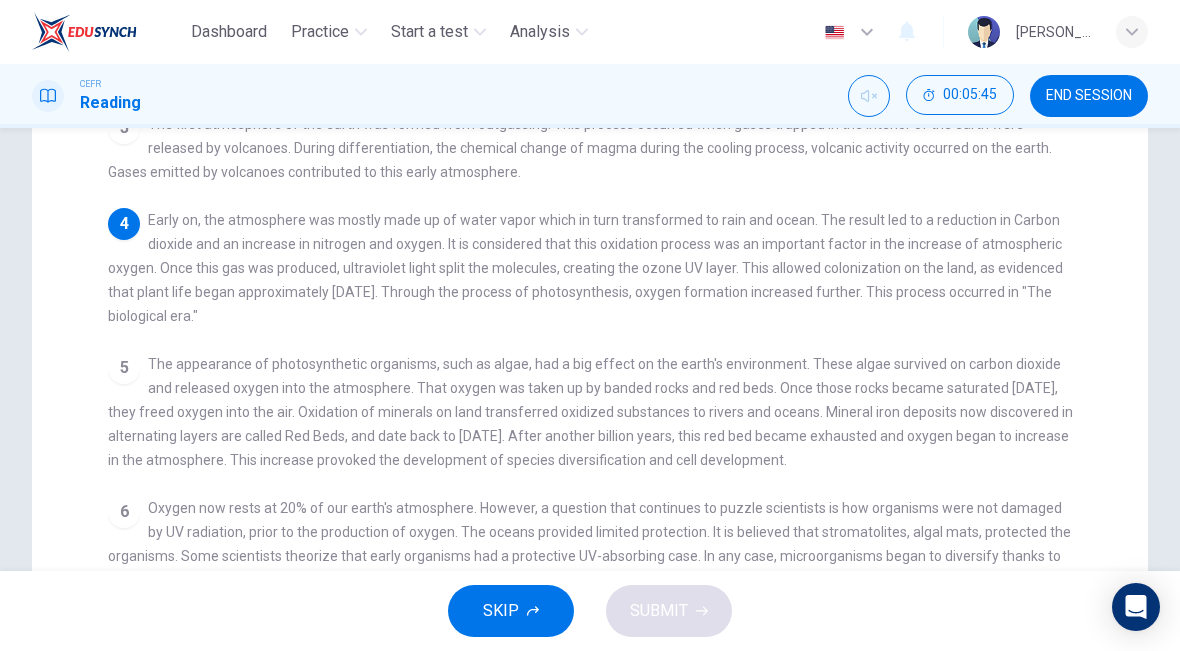 click 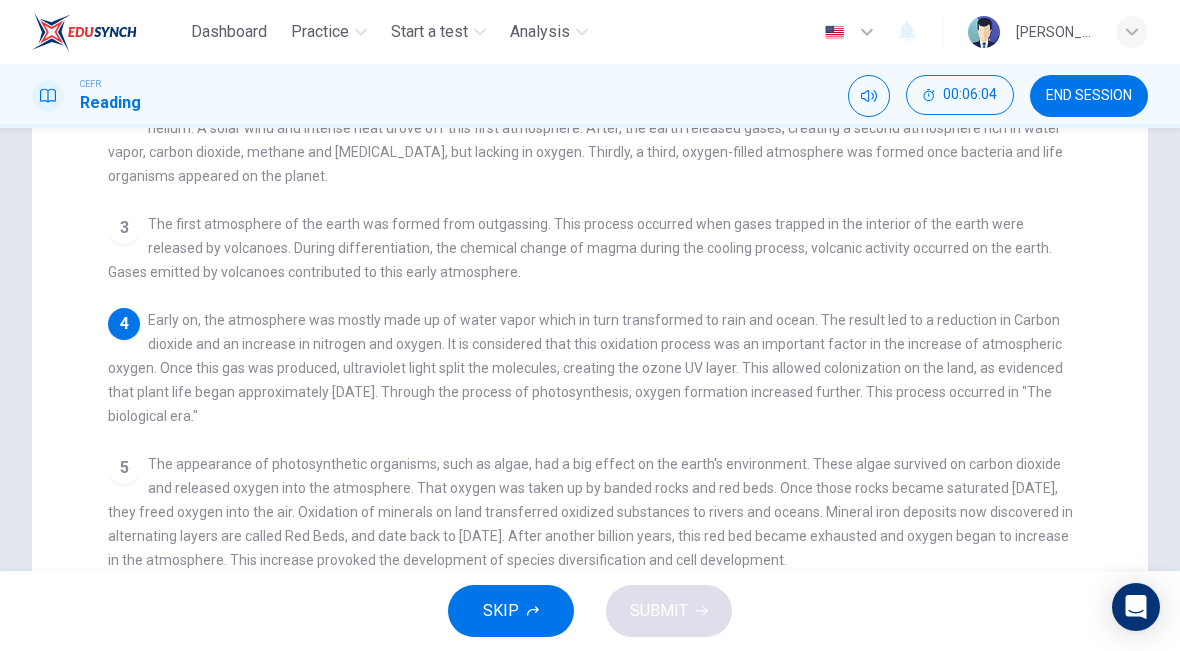 scroll, scrollTop: 0, scrollLeft: 0, axis: both 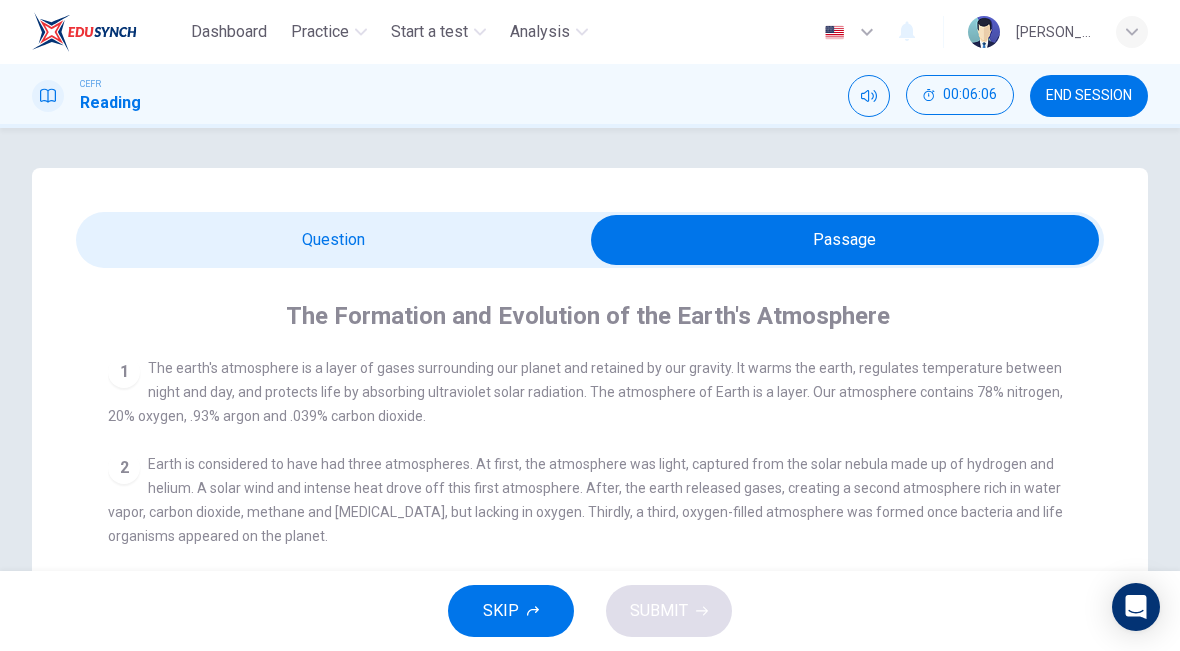 click at bounding box center [845, 240] 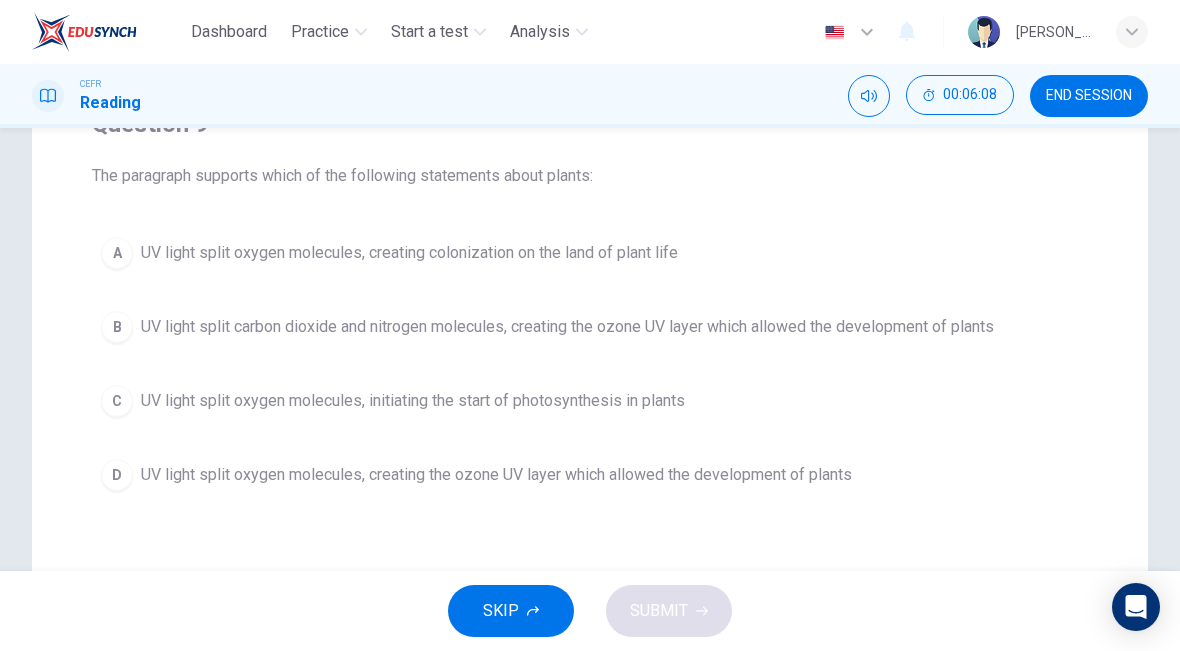 scroll, scrollTop: 197, scrollLeft: 0, axis: vertical 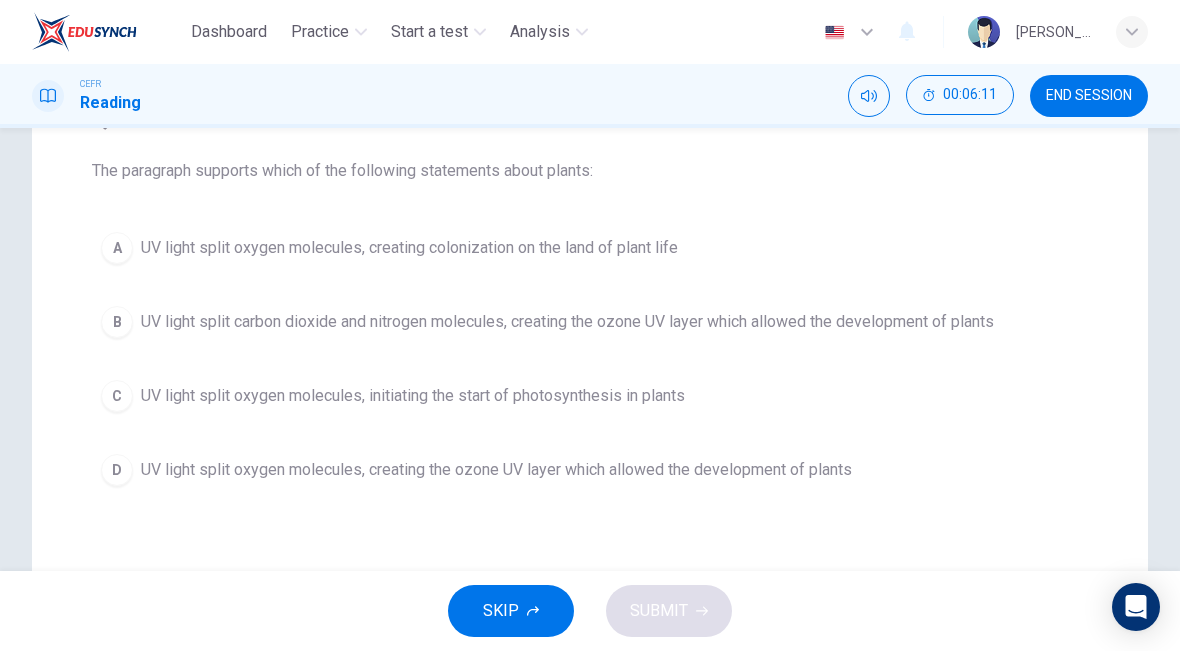 click on "C" at bounding box center [117, 396] 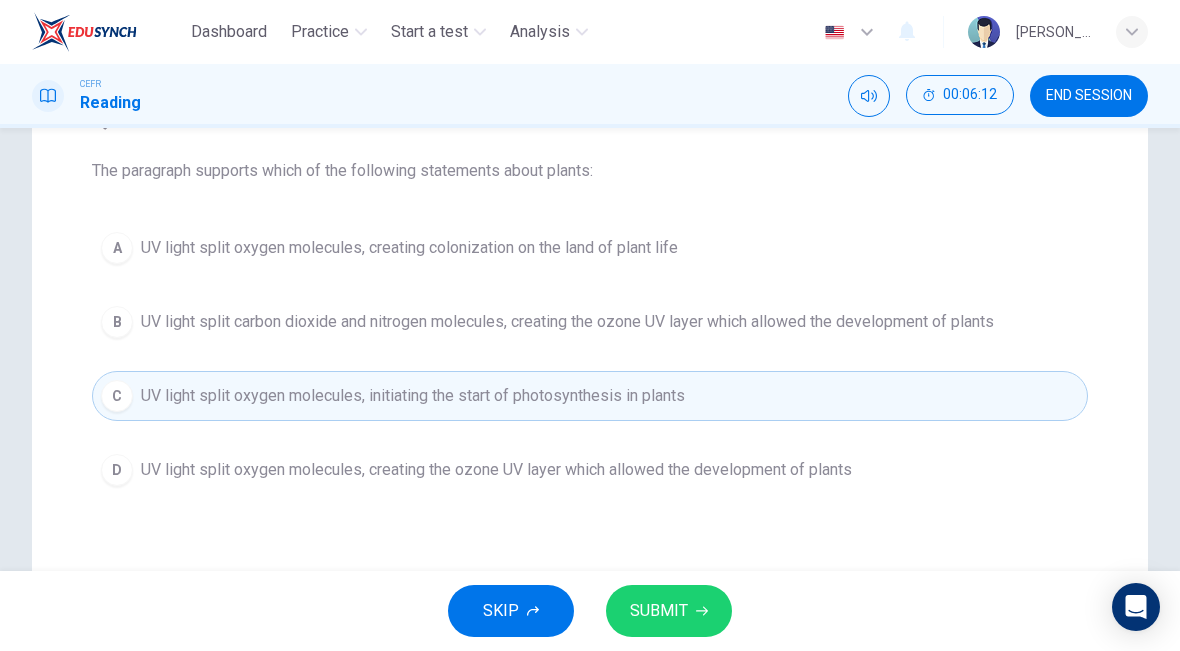 click on "SUBMIT" at bounding box center (669, 611) 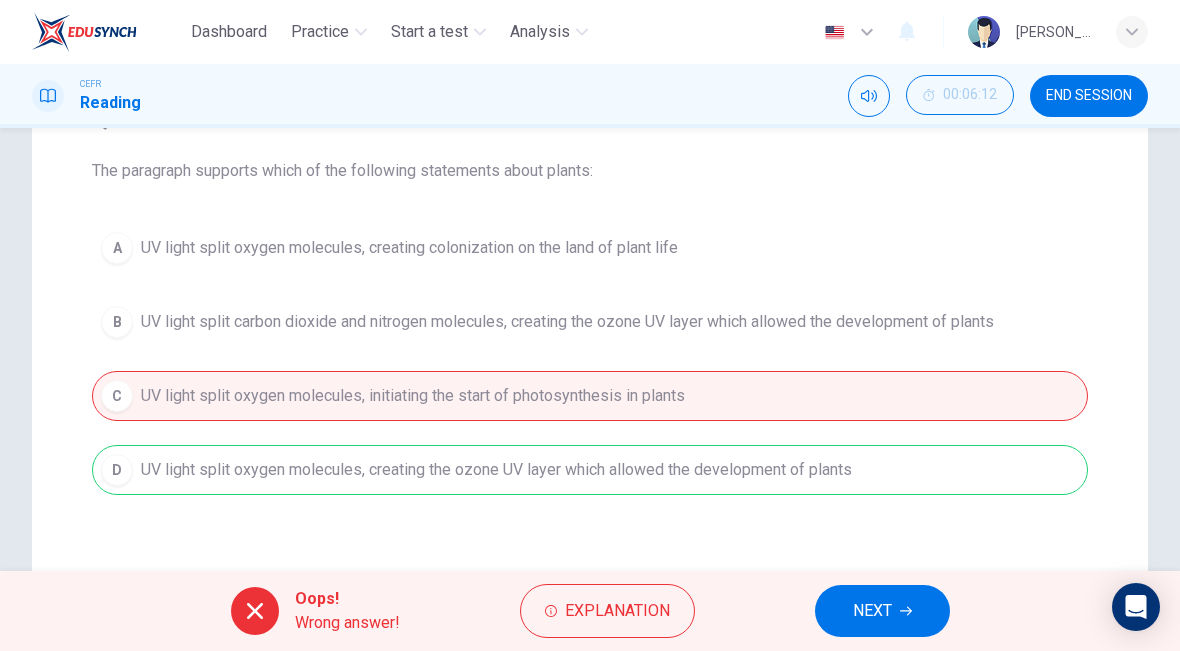 click on "NEXT" at bounding box center (872, 611) 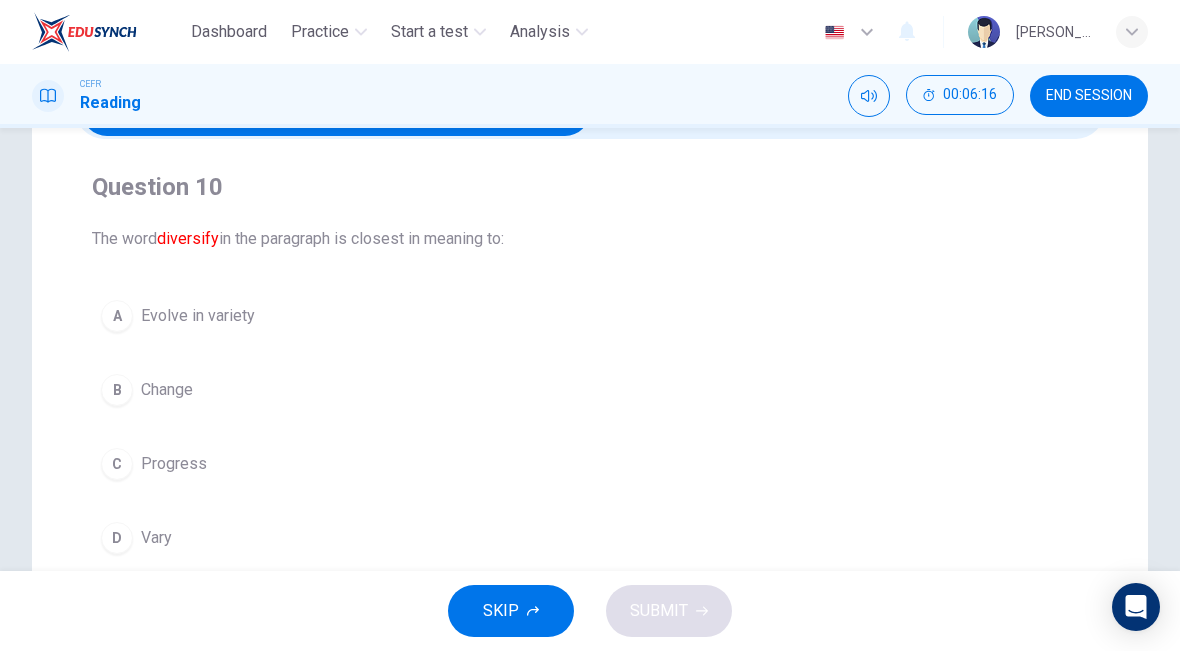 scroll, scrollTop: 130, scrollLeft: 0, axis: vertical 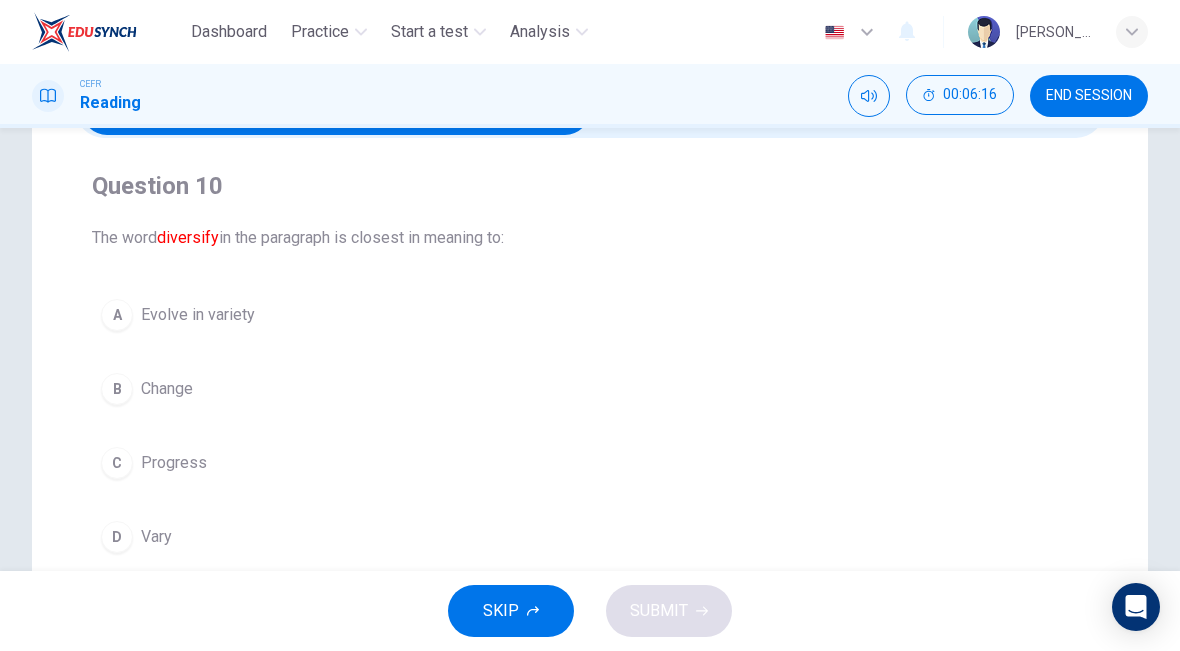 click on "D" at bounding box center [117, 537] 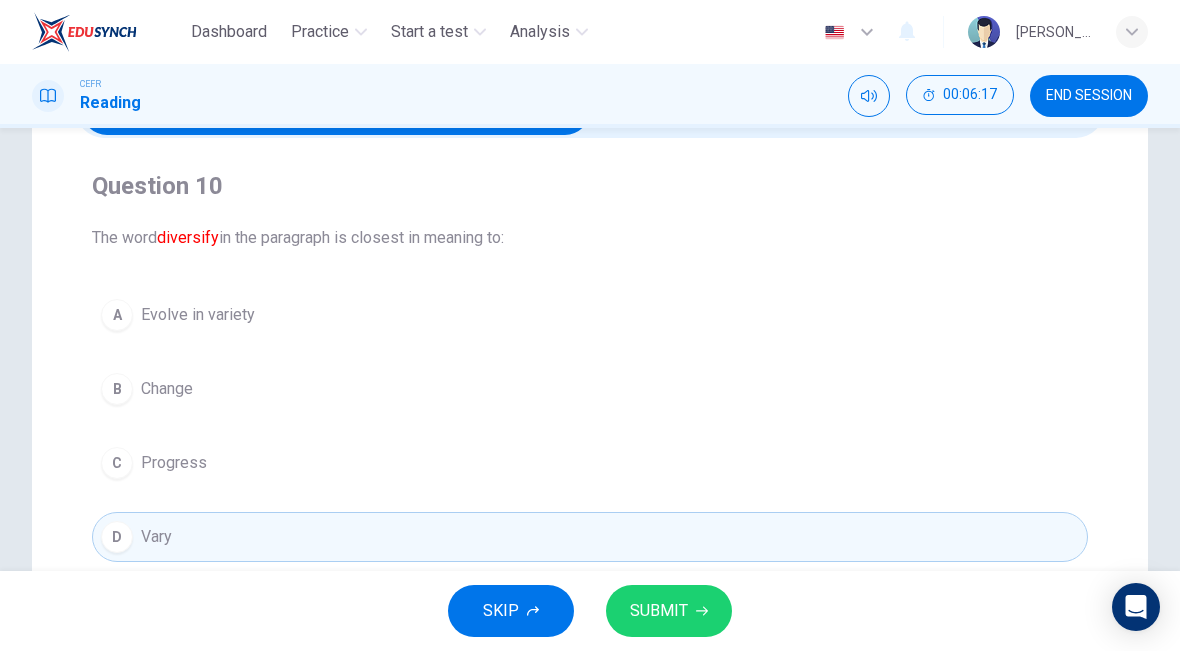 click on "SUBMIT" at bounding box center (659, 611) 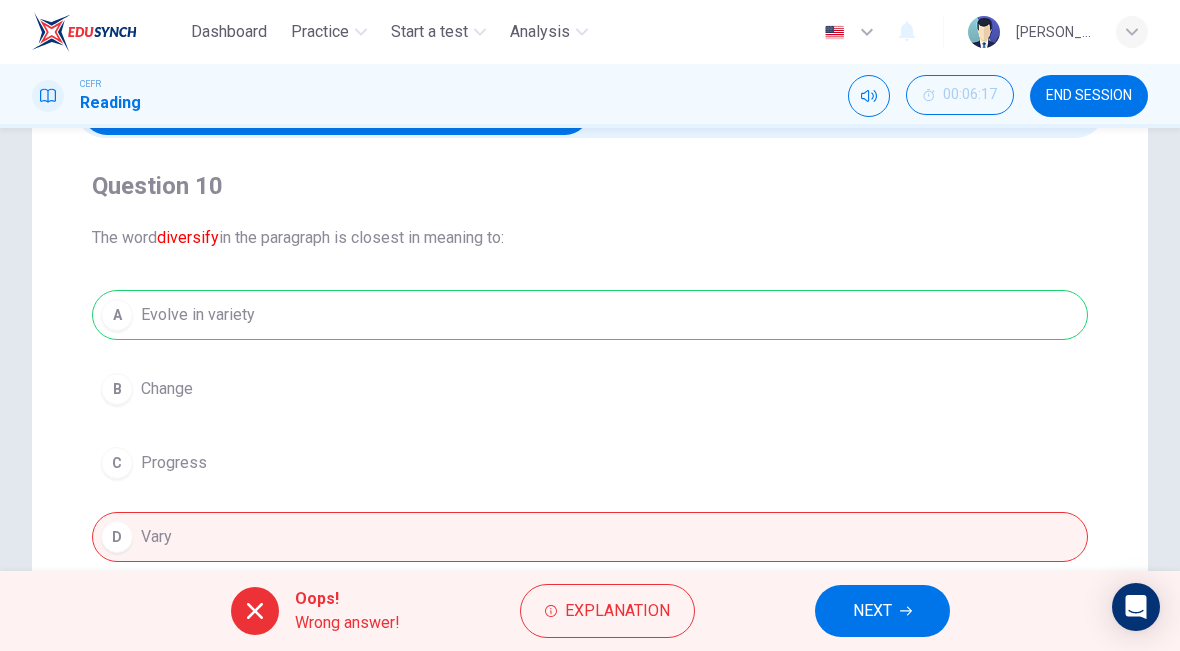 click on "NEXT" at bounding box center [872, 611] 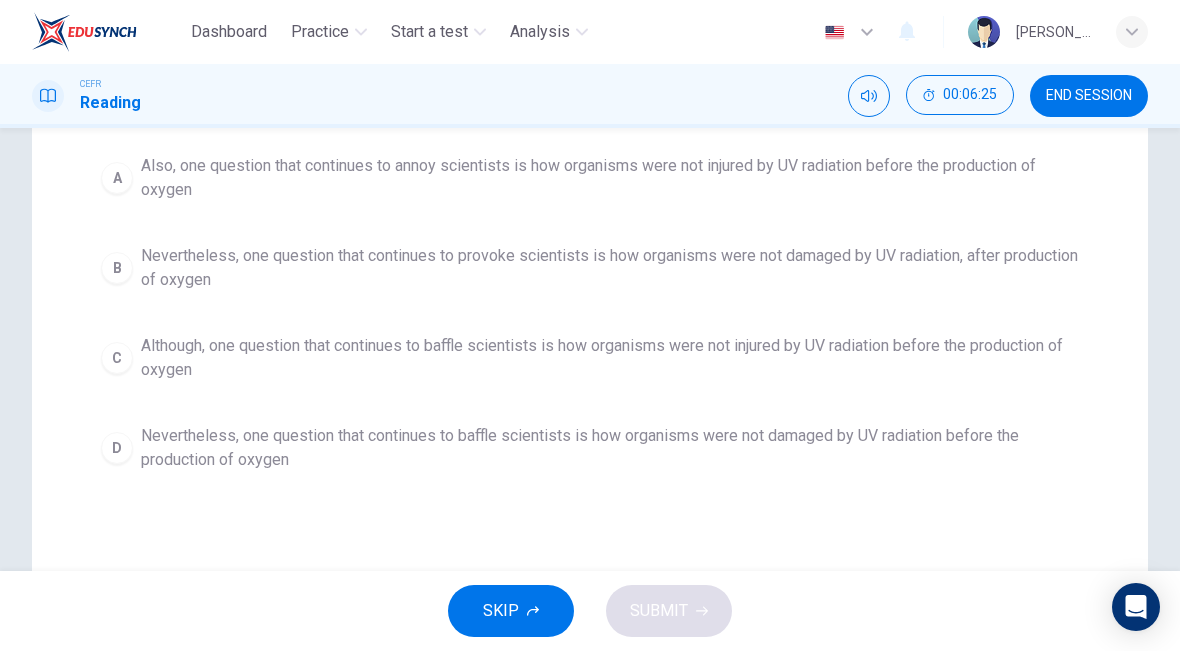 scroll, scrollTop: 300, scrollLeft: 0, axis: vertical 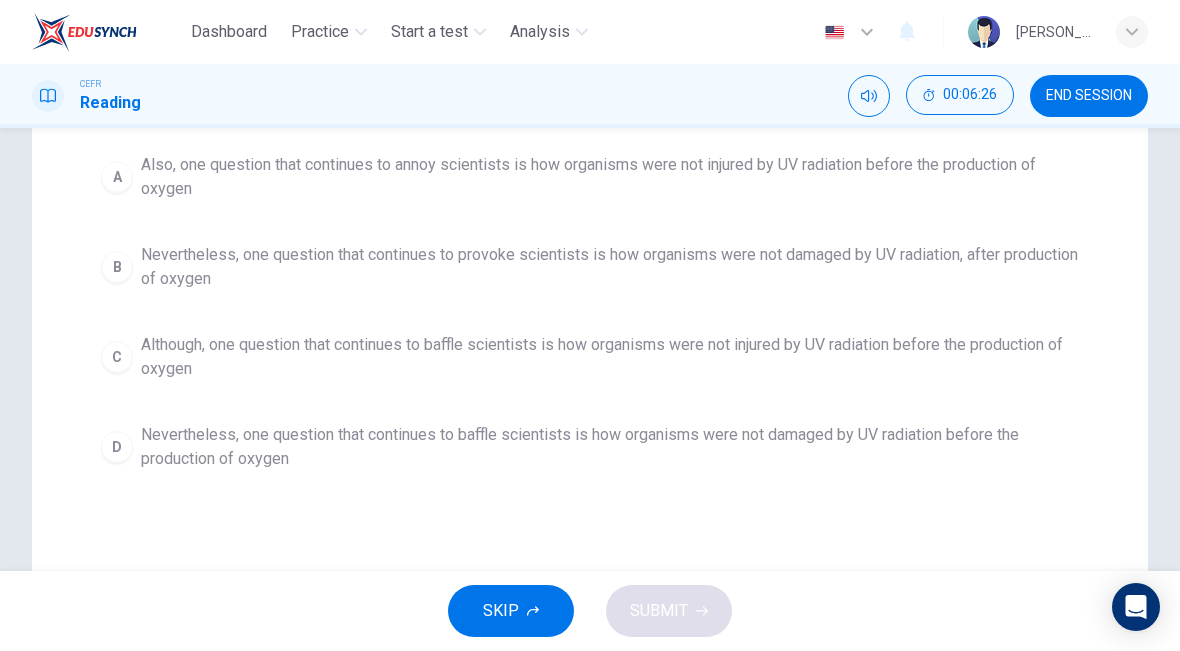 click on "B" at bounding box center (117, 267) 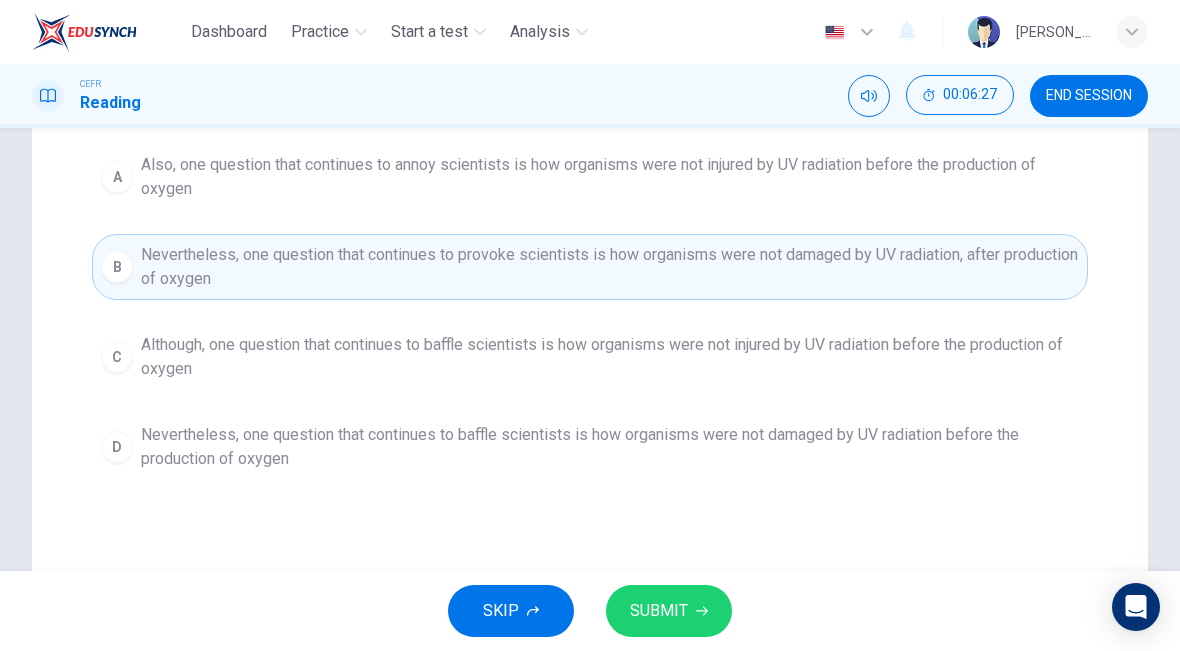 click on "SUBMIT" at bounding box center (659, 611) 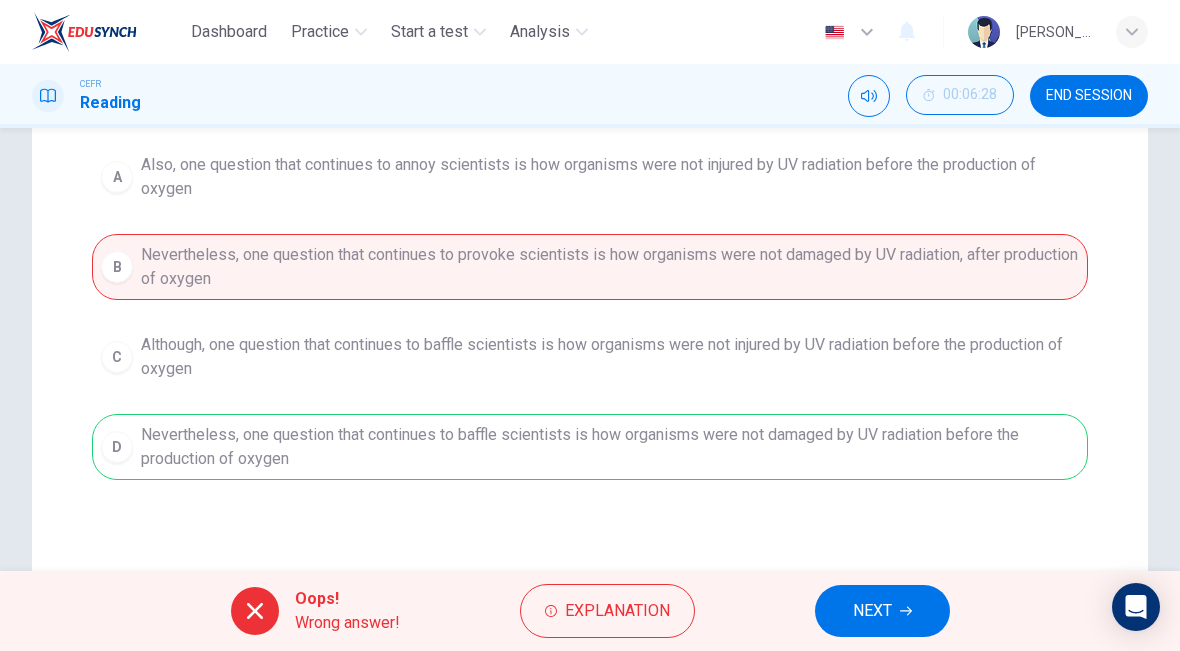 click on "NEXT" at bounding box center (882, 611) 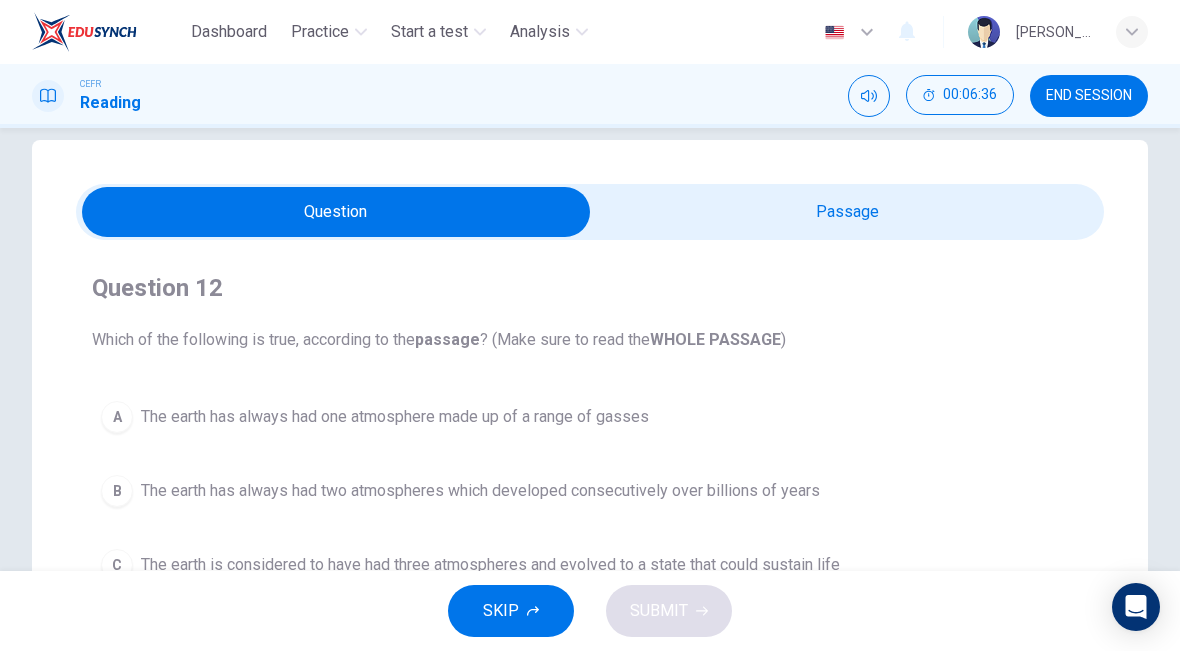 scroll, scrollTop: 28, scrollLeft: 0, axis: vertical 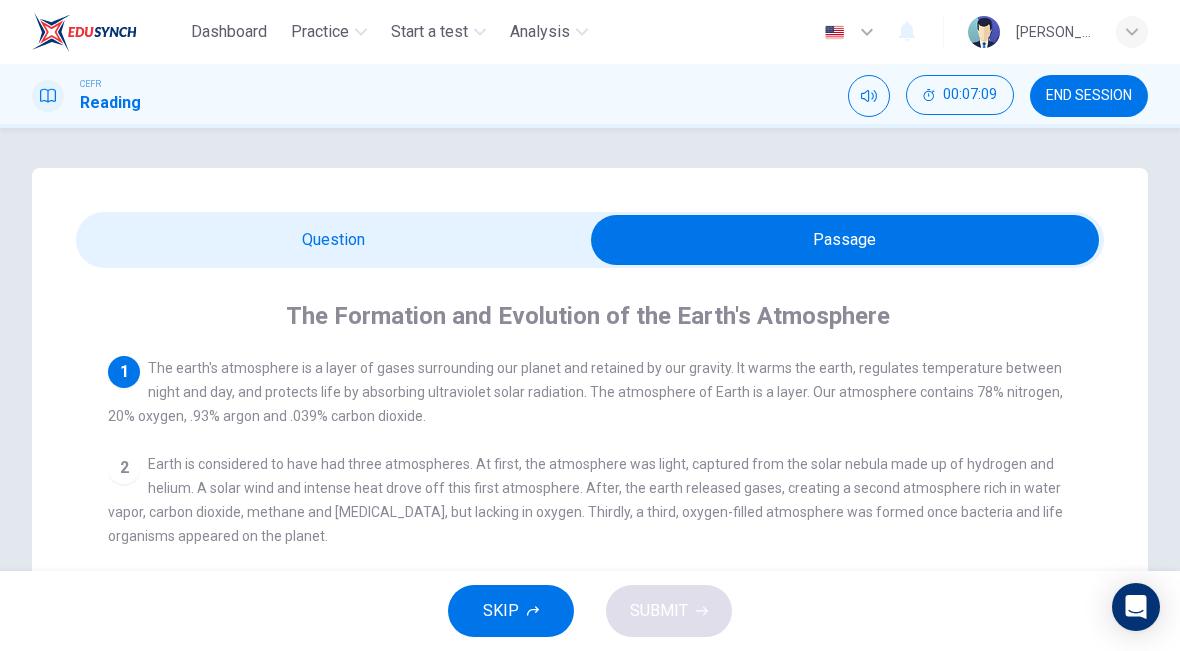 click at bounding box center (845, 240) 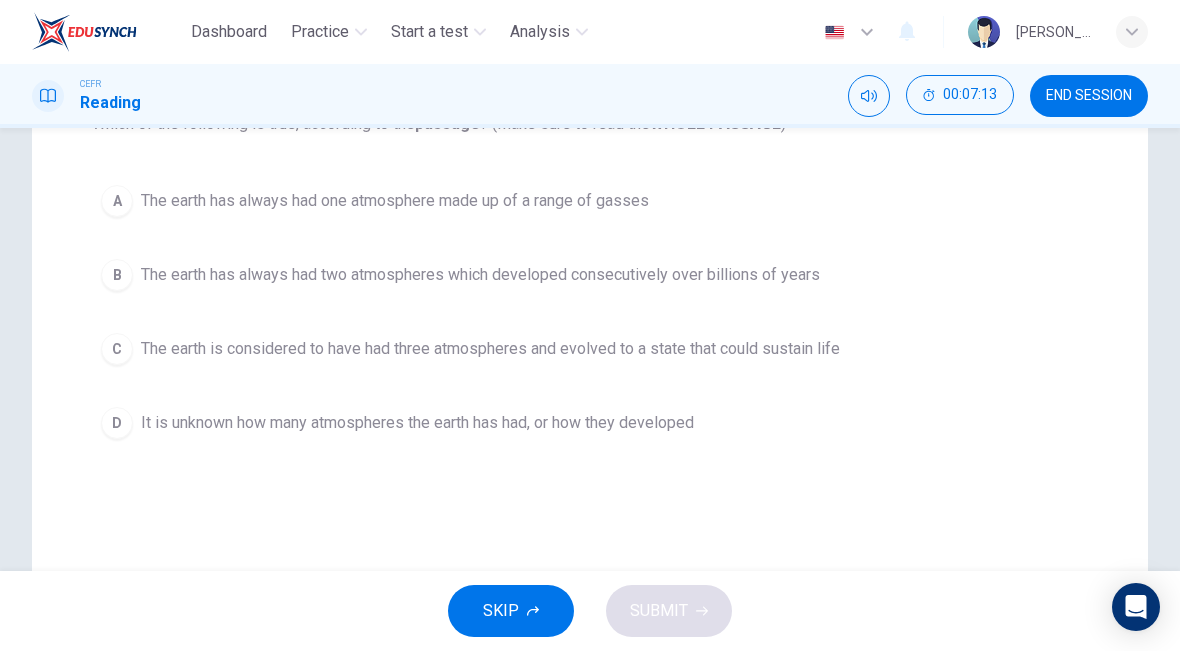 scroll, scrollTop: 245, scrollLeft: 0, axis: vertical 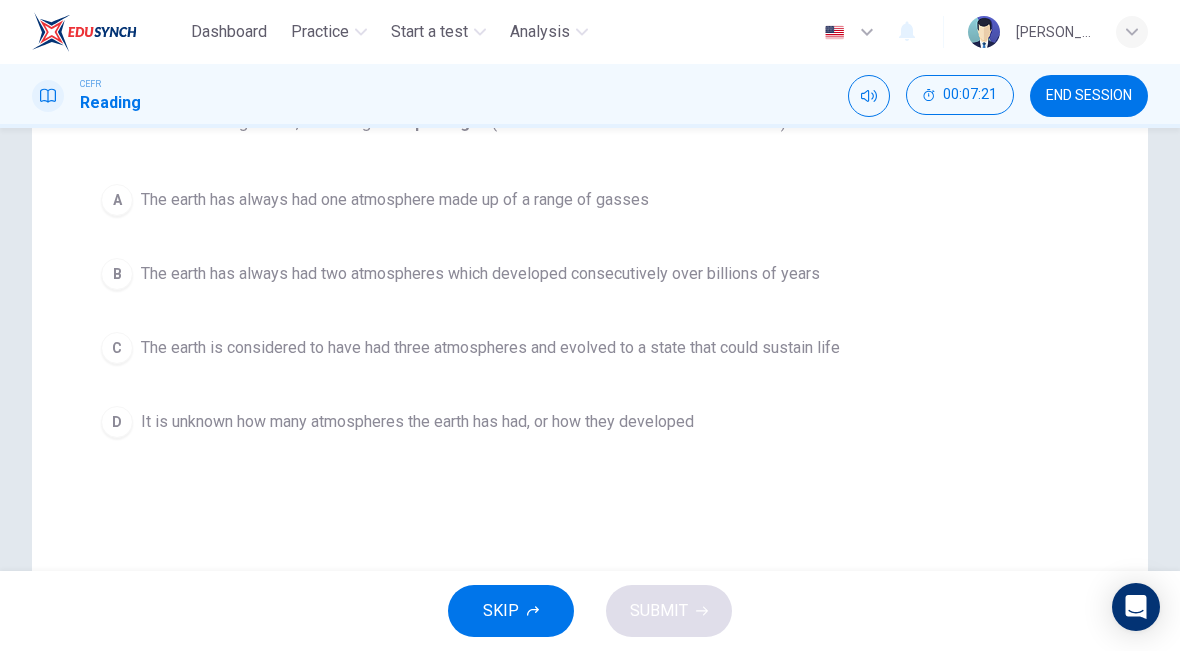 click on "B" at bounding box center (117, 274) 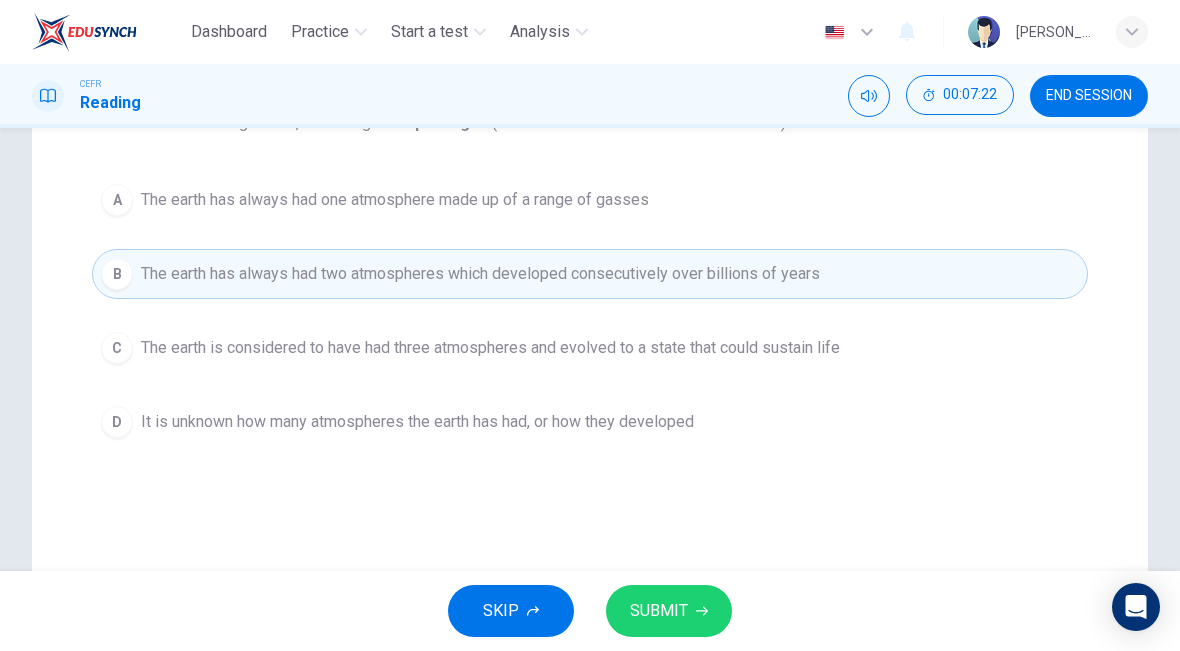 click on "SUBMIT" at bounding box center (659, 611) 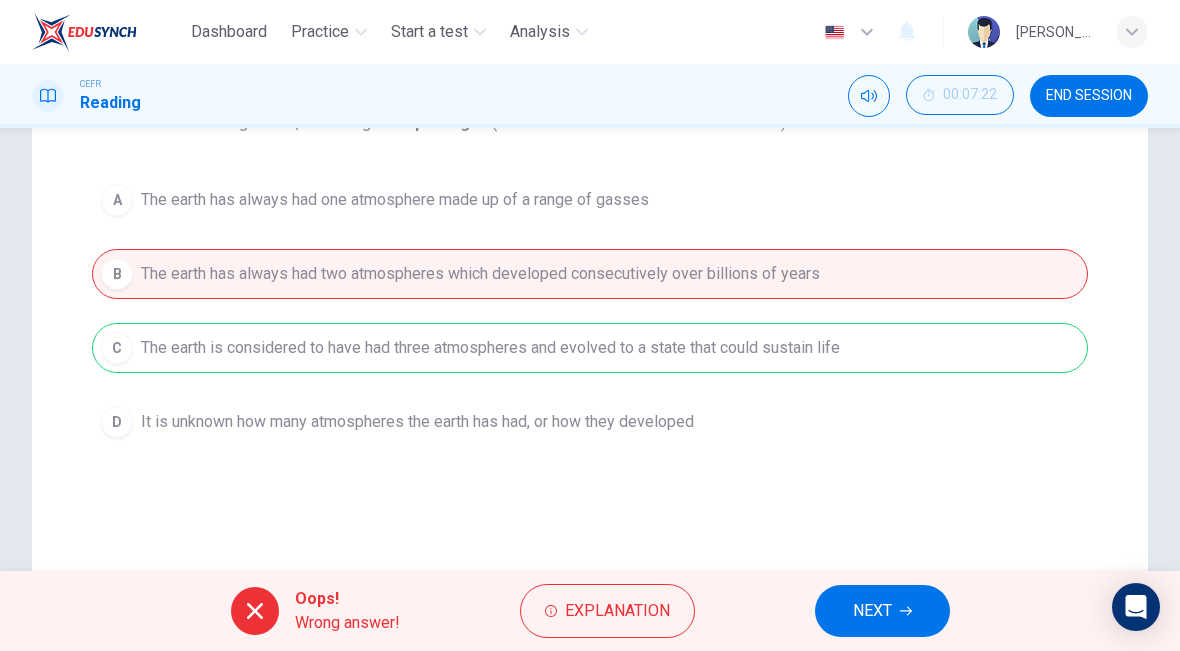 click 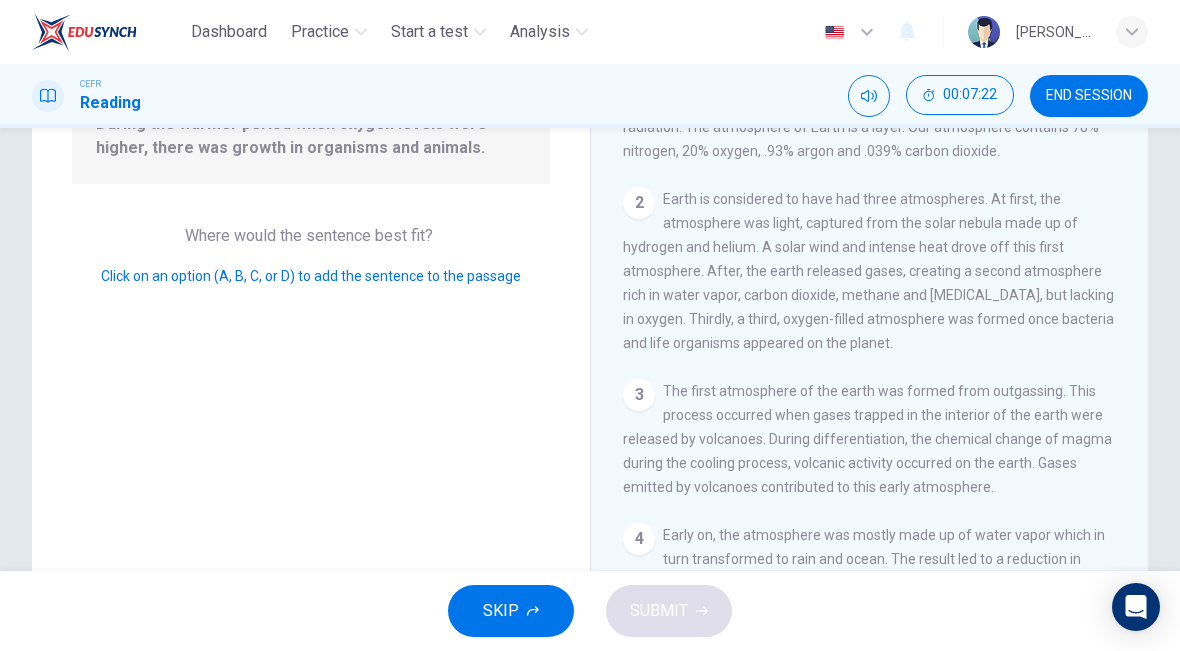 scroll, scrollTop: 836, scrollLeft: 0, axis: vertical 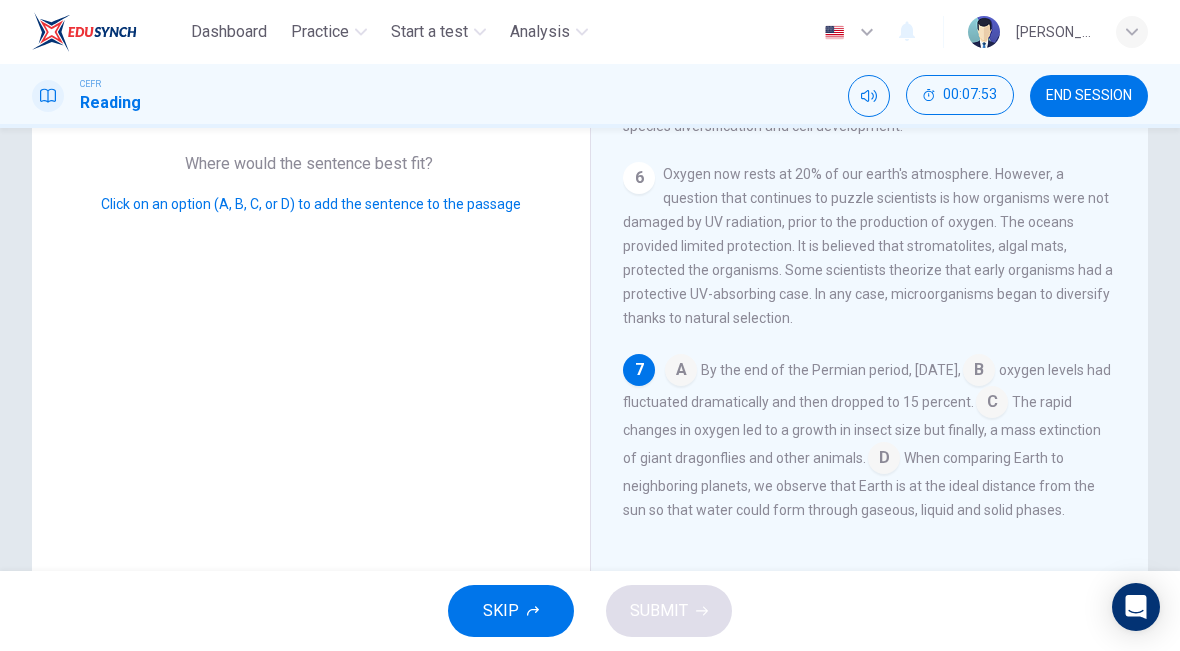 click at bounding box center (992, 404) 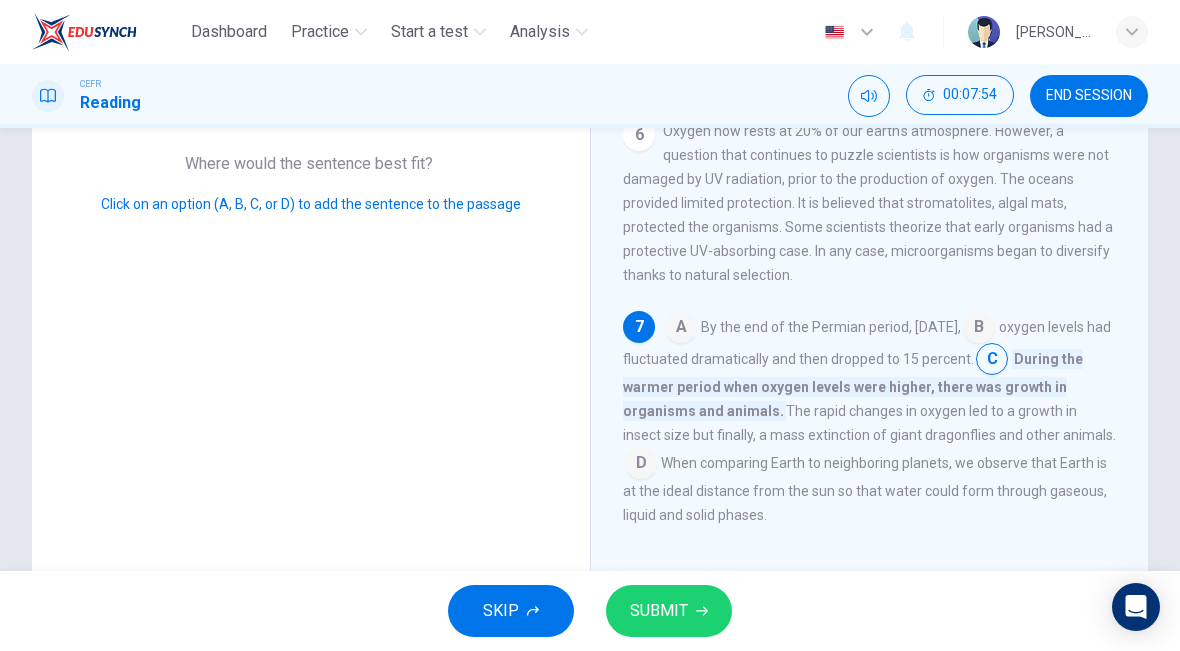click on "SUBMIT" at bounding box center (669, 611) 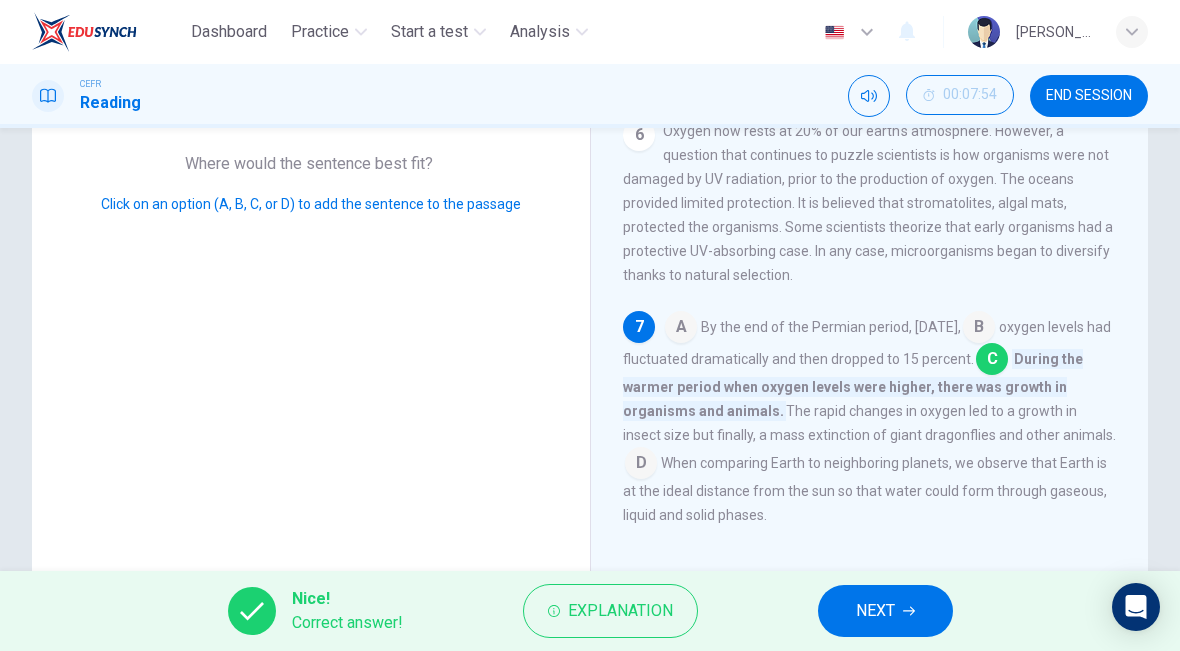 click on "NEXT" at bounding box center (885, 611) 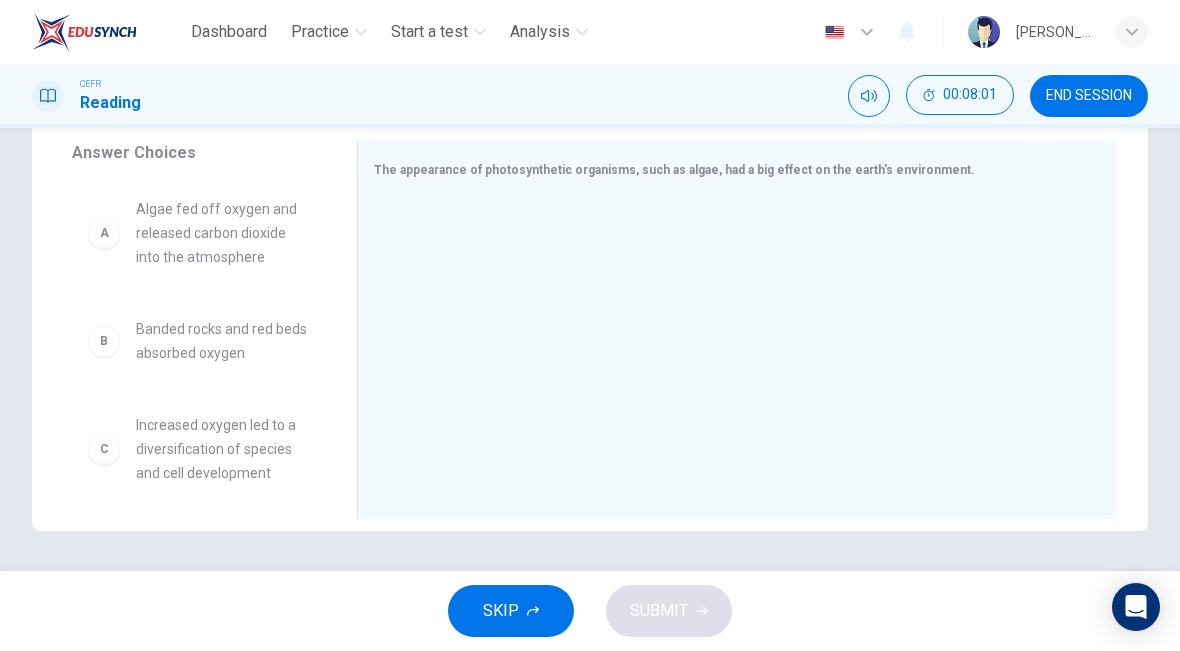 scroll, scrollTop: 332, scrollLeft: 0, axis: vertical 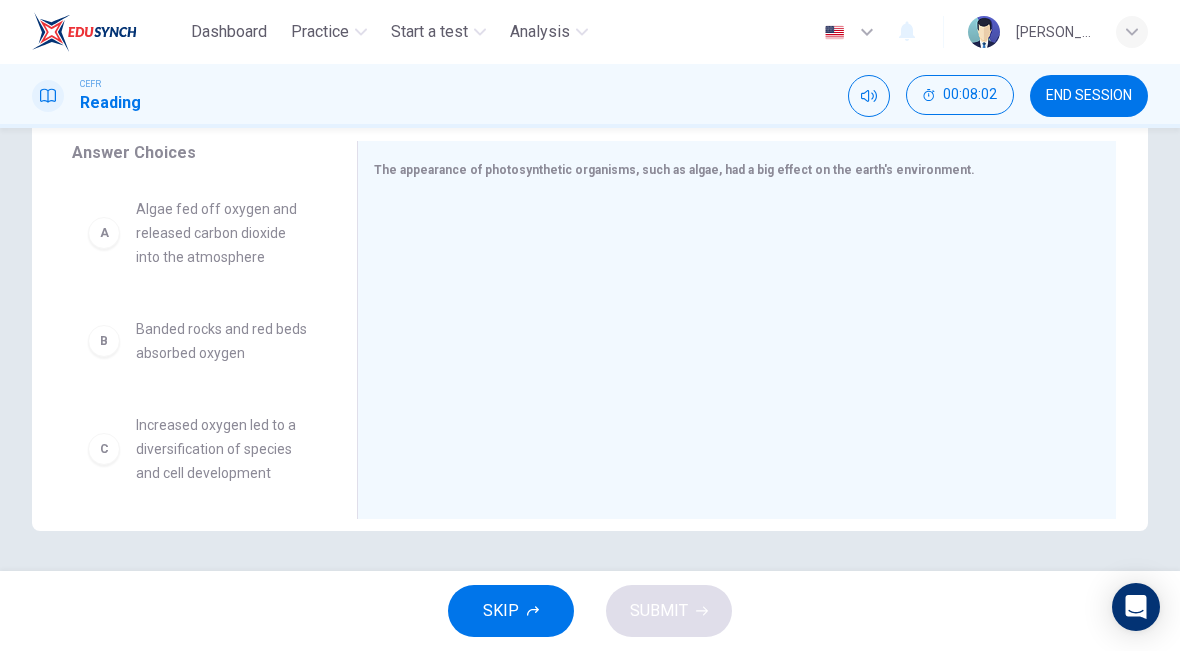 click on "C" at bounding box center (104, 449) 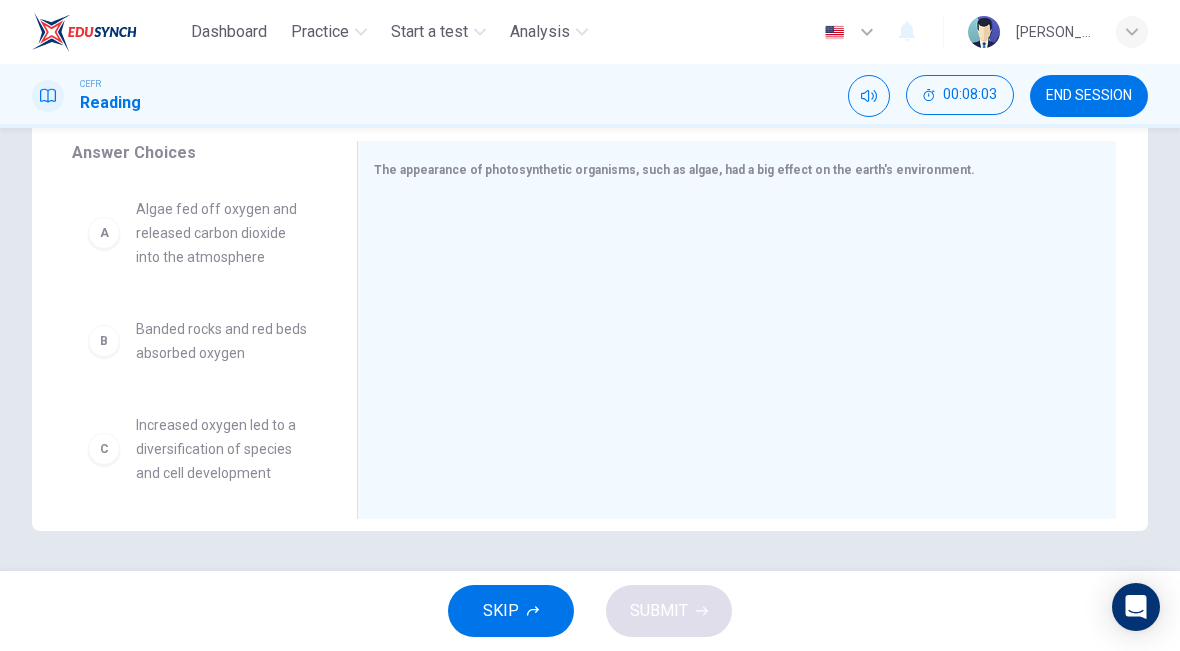 click on "C" at bounding box center [104, 449] 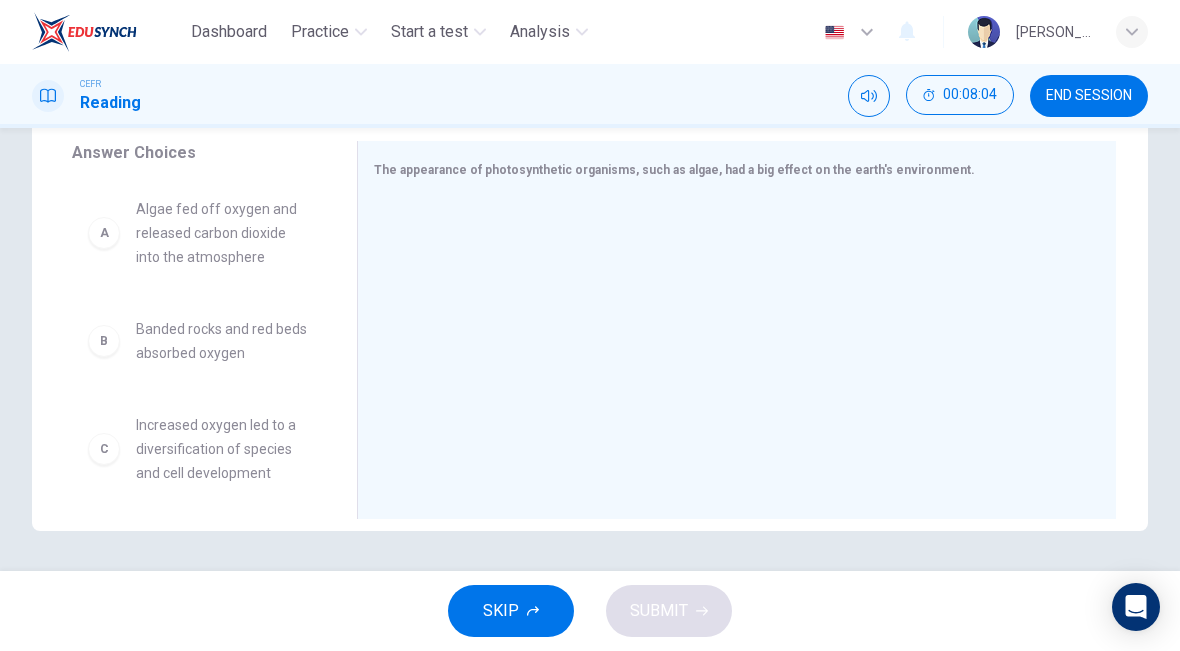 click on "C" at bounding box center (104, 449) 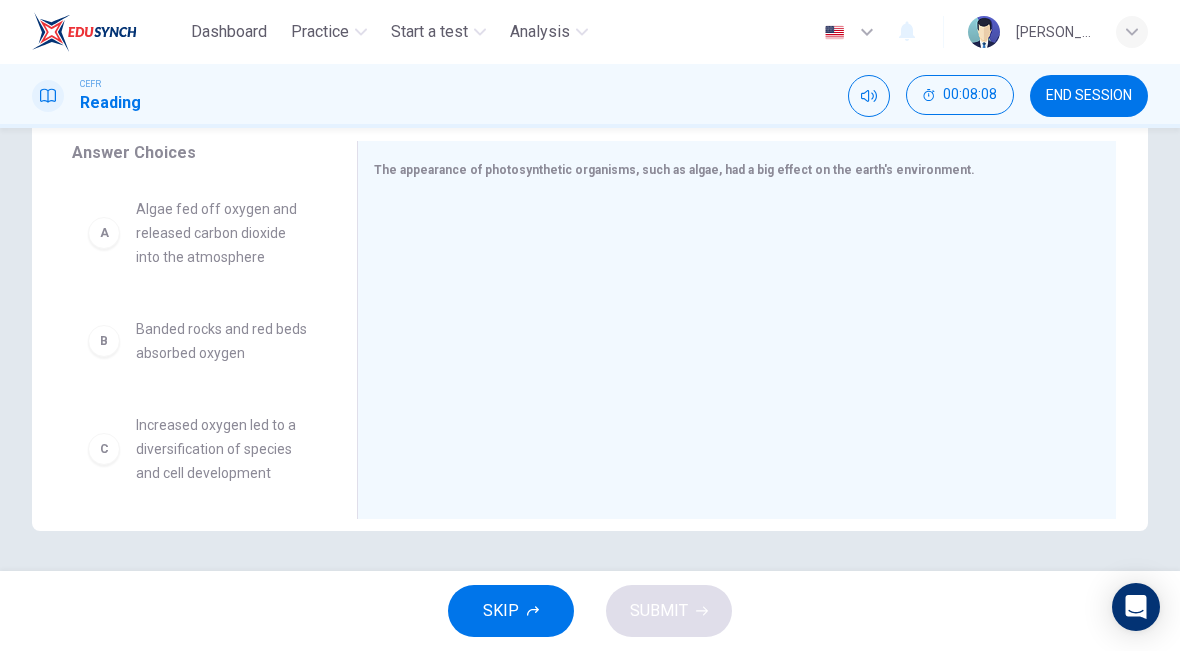 scroll, scrollTop: 332, scrollLeft: 0, axis: vertical 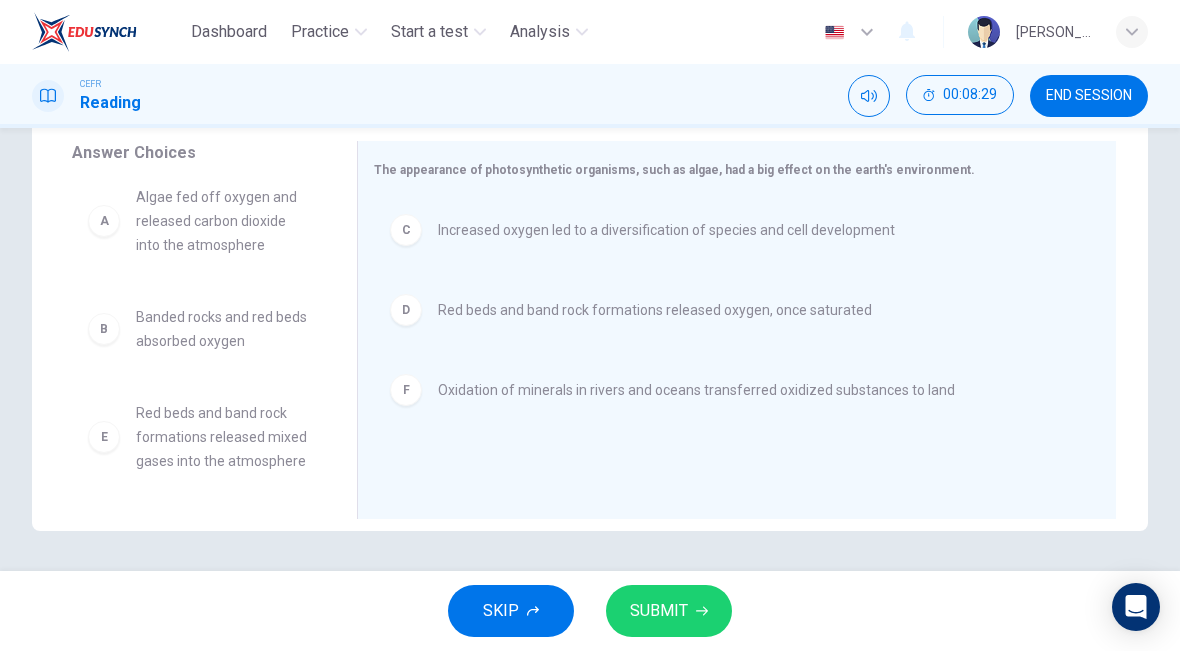 click on "SUBMIT" at bounding box center [659, 611] 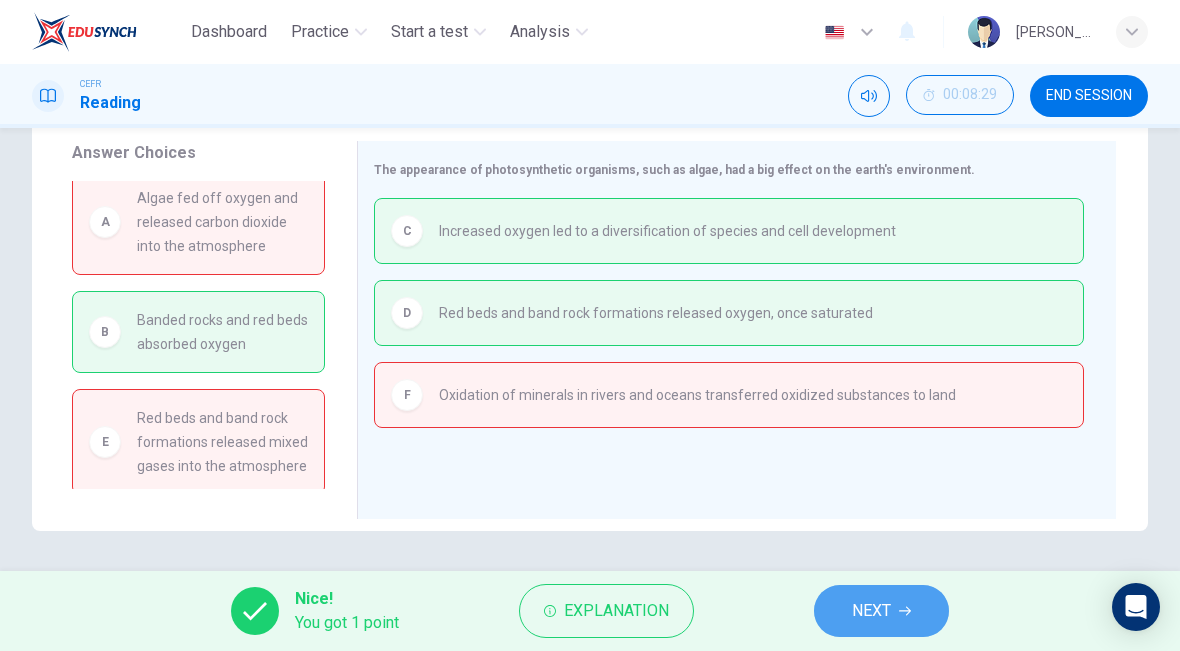 click on "NEXT" at bounding box center [881, 611] 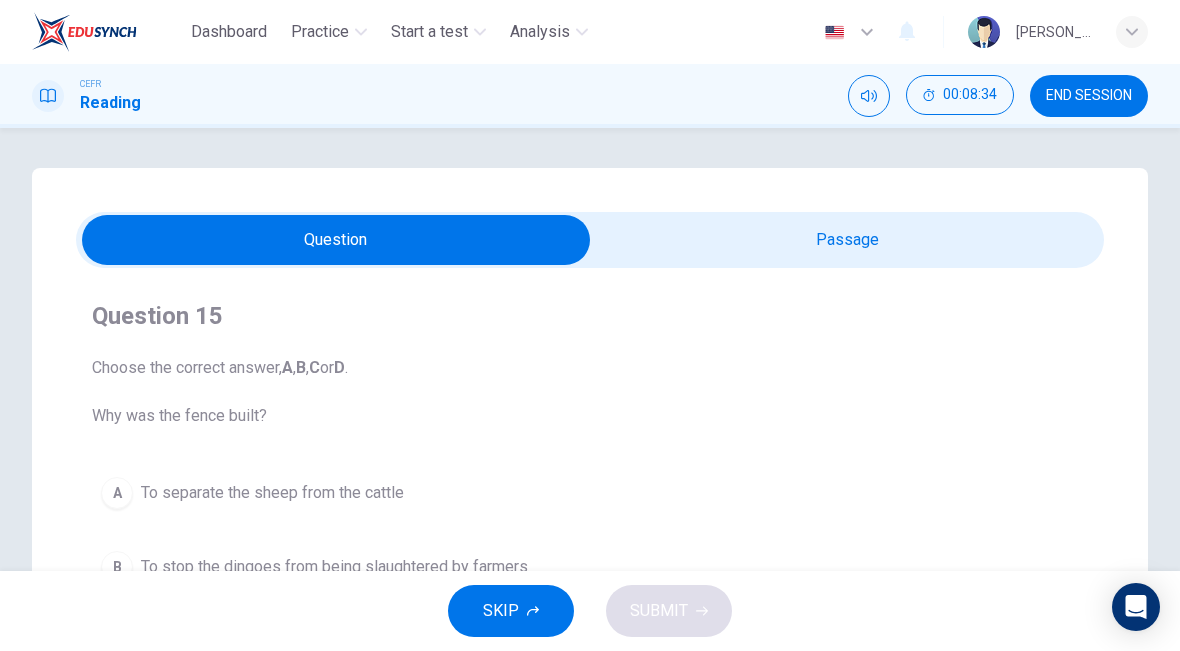 scroll, scrollTop: 0, scrollLeft: 0, axis: both 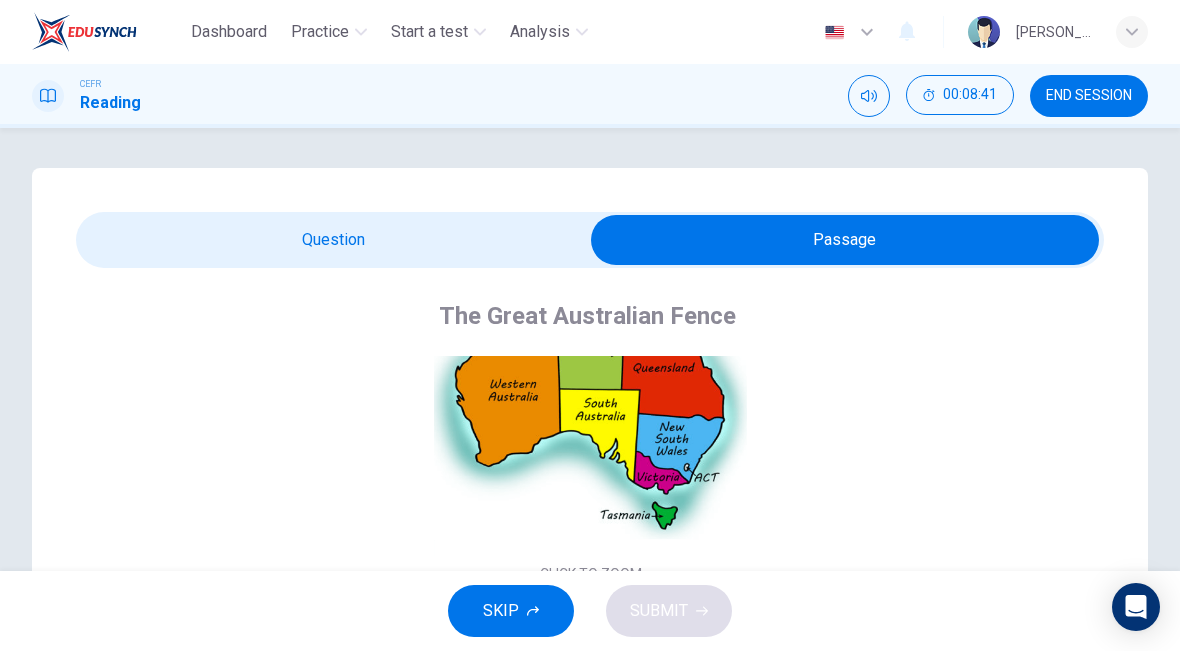 click on "Click to Zoom" at bounding box center (591, 416) 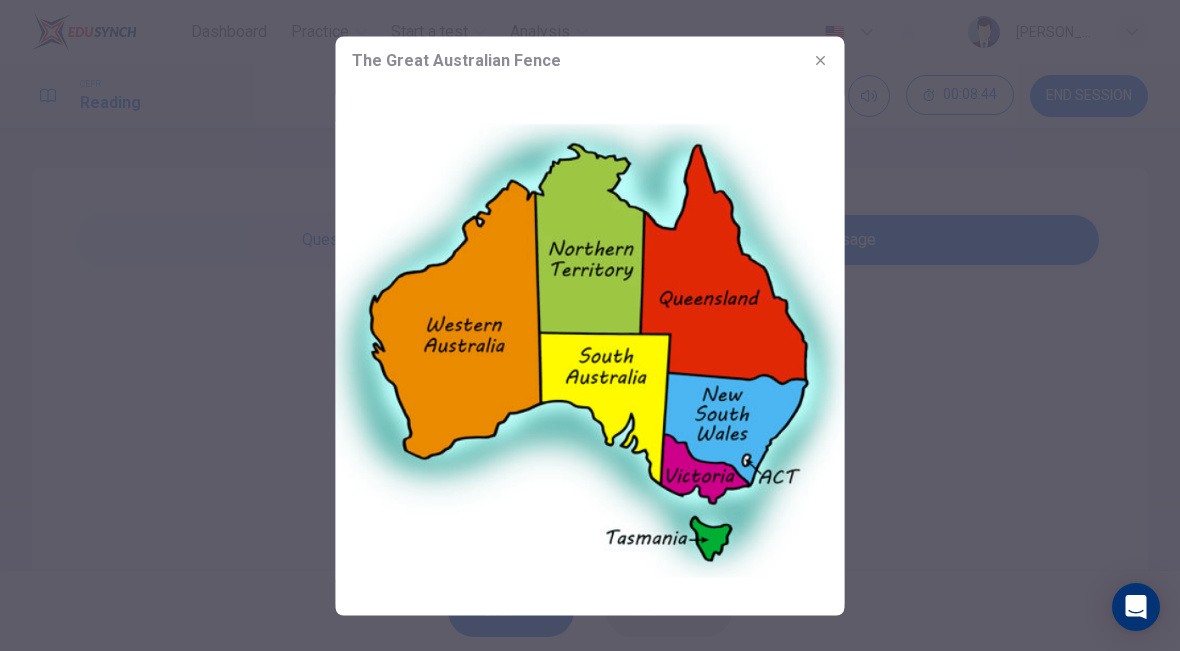 click at bounding box center [590, 325] 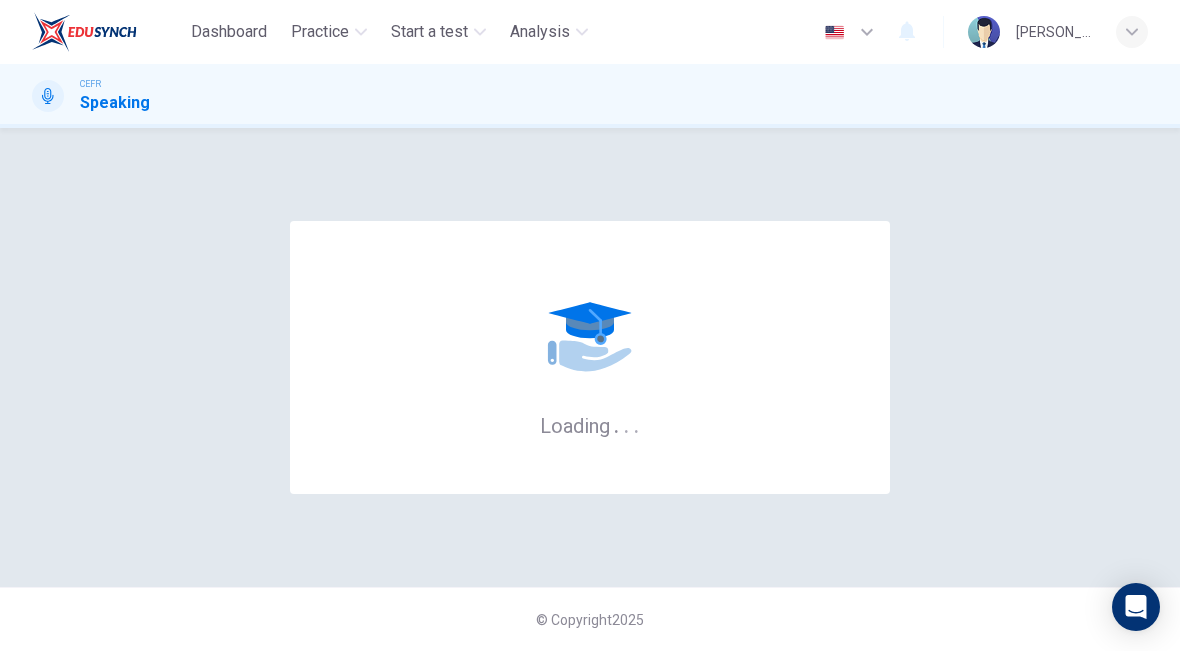 scroll, scrollTop: 0, scrollLeft: 0, axis: both 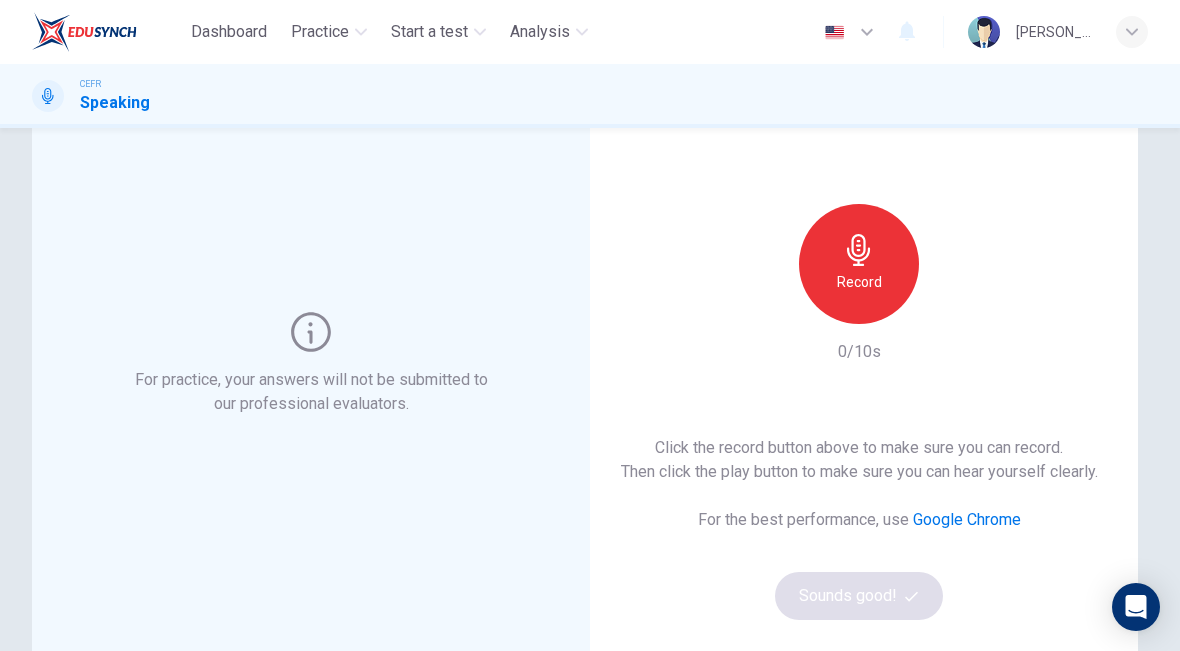 click on "Record" at bounding box center [859, 282] 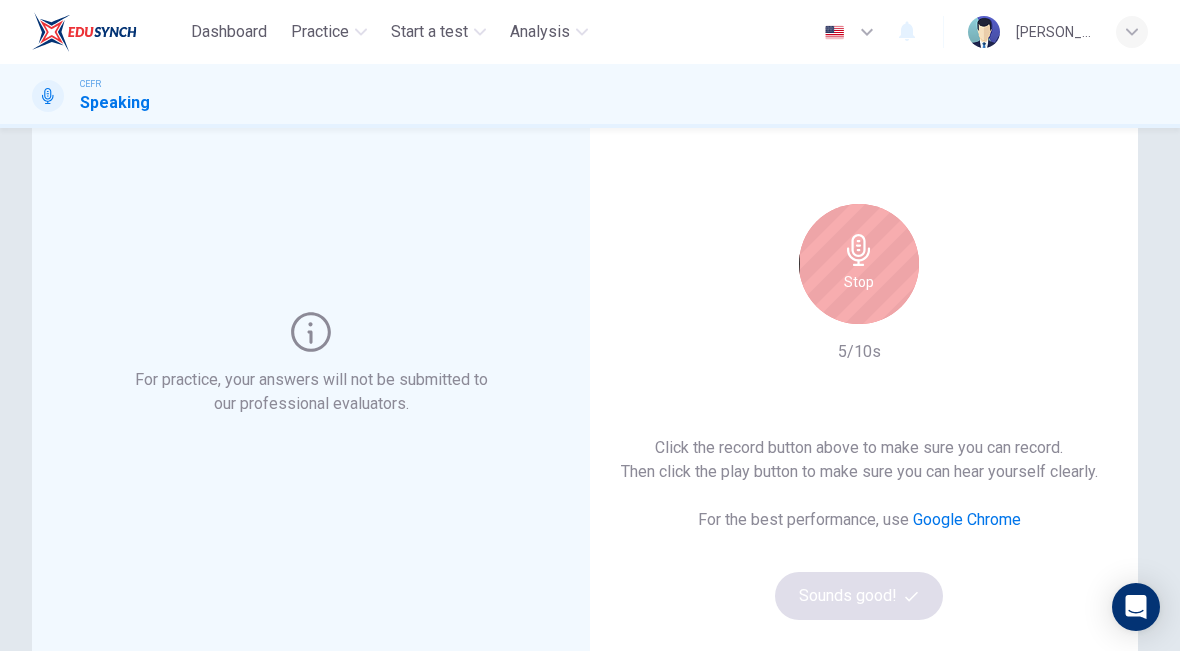 click on "Stop" at bounding box center (859, 264) 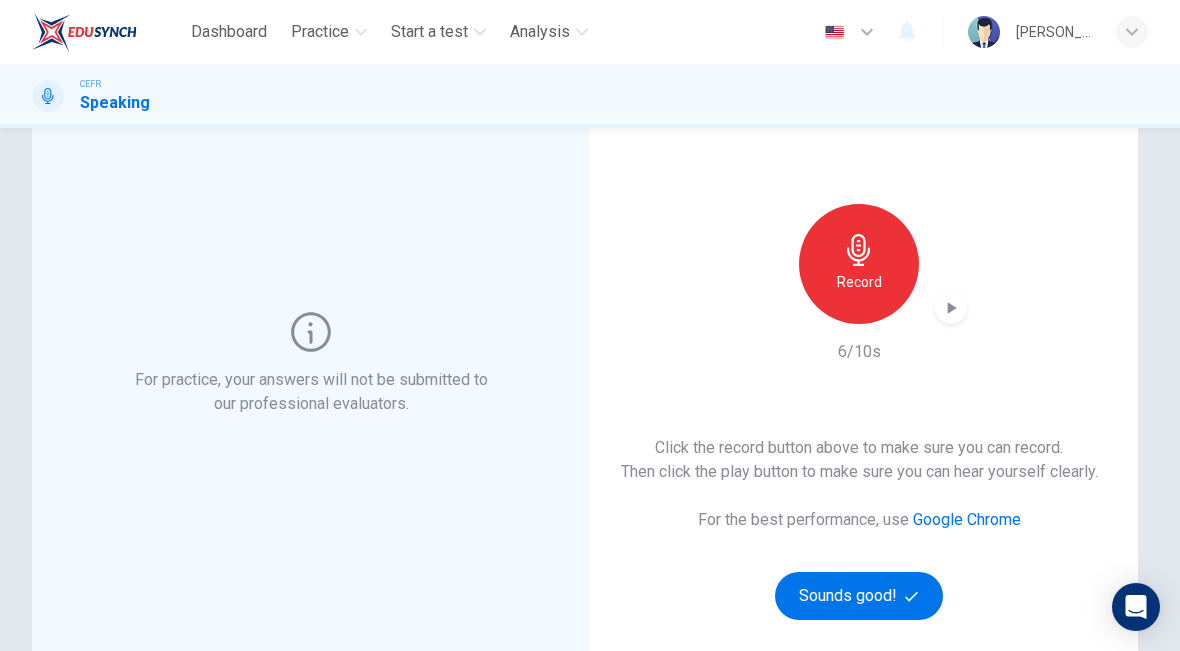 click on "Sounds good!" at bounding box center [859, 596] 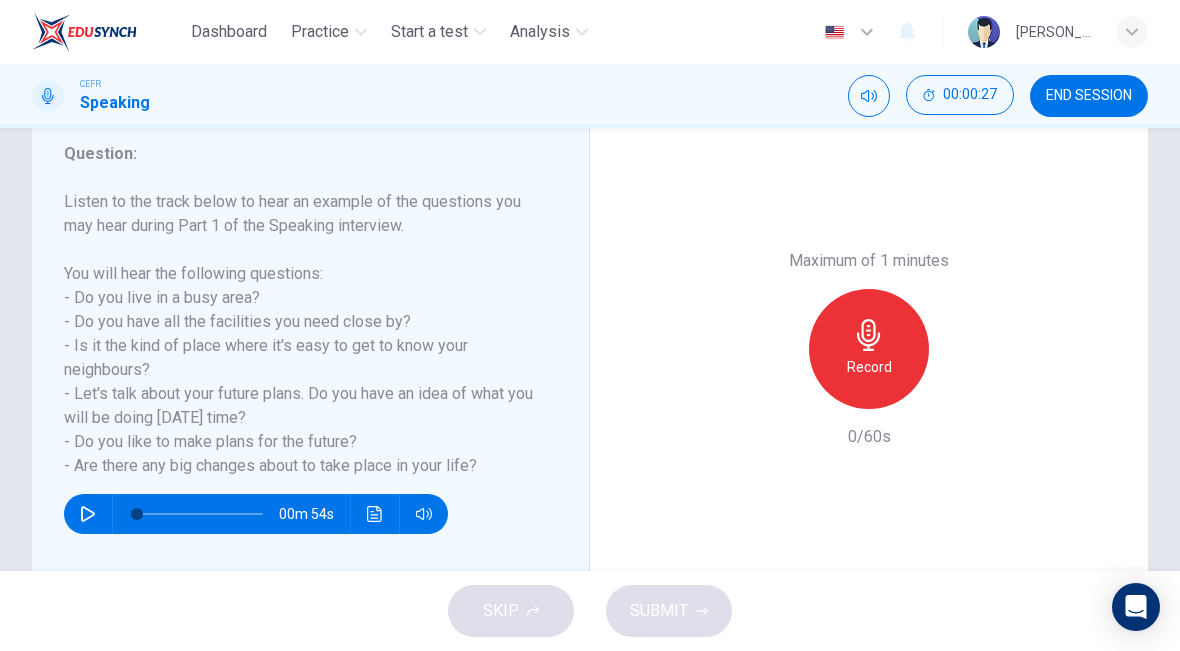 scroll, scrollTop: 263, scrollLeft: 0, axis: vertical 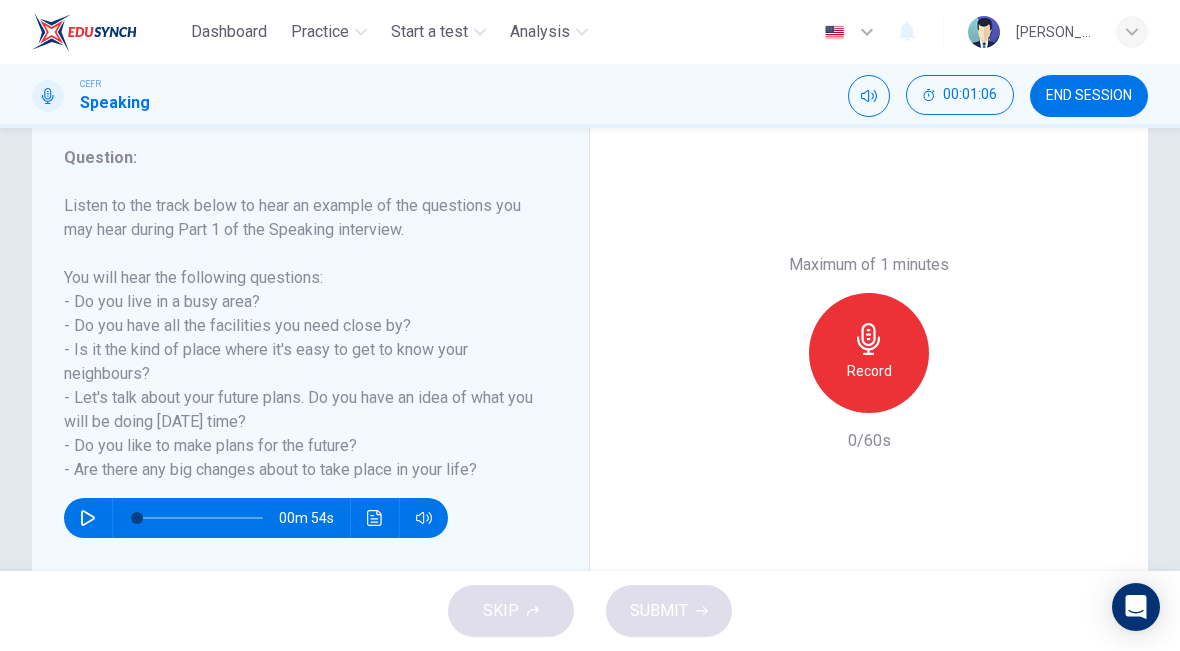 click 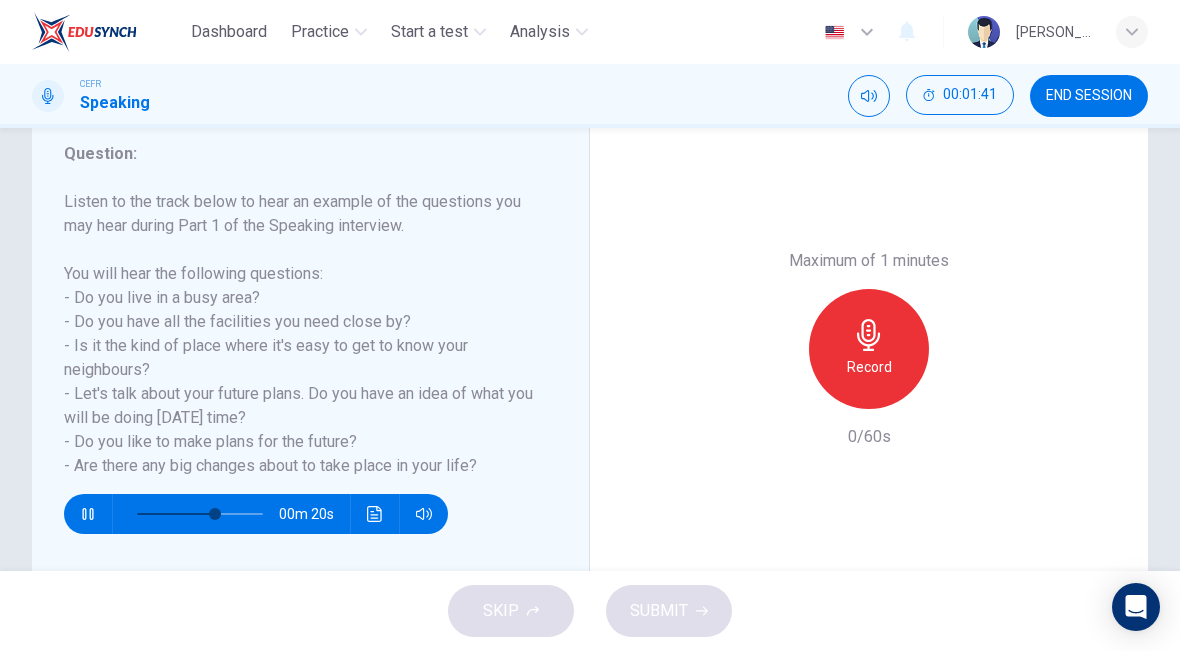 scroll, scrollTop: 272, scrollLeft: 0, axis: vertical 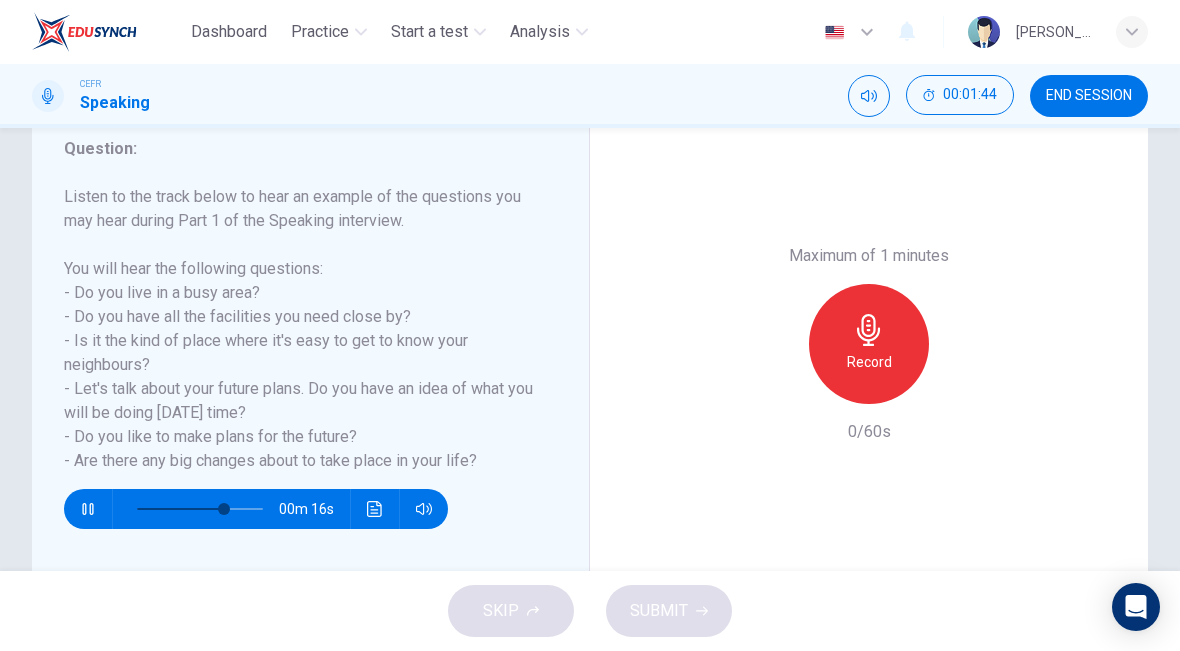 click at bounding box center (375, 509) 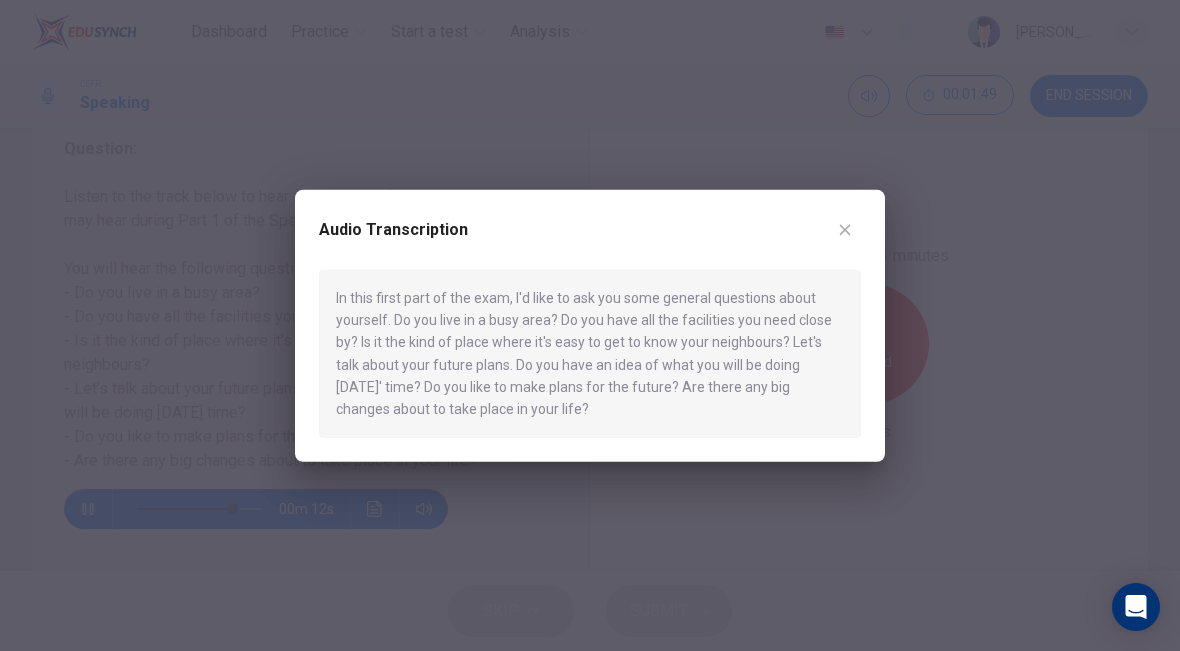 click at bounding box center (590, 325) 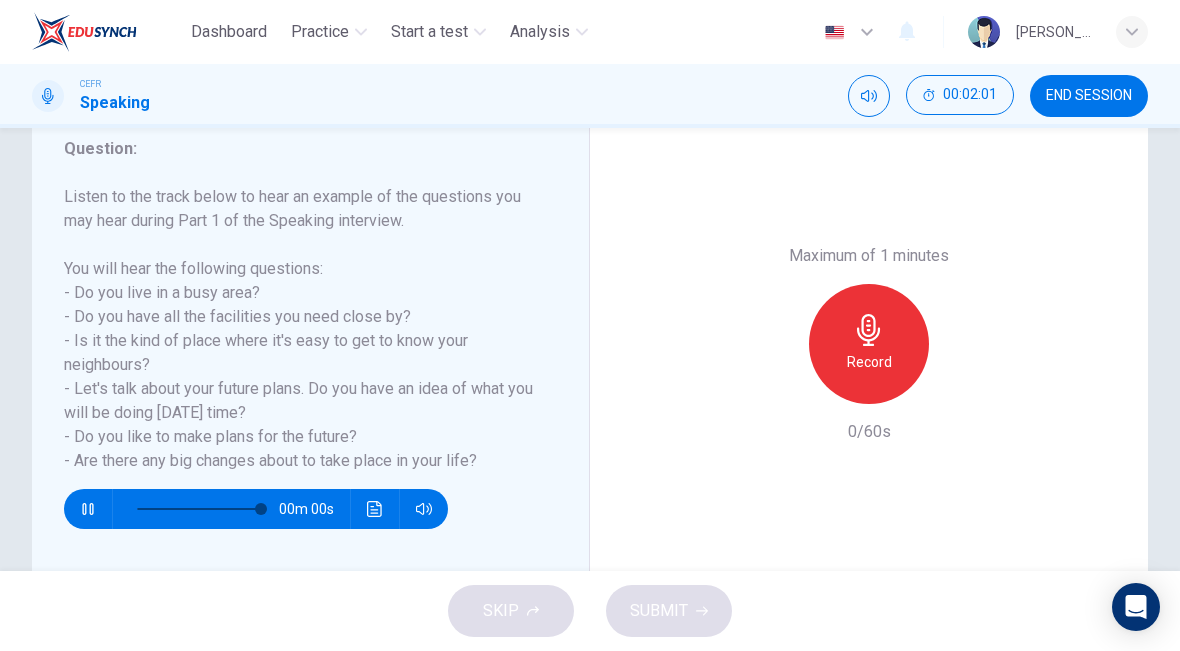type on "0" 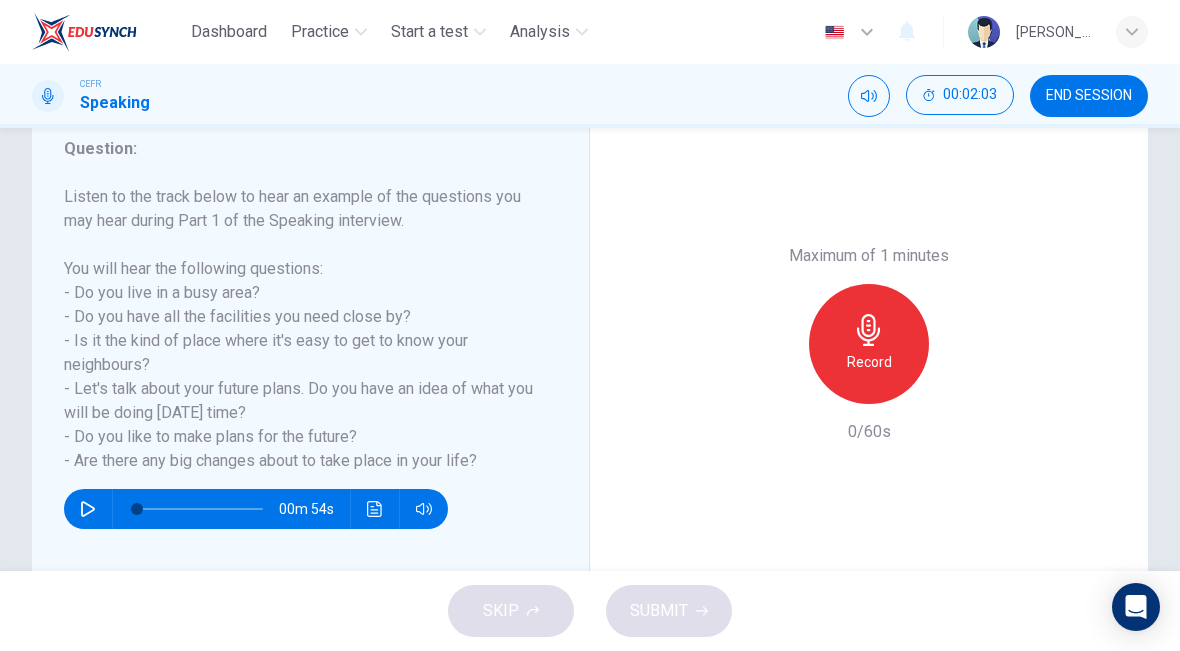 click 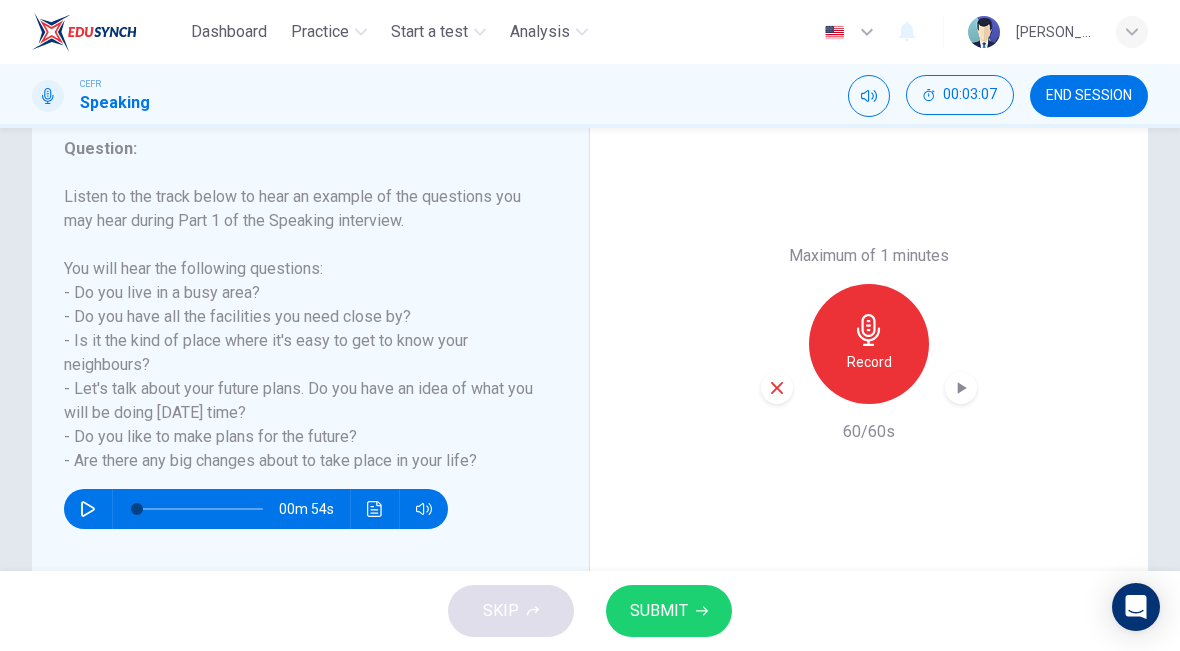 click on "SUBMIT" at bounding box center [669, 611] 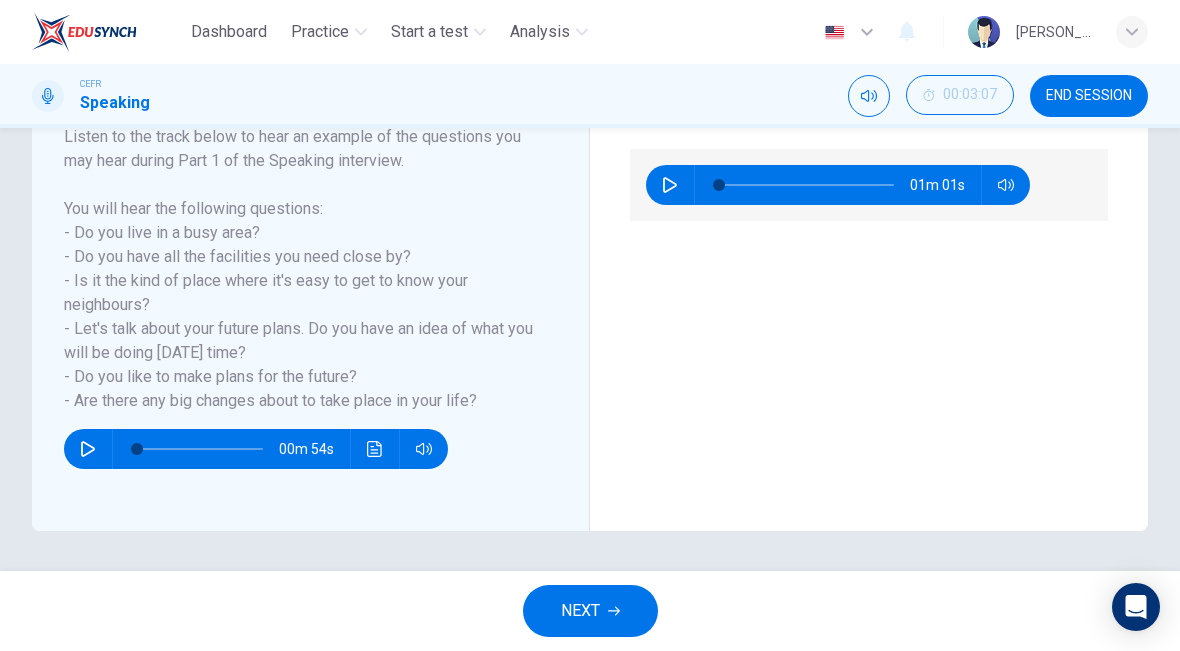 scroll, scrollTop: 332, scrollLeft: 0, axis: vertical 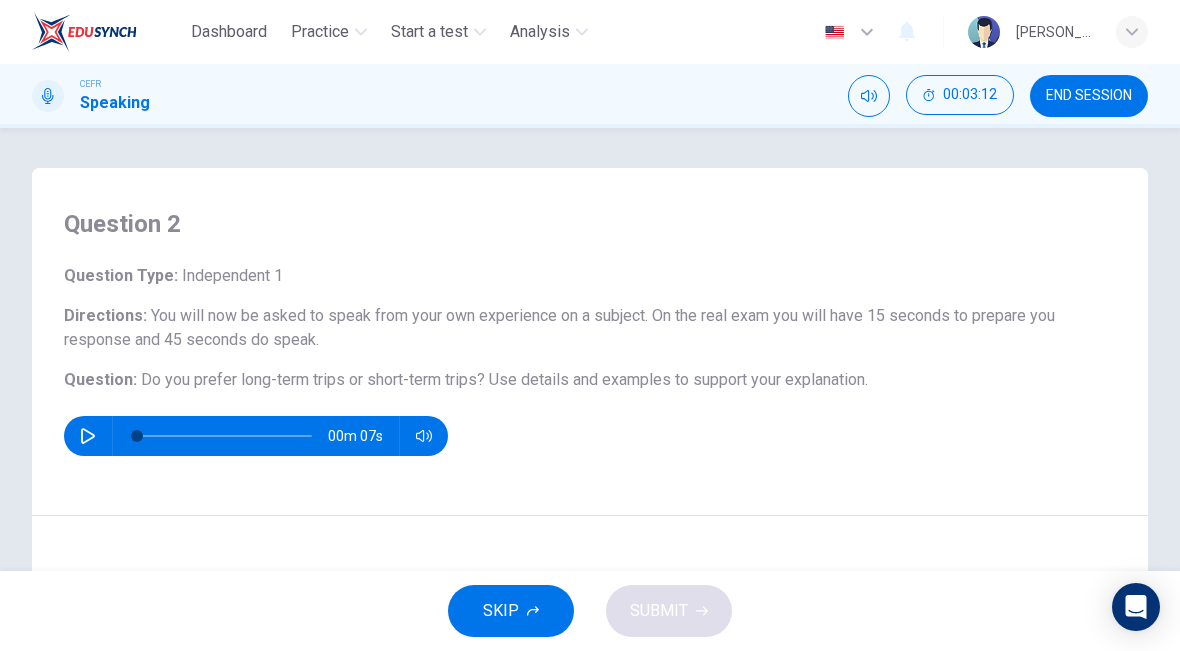 click on "END SESSION" at bounding box center [1089, 96] 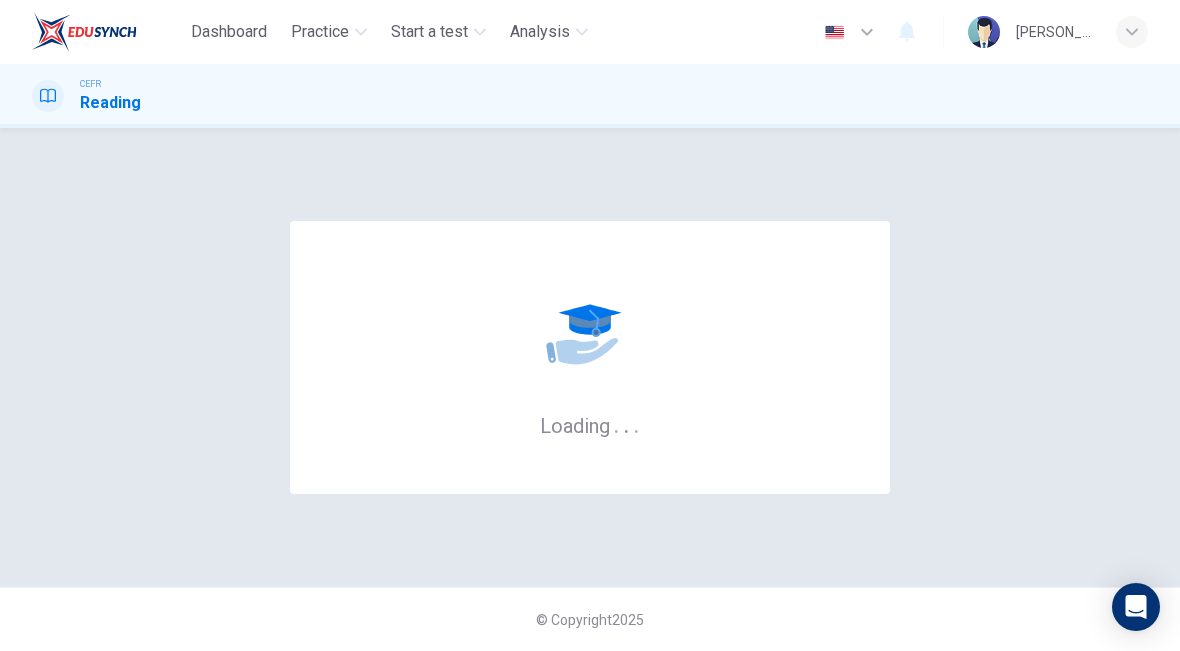 scroll, scrollTop: 0, scrollLeft: 0, axis: both 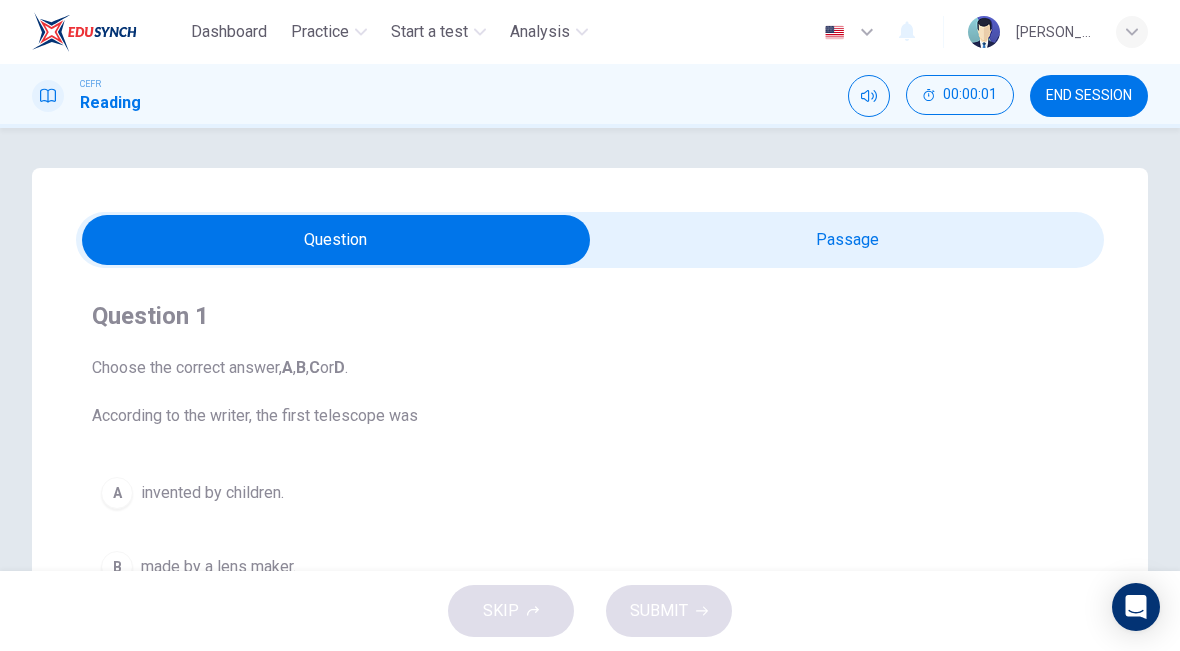 click on "Practice" at bounding box center [320, 32] 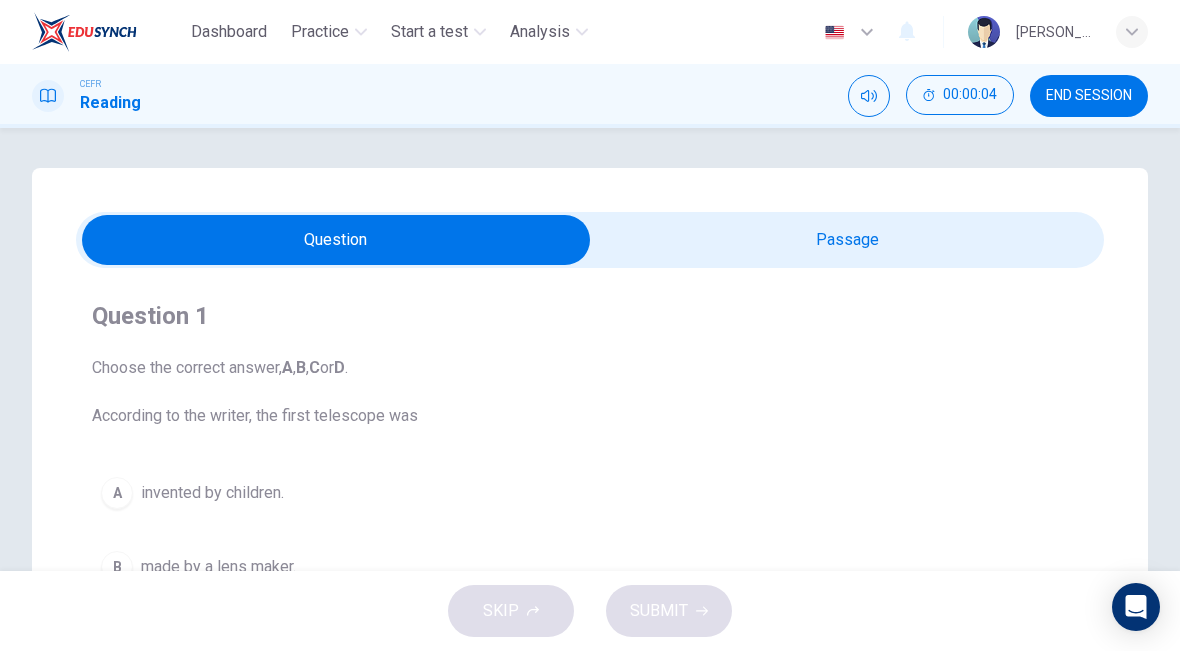 click on "Practice" at bounding box center [320, 32] 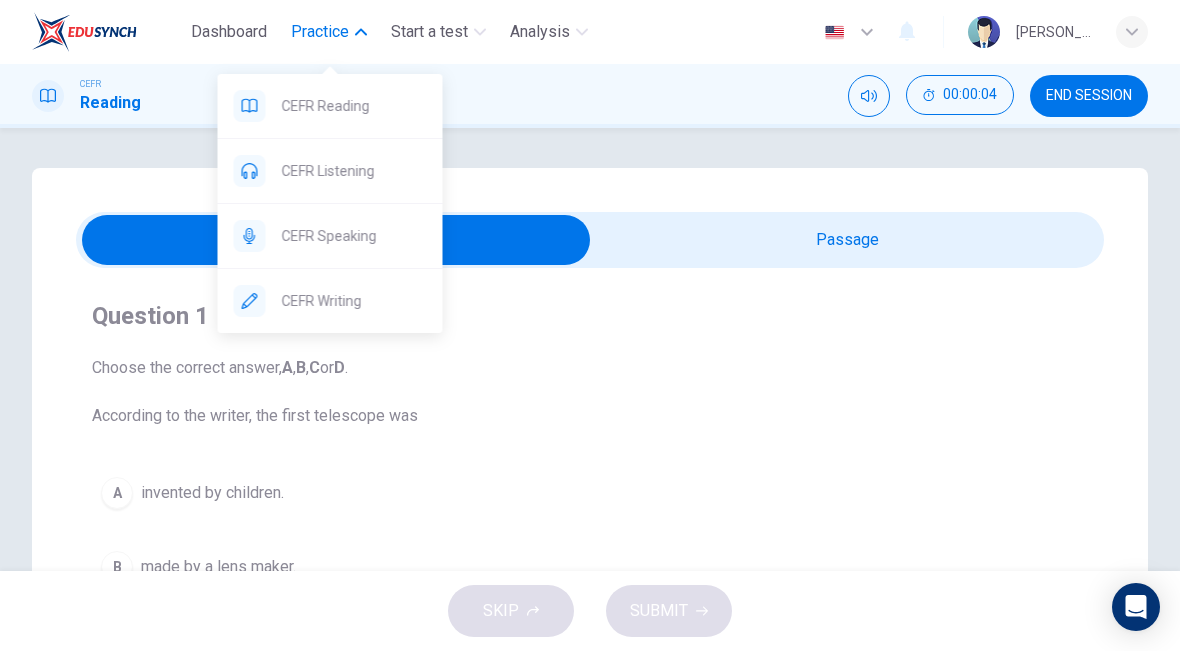 click on "CEFR Listening" at bounding box center [354, 171] 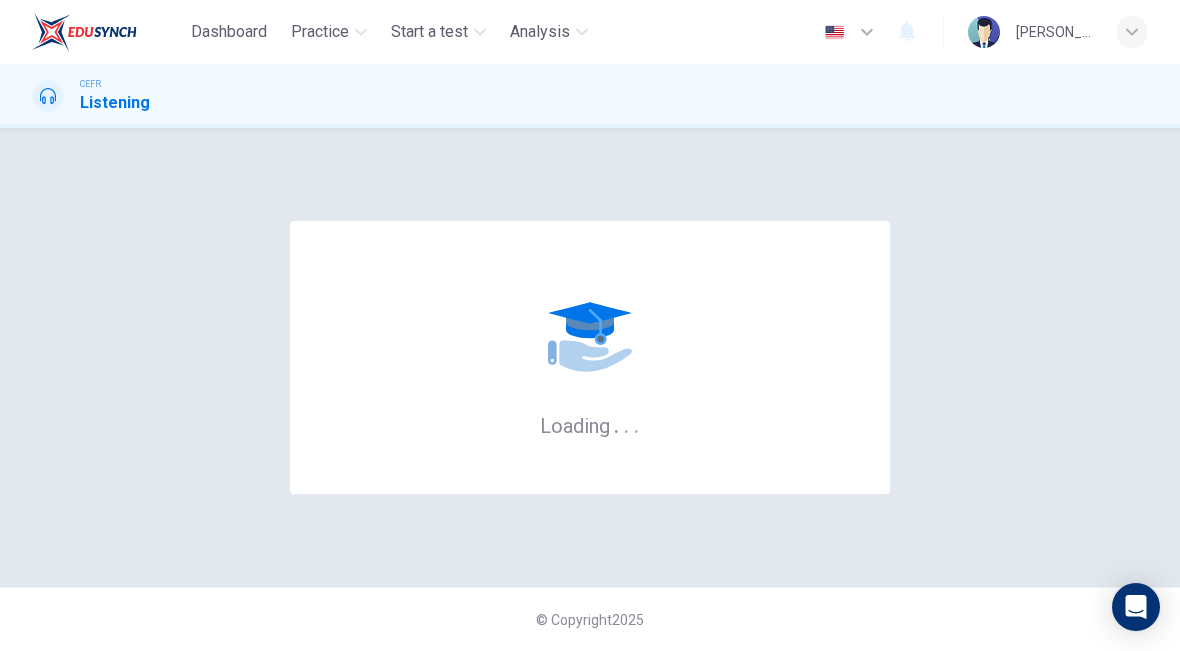 scroll, scrollTop: 0, scrollLeft: 0, axis: both 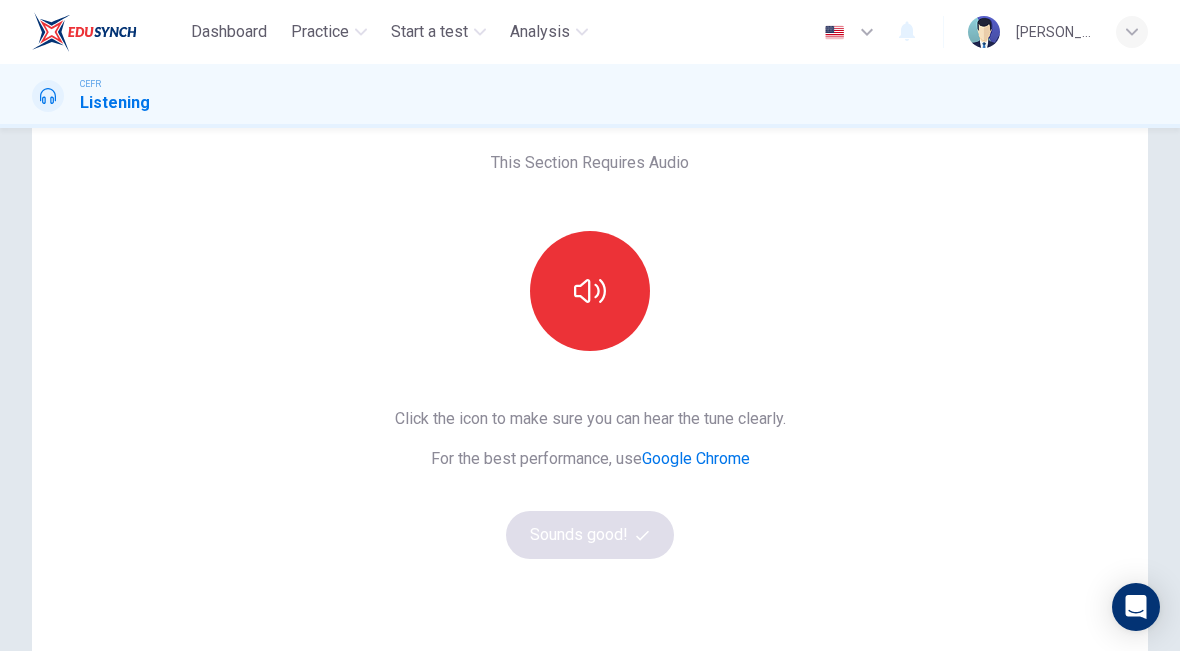 click 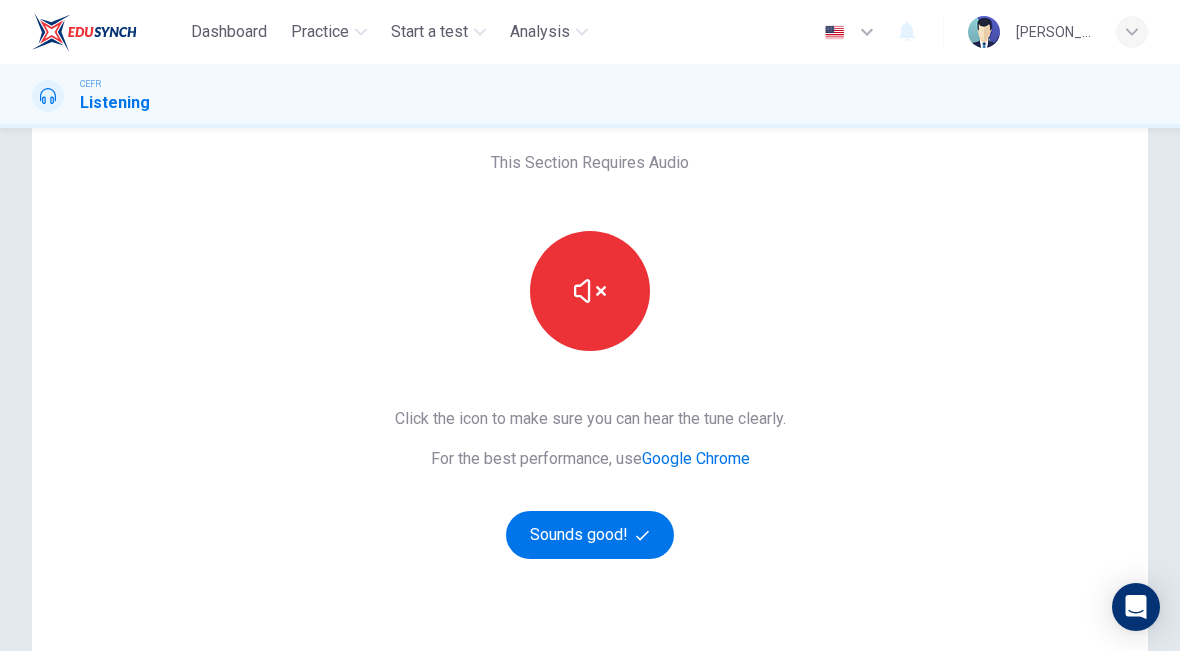 click on "Sounds good!" at bounding box center (590, 535) 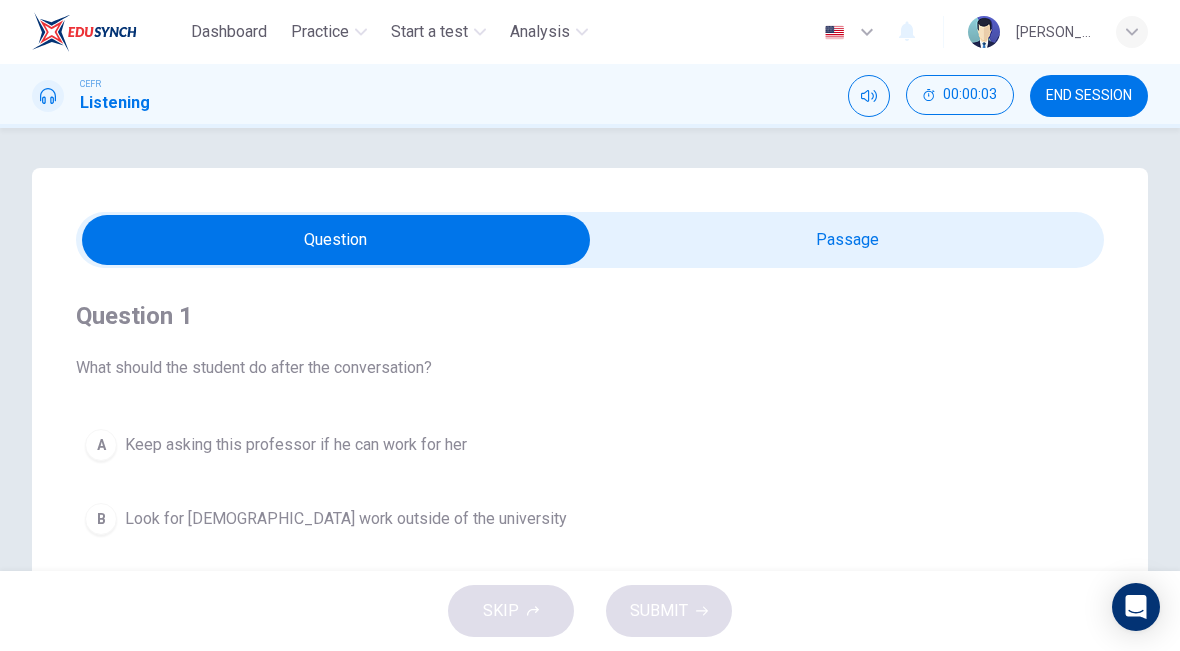 scroll, scrollTop: 0, scrollLeft: 0, axis: both 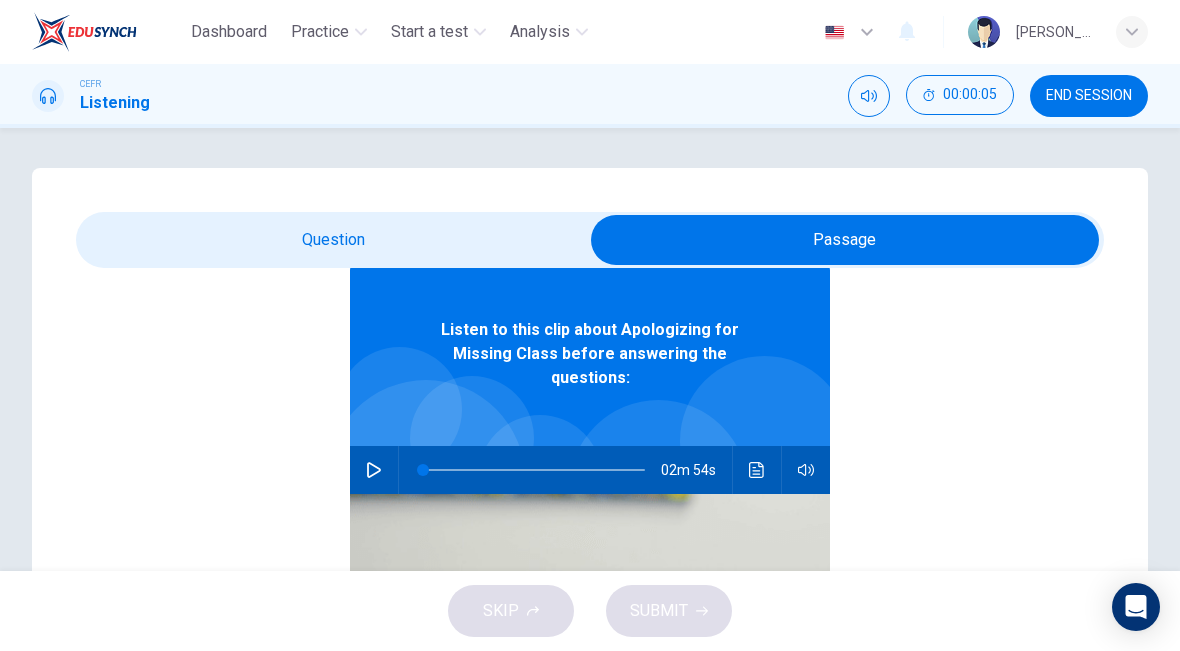 click 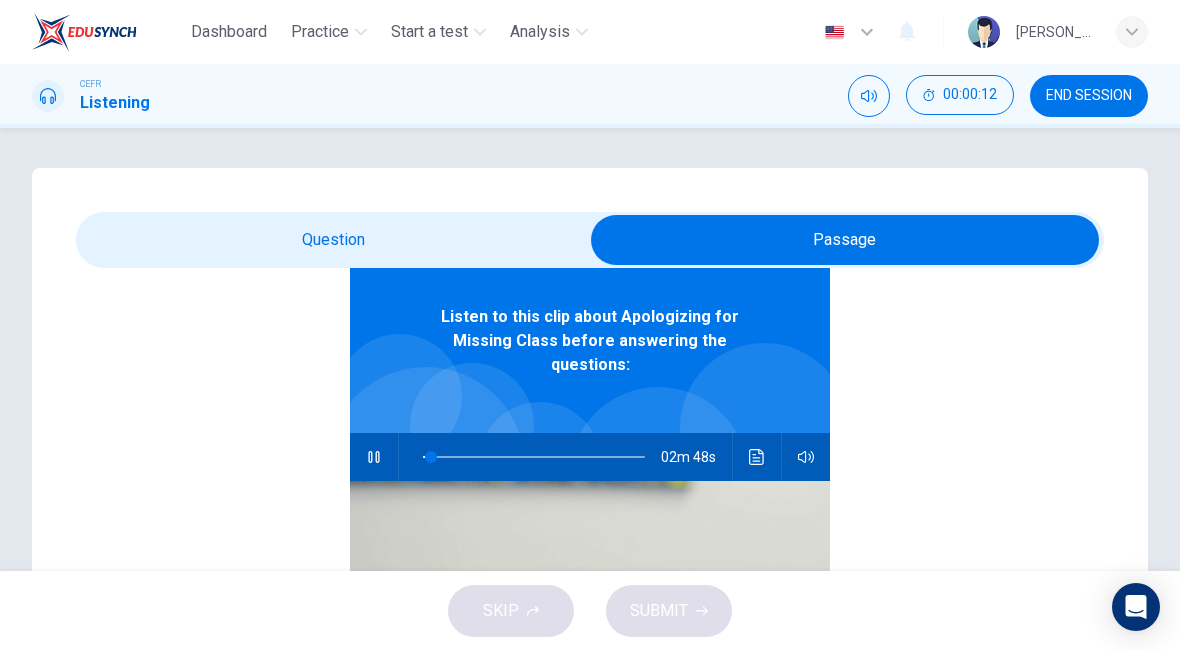 scroll, scrollTop: 112, scrollLeft: 0, axis: vertical 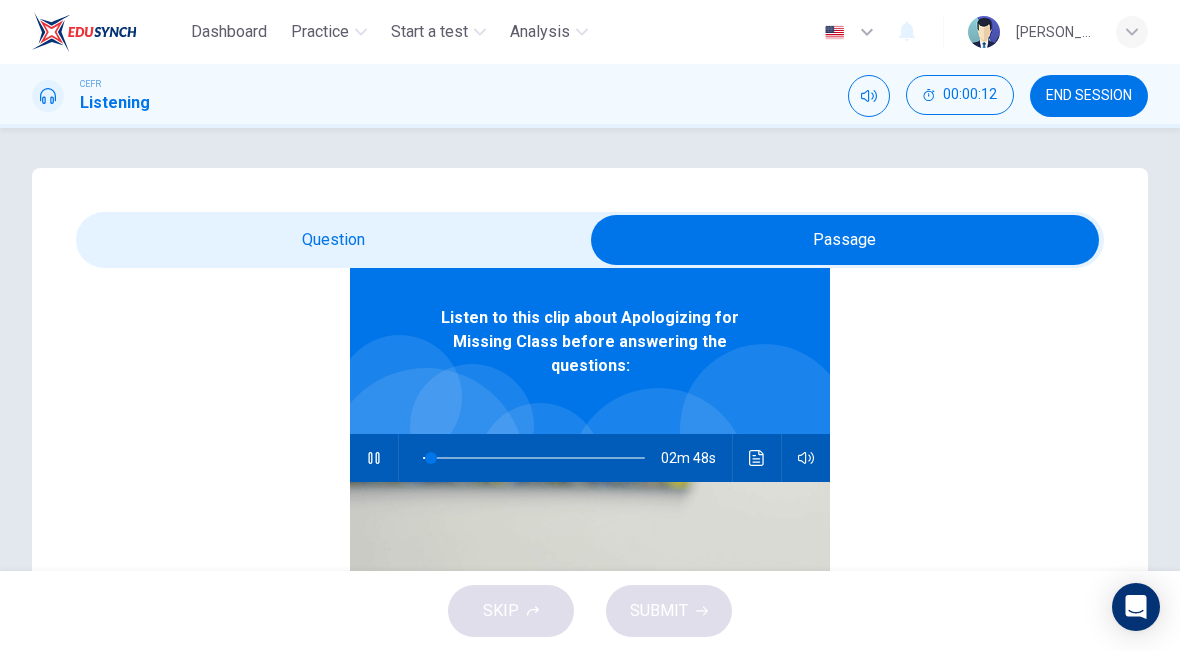 type on "4" 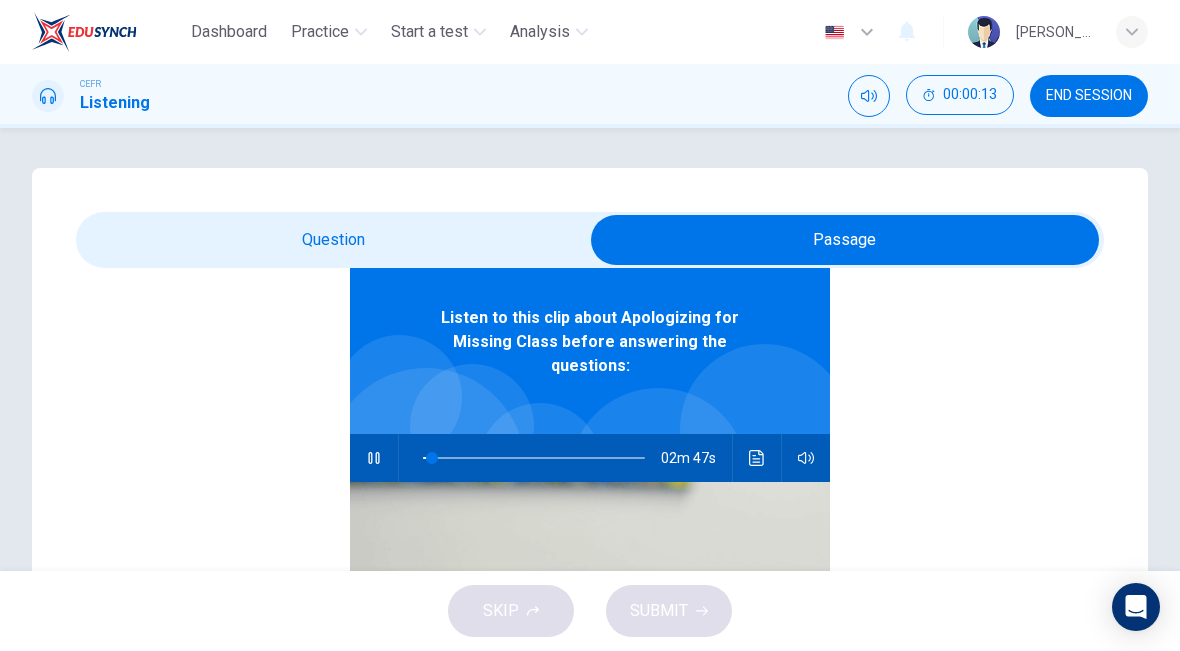 click at bounding box center (845, 240) 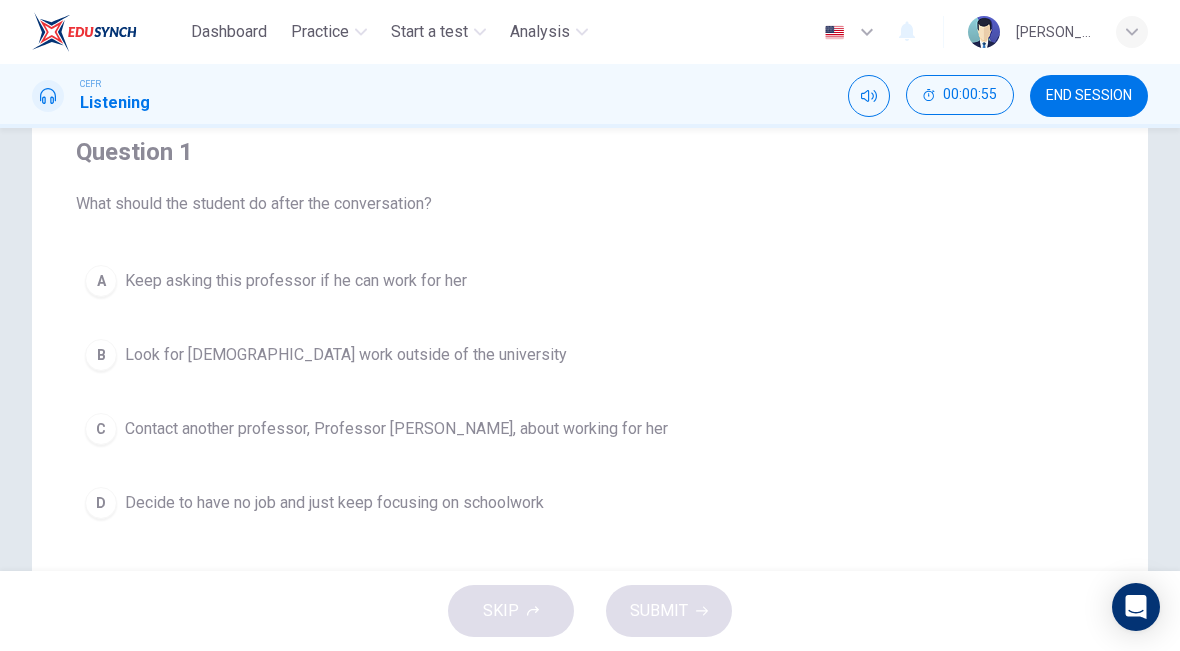 scroll, scrollTop: 167, scrollLeft: 0, axis: vertical 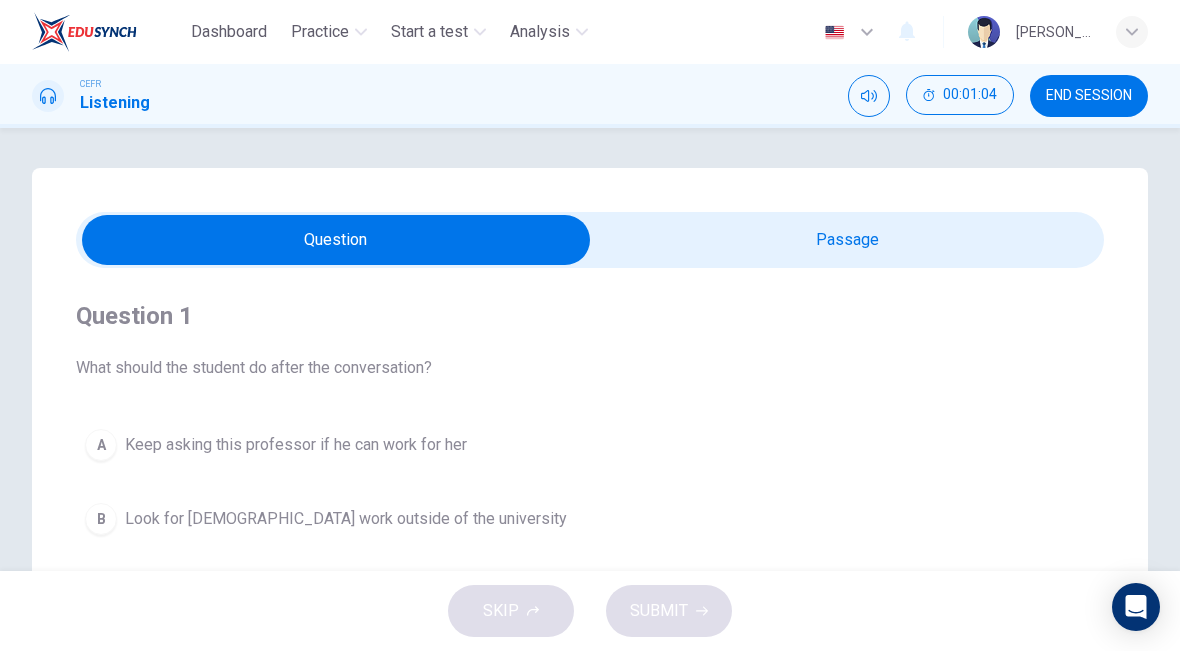 type on "34" 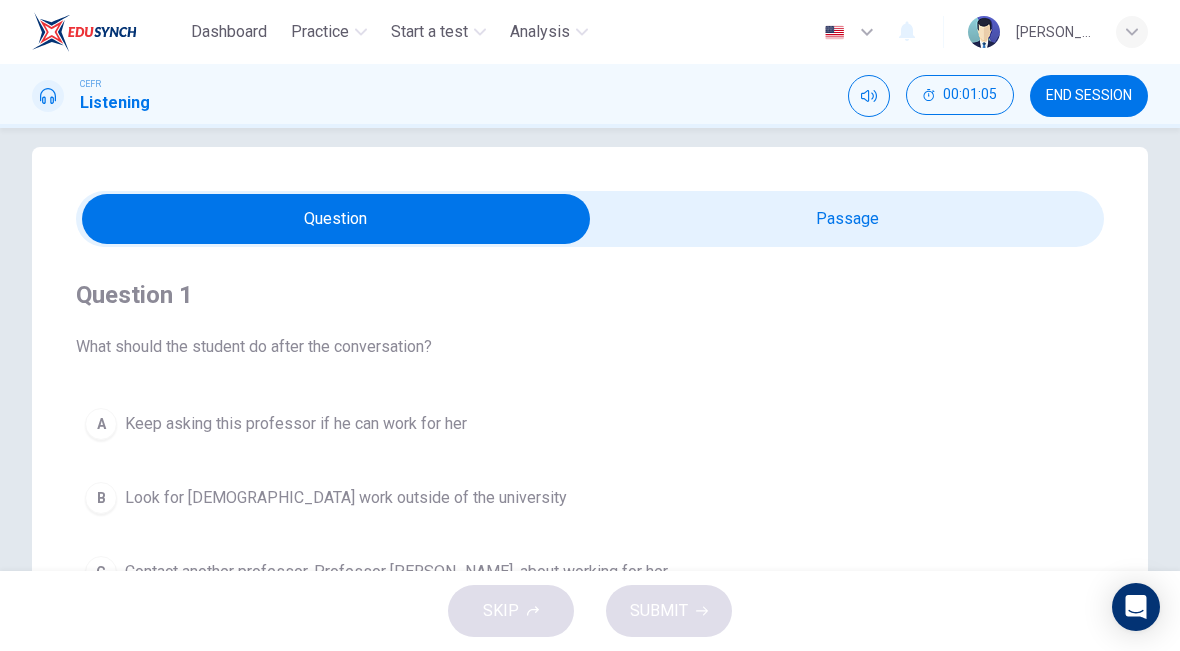click at bounding box center (336, 219) 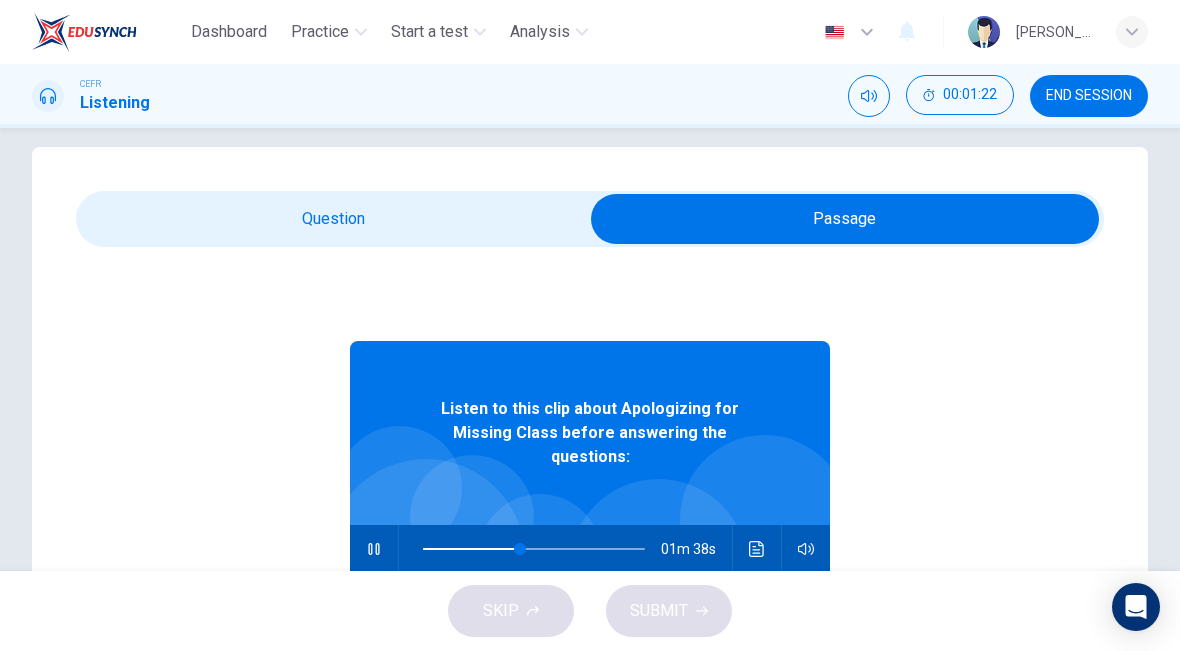 type on "44" 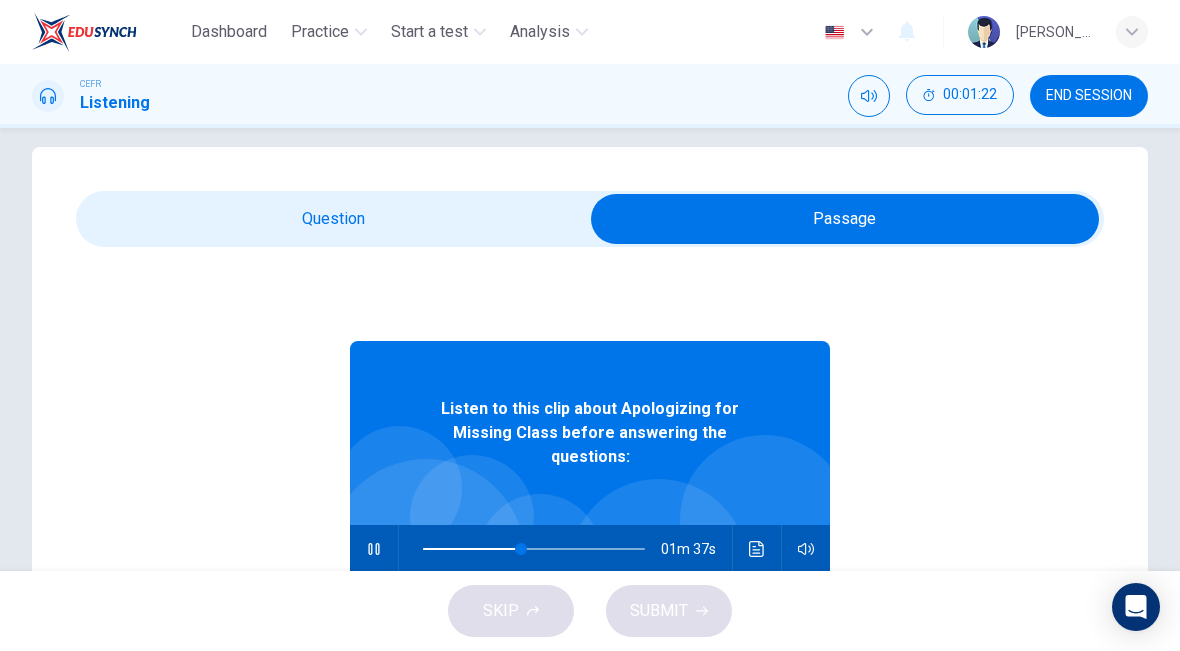 click at bounding box center (845, 219) 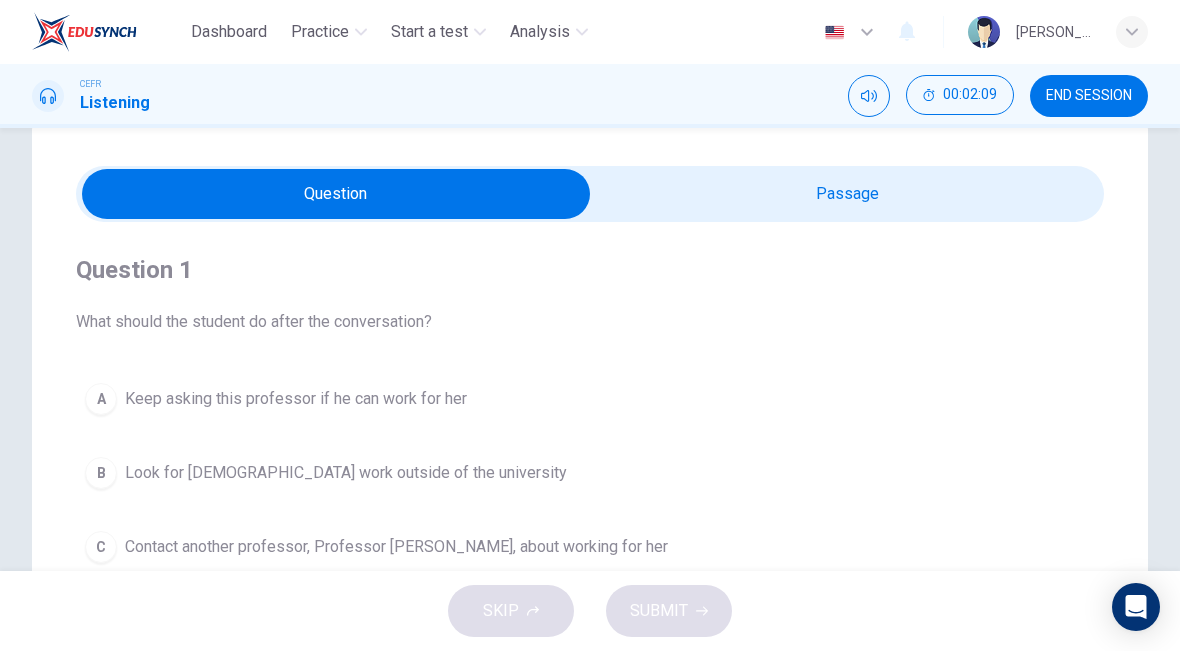 scroll, scrollTop: 51, scrollLeft: 0, axis: vertical 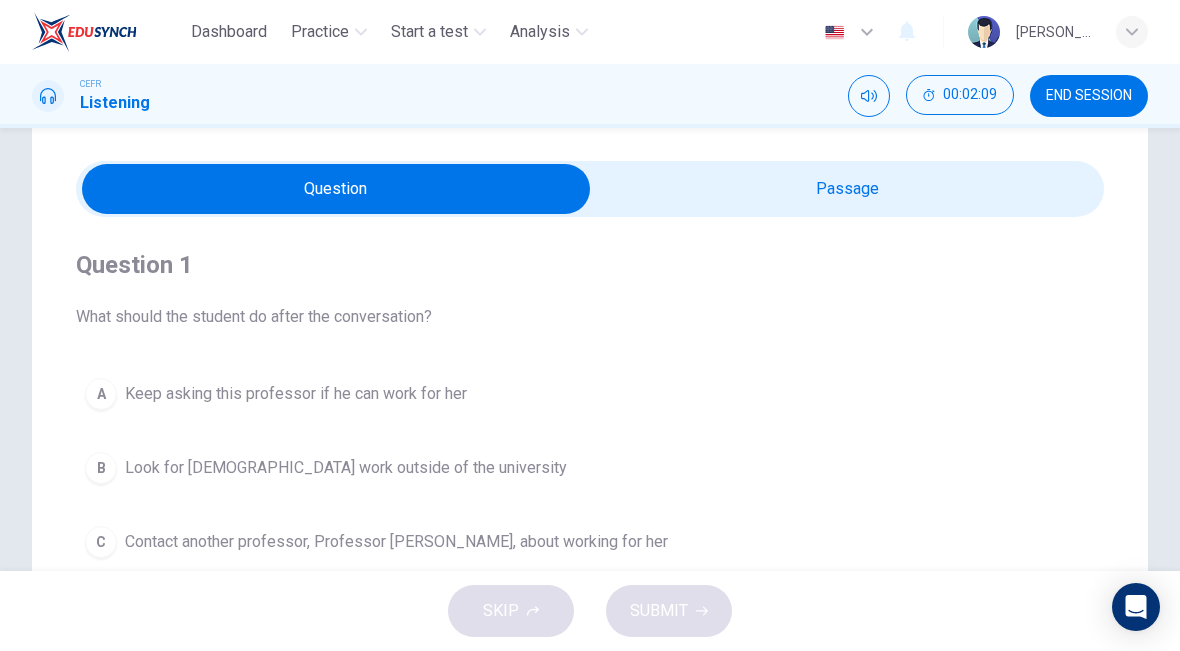 type on "71" 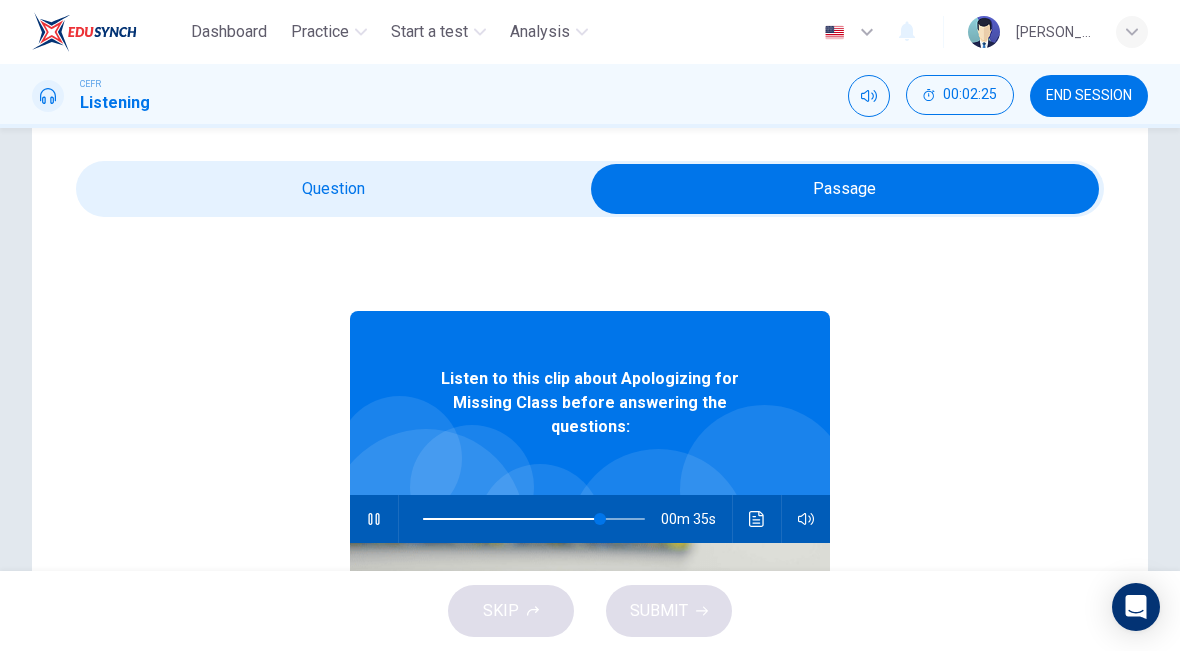 scroll, scrollTop: 2, scrollLeft: 0, axis: vertical 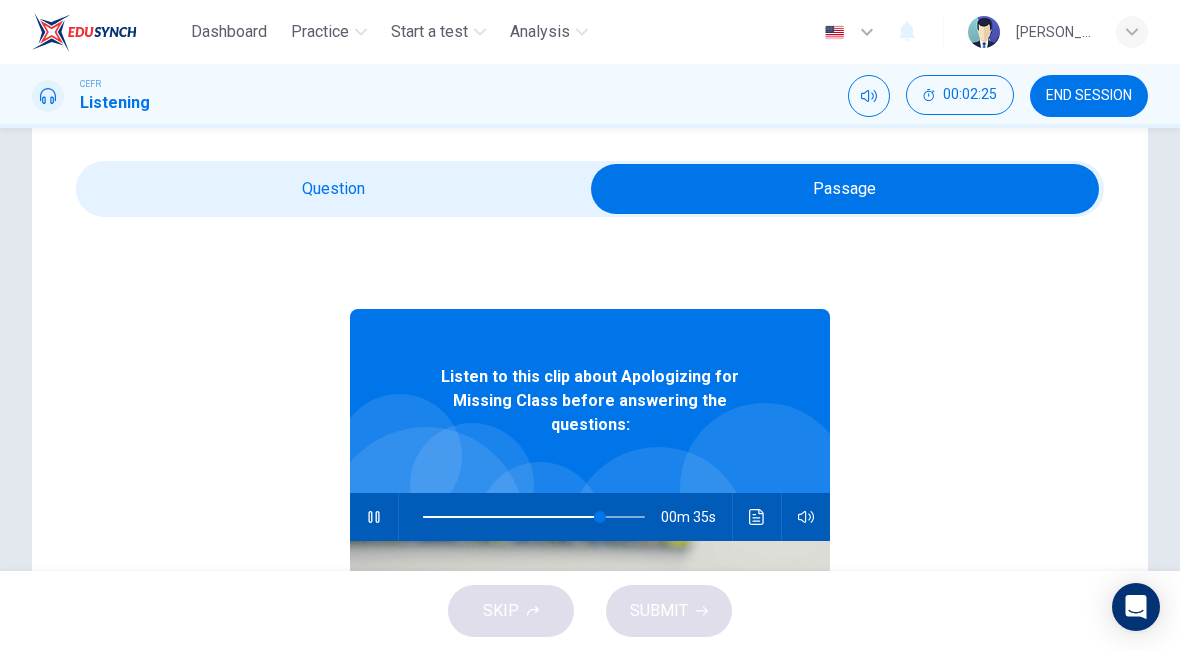 type on "80" 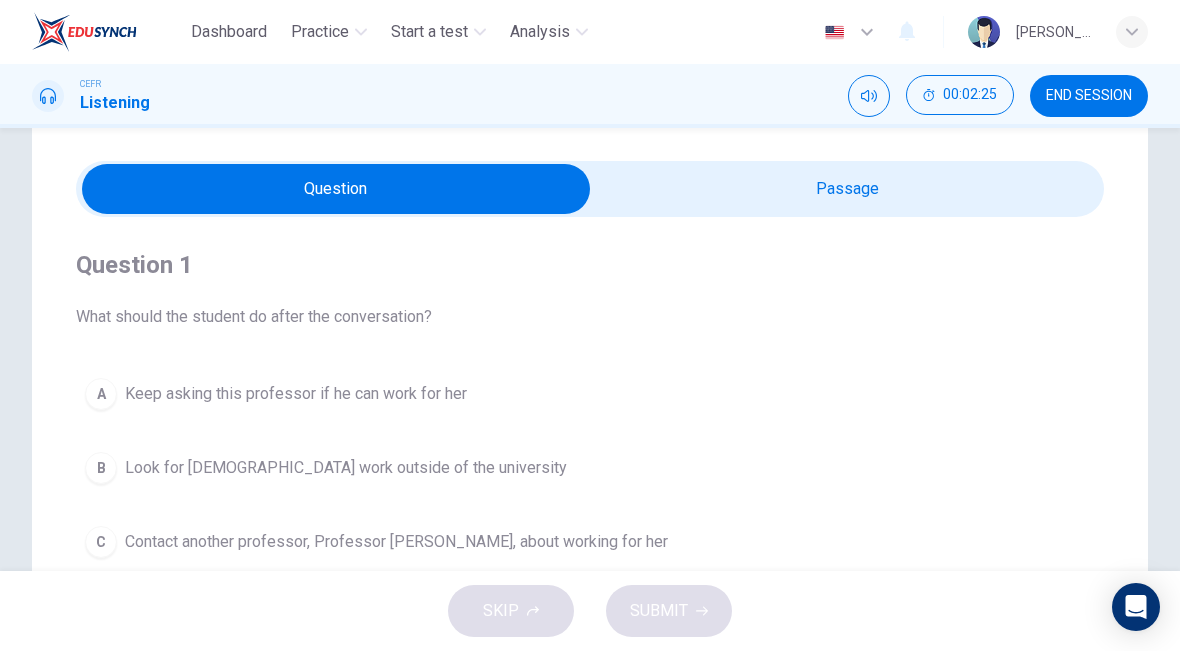 scroll, scrollTop: 0, scrollLeft: 0, axis: both 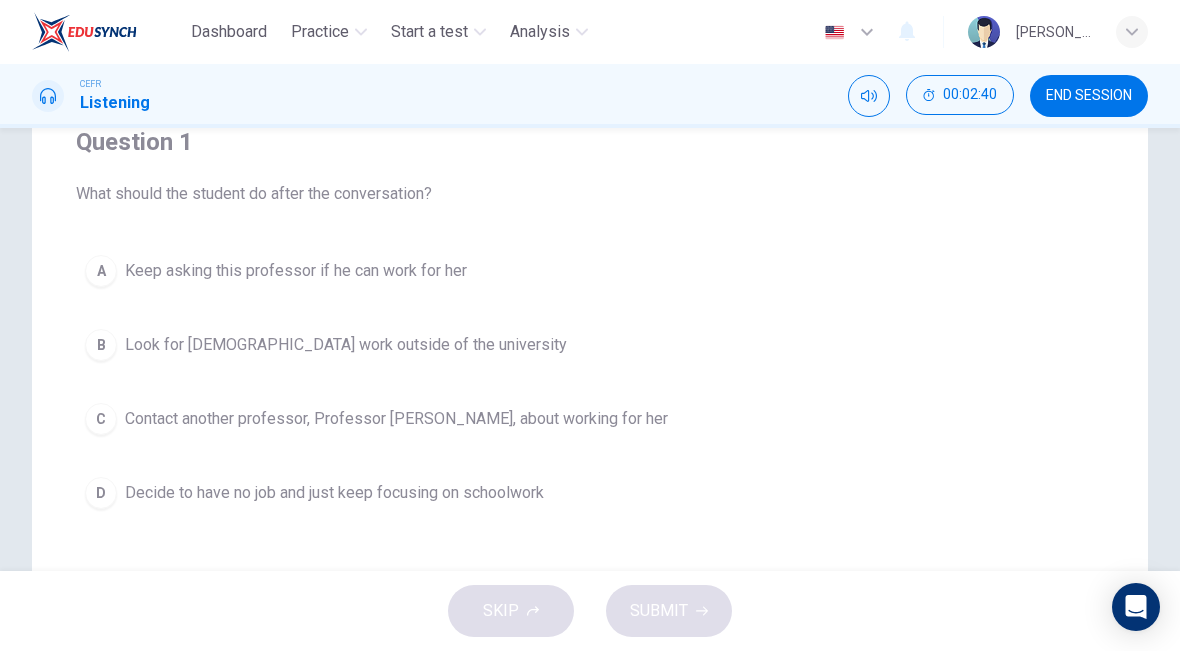 click on "C" at bounding box center [101, 419] 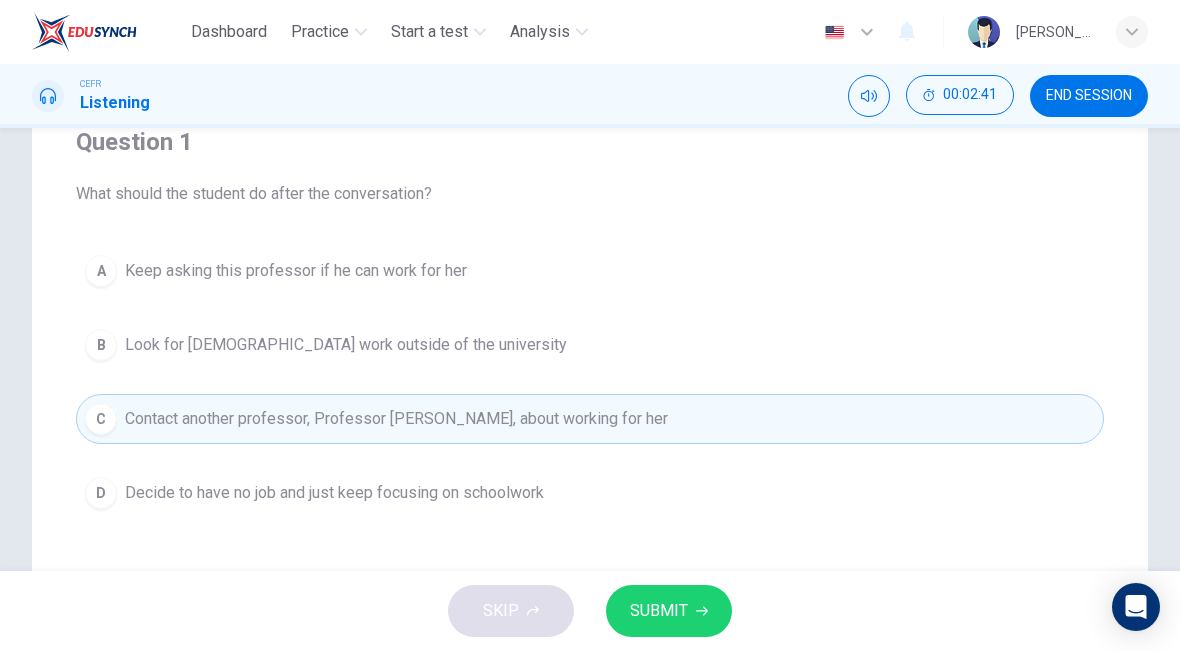 click on "SUBMIT" at bounding box center [659, 611] 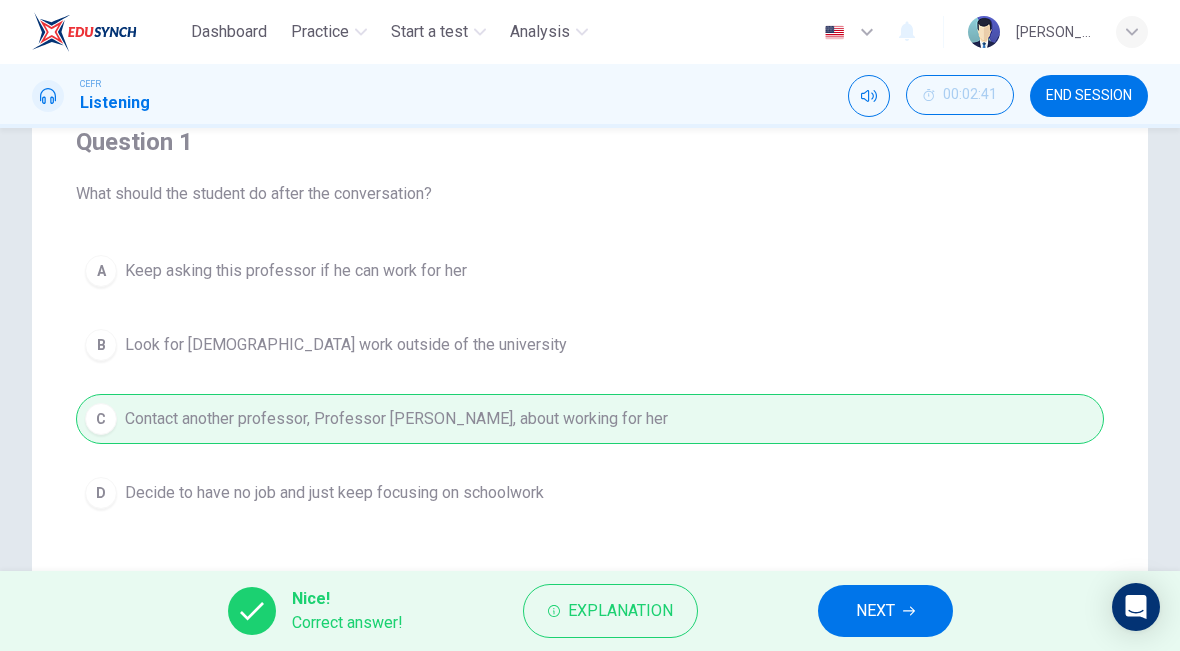 click on "NEXT" at bounding box center (875, 611) 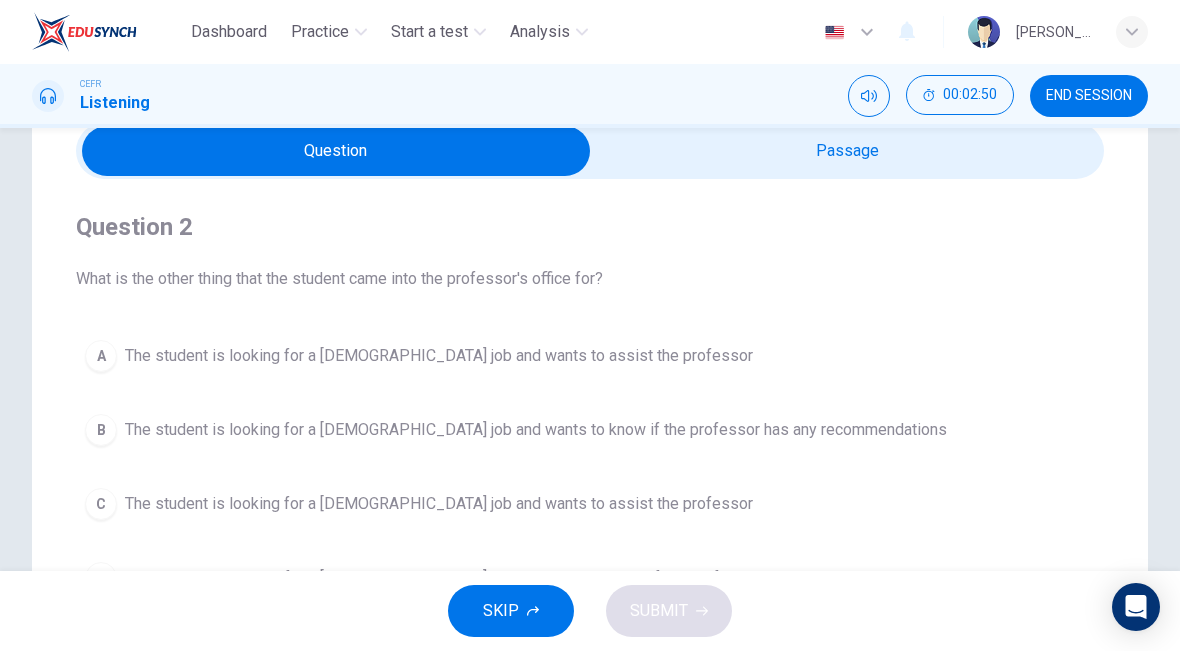 scroll, scrollTop: 87, scrollLeft: 0, axis: vertical 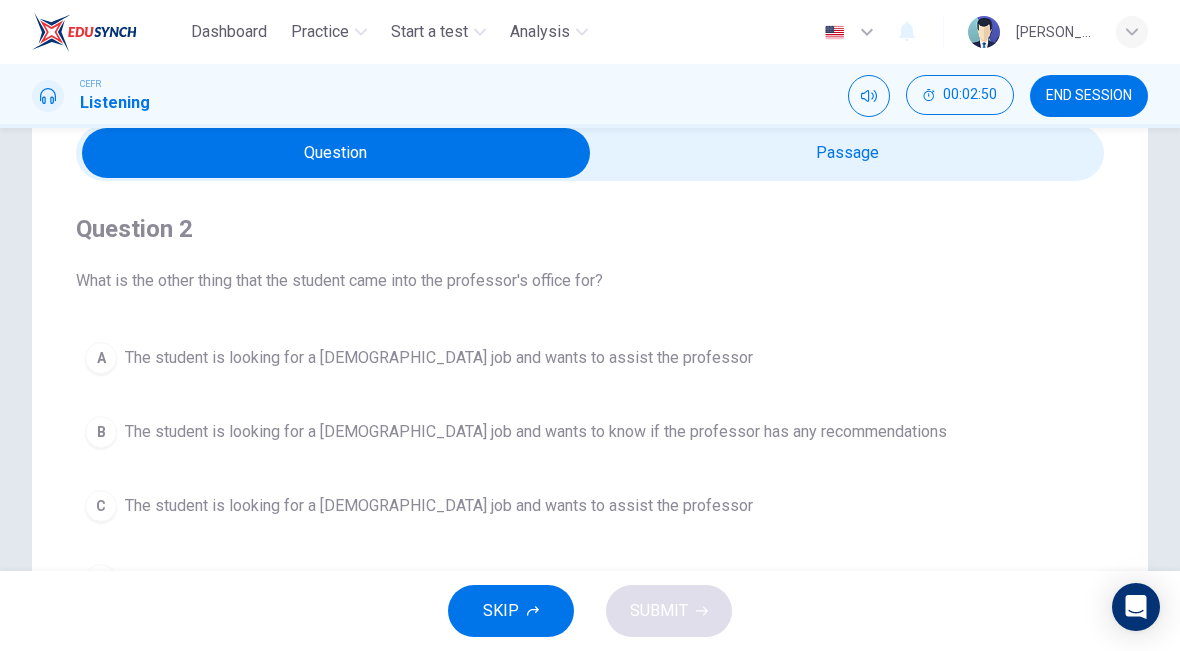 click at bounding box center (336, 153) 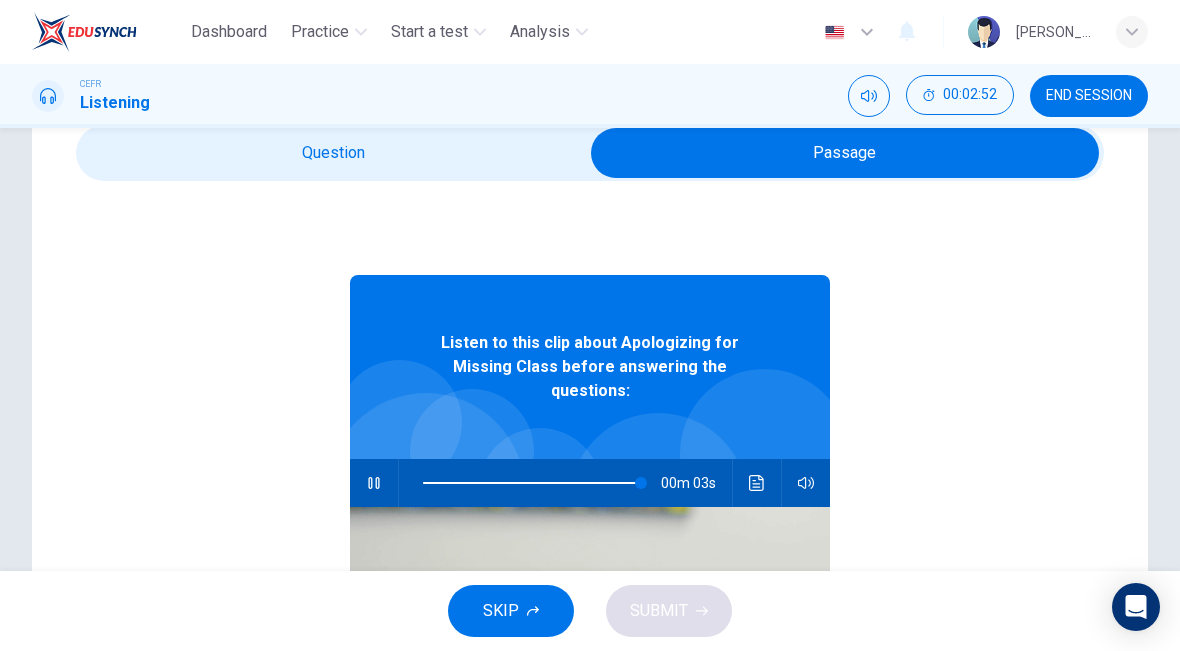 click 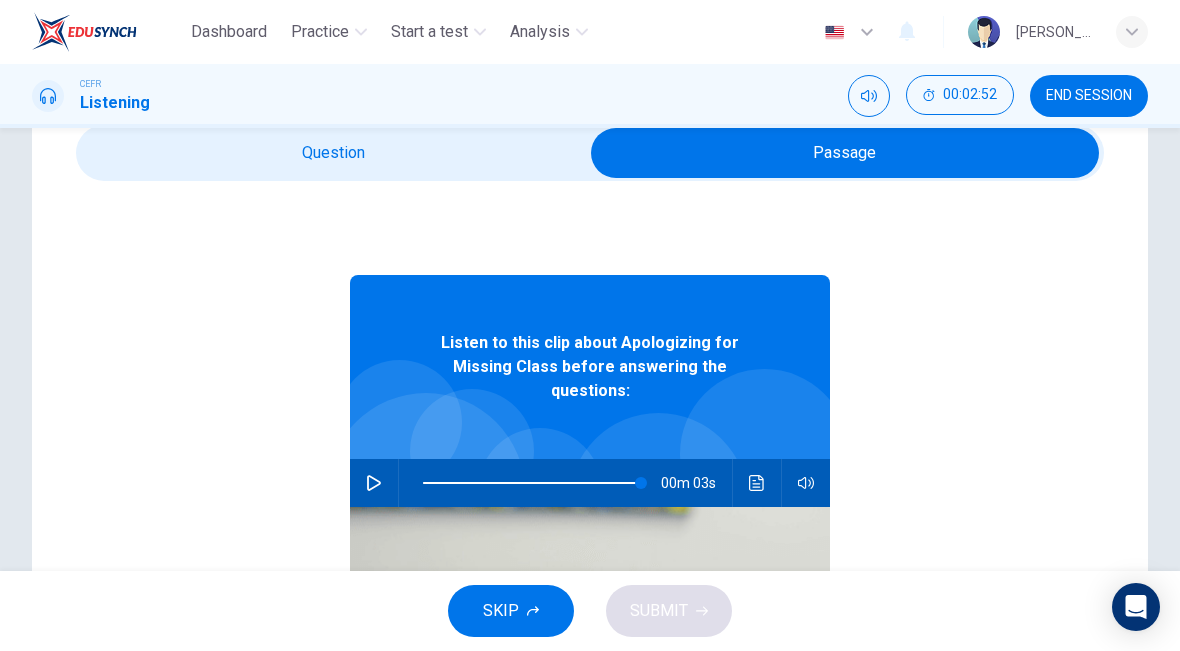 click at bounding box center (845, 153) 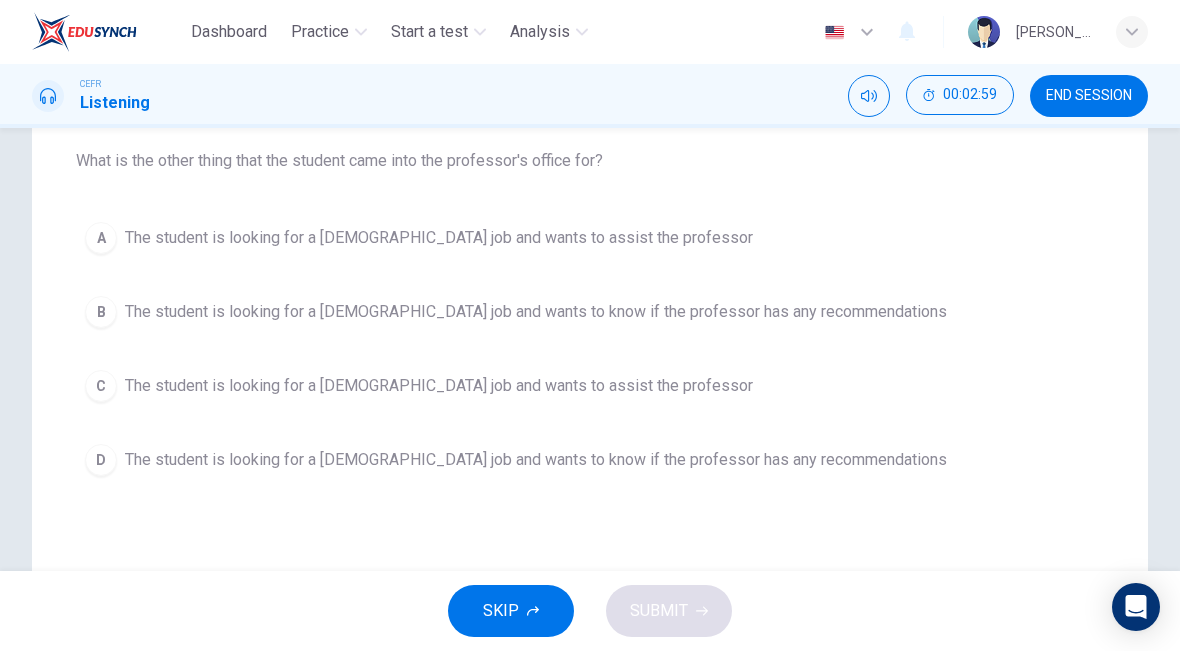 scroll, scrollTop: 208, scrollLeft: 0, axis: vertical 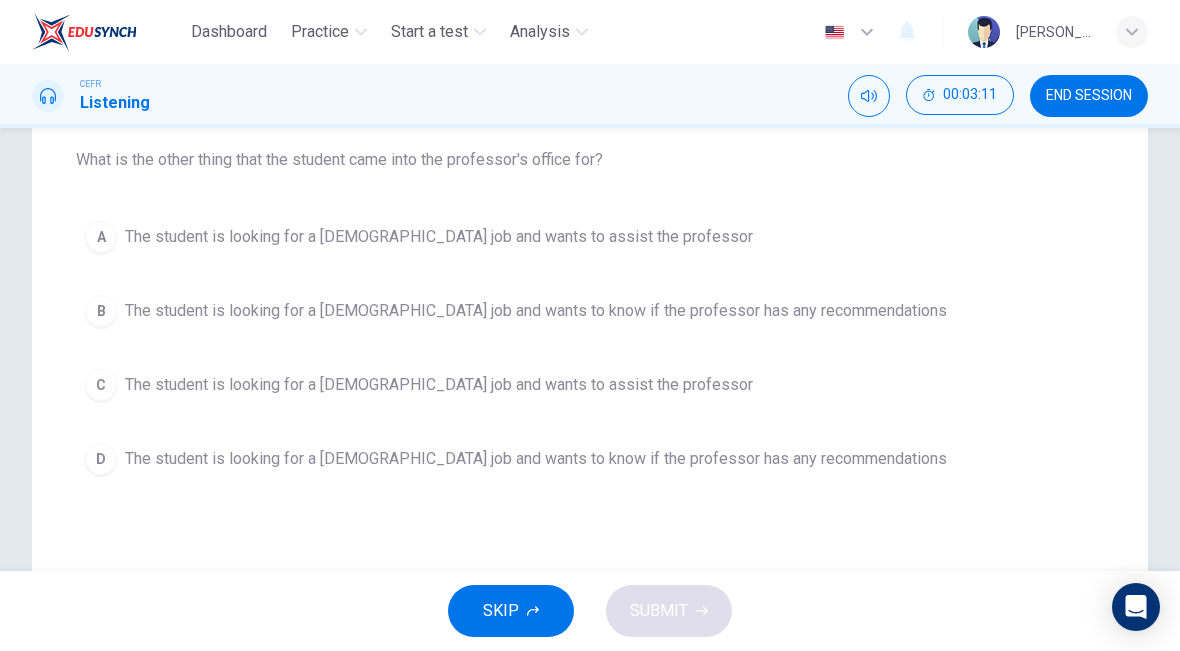 click on "A The student is looking for a part-time job and wants to assist the professor B The student is looking for a part-time job and wants to know if the professor has any recommendations C The student is looking for a full-time job and wants to assist the professor D The student is looking for a full-time job and wants to know if the professor has any recommendations" at bounding box center [590, 348] 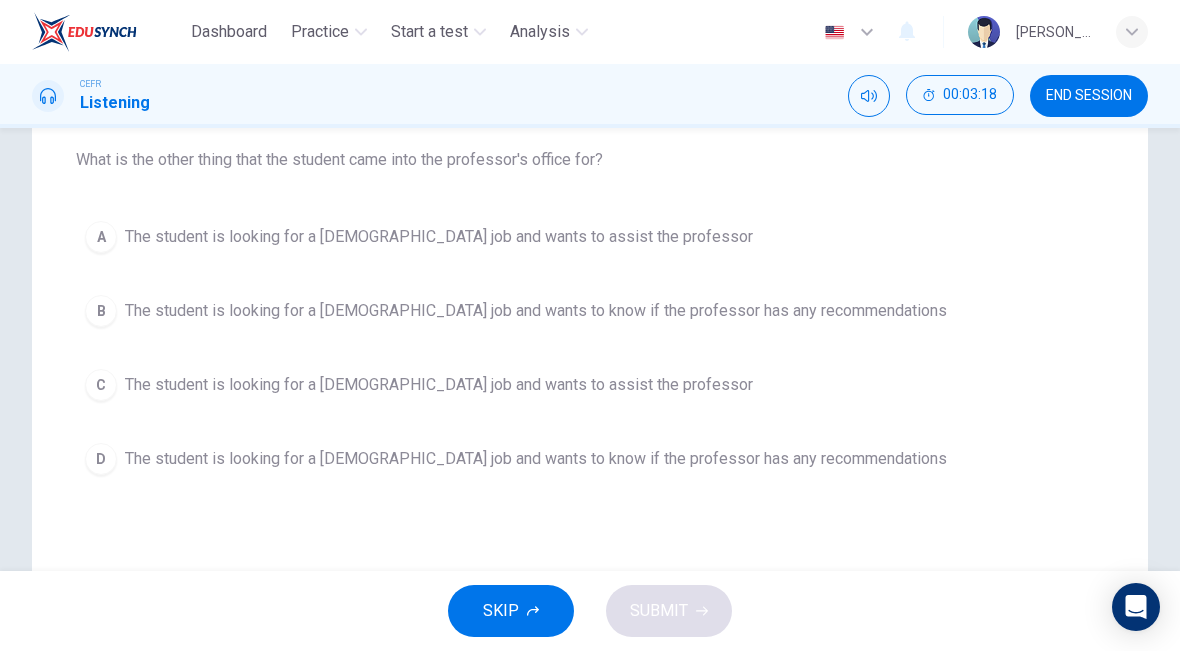click on "A" at bounding box center [101, 237] 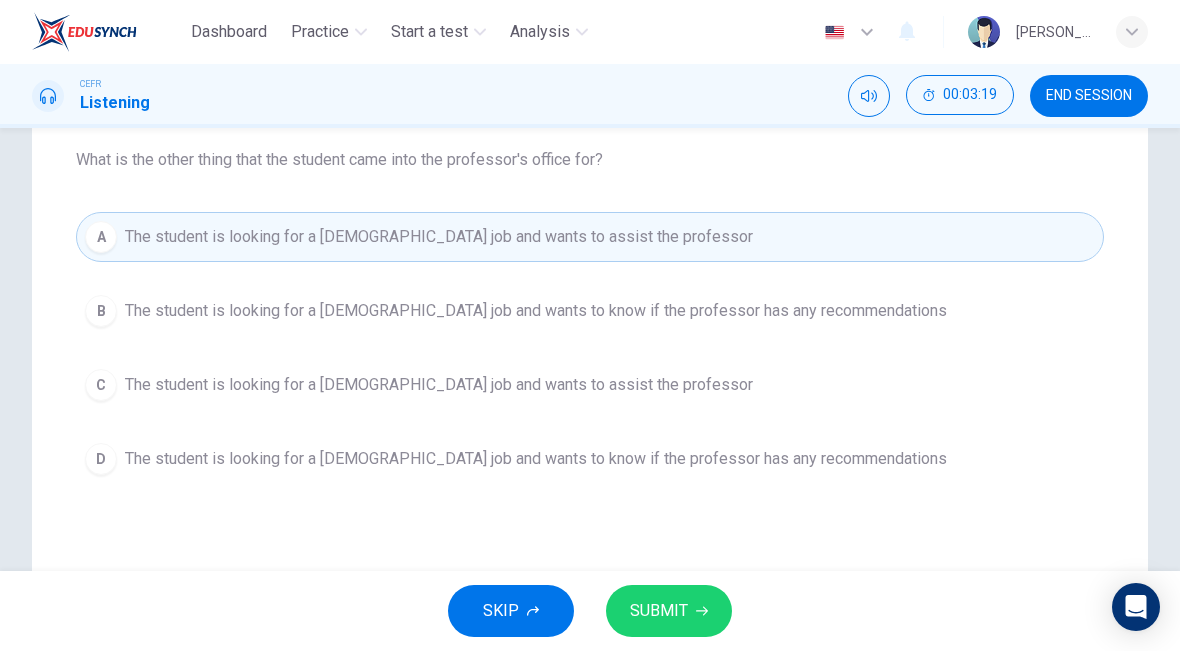 click on "SUBMIT" at bounding box center [659, 611] 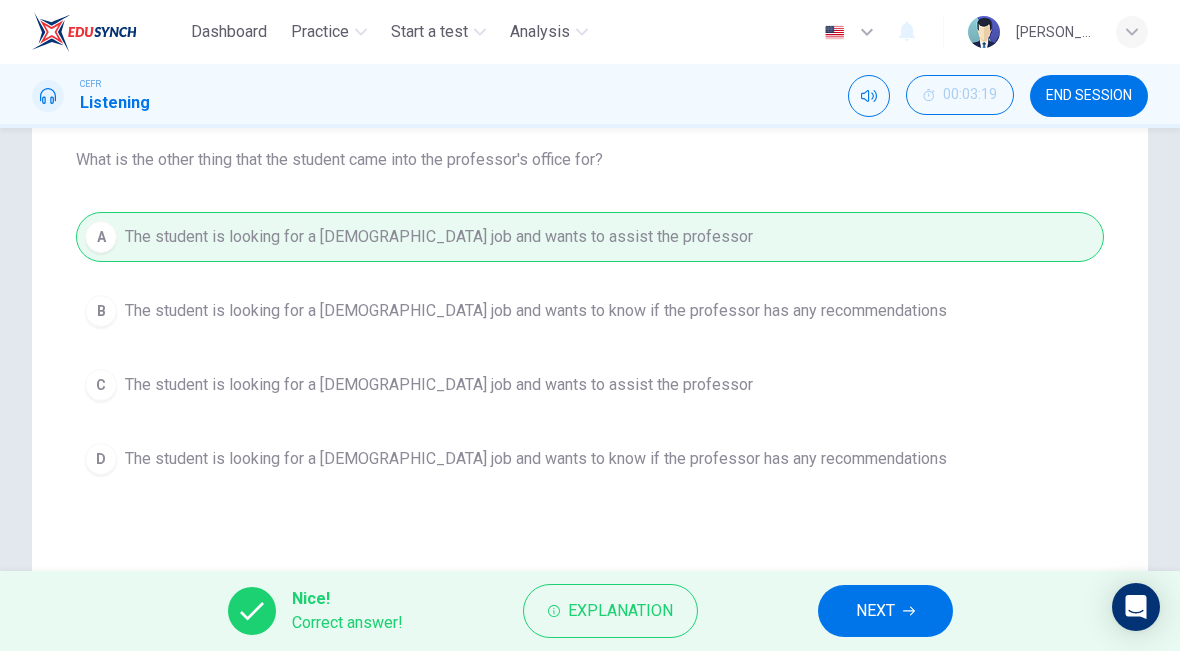click on "NEXT" at bounding box center [885, 611] 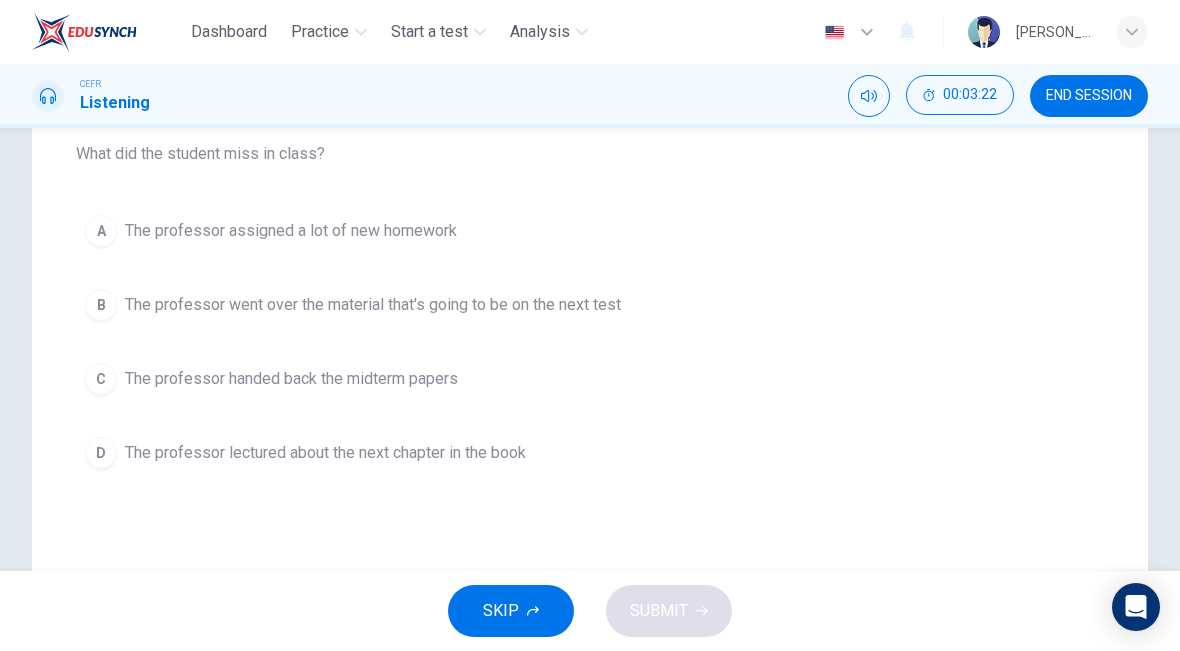 scroll, scrollTop: 215, scrollLeft: 0, axis: vertical 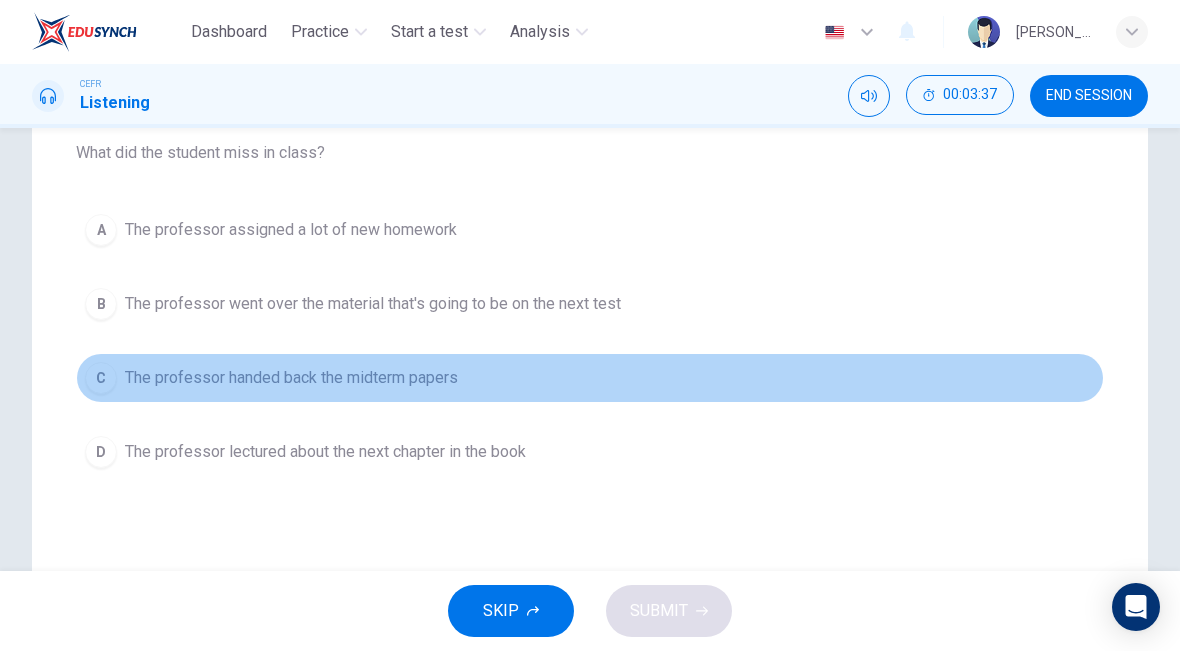 click on "C" at bounding box center [101, 378] 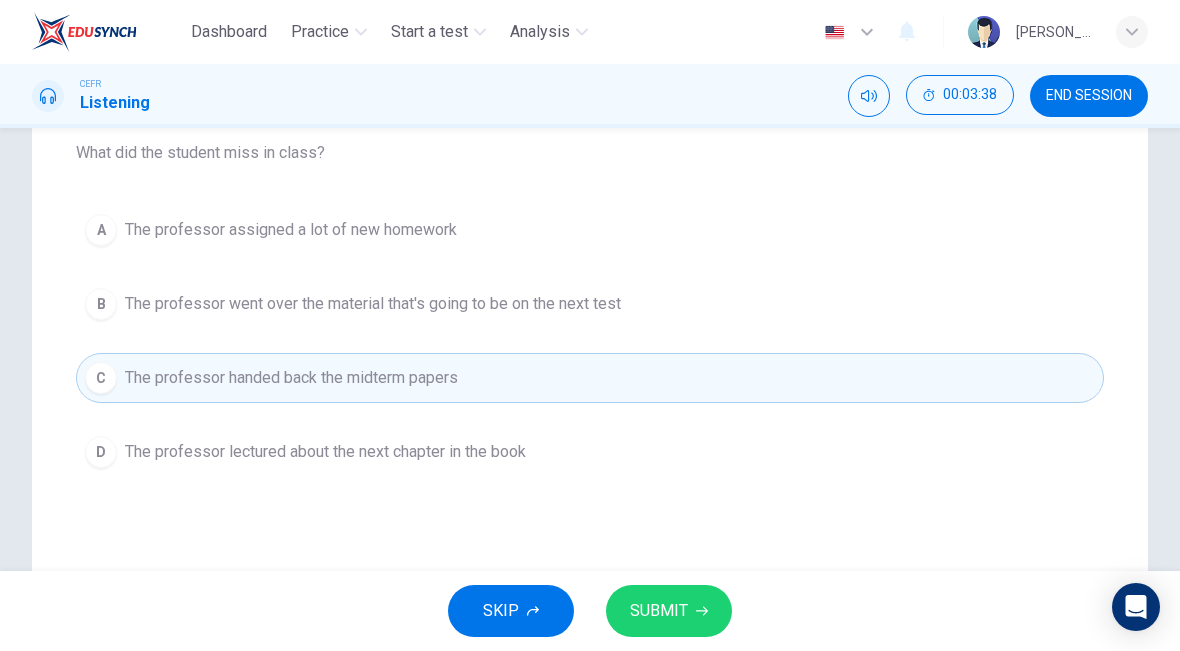 click on "SKIP SUBMIT" at bounding box center [590, 611] 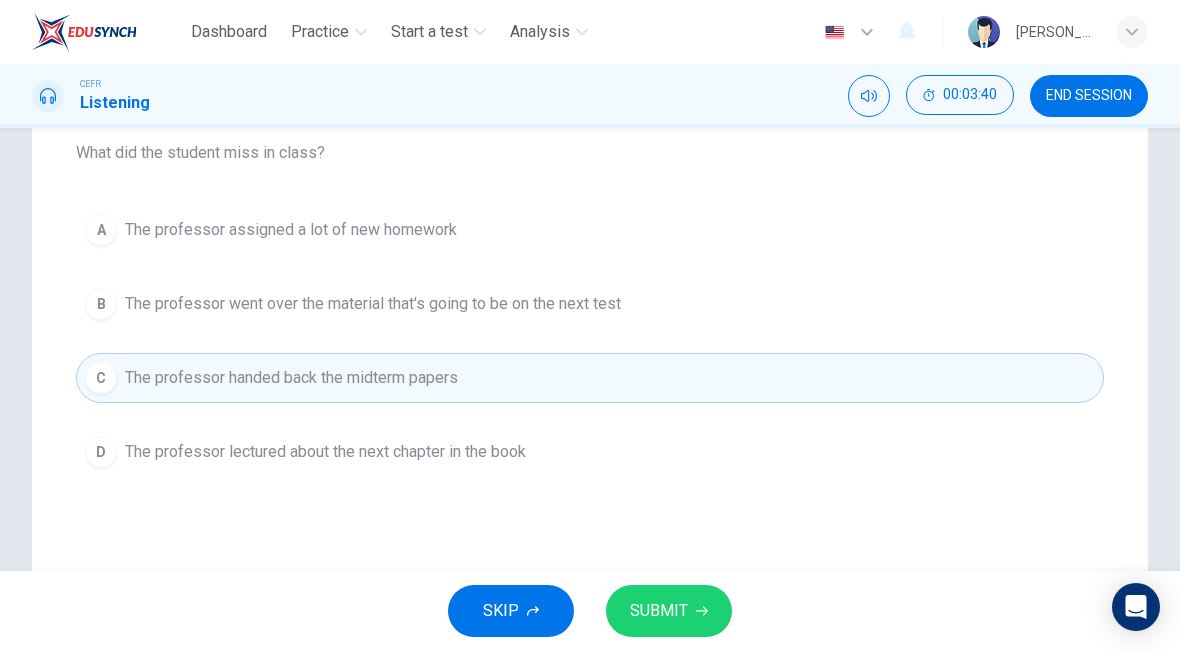 click on "SUBMIT" at bounding box center (659, 611) 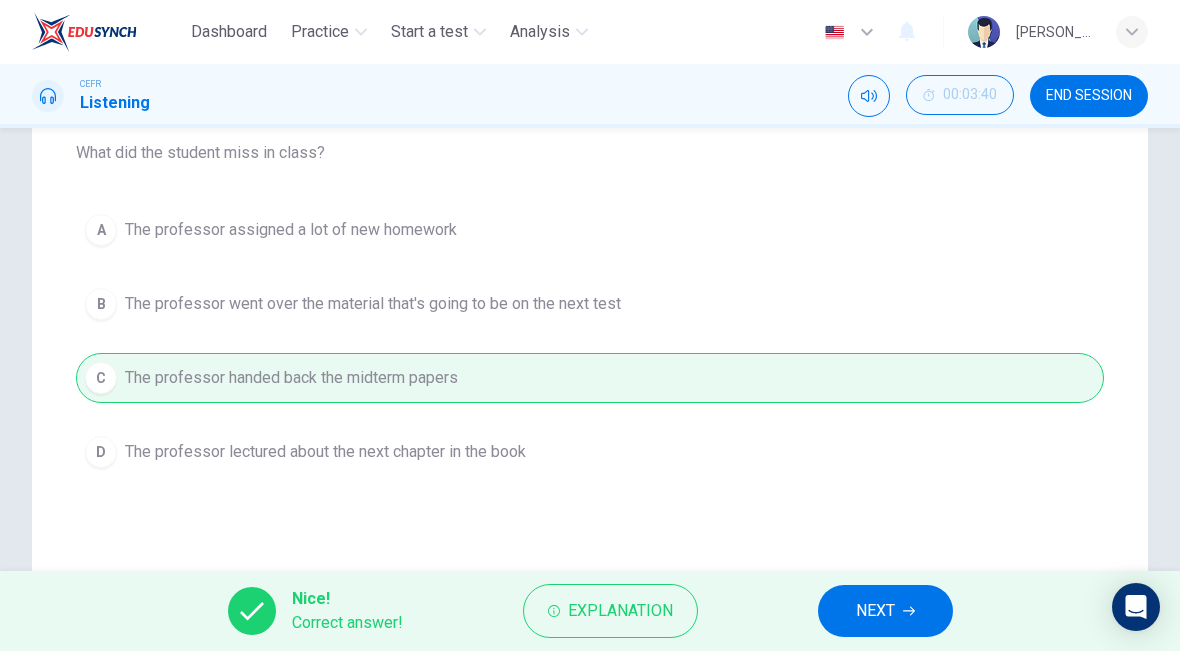 click on "NEXT" at bounding box center [885, 611] 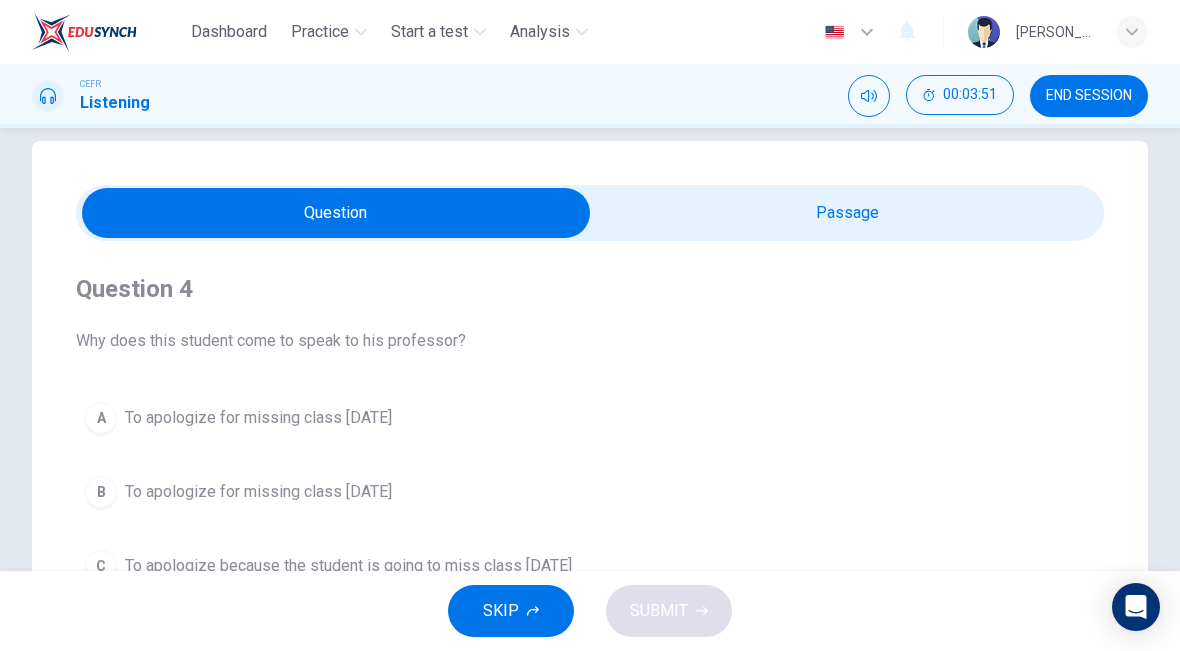 scroll, scrollTop: 28, scrollLeft: 0, axis: vertical 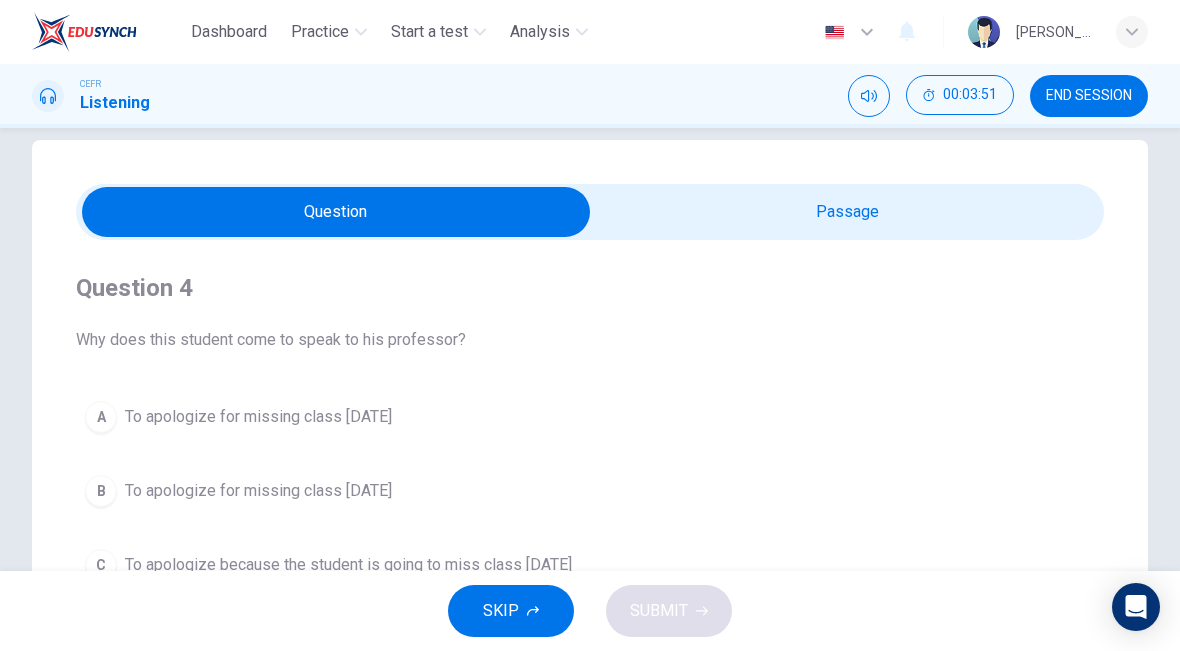 click at bounding box center [336, 212] 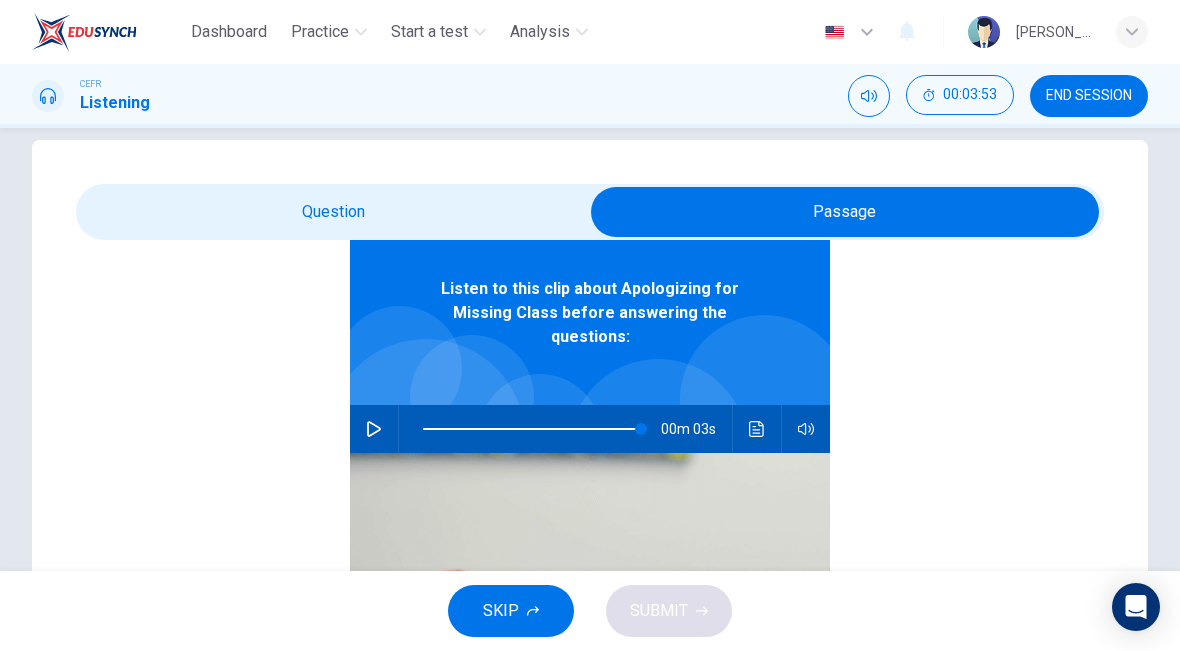 scroll, scrollTop: 112, scrollLeft: 0, axis: vertical 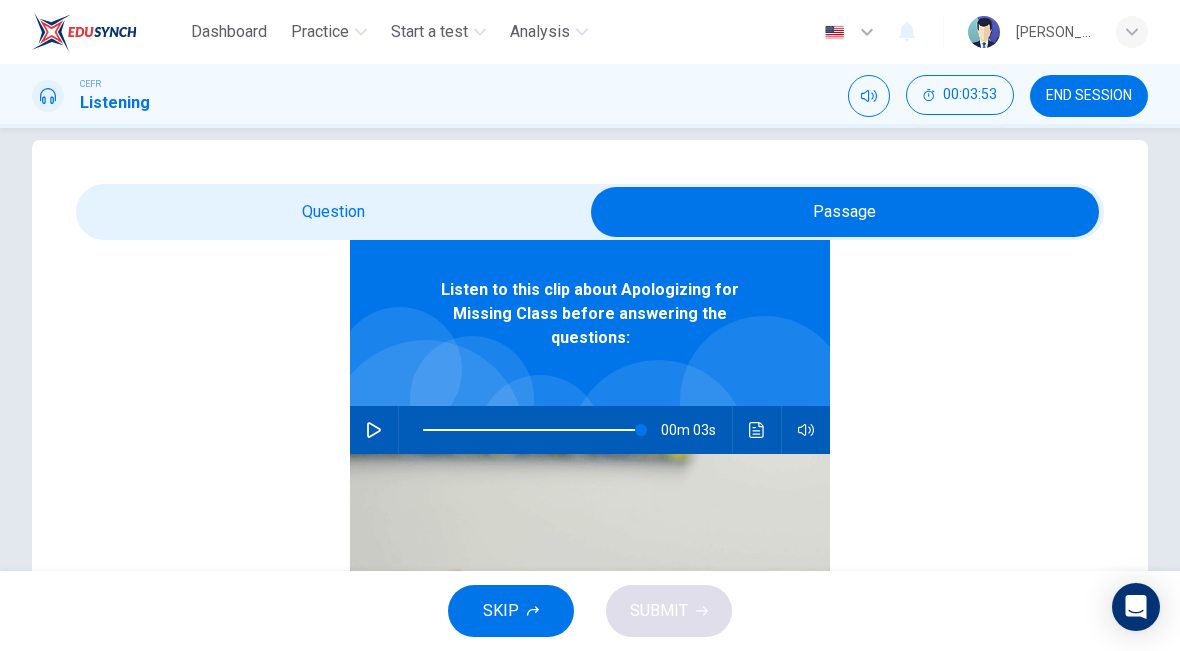 click at bounding box center (374, 430) 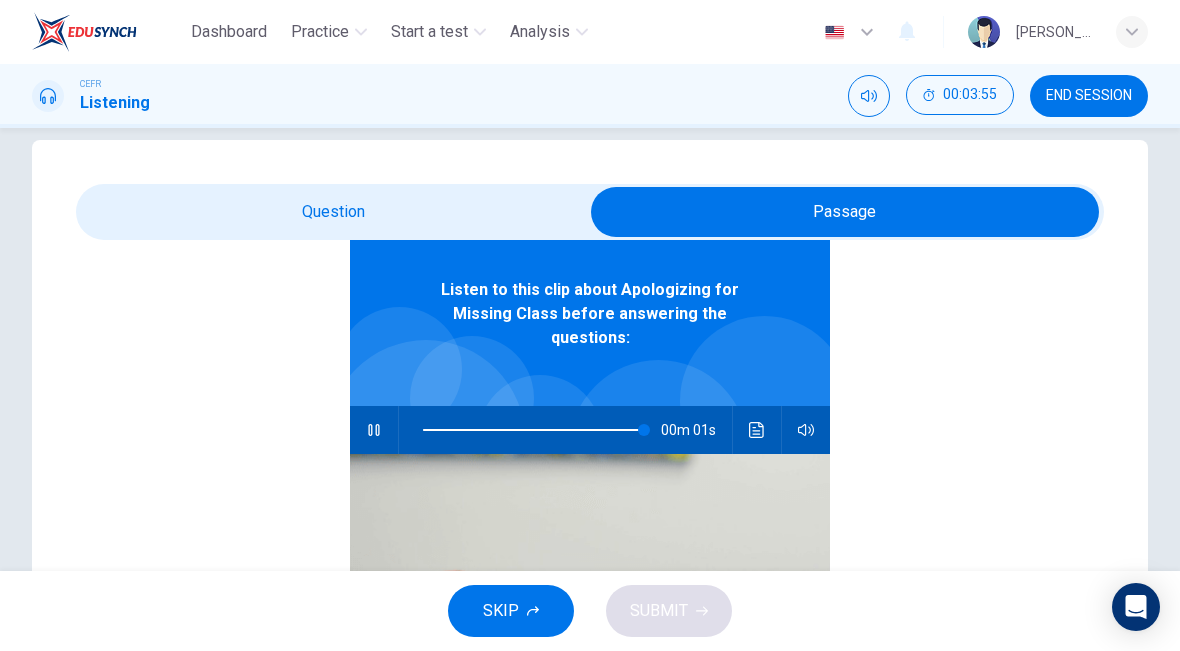 click 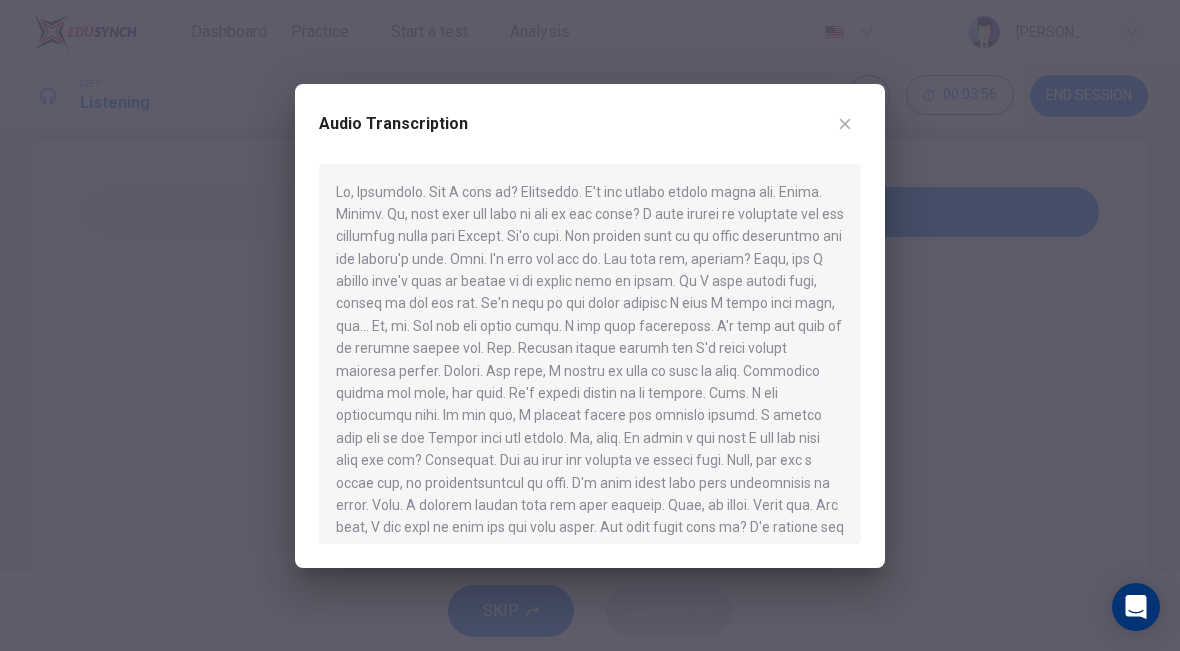 type on "0" 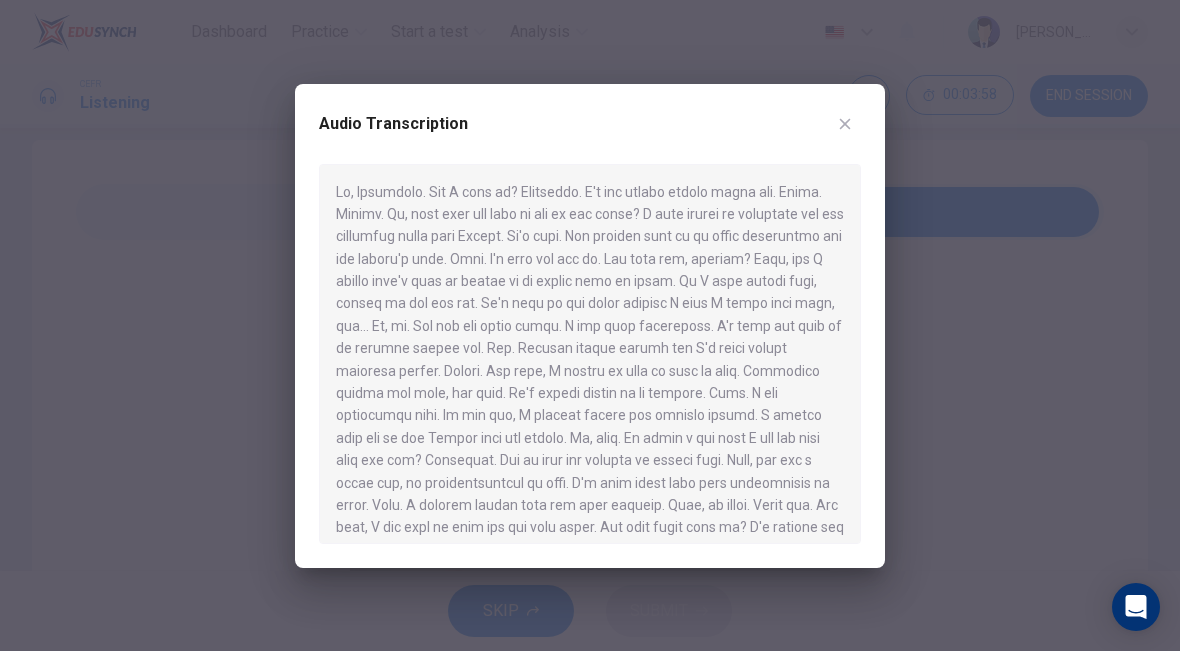 scroll, scrollTop: 0, scrollLeft: 0, axis: both 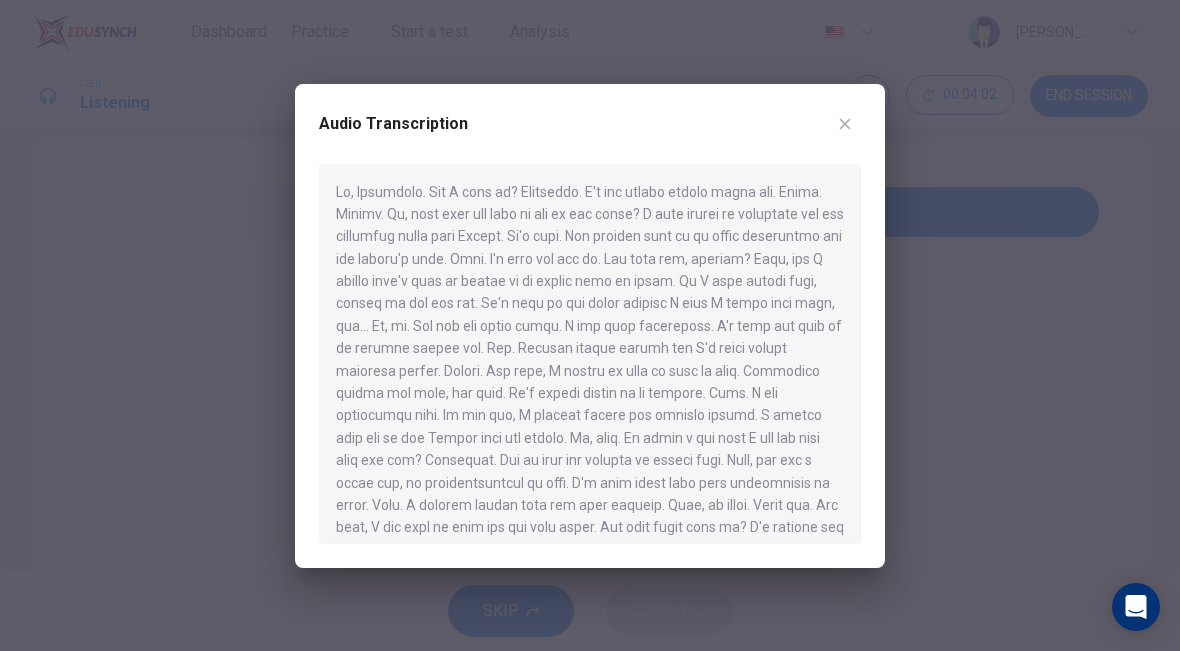 click 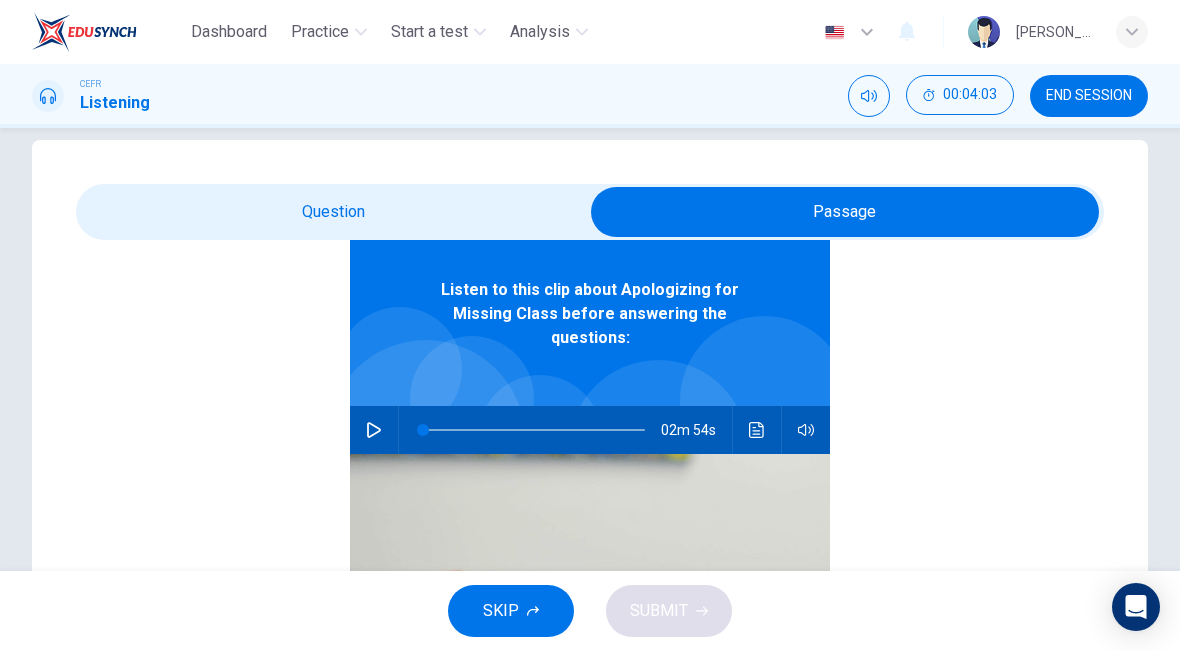 click at bounding box center (845, 212) 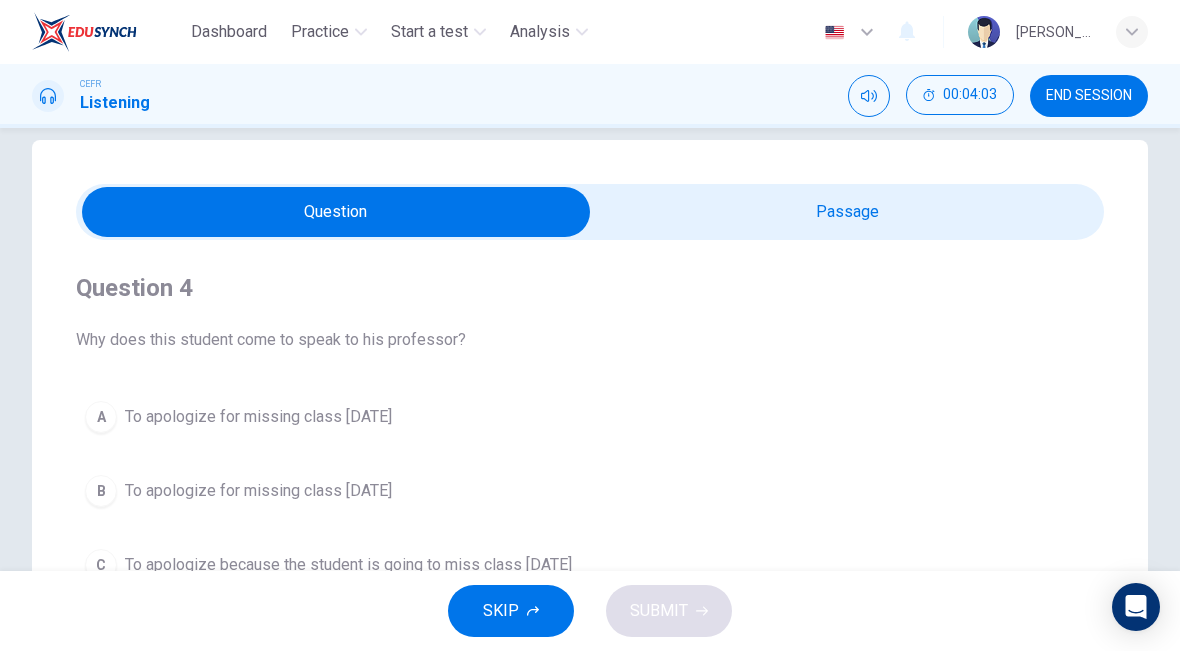 scroll, scrollTop: 0, scrollLeft: 0, axis: both 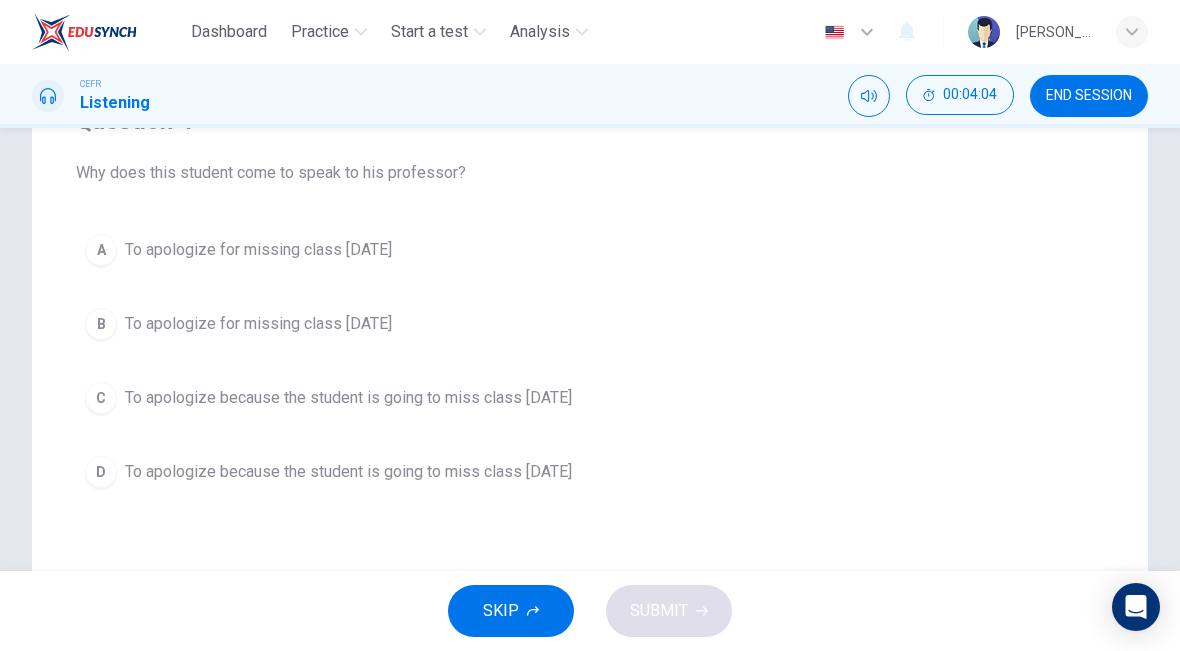 click on "A To apologize for missing class last Monday" at bounding box center [590, 250] 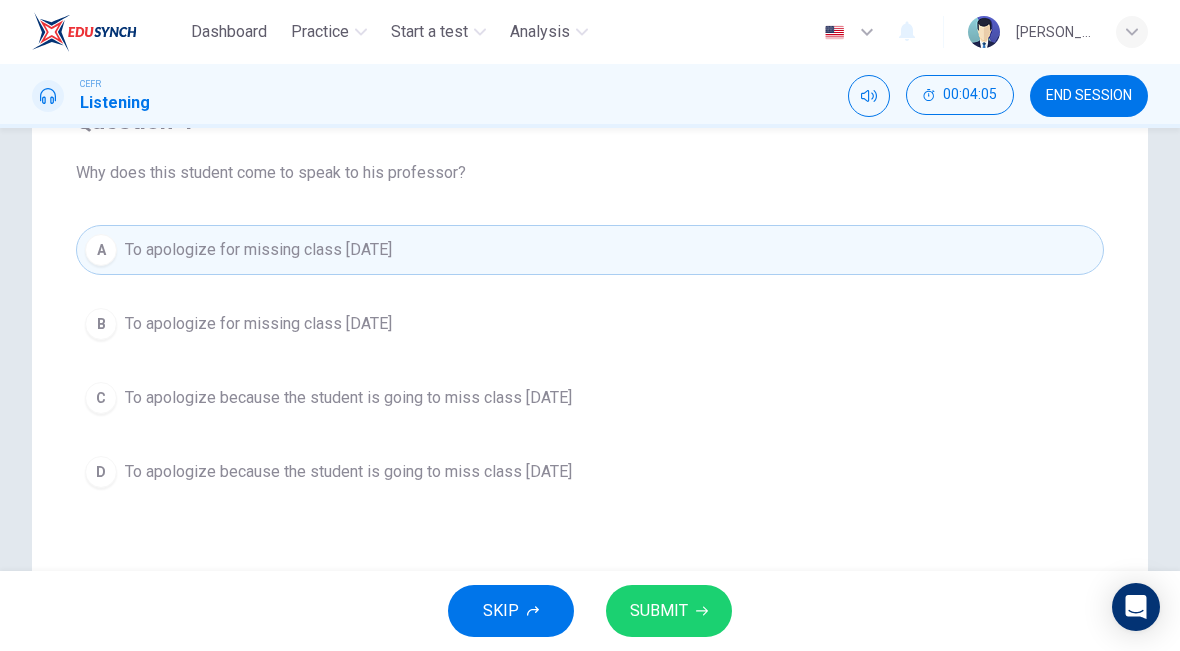 click on "SUBMIT" at bounding box center [659, 611] 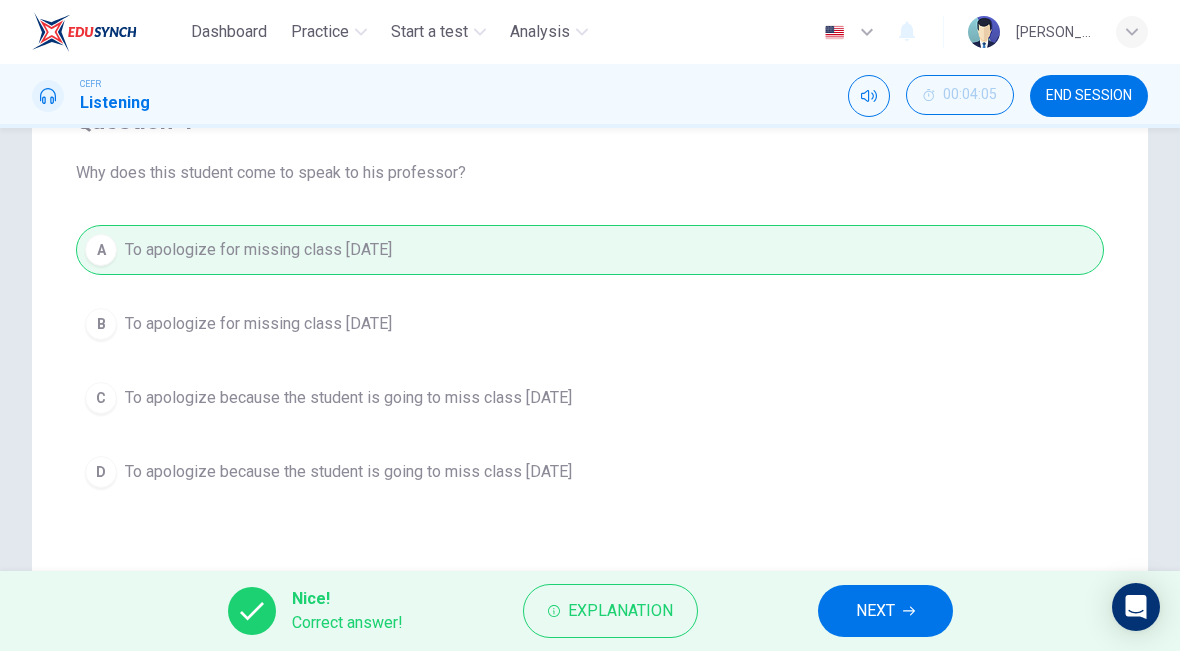 click on "NEXT" at bounding box center (875, 611) 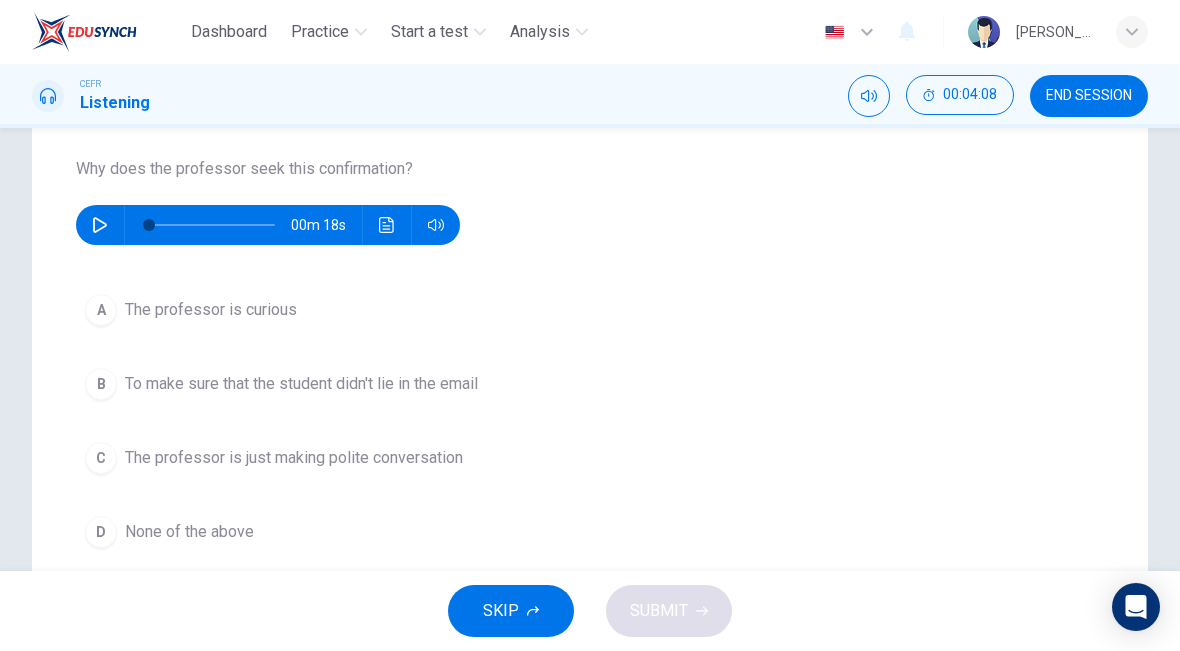 scroll, scrollTop: 217, scrollLeft: 0, axis: vertical 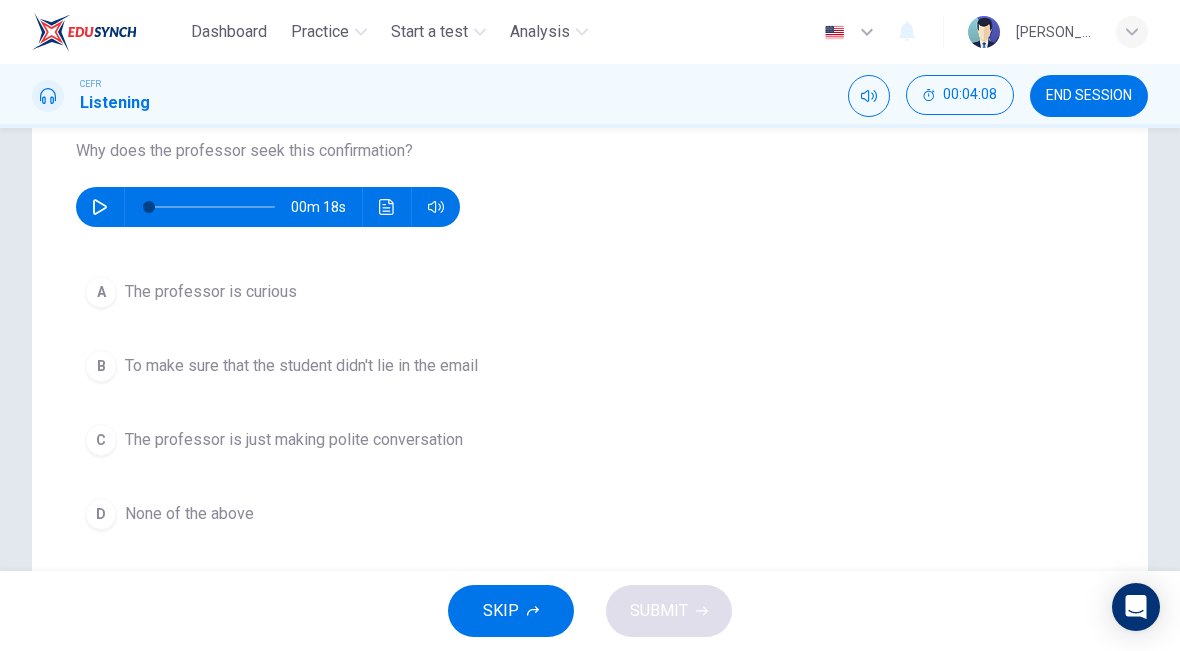 click 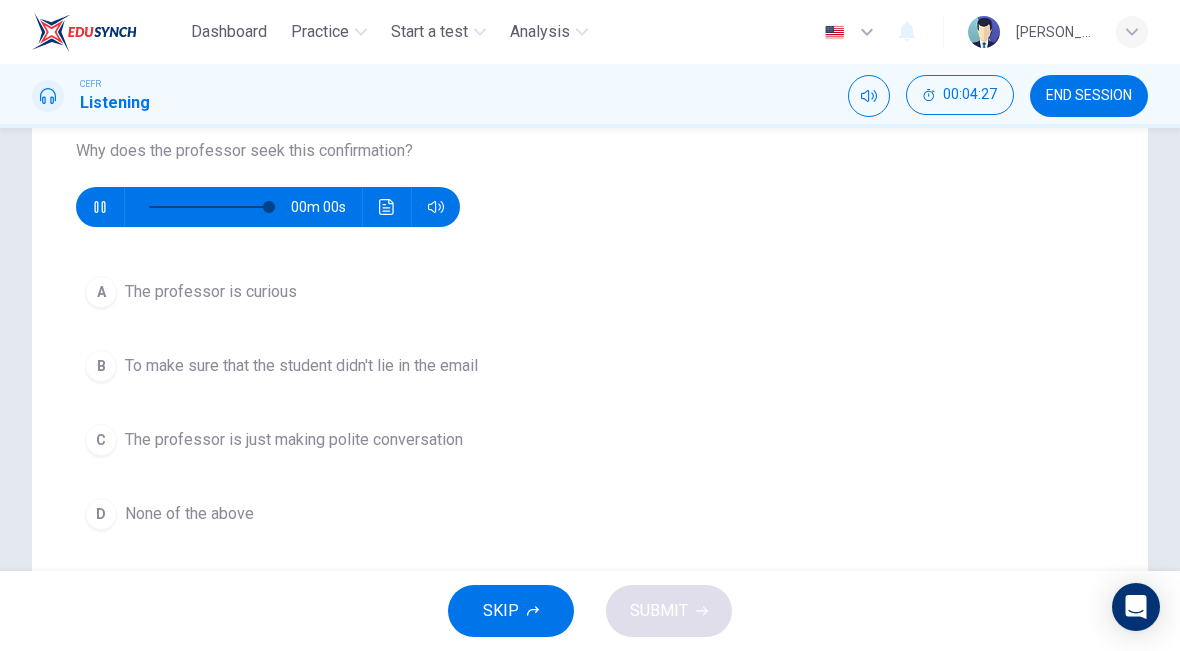 type on "0" 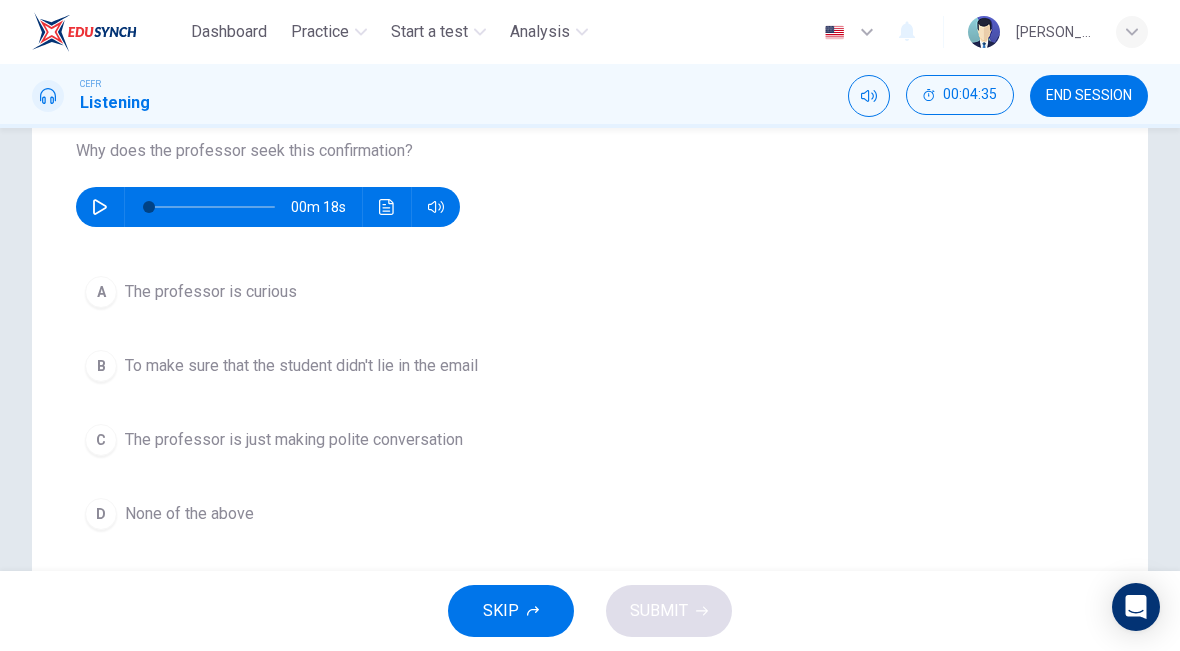 click on "D" at bounding box center [101, 514] 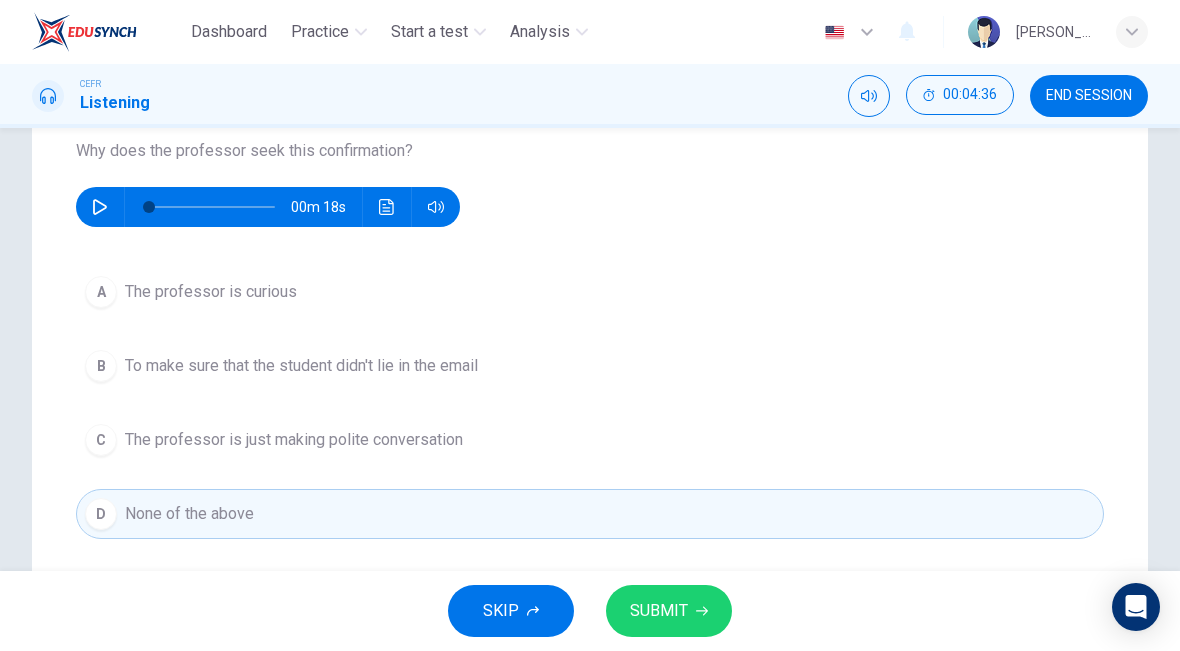 click on "SUBMIT" at bounding box center [669, 611] 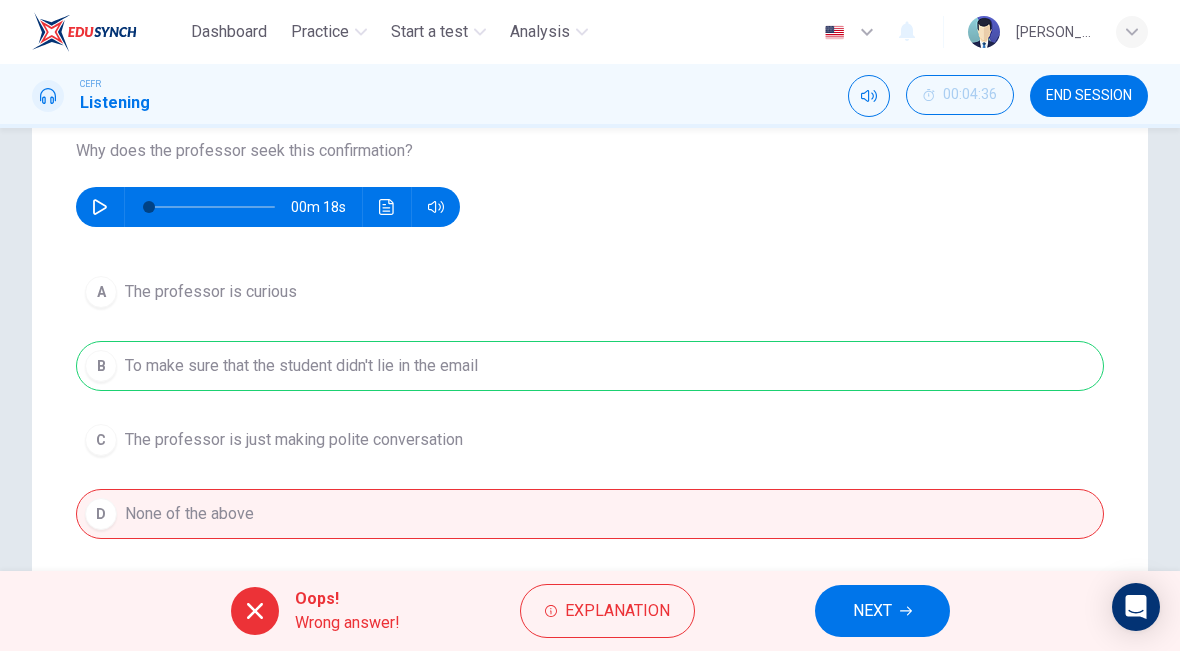 click on "NEXT" at bounding box center [872, 611] 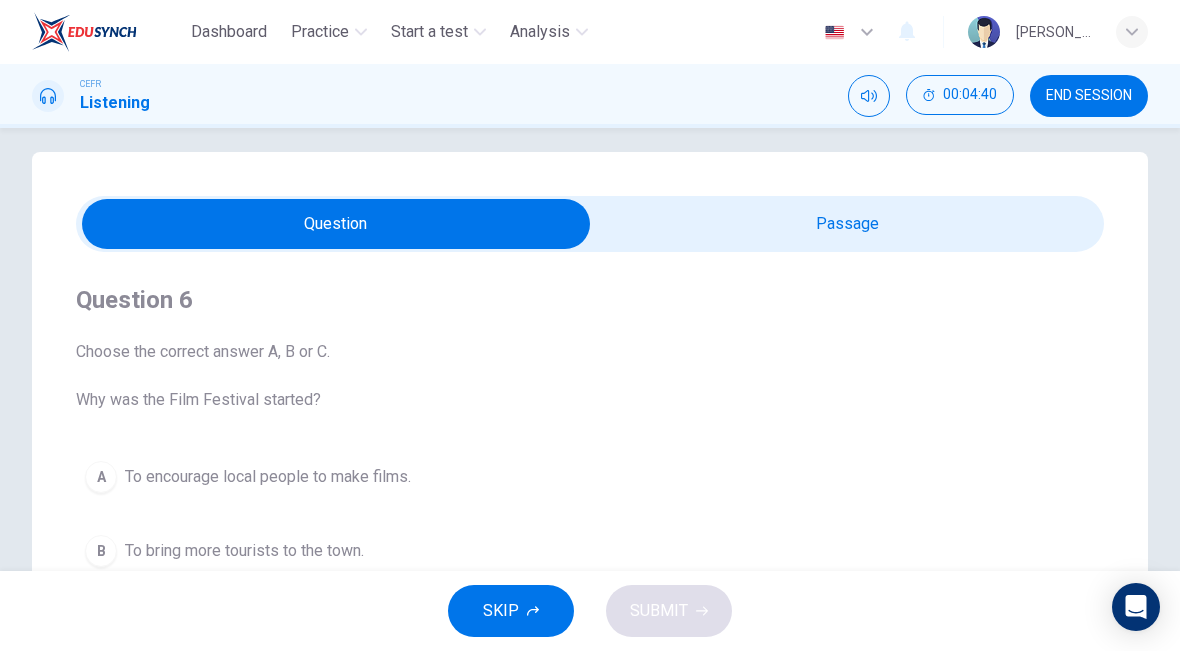 scroll, scrollTop: 14, scrollLeft: 0, axis: vertical 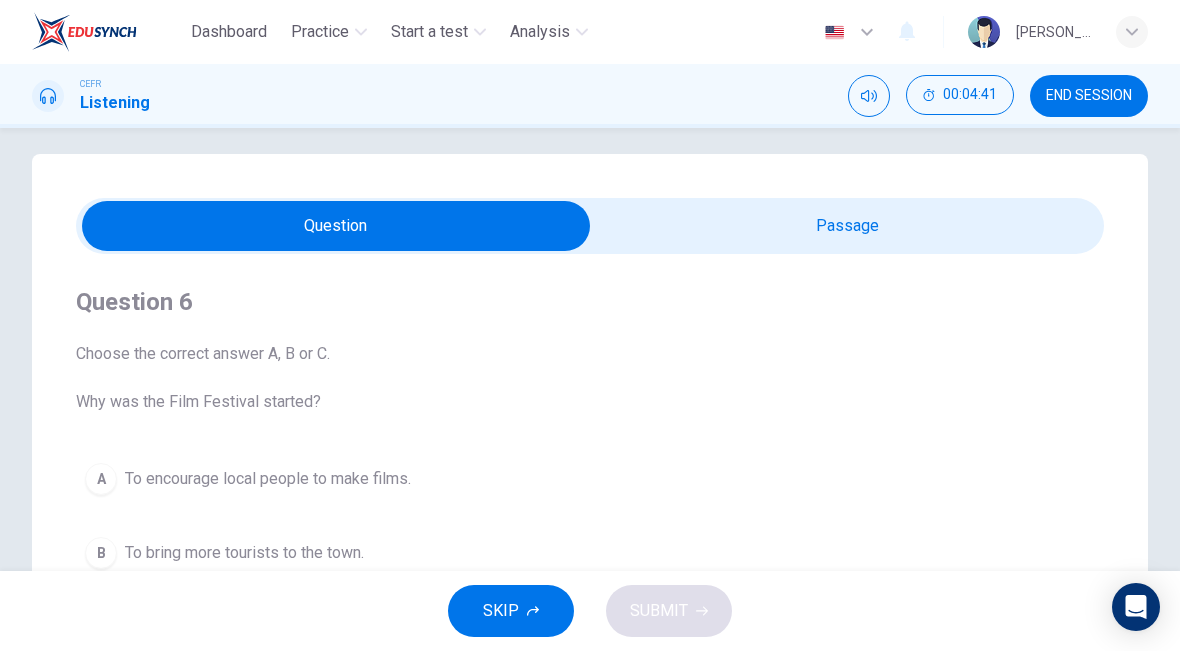 click at bounding box center [336, 226] 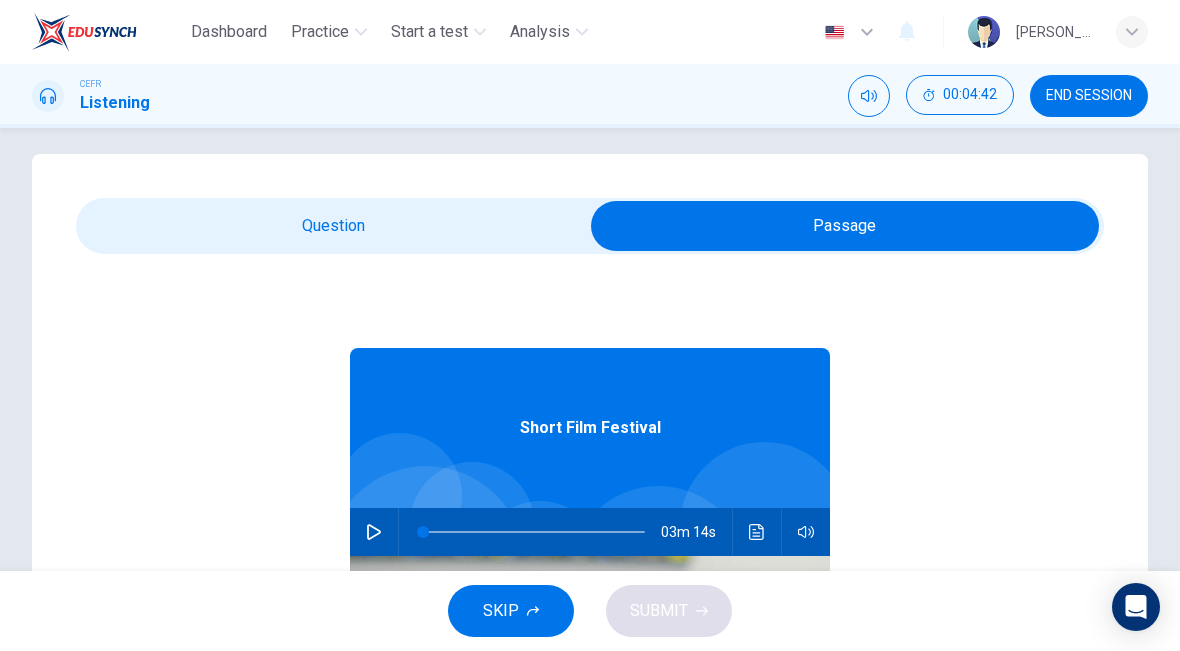 click 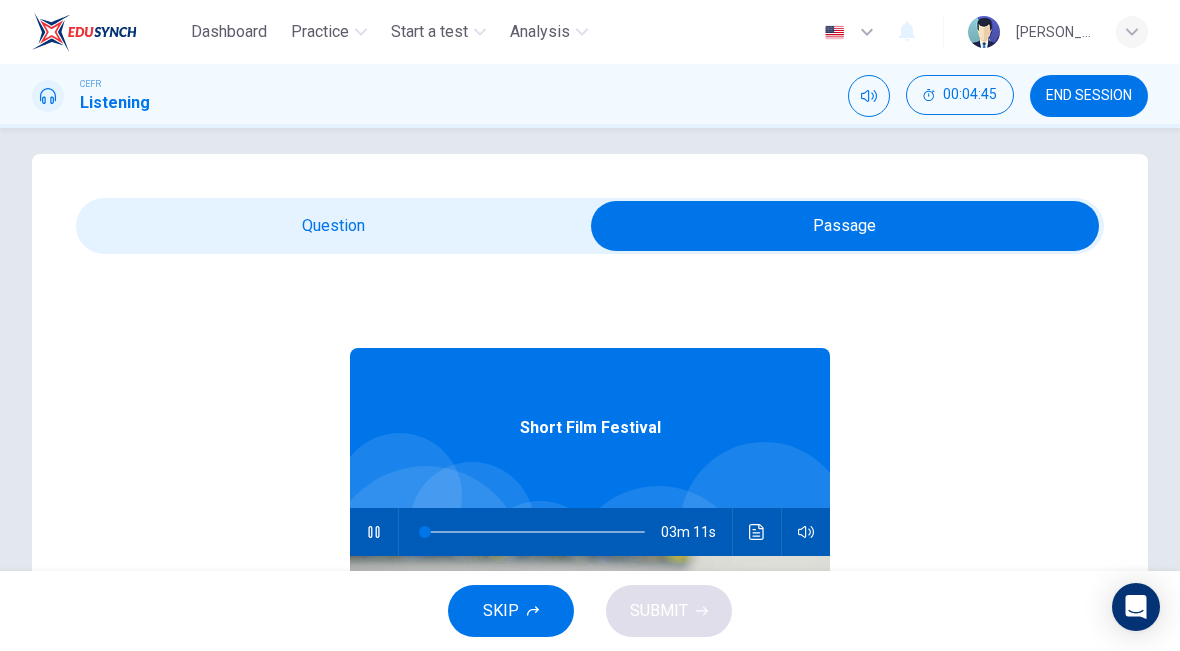 type on "2" 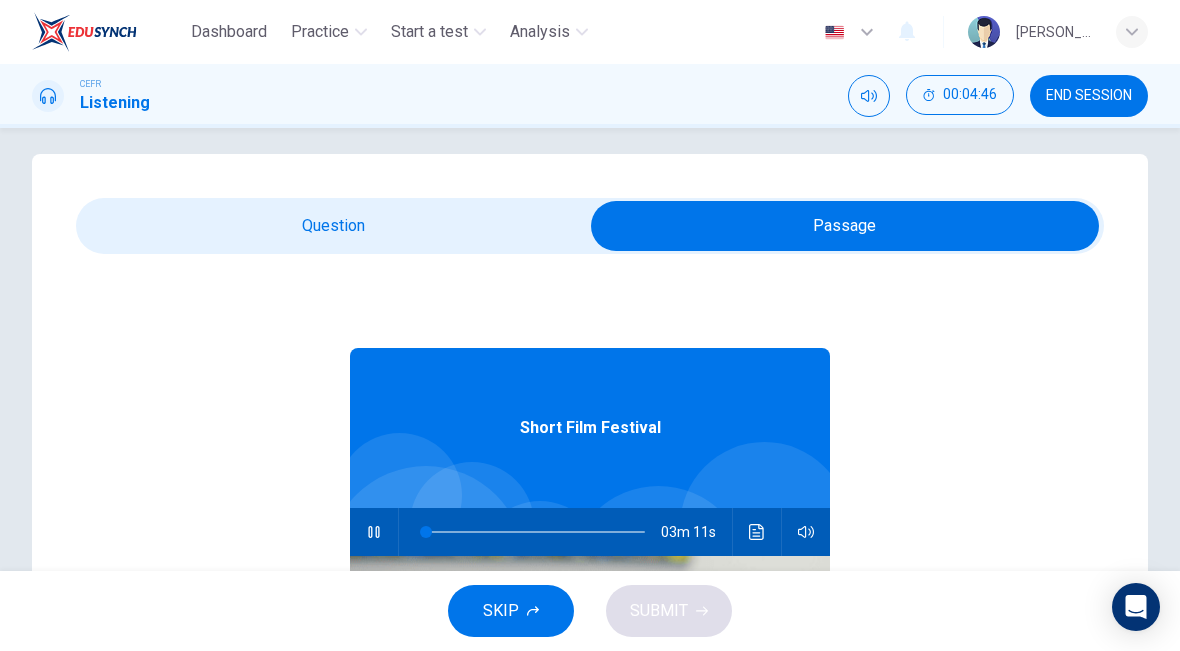 click at bounding box center [845, 226] 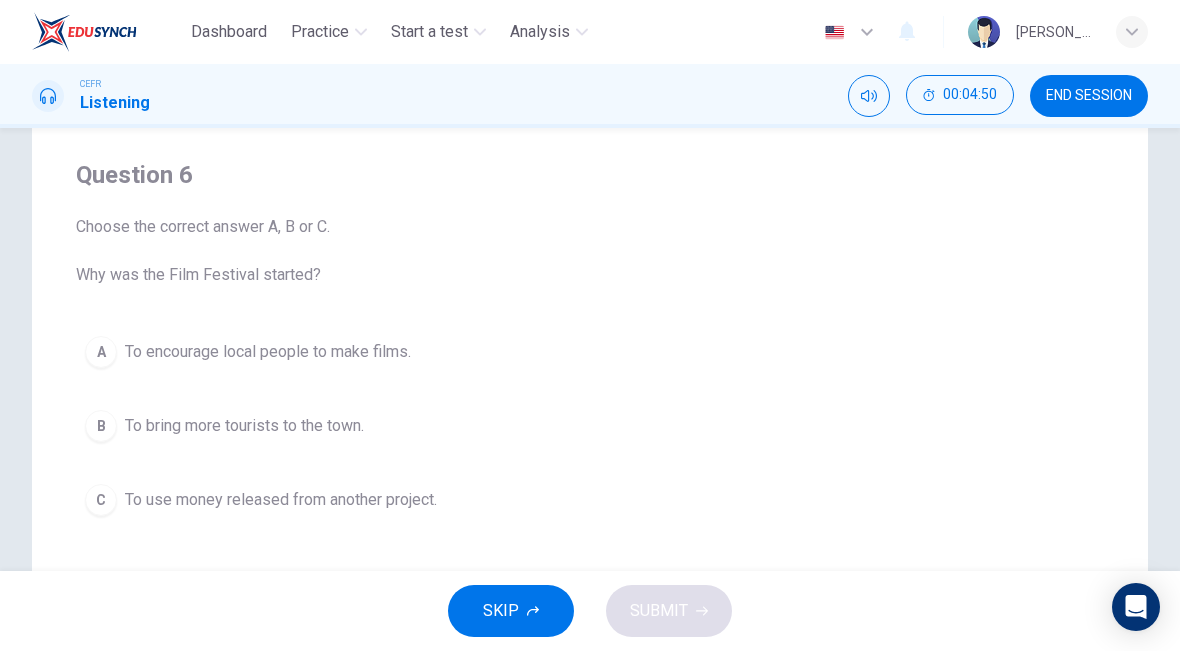 scroll, scrollTop: 140, scrollLeft: 0, axis: vertical 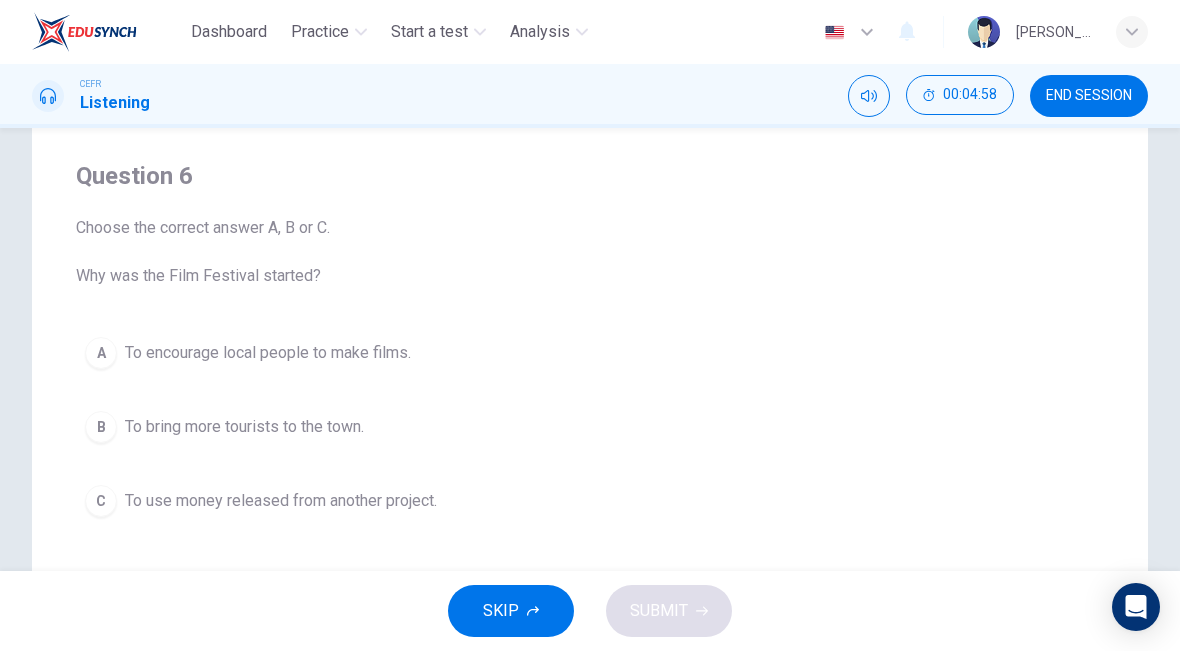 click on "00:04:58" at bounding box center (960, 95) 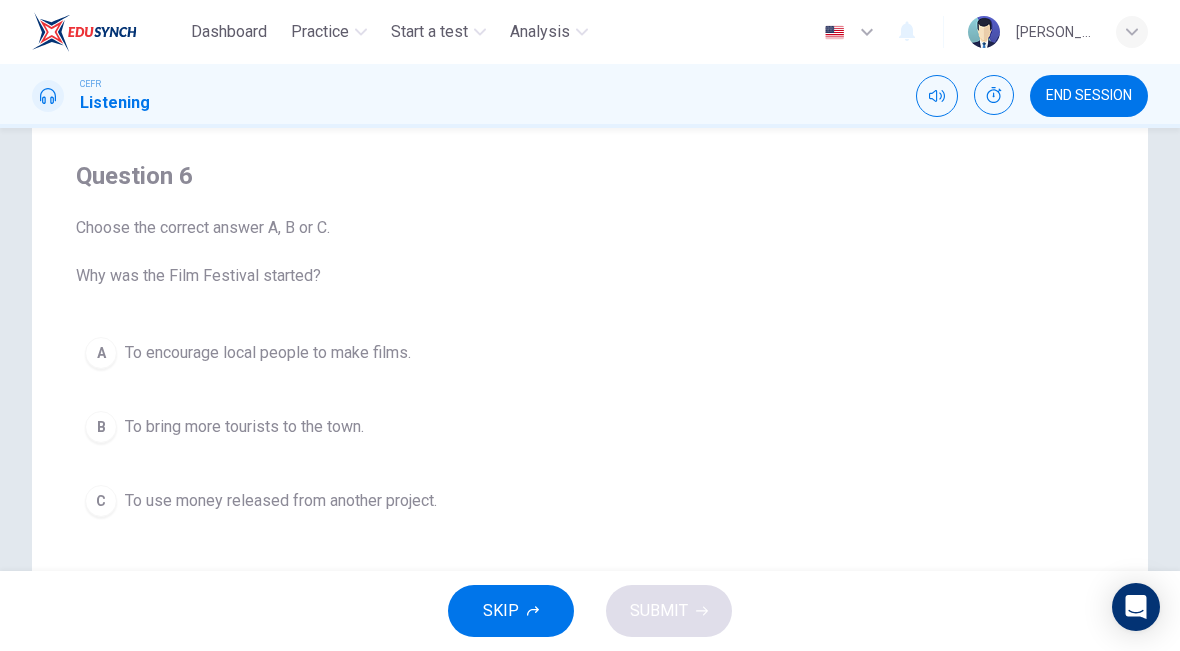 click 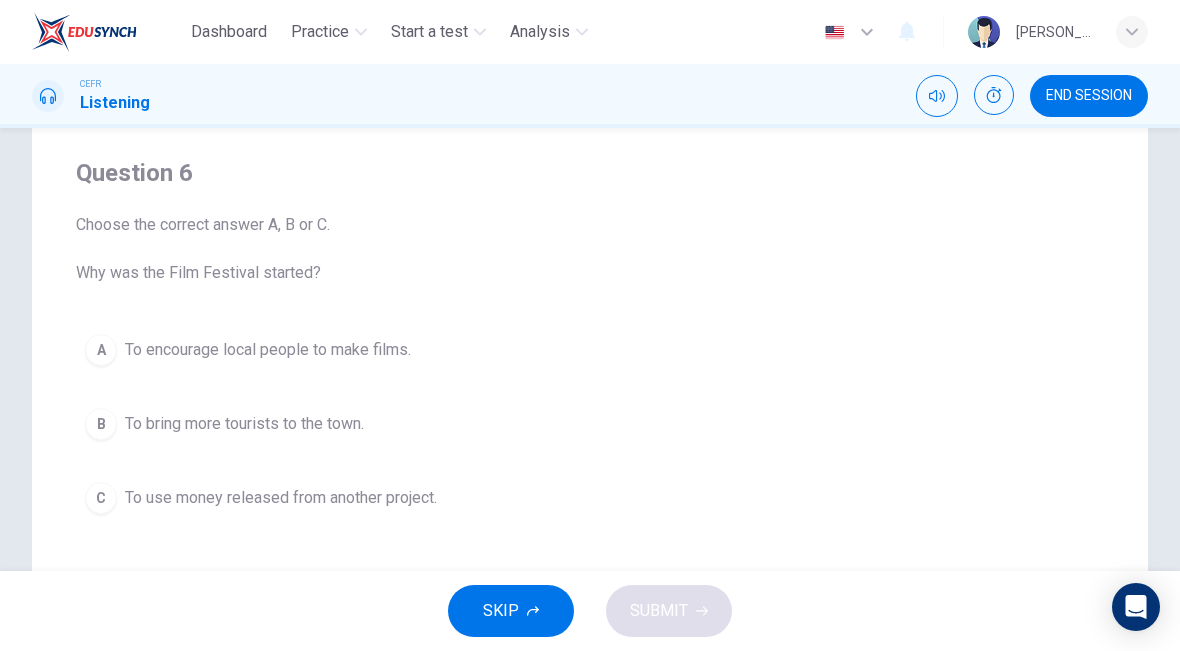 click on "B To bring more tourists to the town." at bounding box center (590, 424) 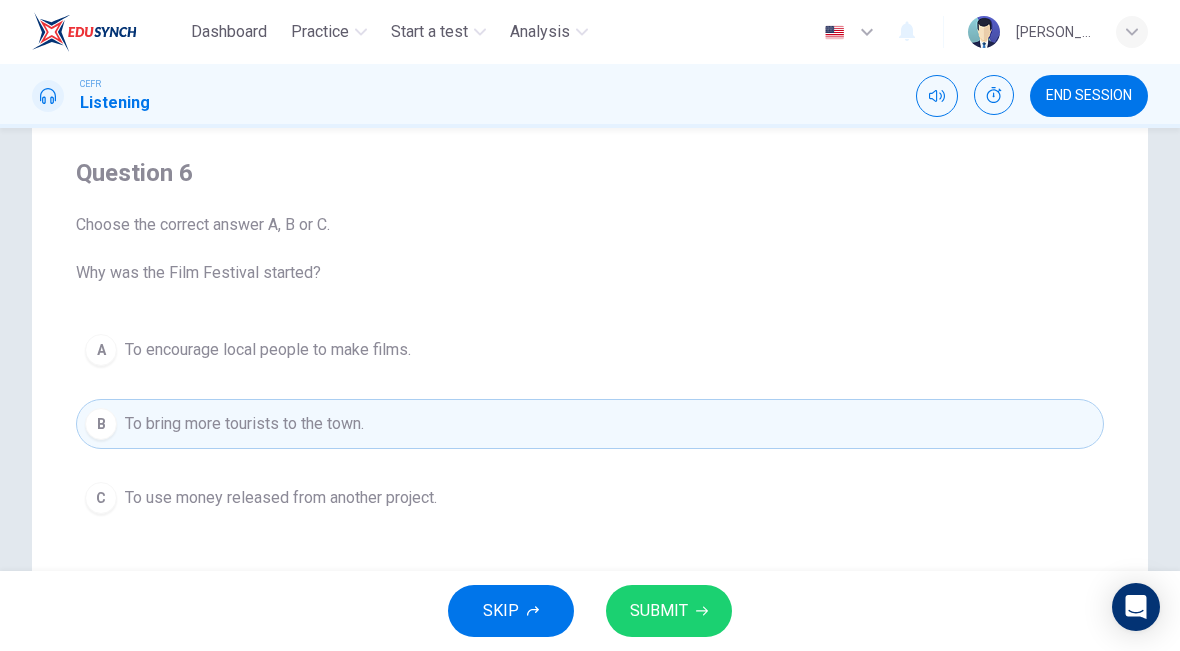 click on "SUBMIT" at bounding box center [659, 611] 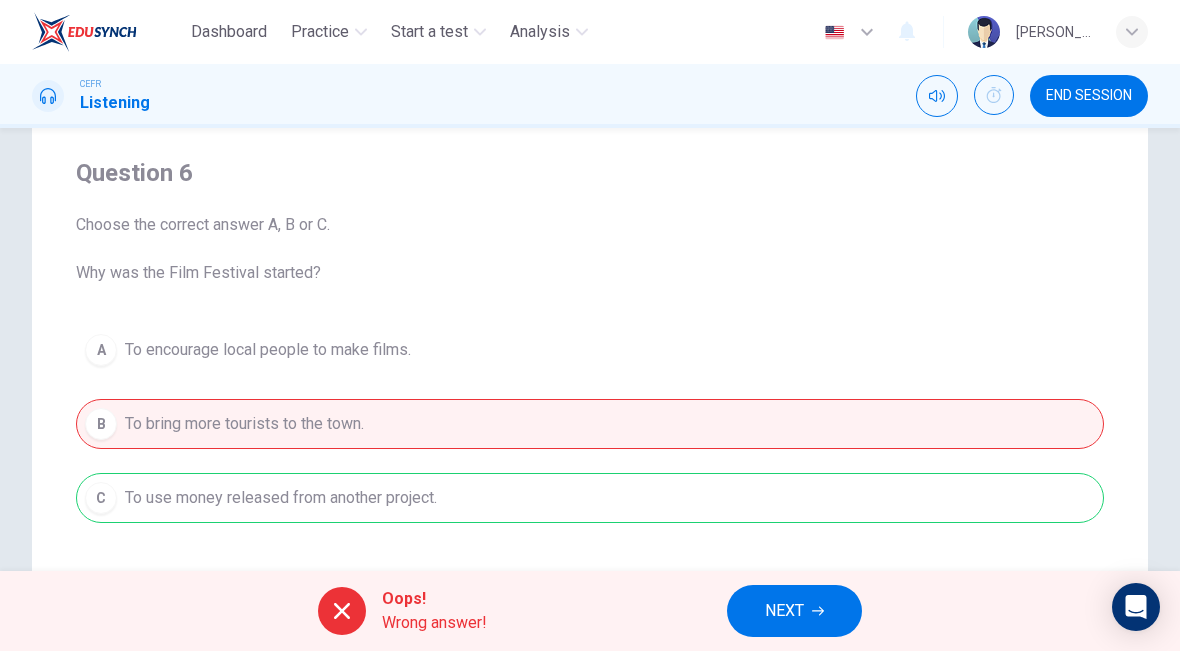 click on "NEXT" at bounding box center [784, 611] 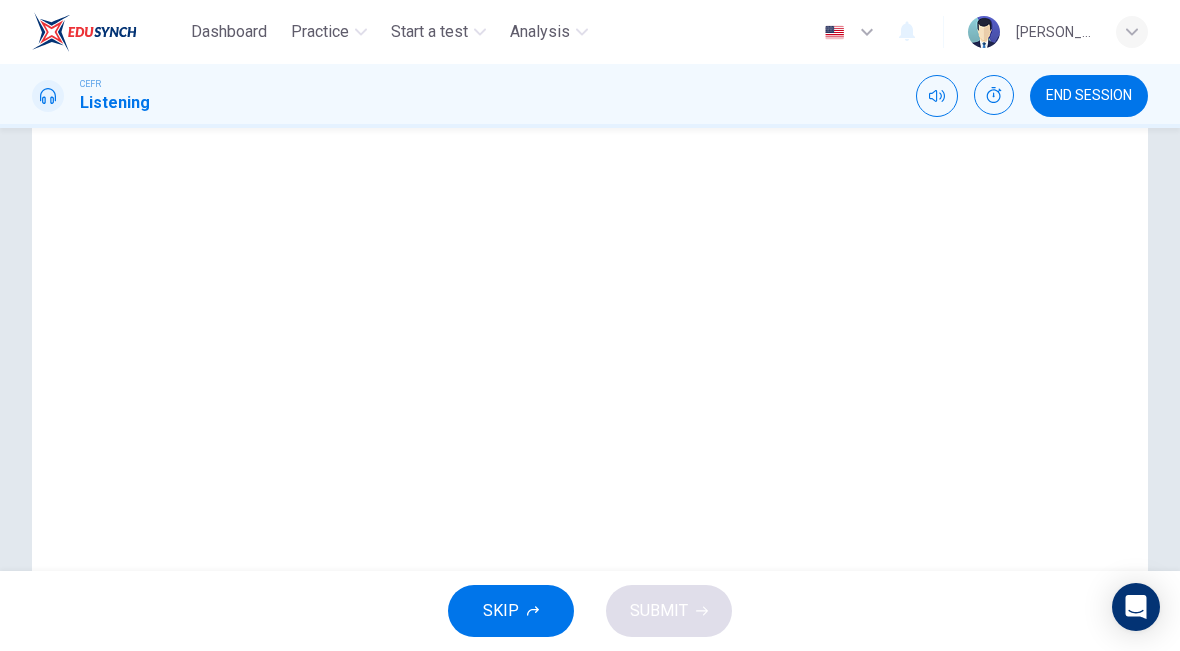 checkbox on "true" 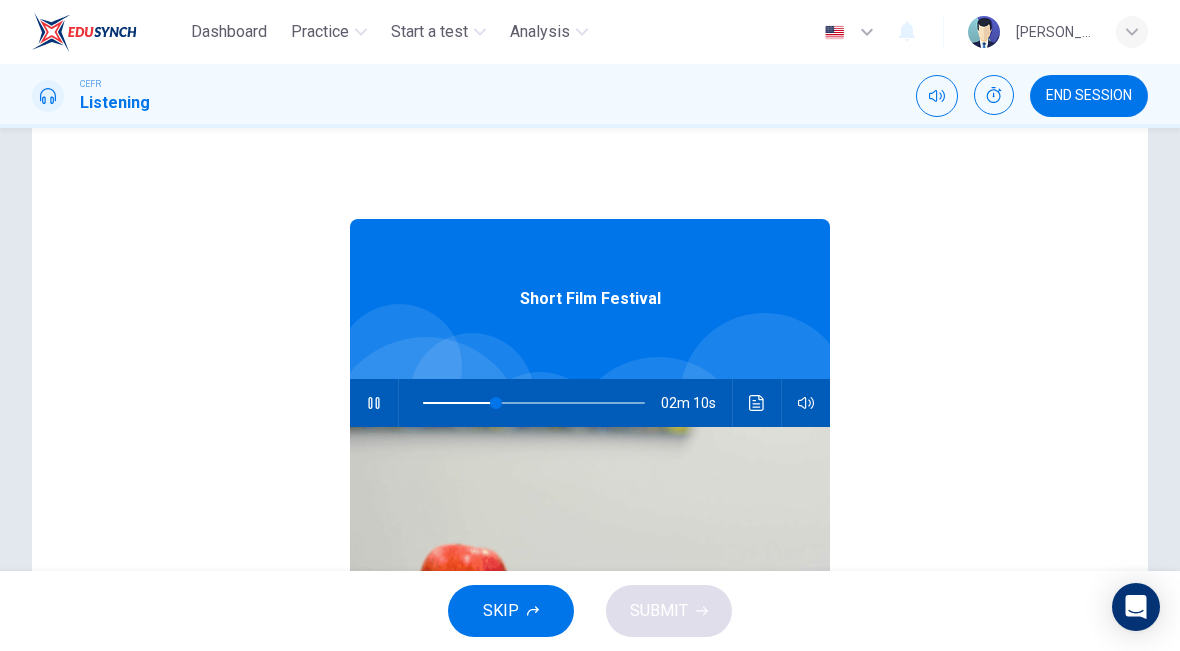 type on "33" 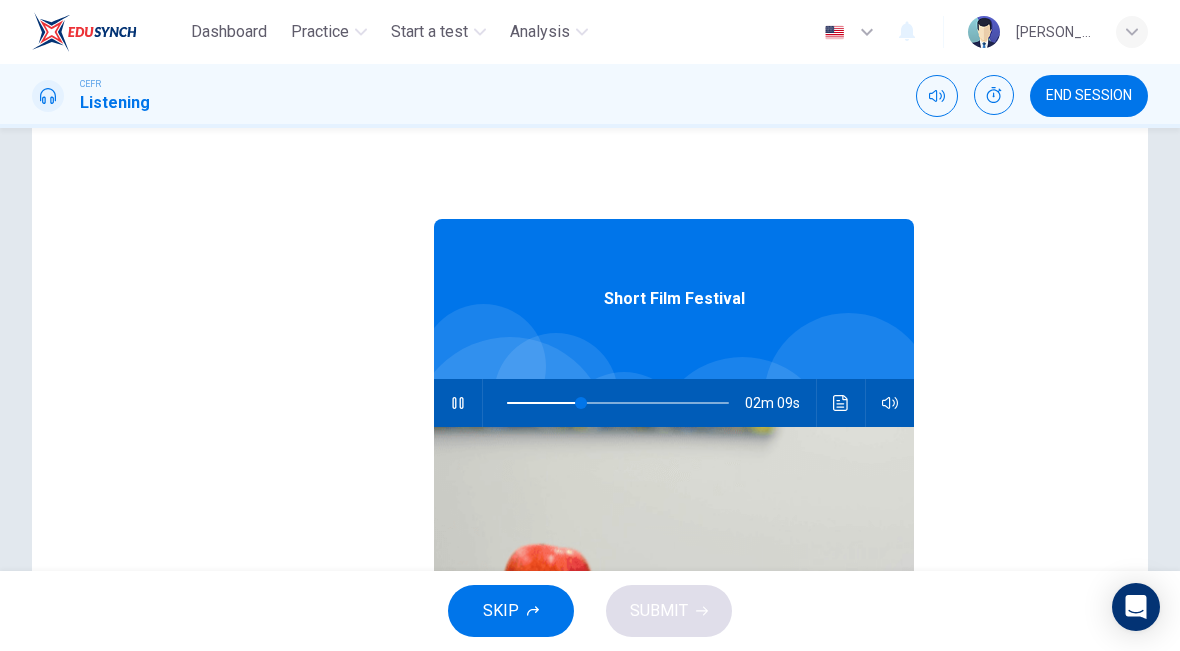 checkbox on "false" 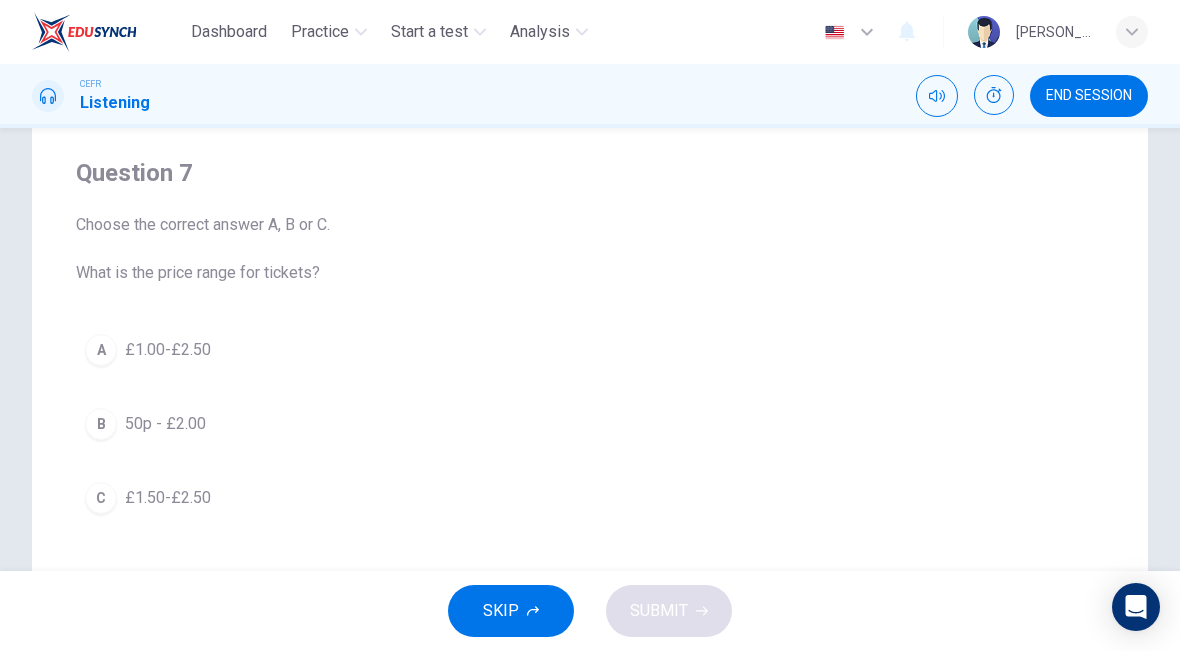 type on "36" 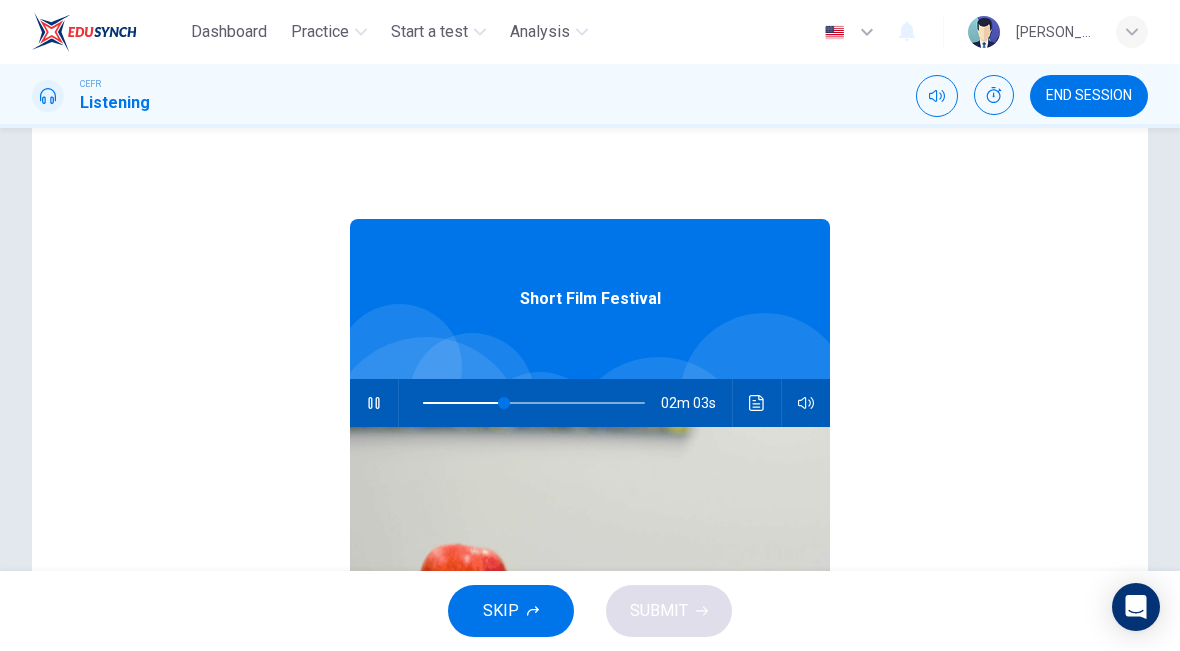 click 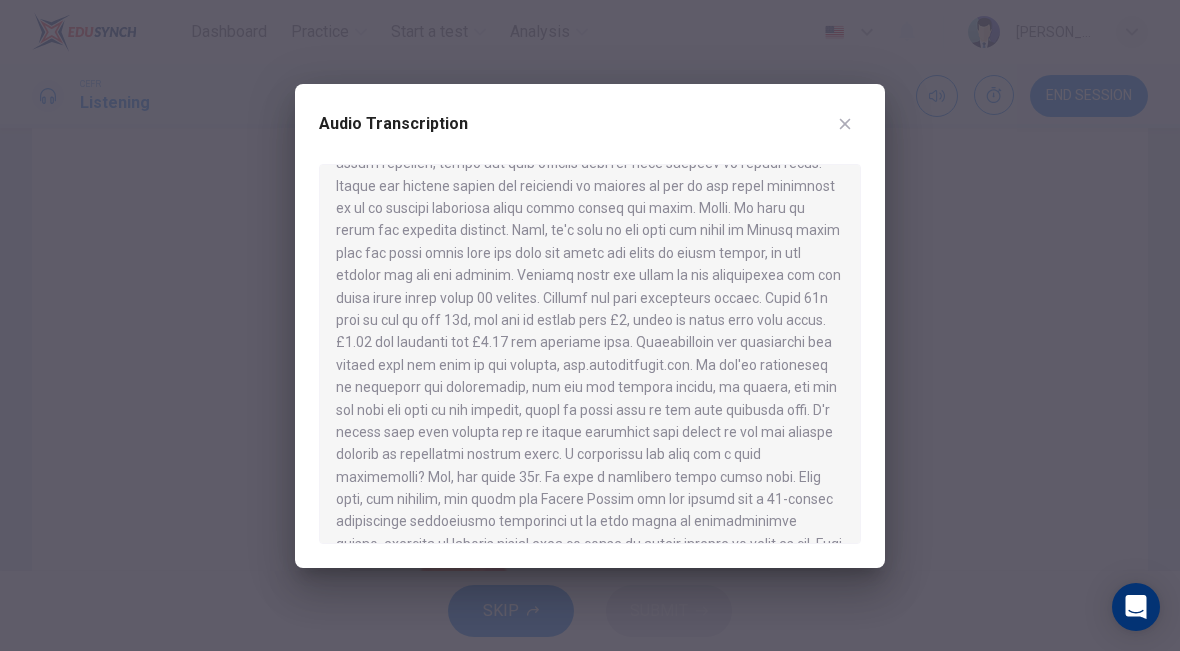 scroll, scrollTop: 184, scrollLeft: 0, axis: vertical 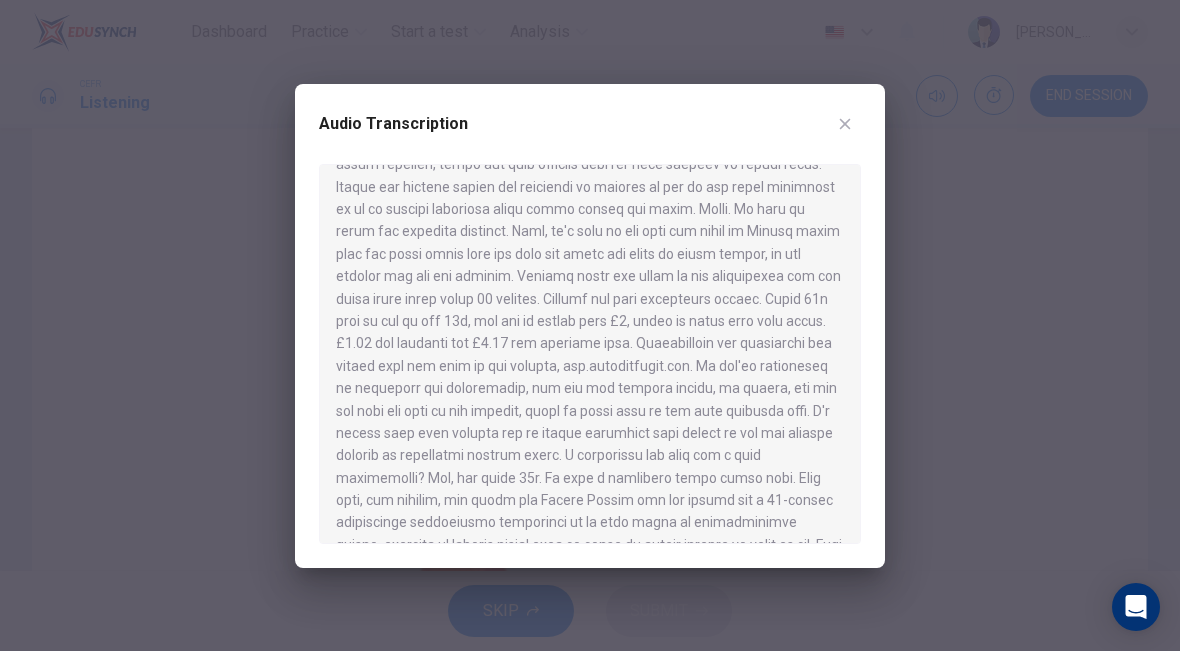 click at bounding box center [590, 325] 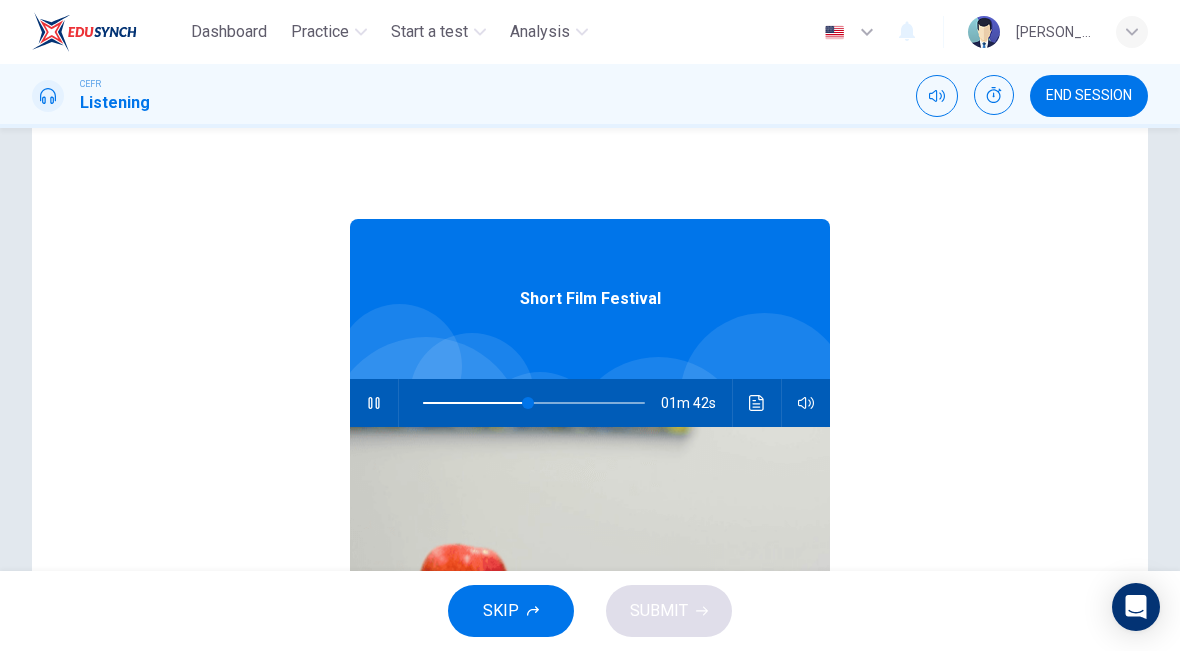 type on "48" 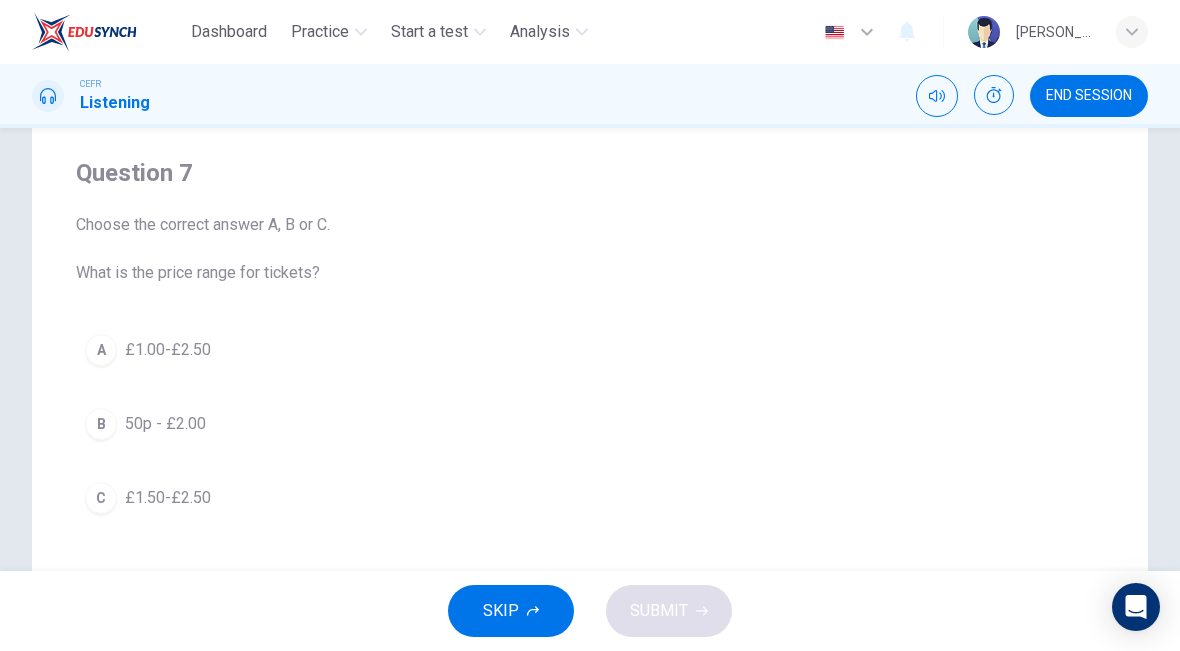 checkbox on "false" 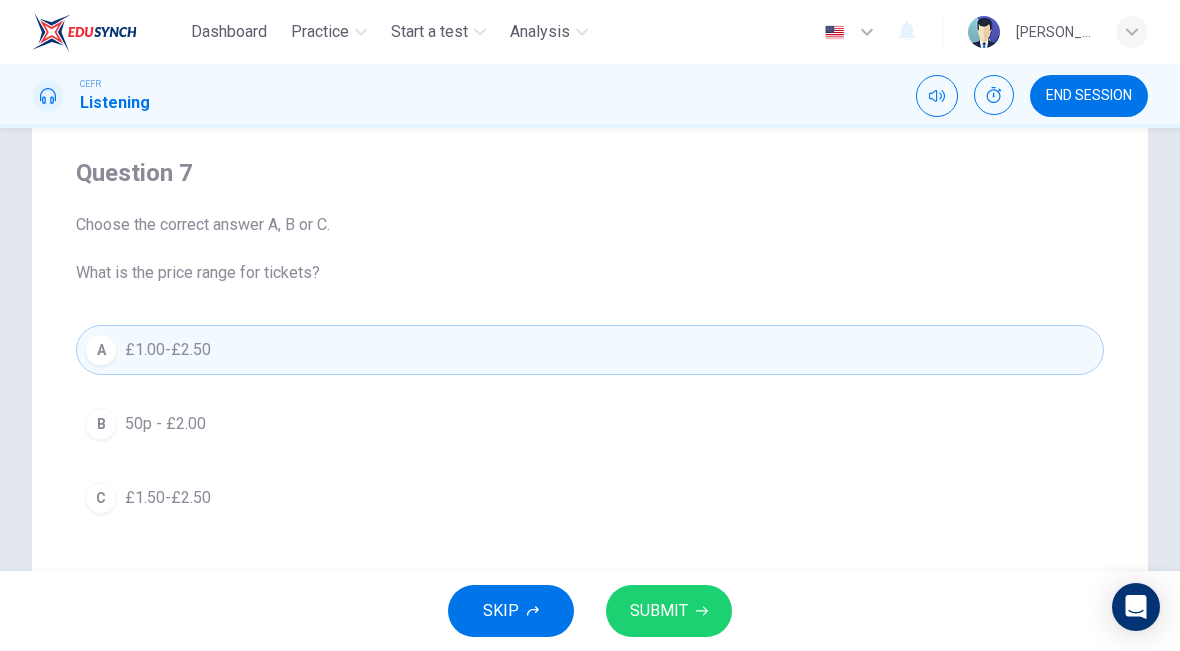 click on "SUBMIT" at bounding box center (669, 611) 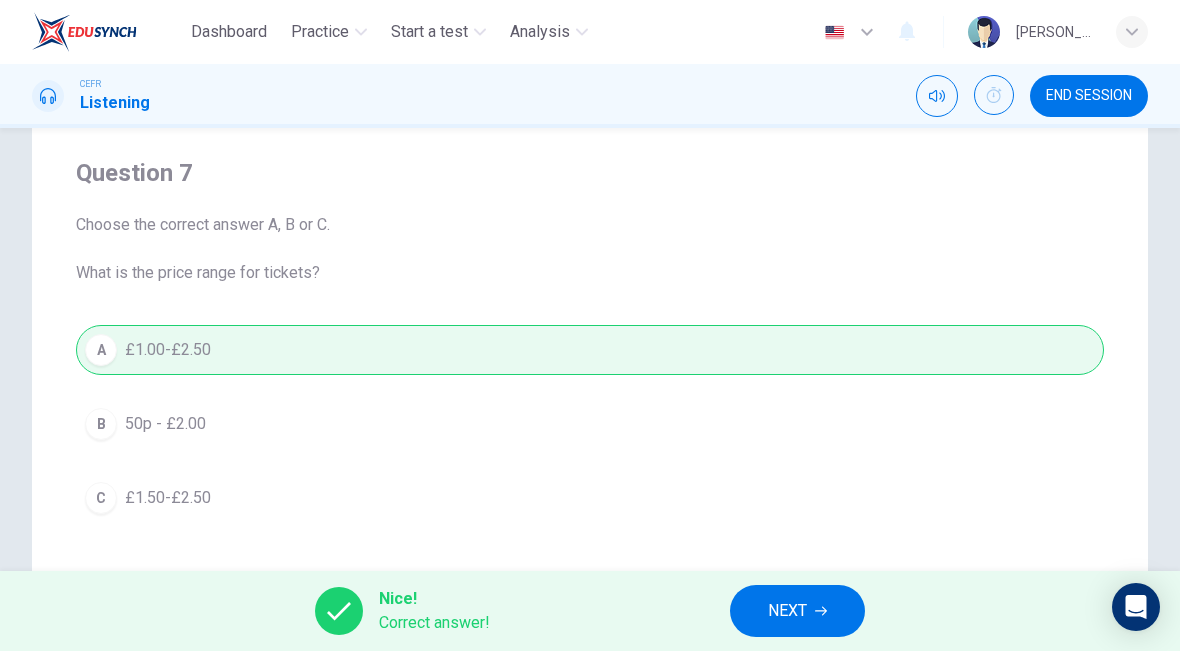click on "NEXT" at bounding box center (797, 611) 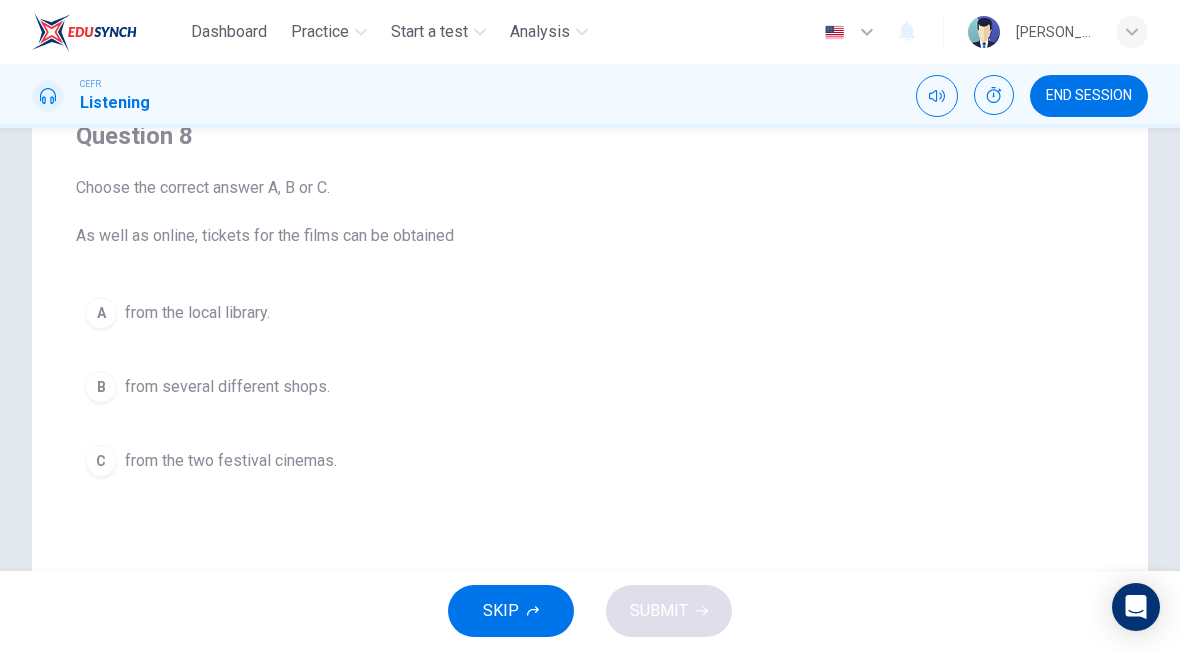 scroll, scrollTop: 179, scrollLeft: 0, axis: vertical 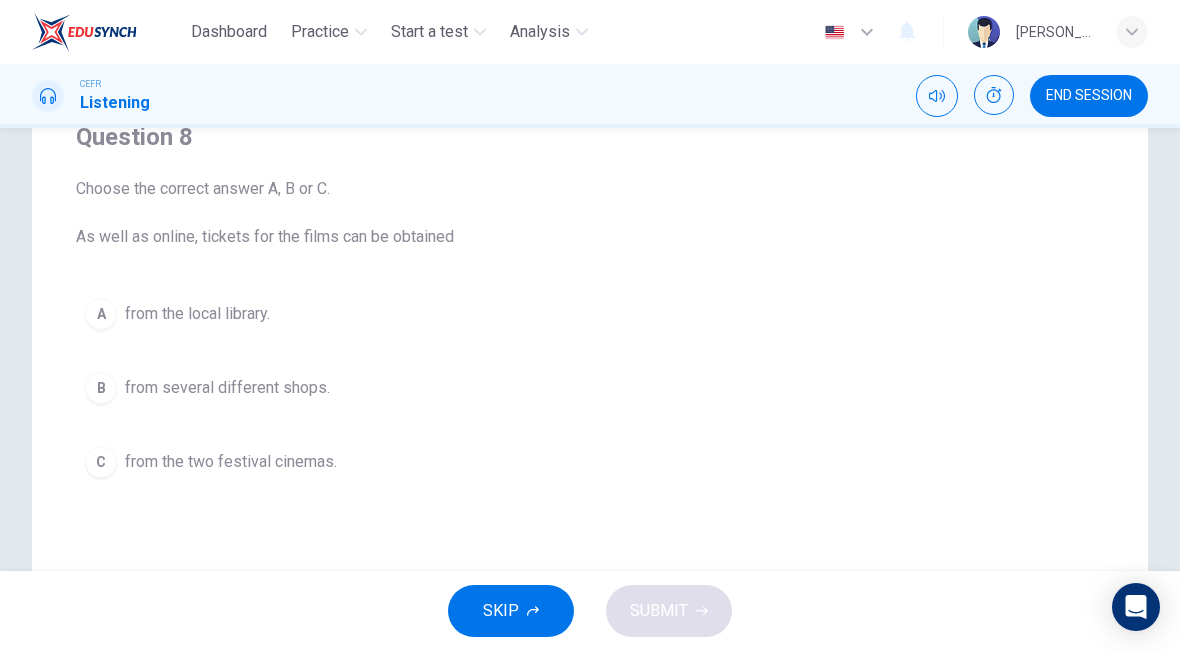 click on "A" at bounding box center (101, 314) 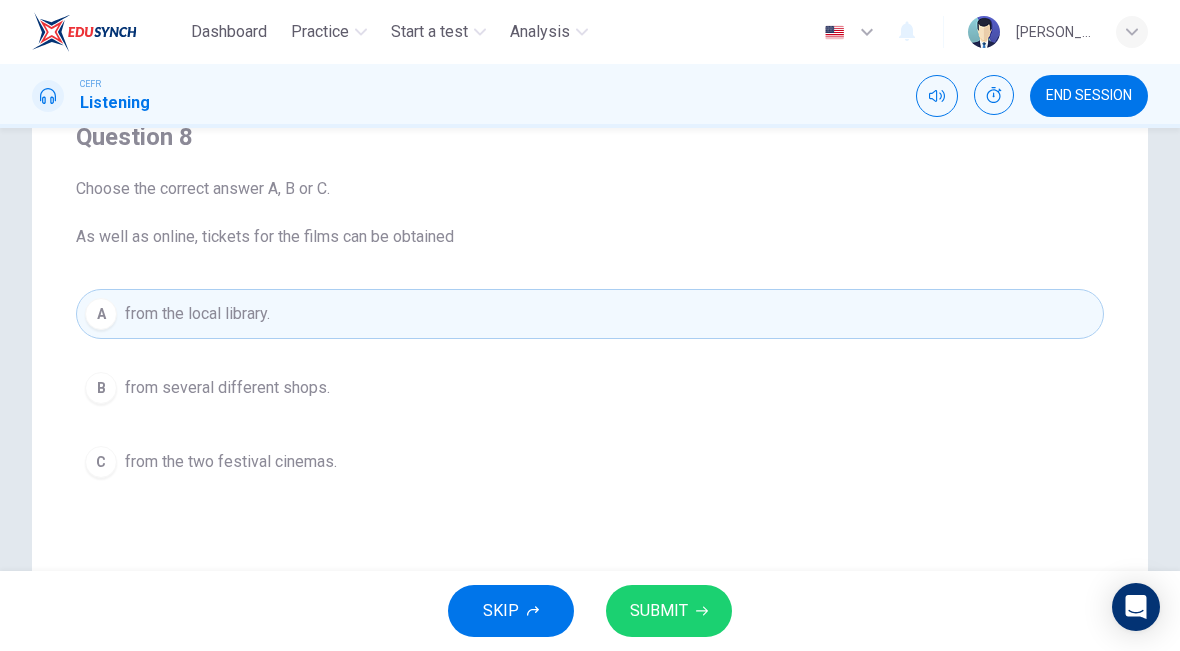 click on "SUBMIT" at bounding box center [659, 611] 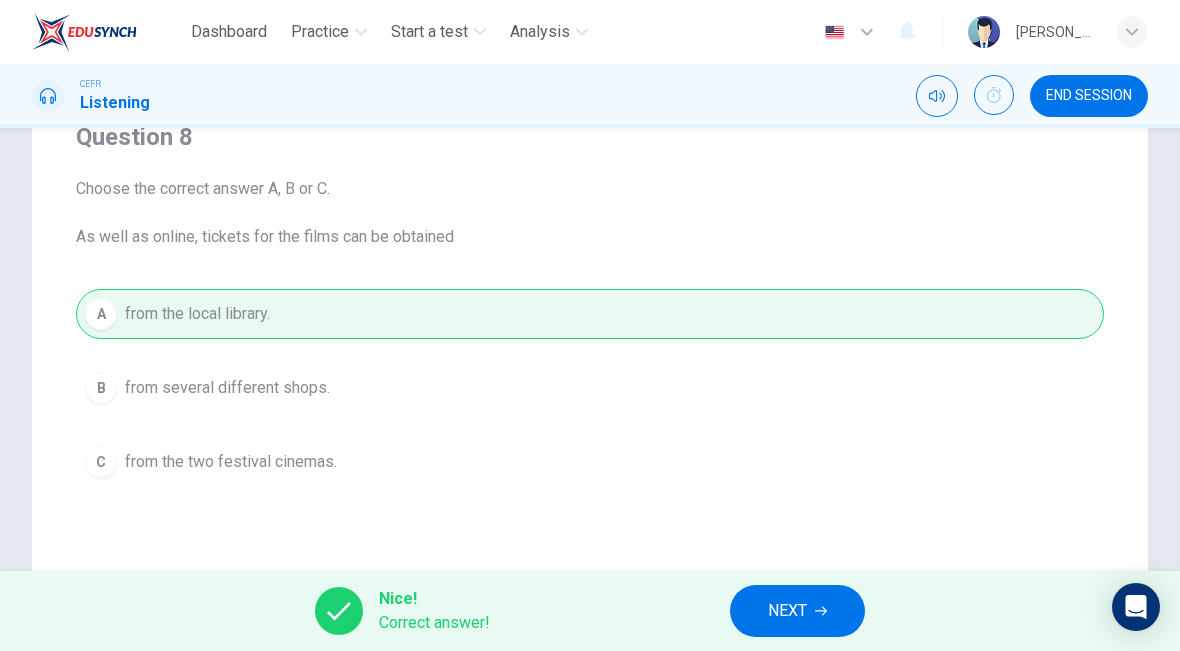 click on "NEXT" at bounding box center (797, 611) 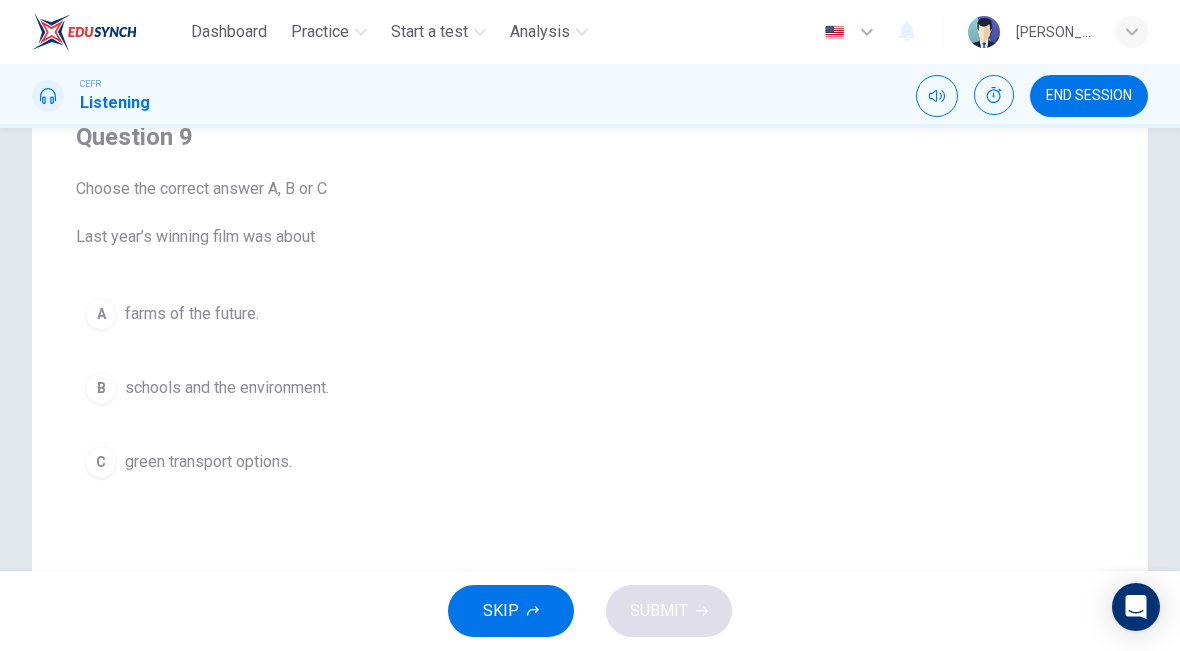 click on "A" at bounding box center (101, 314) 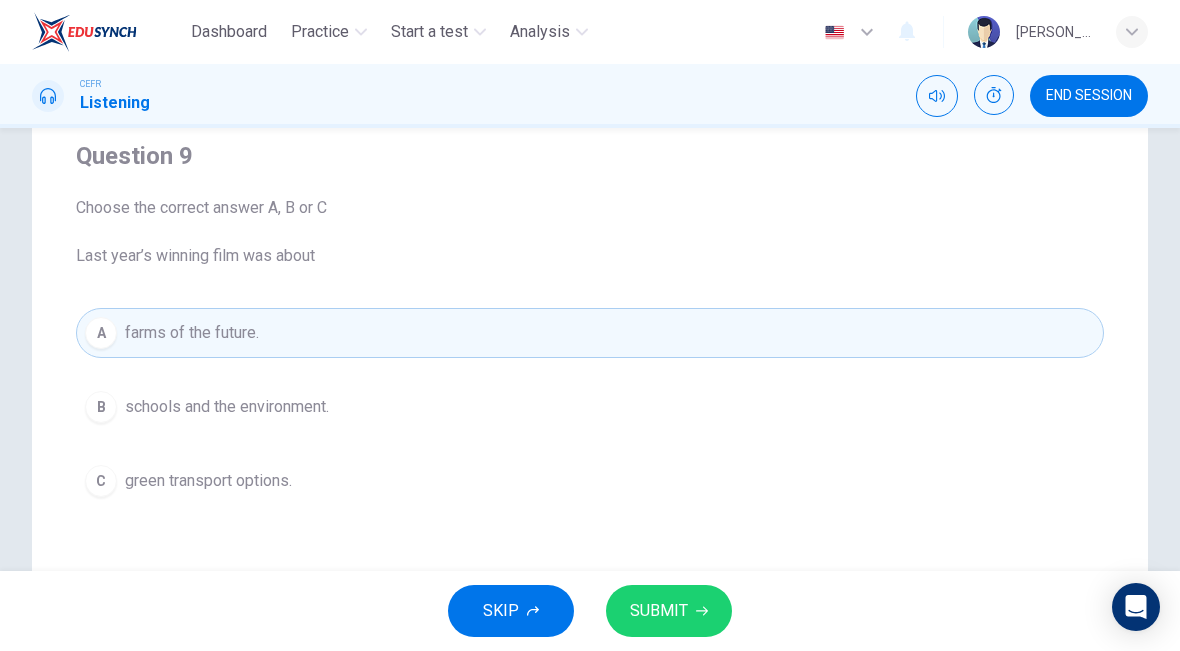 scroll, scrollTop: 174, scrollLeft: 0, axis: vertical 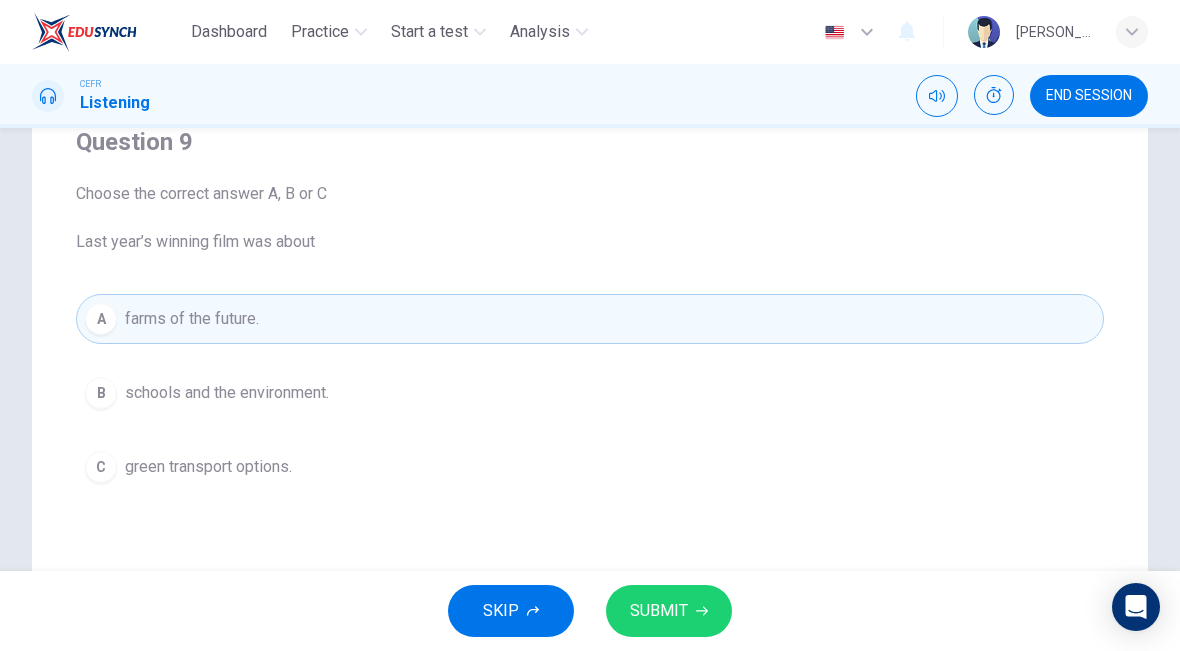 click on "B" at bounding box center [101, 393] 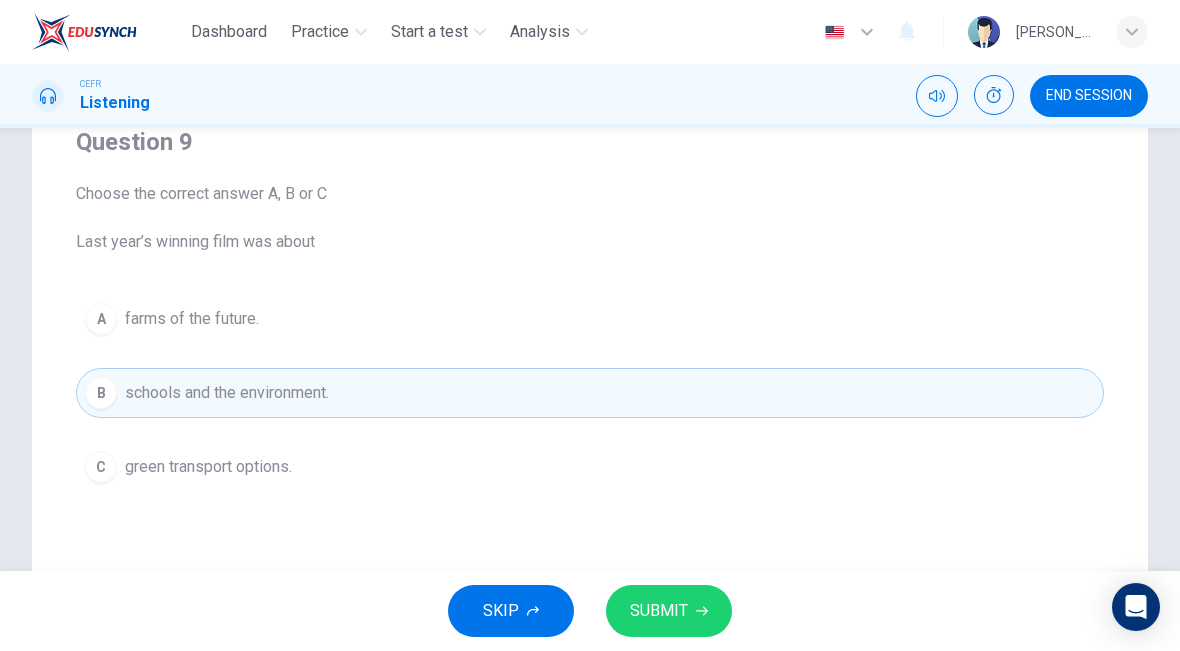 click on "SUBMIT" at bounding box center [669, 611] 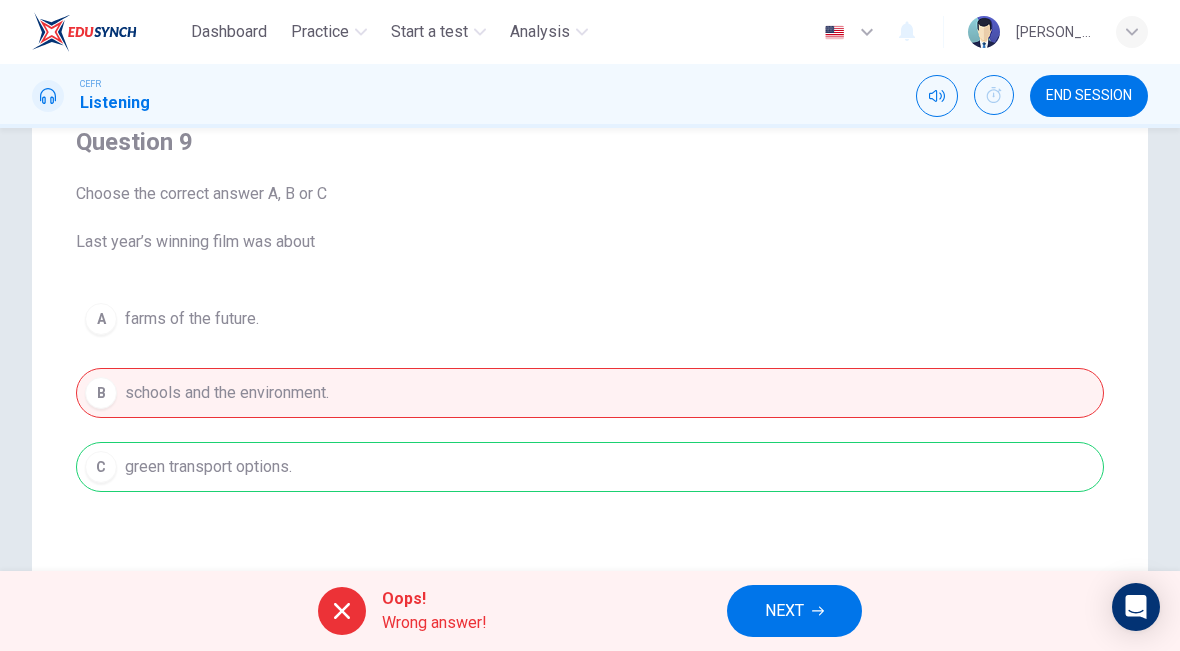 click on "NEXT" at bounding box center [794, 611] 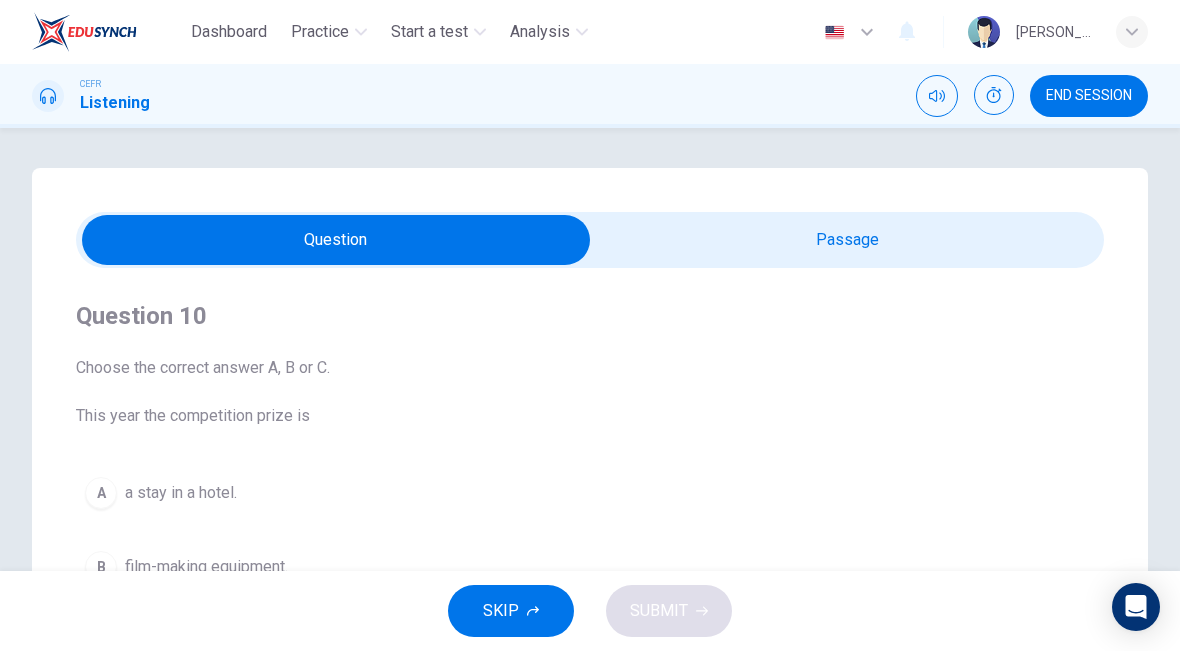 scroll, scrollTop: -1, scrollLeft: 0, axis: vertical 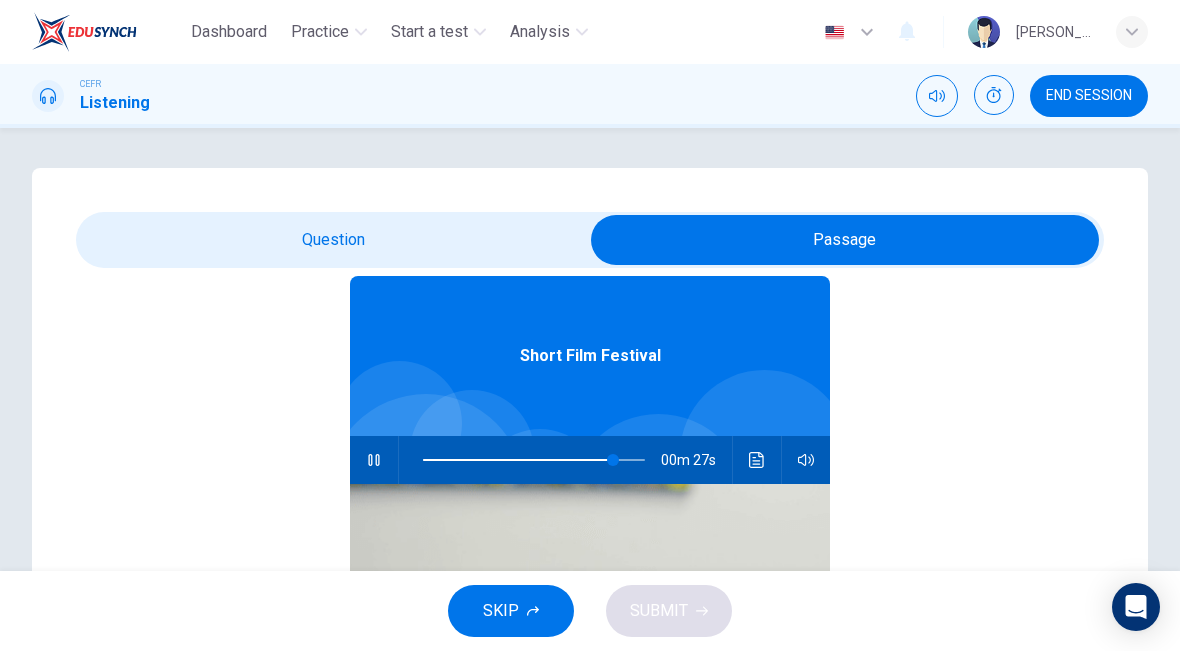 click 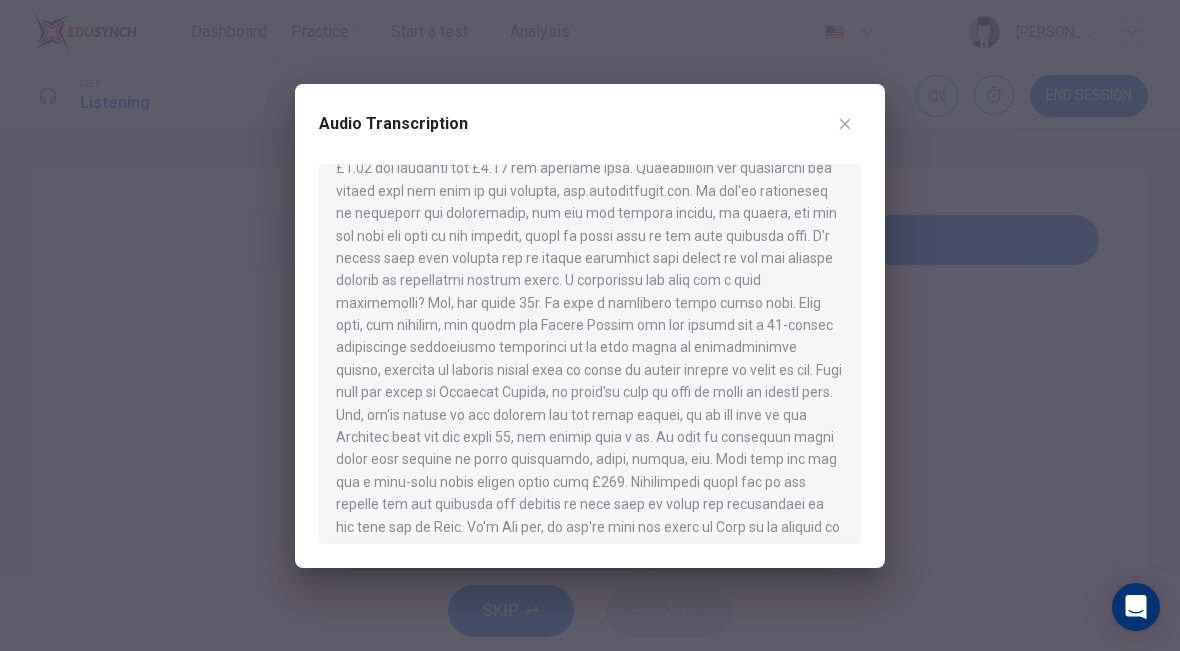 scroll, scrollTop: 358, scrollLeft: 0, axis: vertical 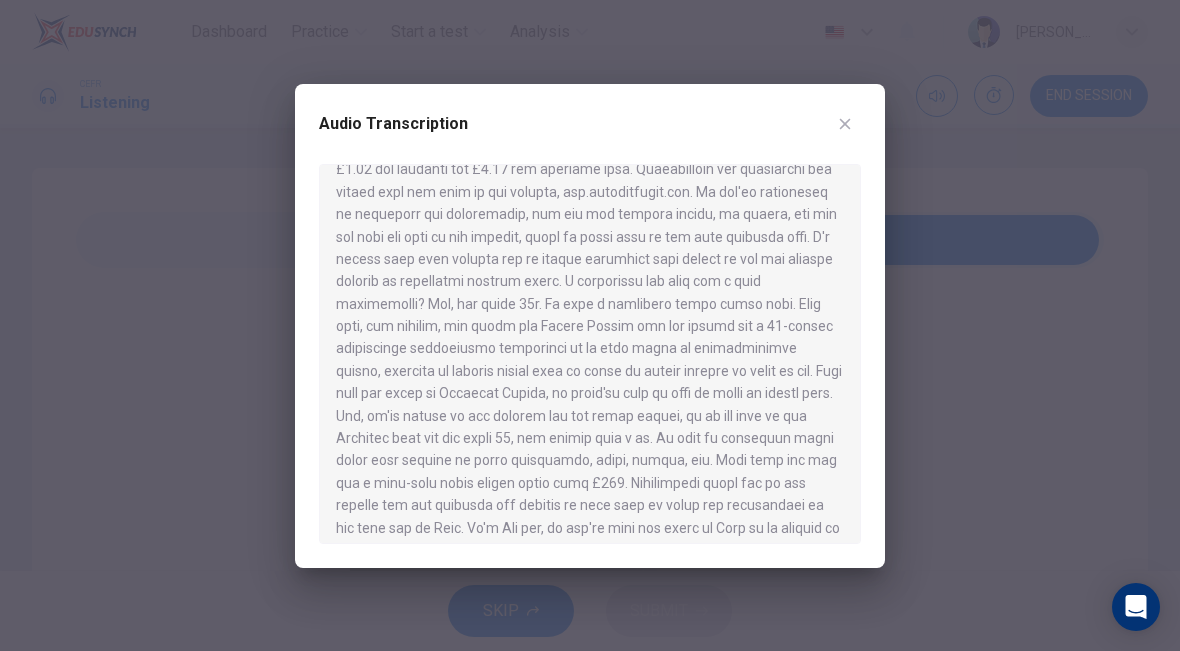 click 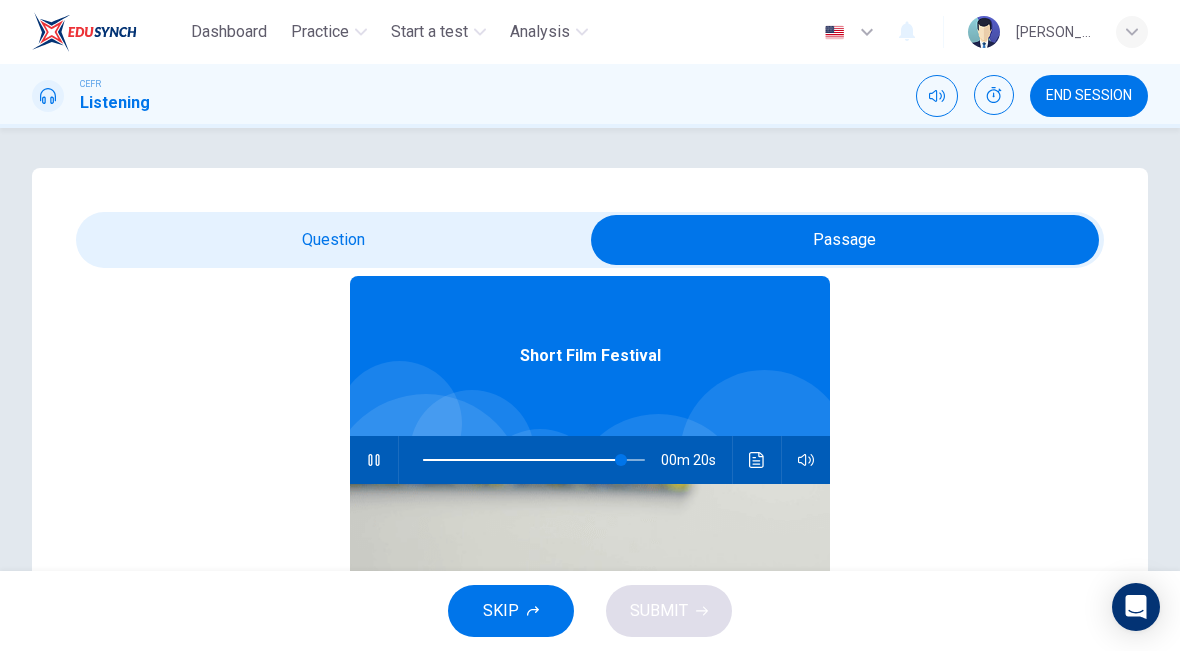 click at bounding box center [845, 240] 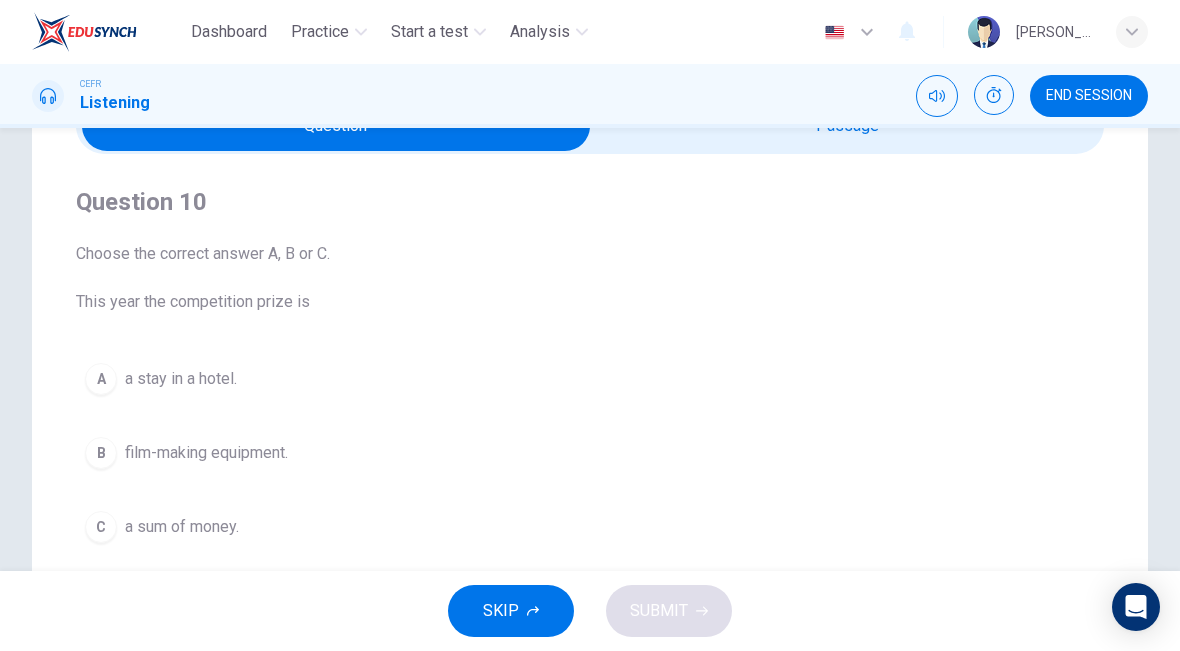 scroll, scrollTop: 113, scrollLeft: 0, axis: vertical 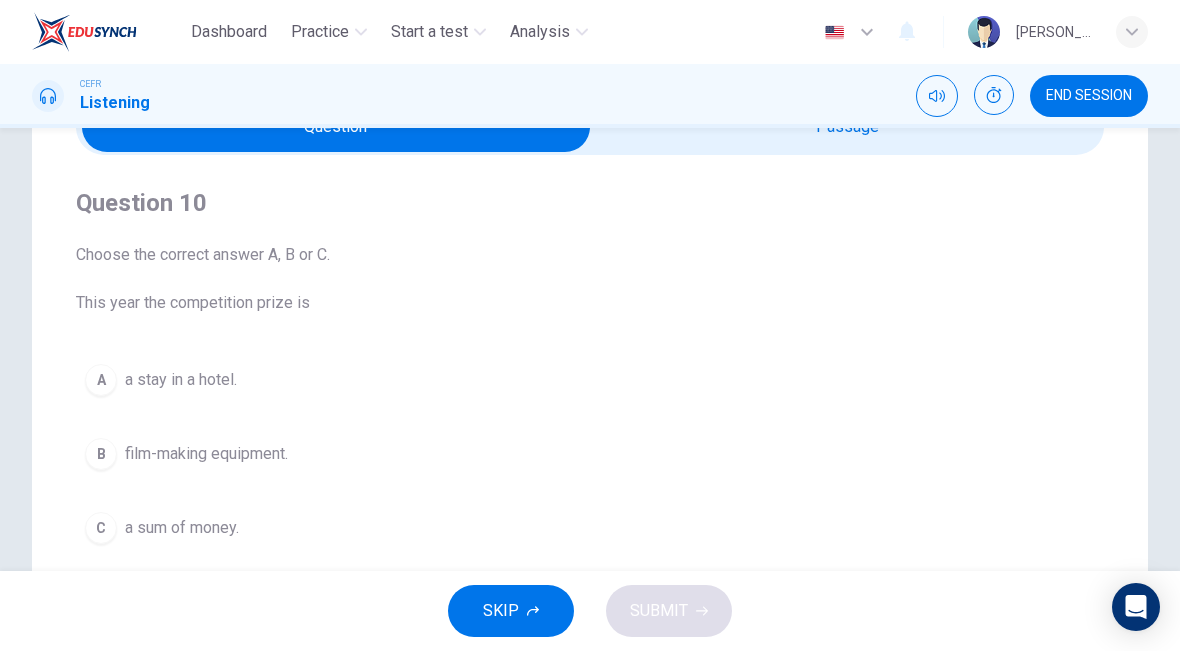 type on "95" 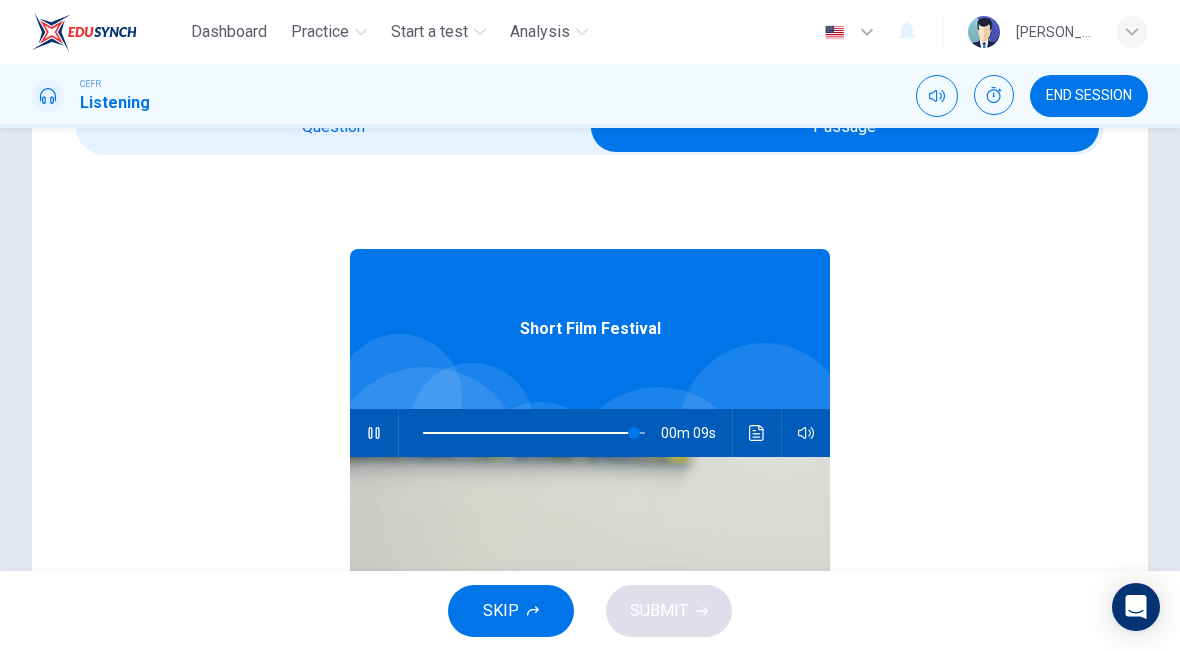 click 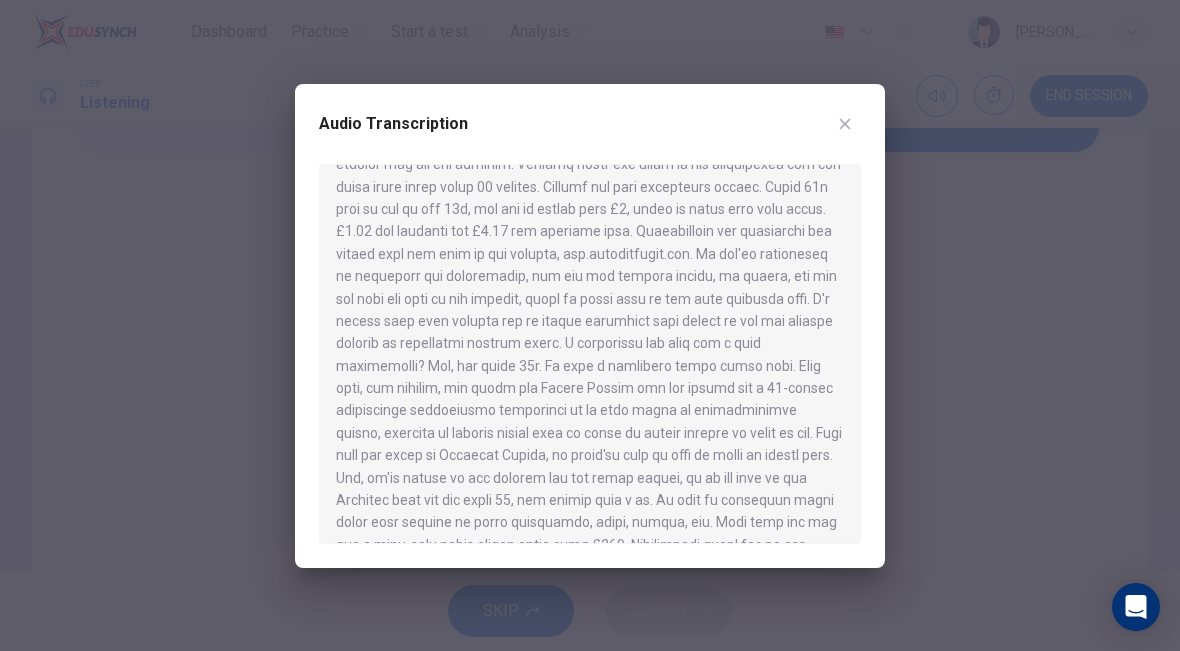 scroll, scrollTop: 304, scrollLeft: 0, axis: vertical 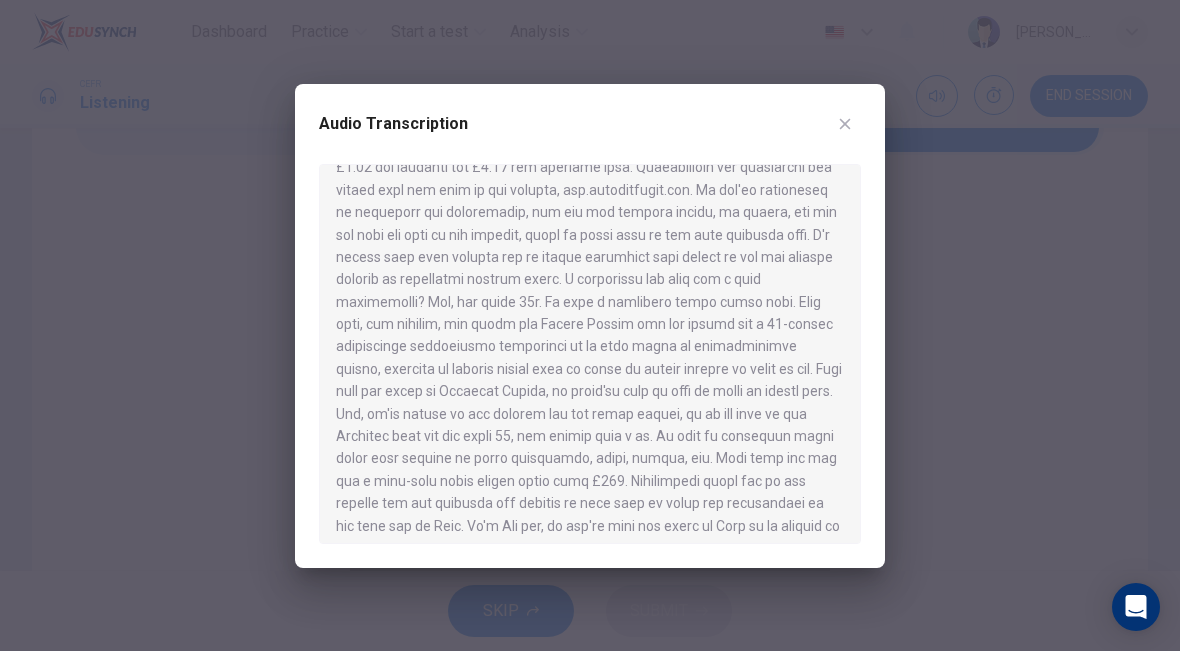type on "0" 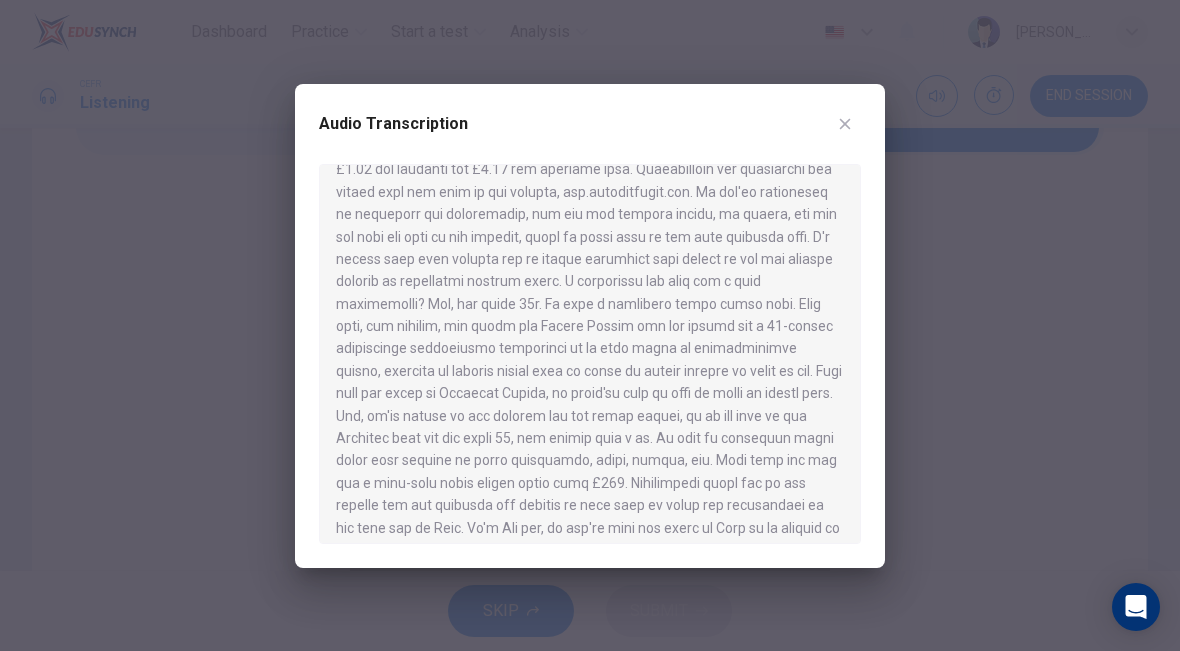 click at bounding box center (590, 325) 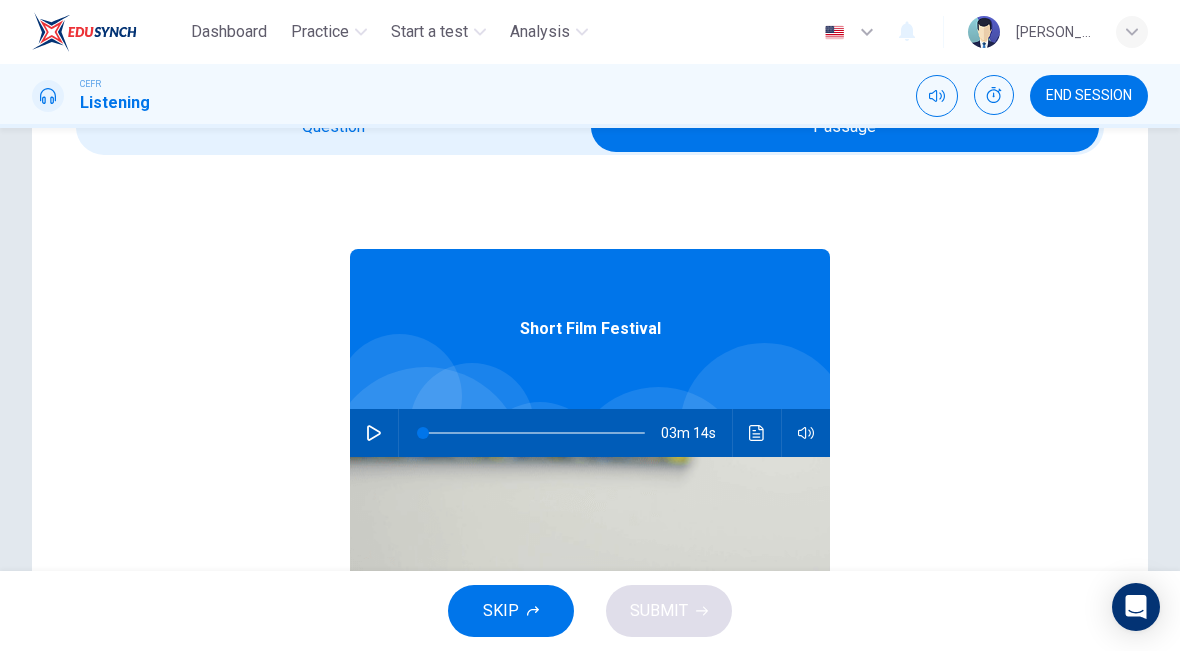 click on "CEFR Listening END SESSION" at bounding box center [590, 96] 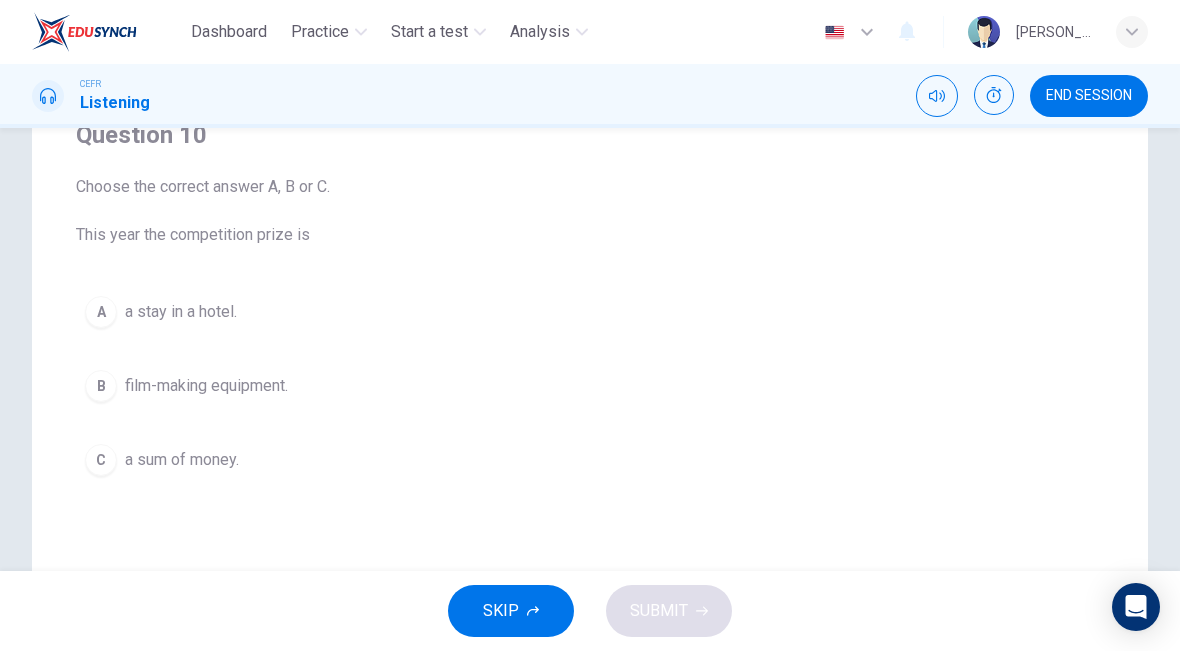 scroll, scrollTop: 184, scrollLeft: 0, axis: vertical 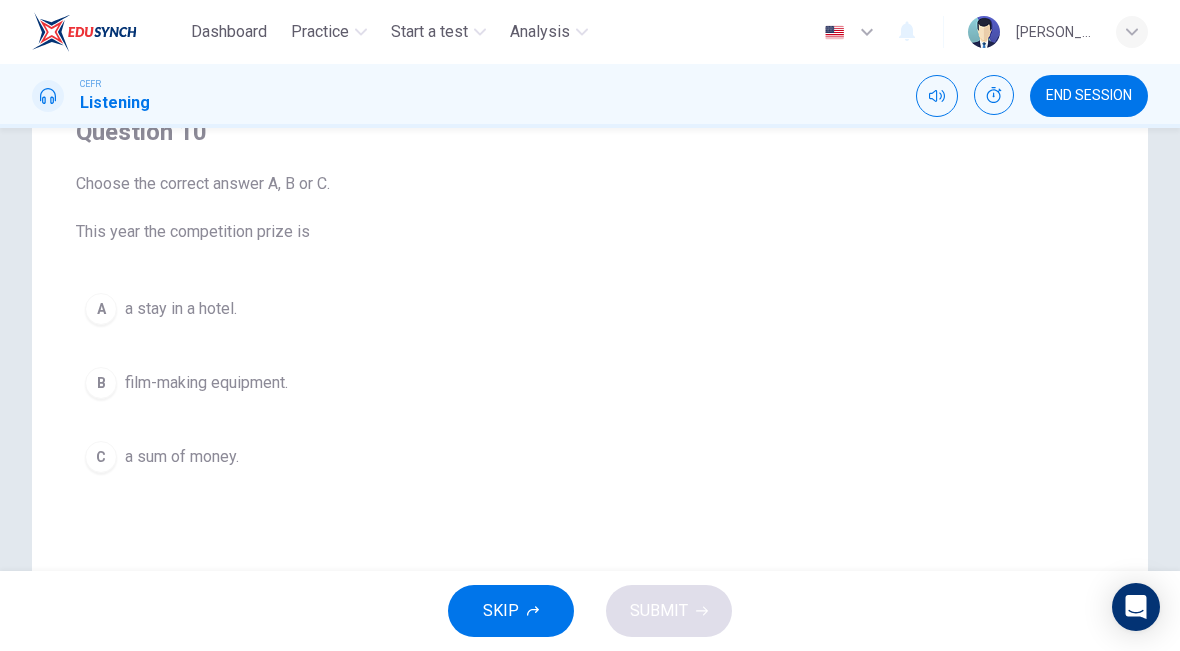 click on "B" at bounding box center [101, 383] 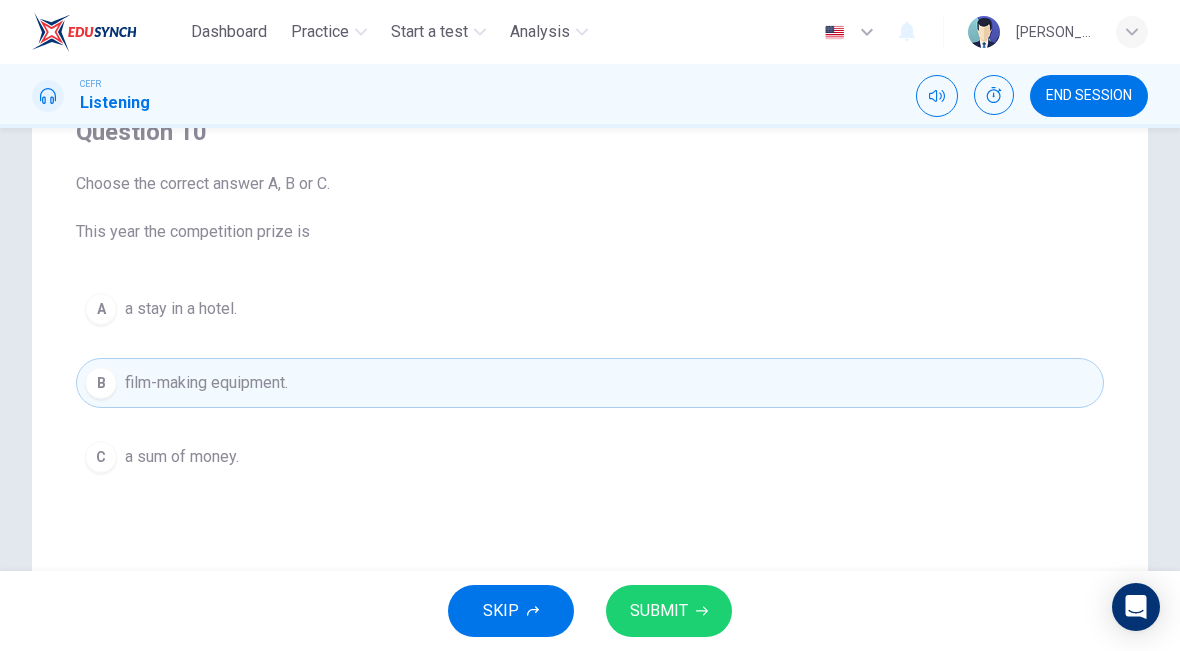 click on "SUBMIT" at bounding box center [669, 611] 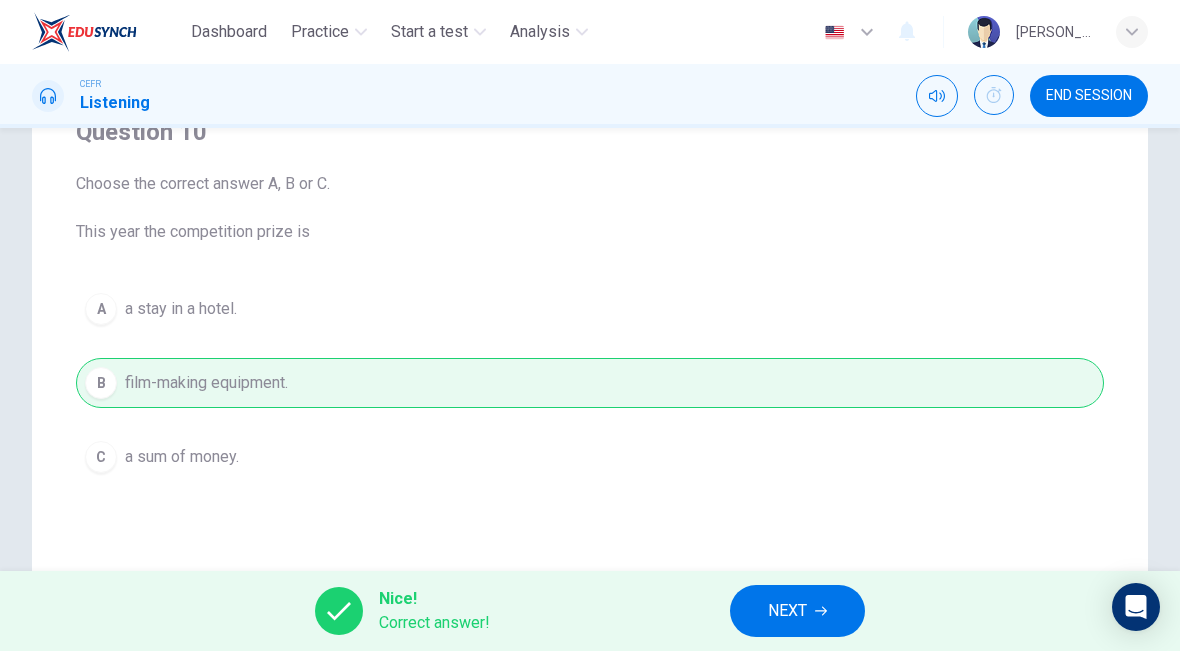 click on "Nice! Correct answer! NEXT" at bounding box center (590, 611) 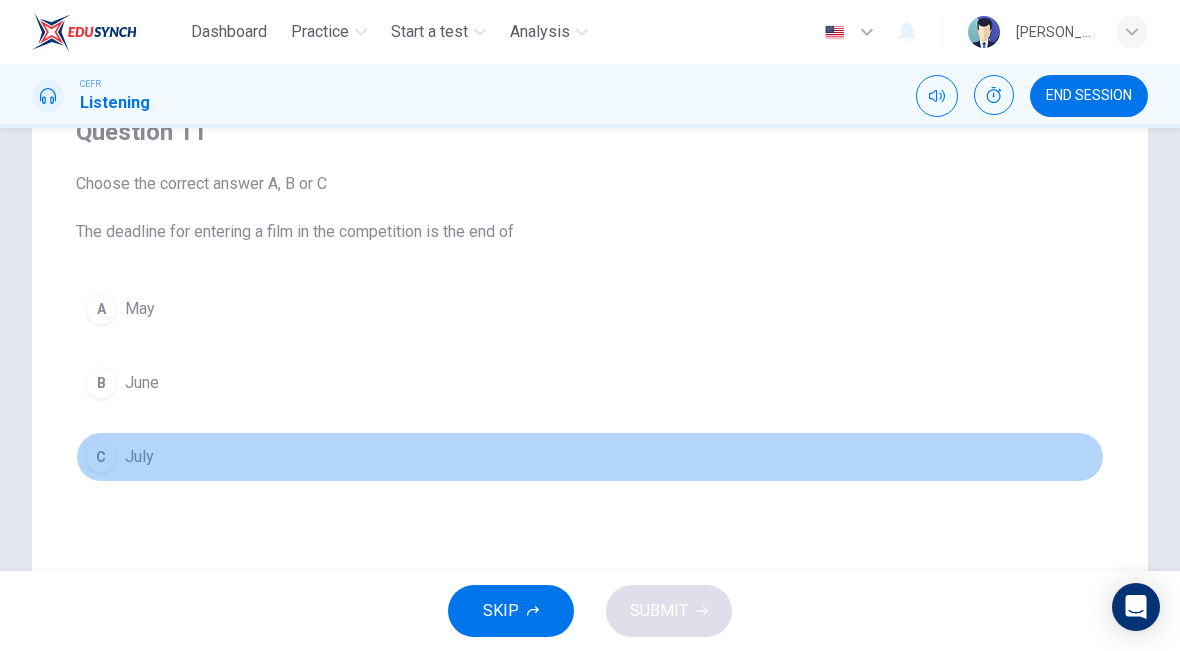 click on "C" at bounding box center (101, 457) 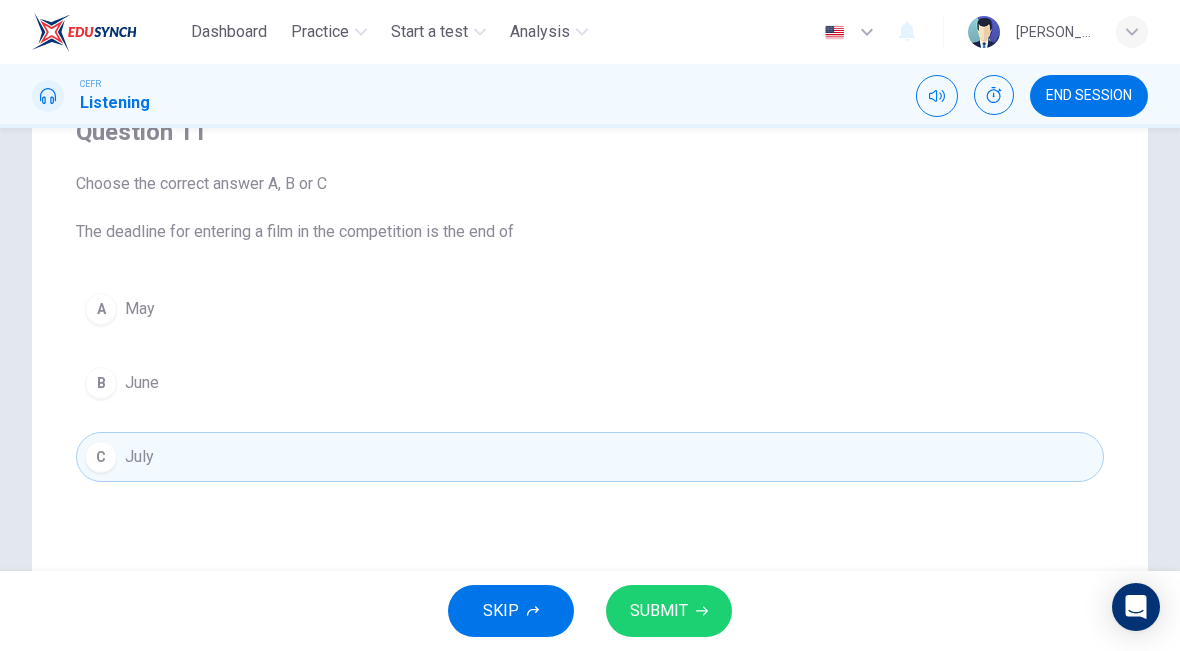 click on "SUBMIT" at bounding box center [669, 611] 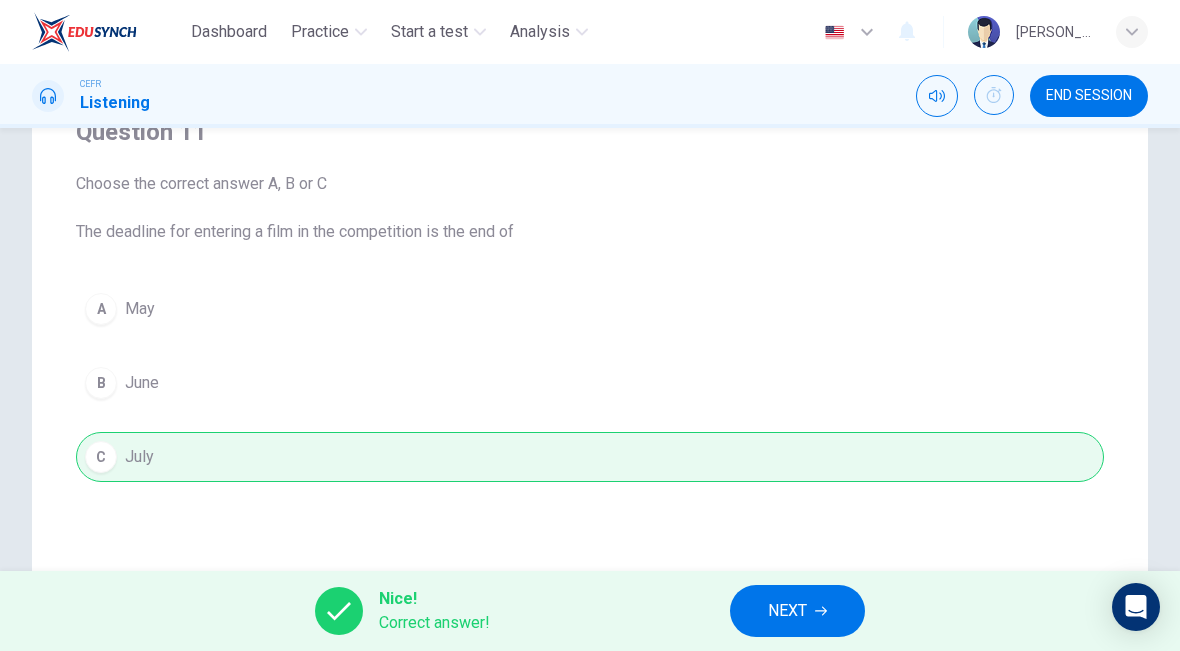 click on "NEXT" at bounding box center (787, 611) 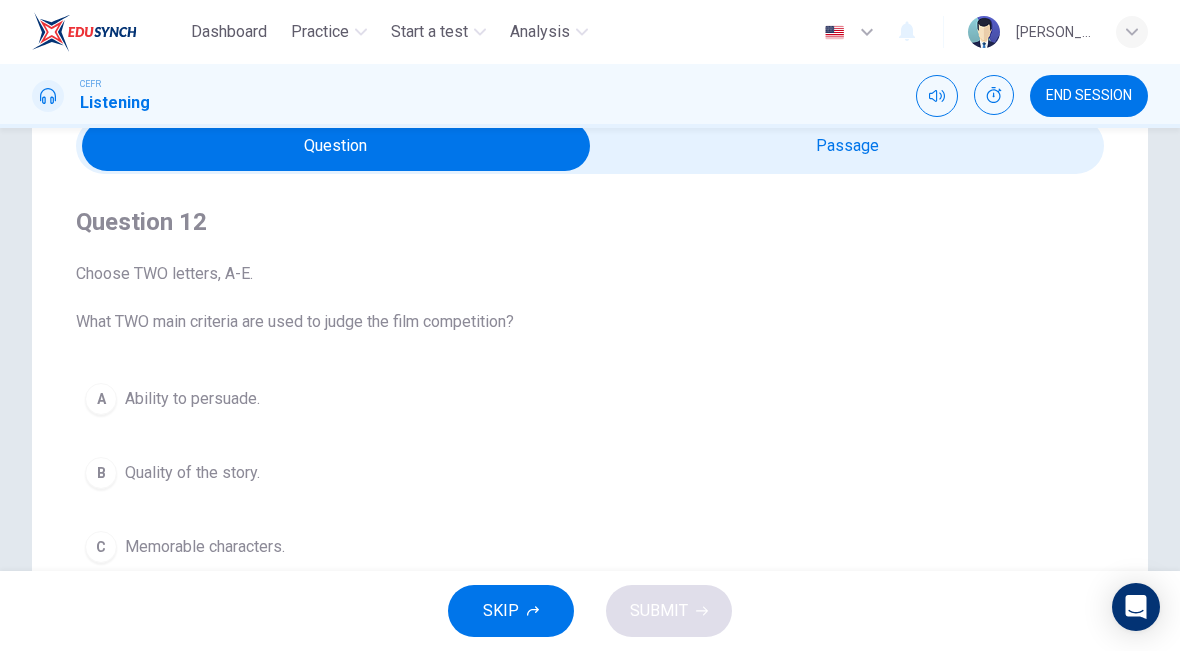 scroll, scrollTop: 71, scrollLeft: 0, axis: vertical 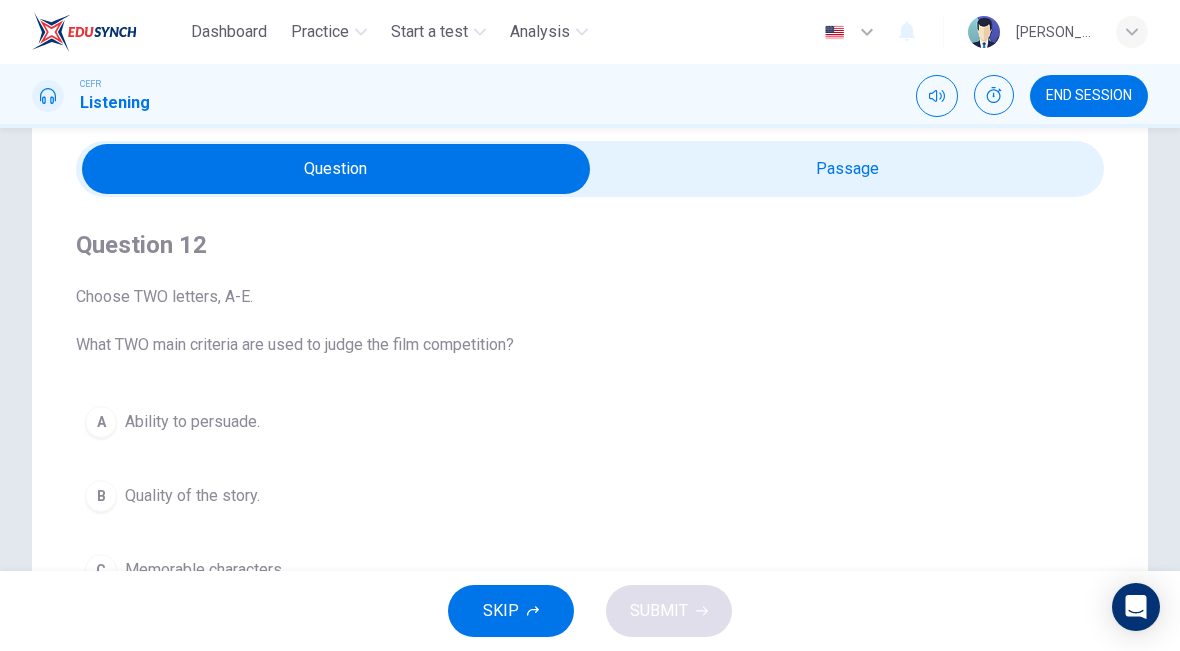 click at bounding box center (336, 169) 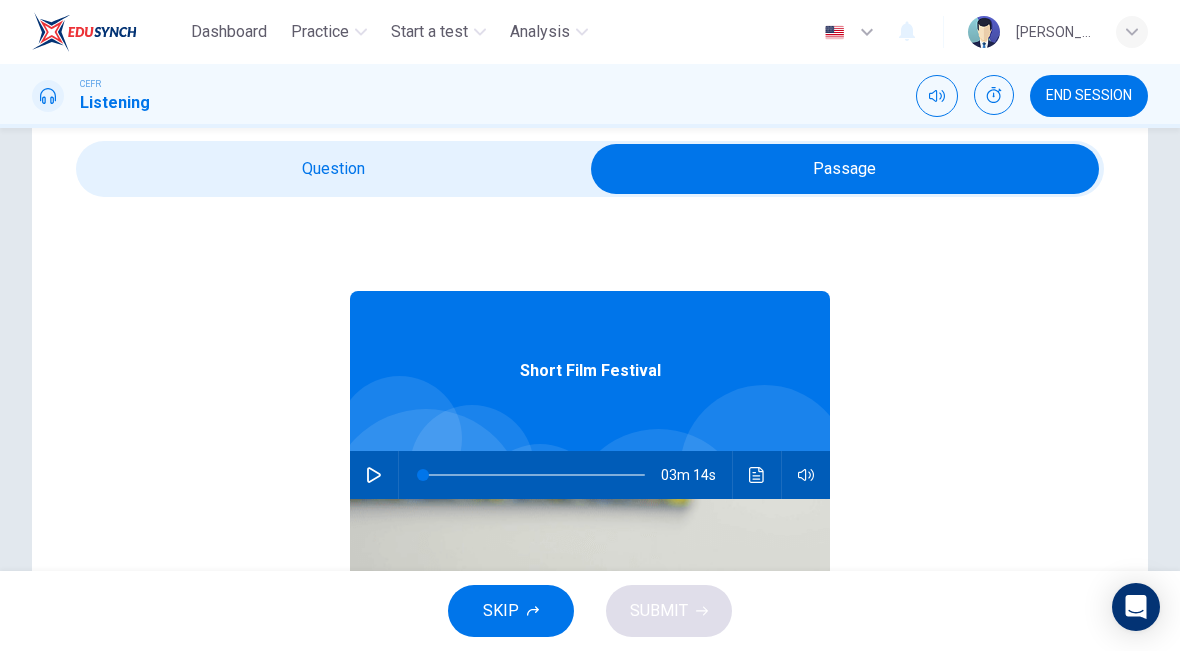 click 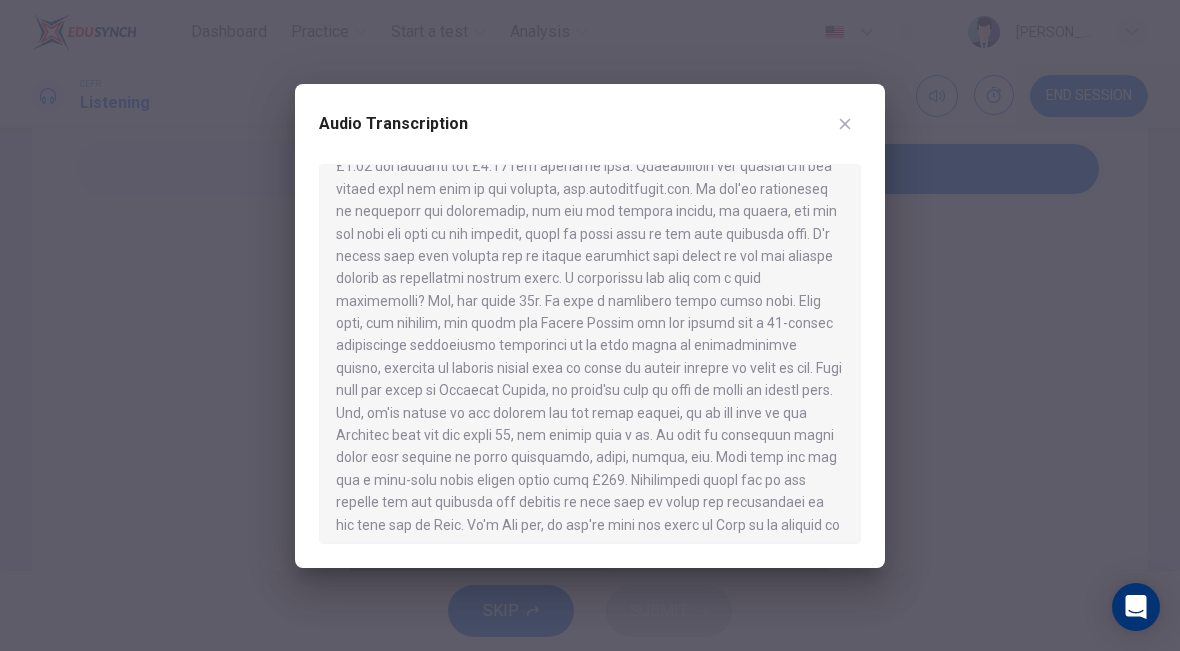 scroll, scrollTop: 358, scrollLeft: 0, axis: vertical 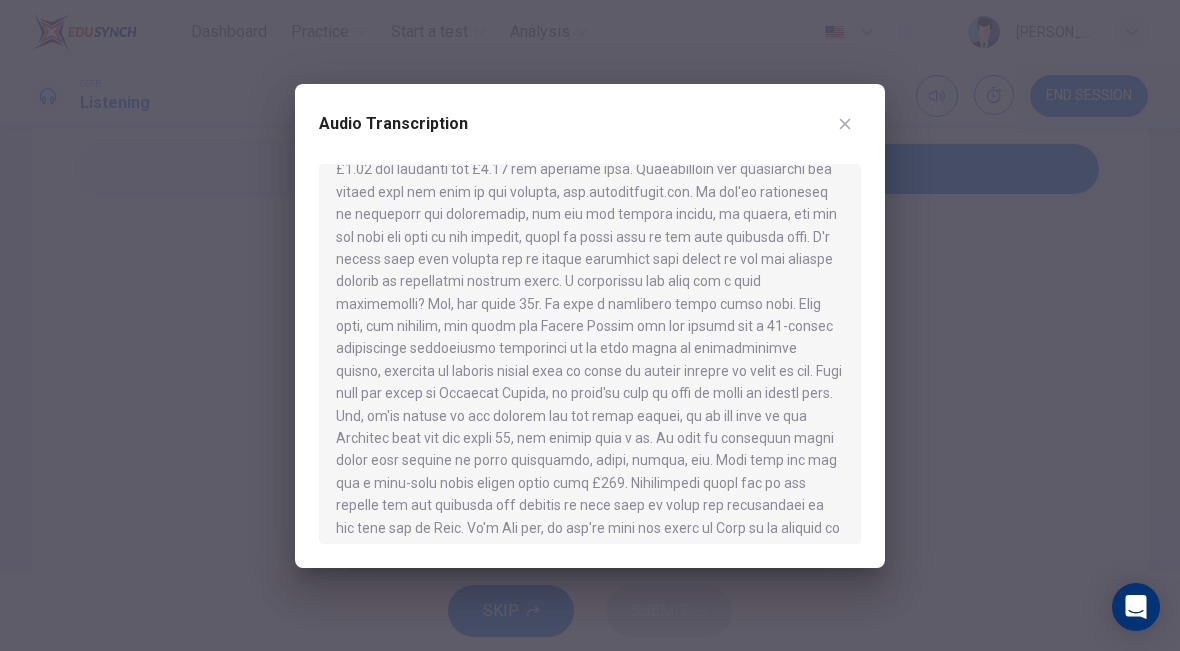 click at bounding box center (590, 325) 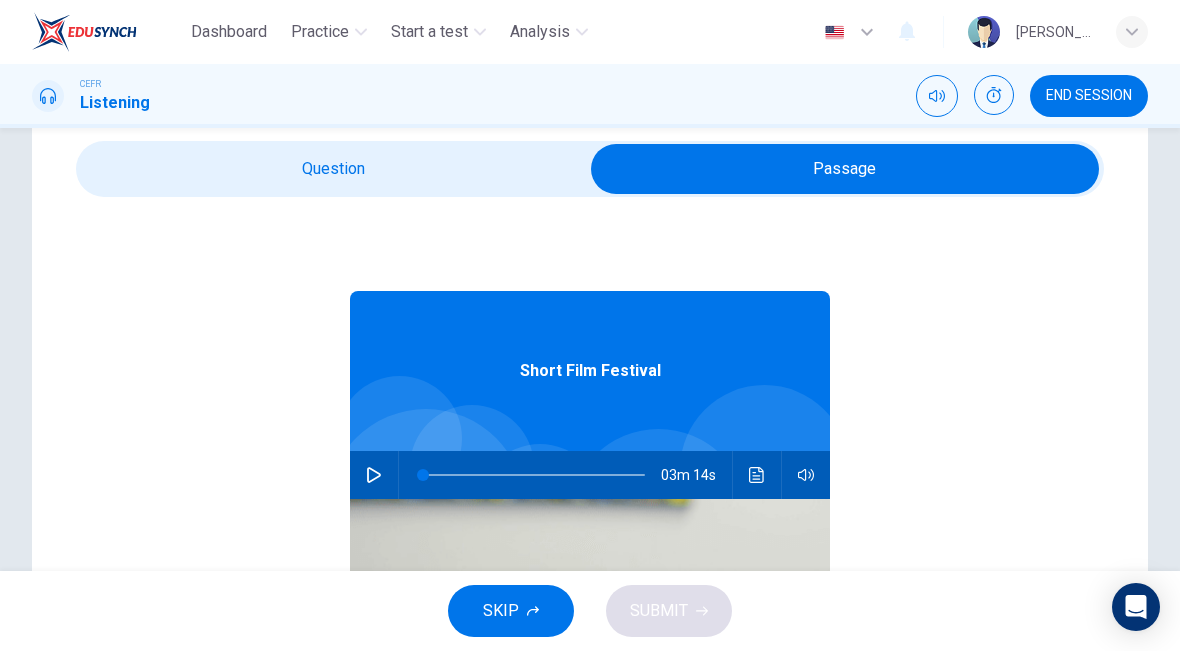 click at bounding box center [845, 169] 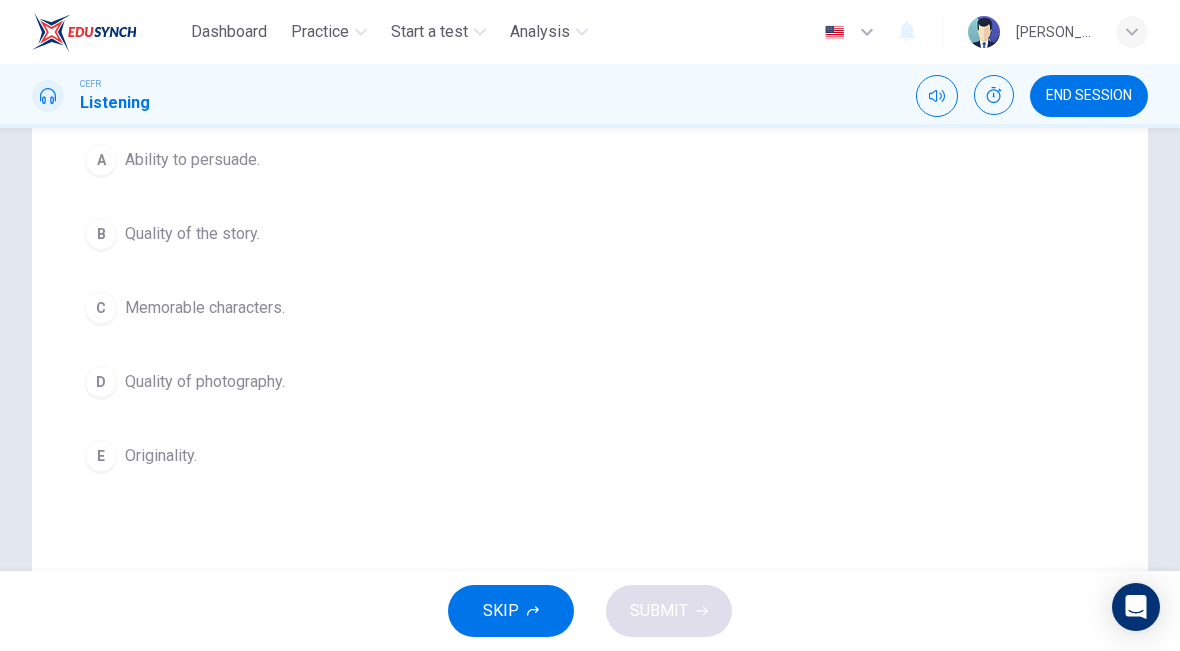 scroll, scrollTop: 335, scrollLeft: 0, axis: vertical 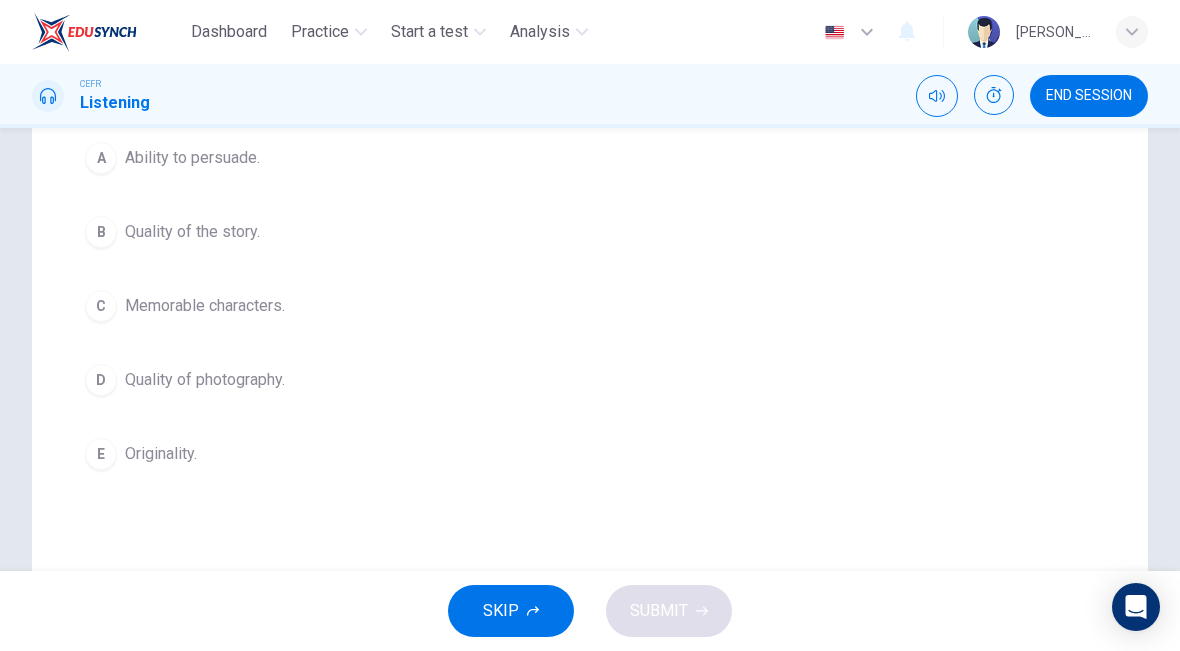 click on "E Originality." at bounding box center (590, 454) 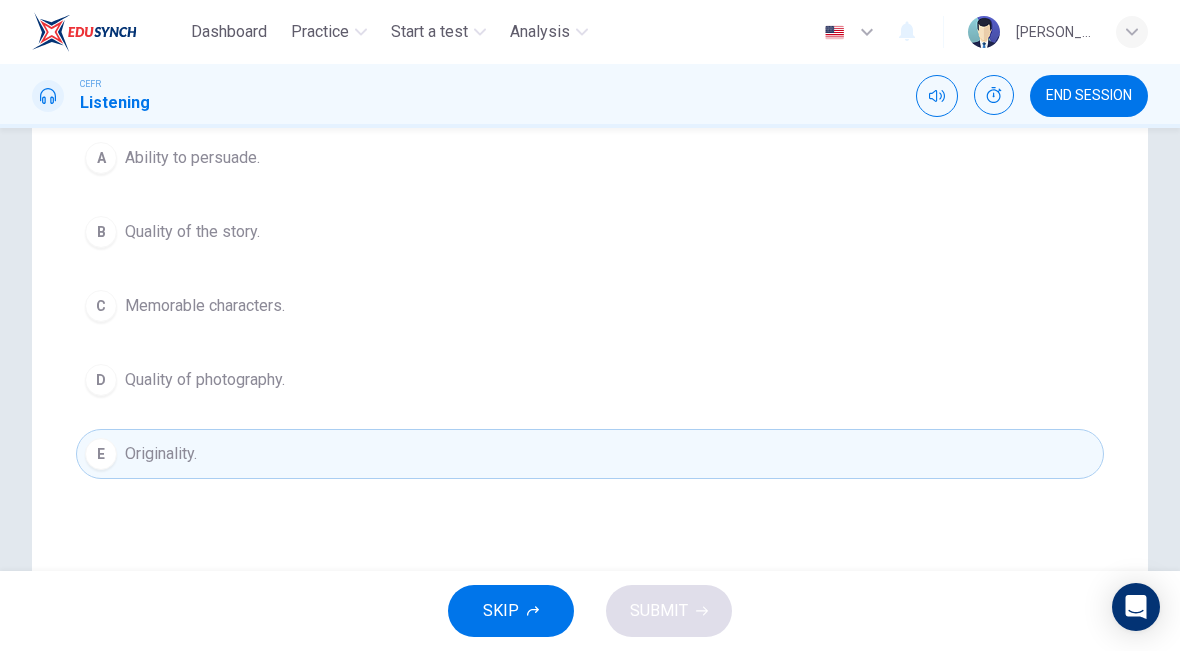 click on "D Quality of photography." at bounding box center (590, 380) 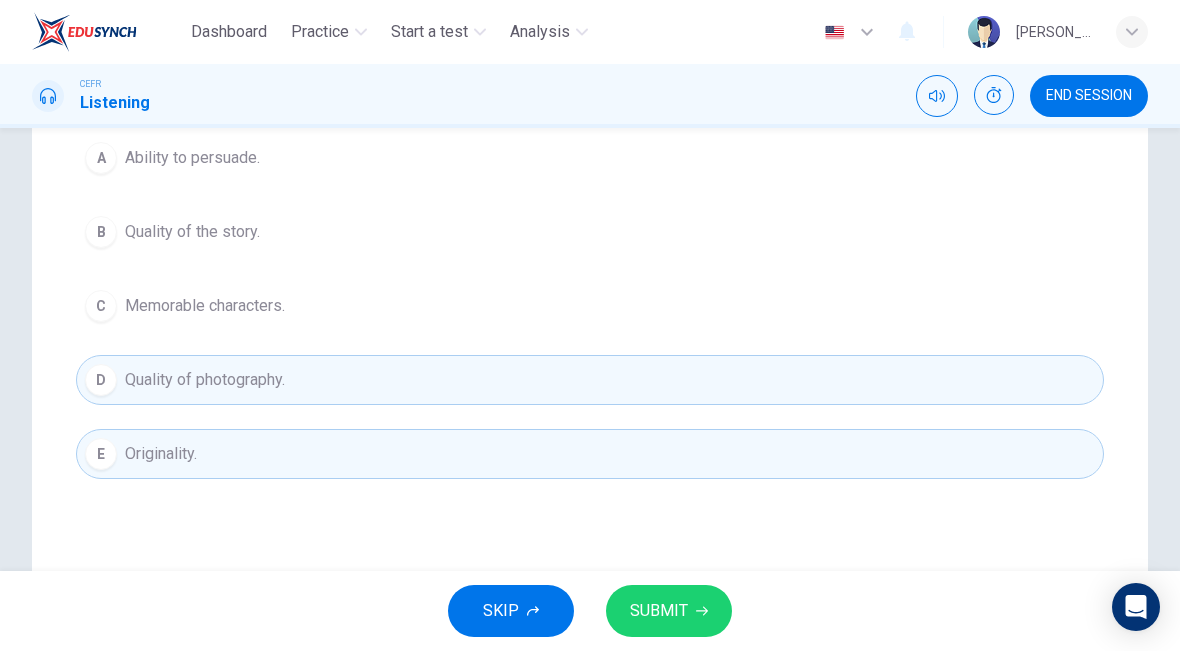 click on "C" at bounding box center [101, 306] 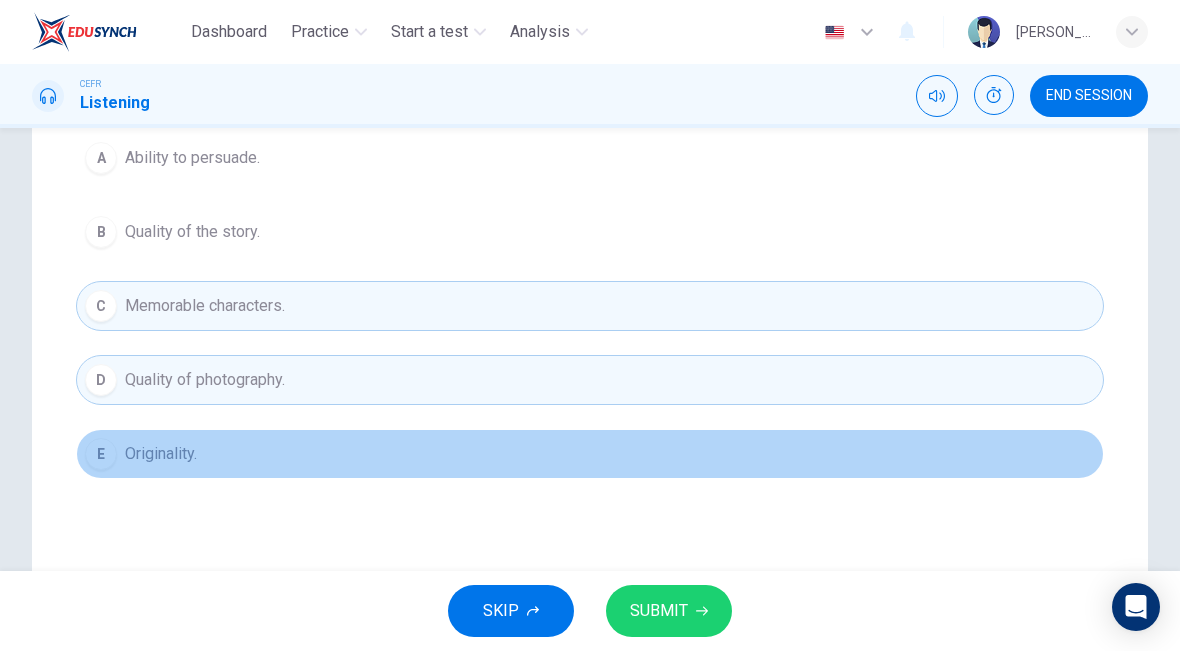 click on "E" at bounding box center [101, 454] 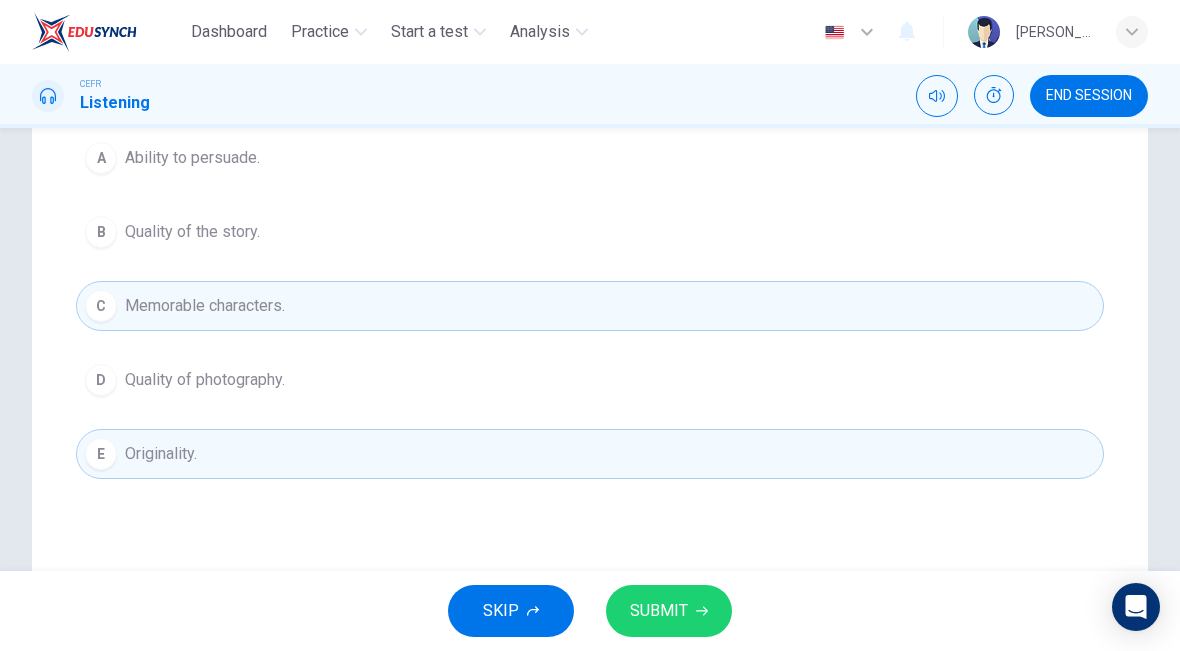 click on "D Quality of photography." at bounding box center [590, 380] 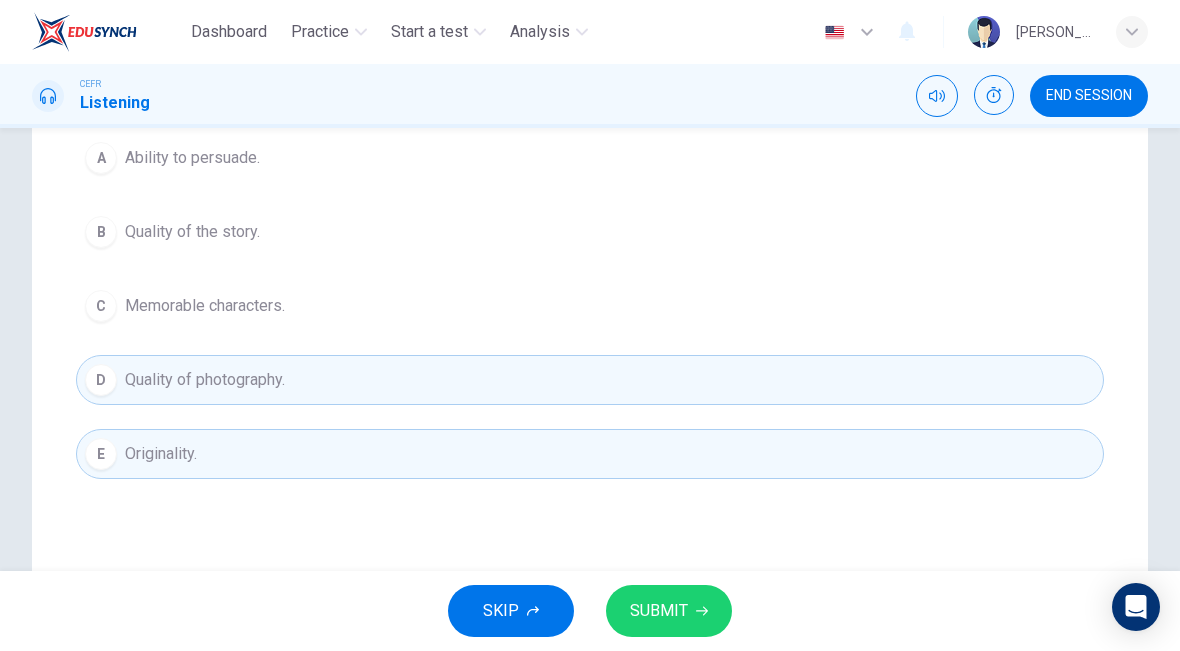click on "C" at bounding box center [101, 306] 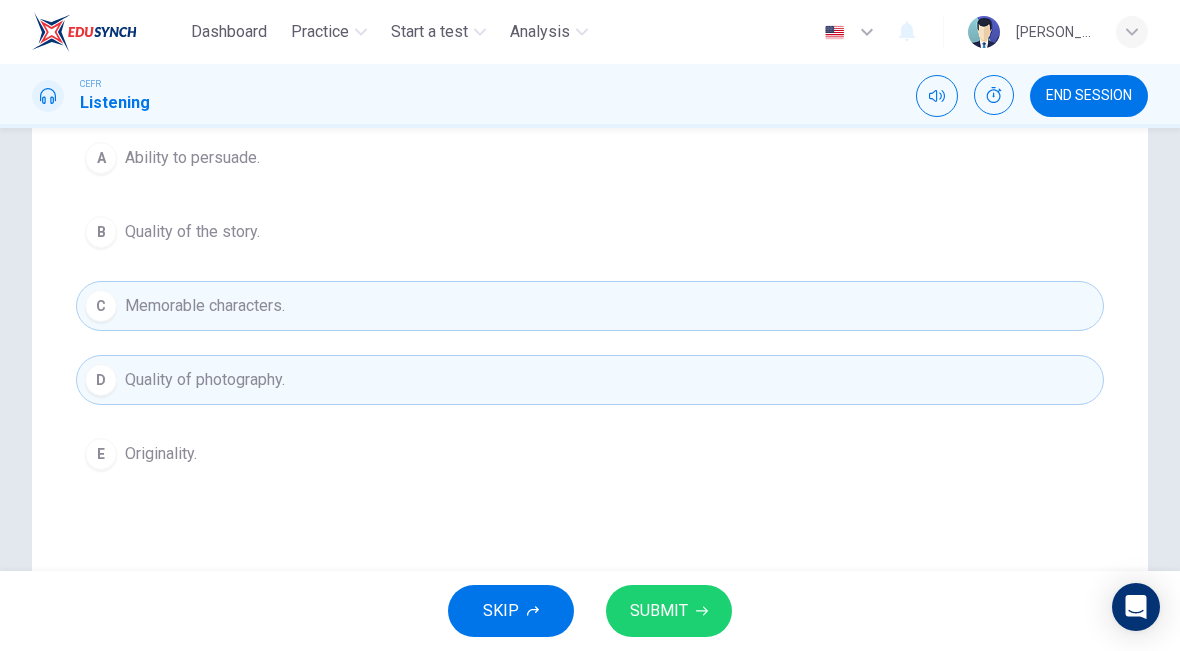 click on "B Quality of the story." at bounding box center (590, 232) 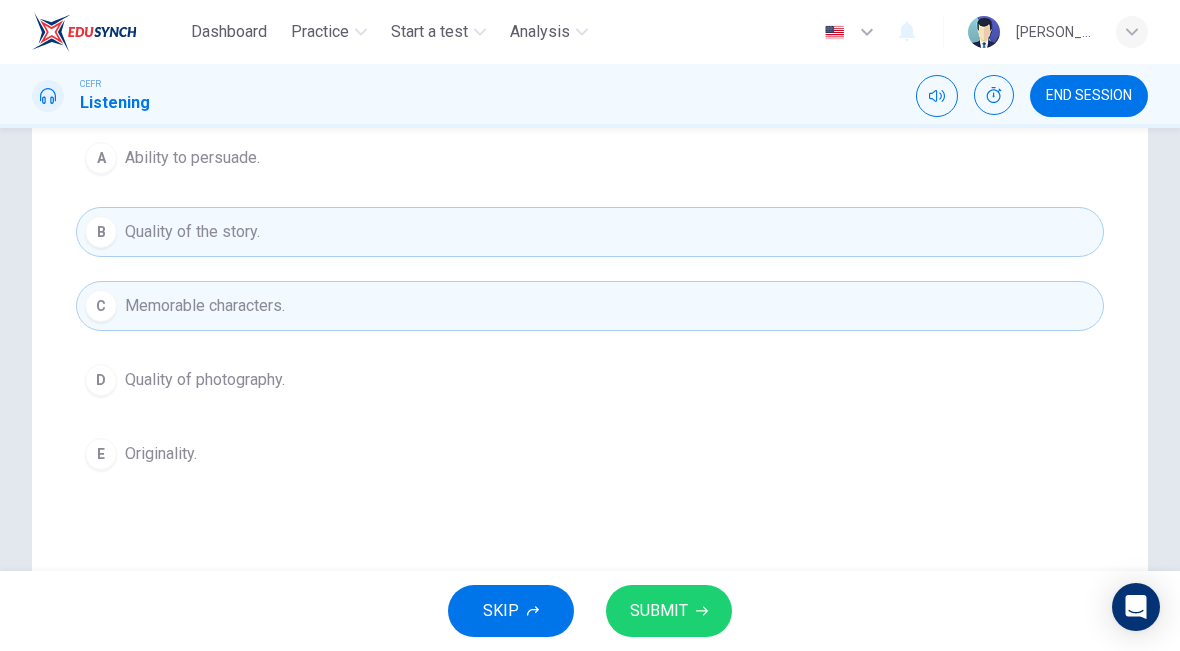 click on "SUBMIT" at bounding box center (669, 611) 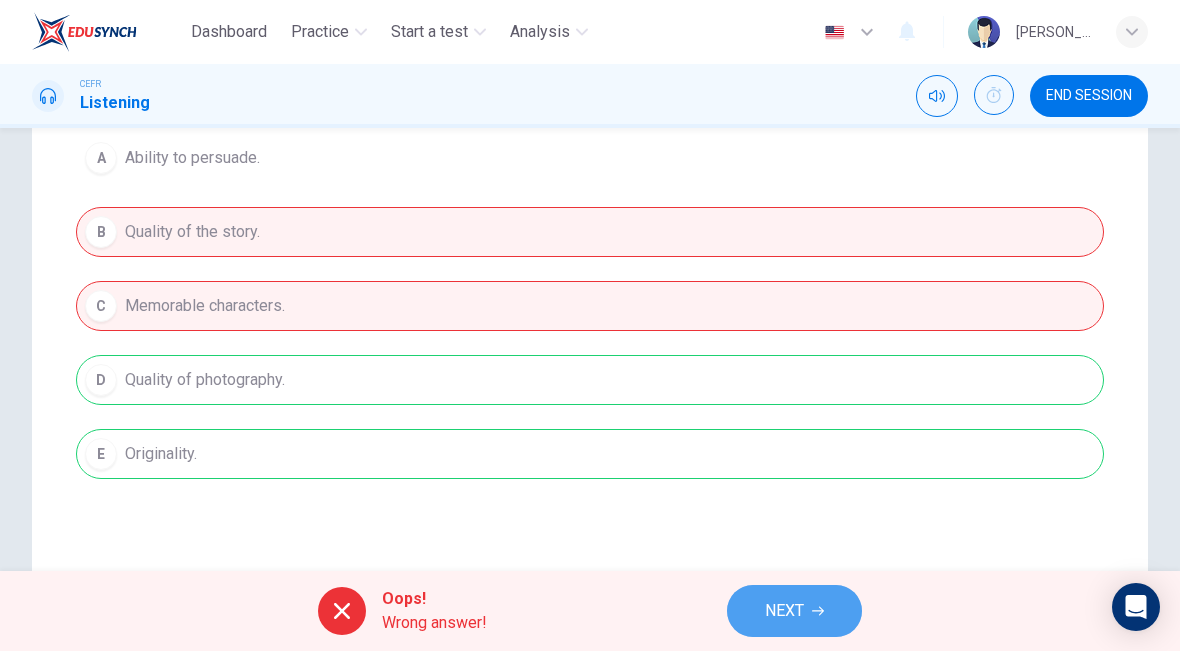 click on "NEXT" at bounding box center [794, 611] 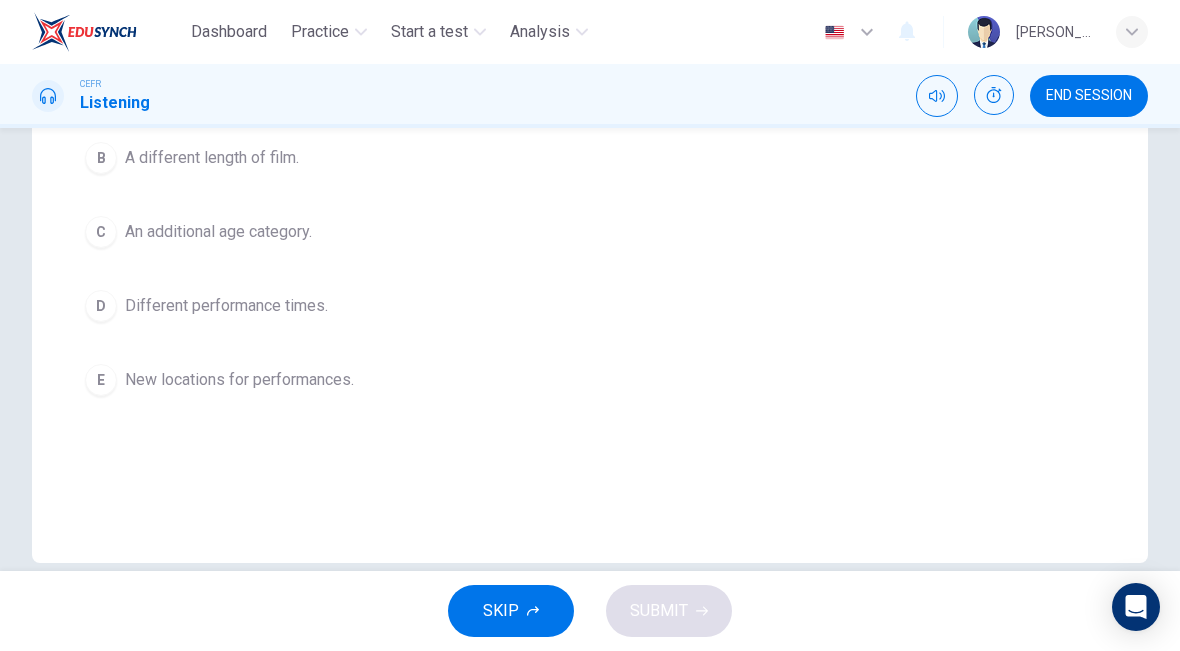 scroll, scrollTop: 410, scrollLeft: 0, axis: vertical 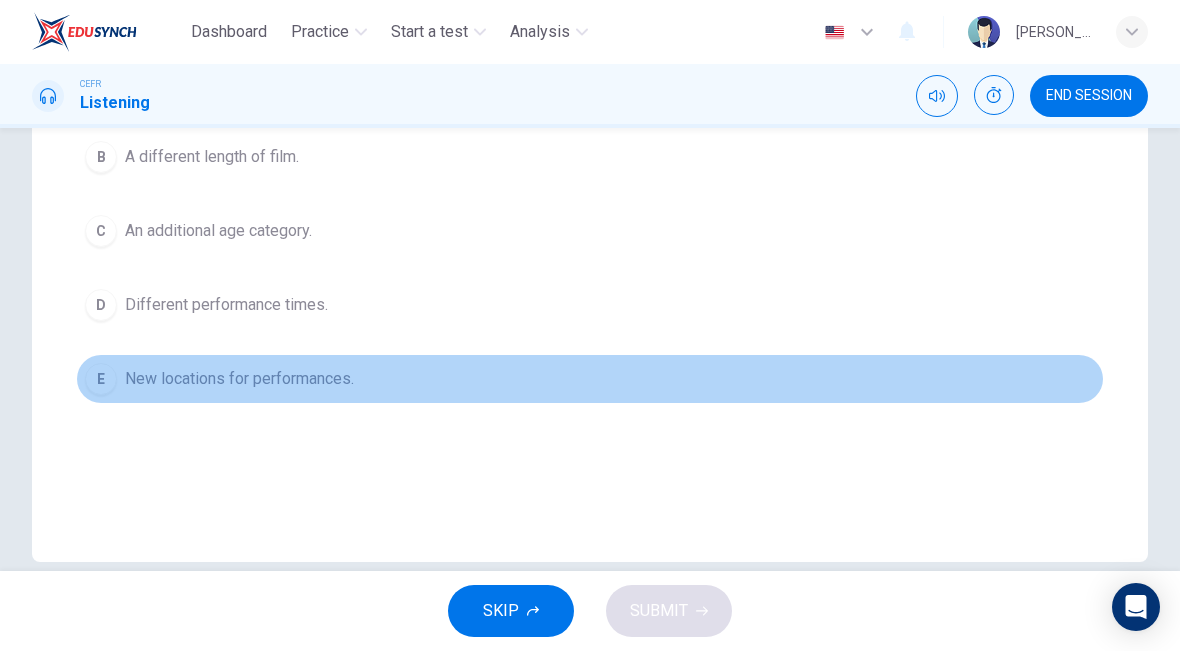 click on "E" at bounding box center [101, 379] 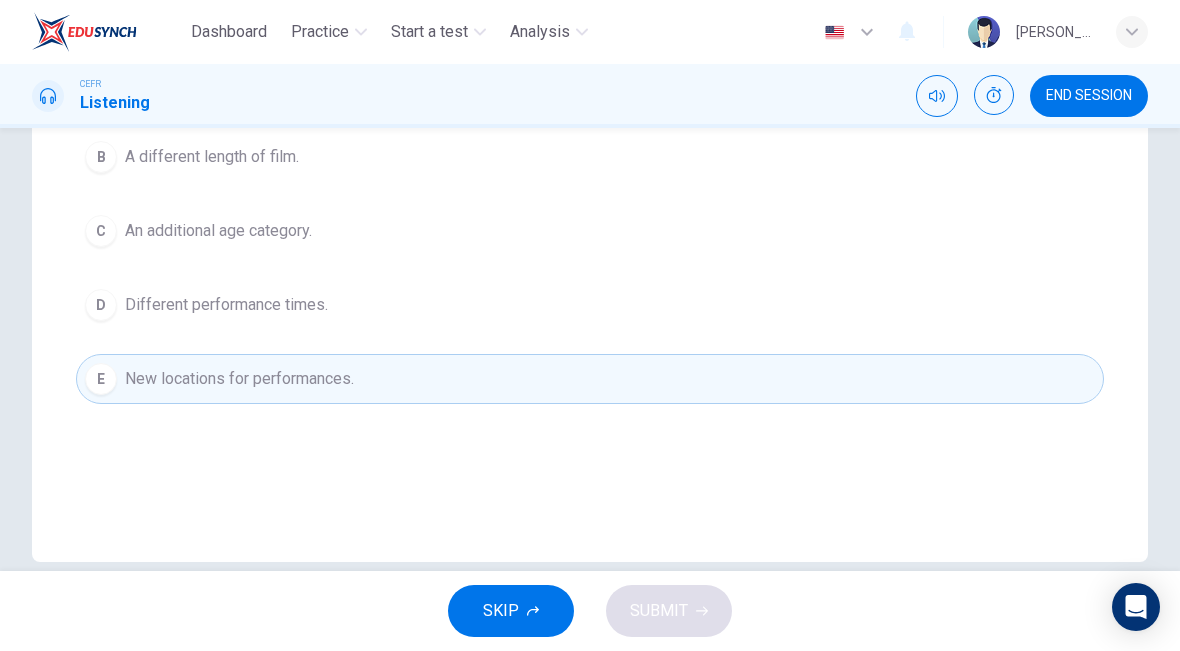 click on "D" at bounding box center [101, 305] 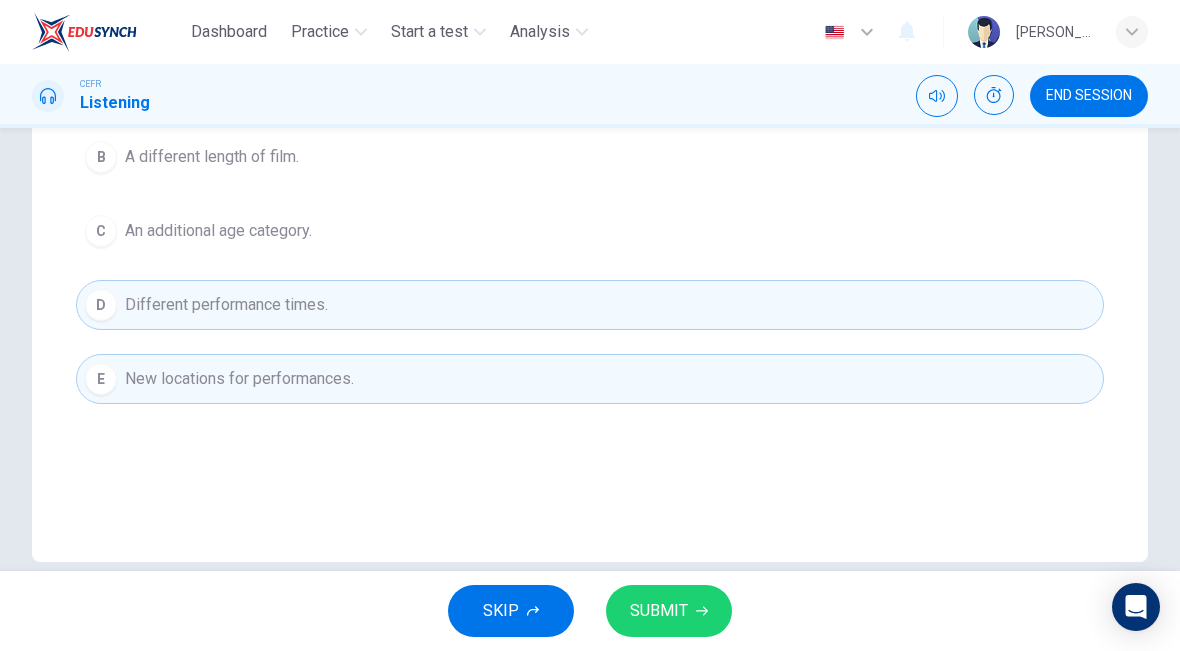 click on "C" at bounding box center (101, 231) 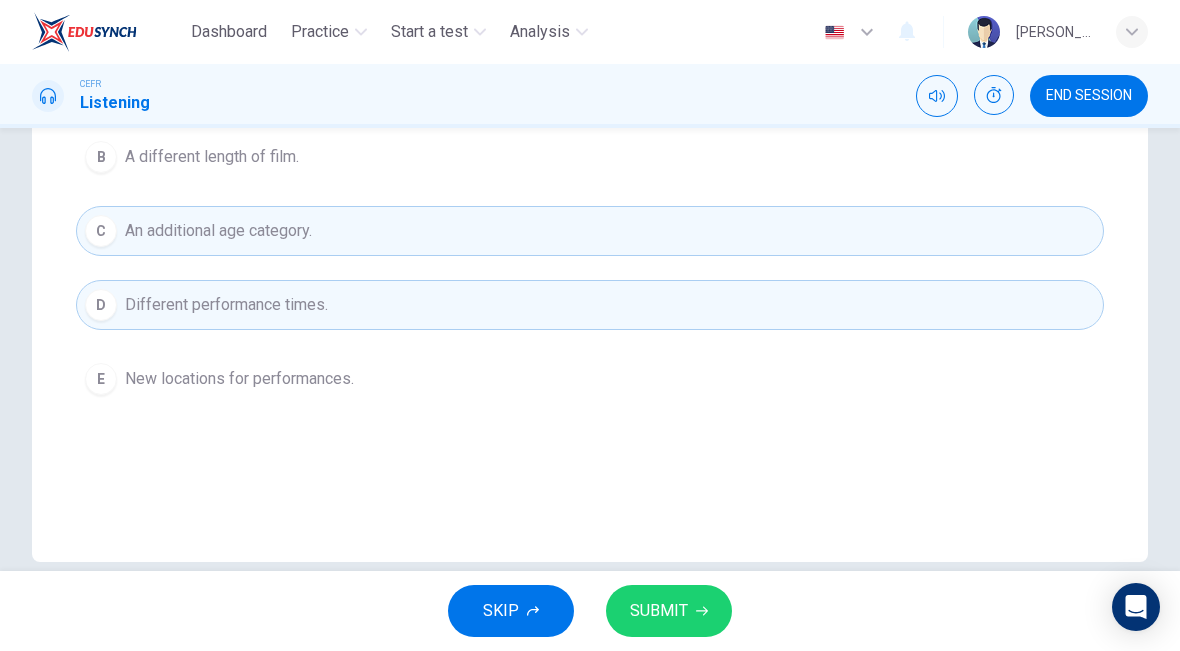 click on "E" at bounding box center [101, 379] 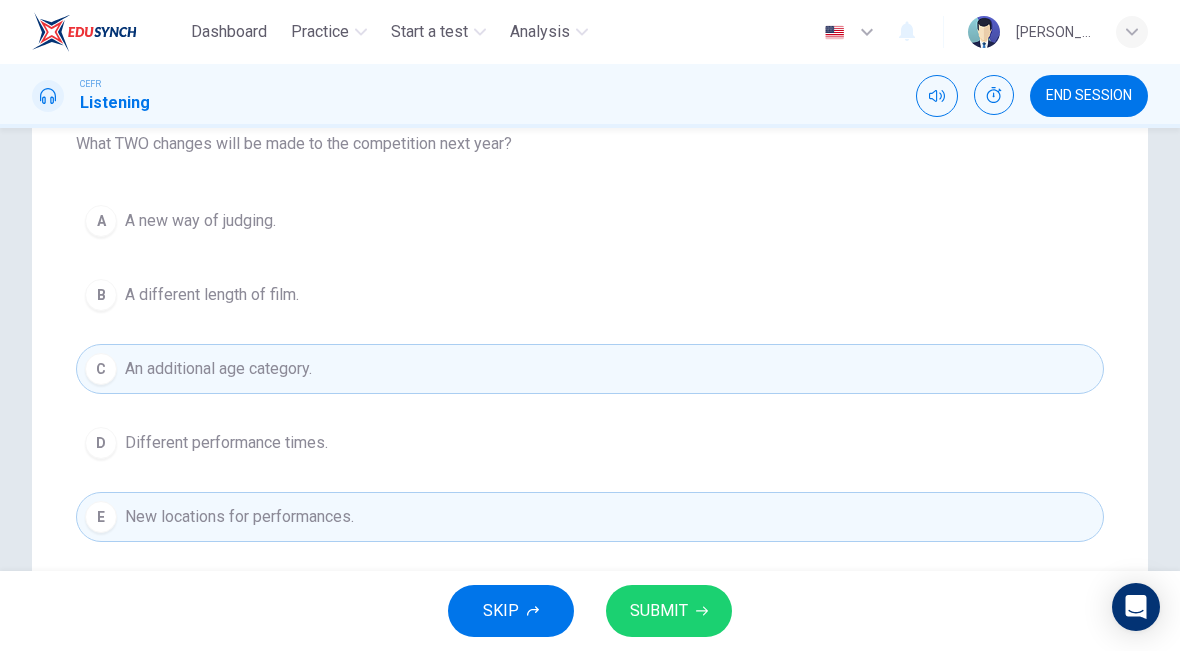scroll, scrollTop: 273, scrollLeft: 0, axis: vertical 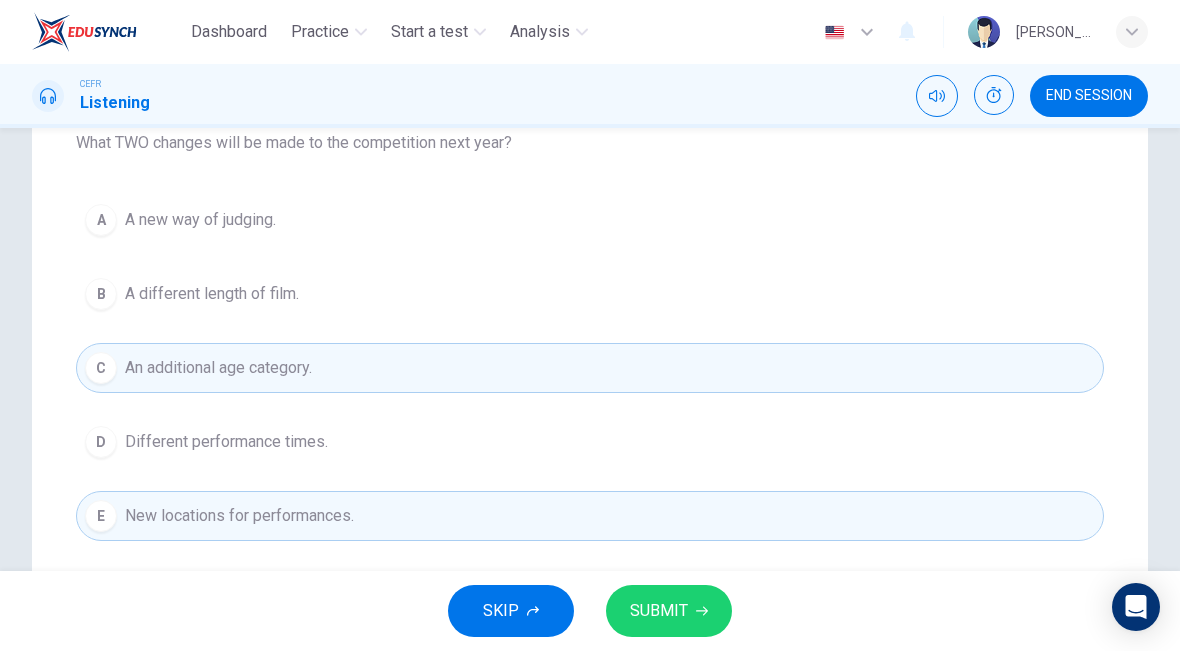 click on "SUBMIT" at bounding box center (669, 611) 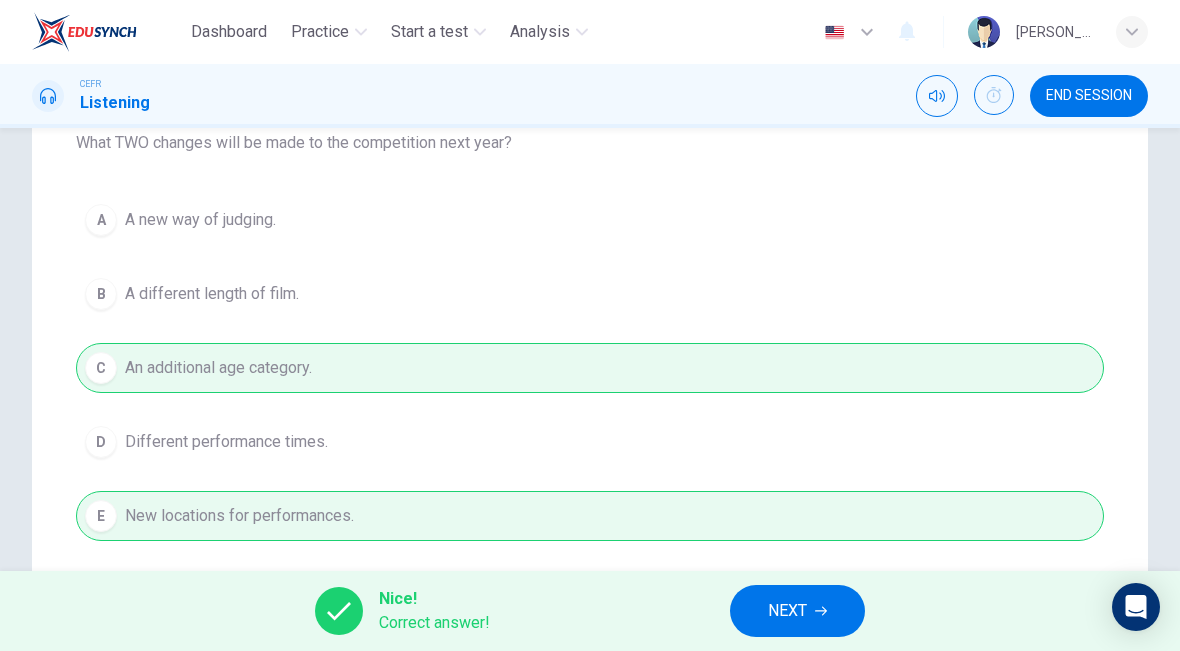 click on "NEXT" at bounding box center (787, 611) 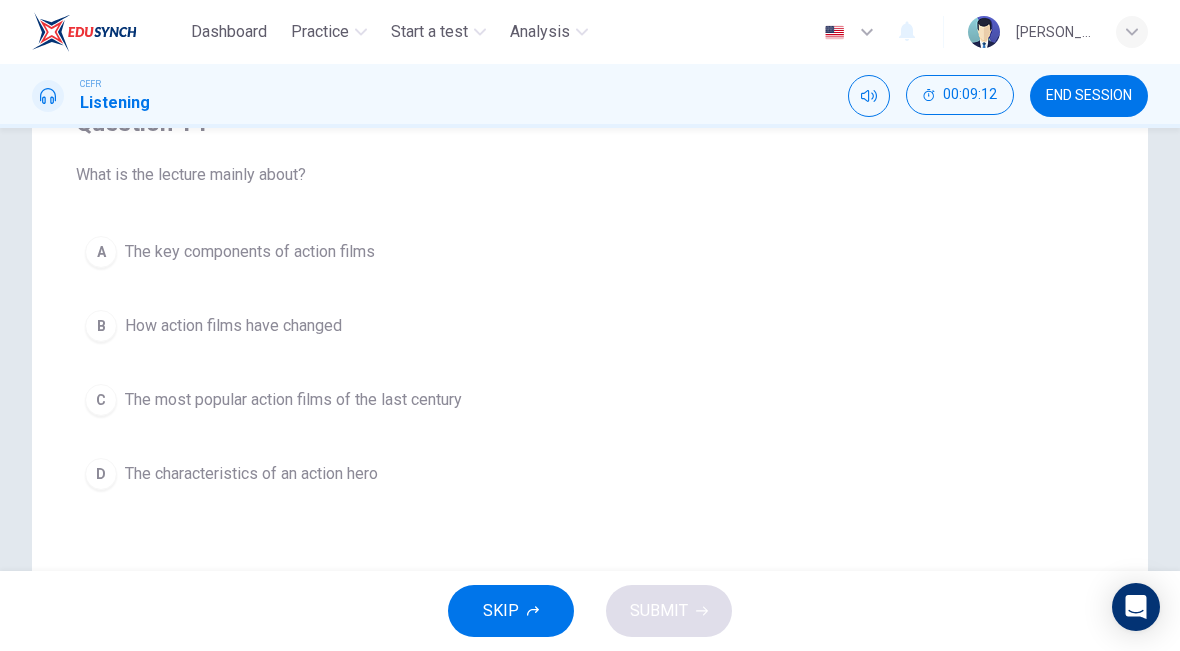 scroll, scrollTop: 194, scrollLeft: 0, axis: vertical 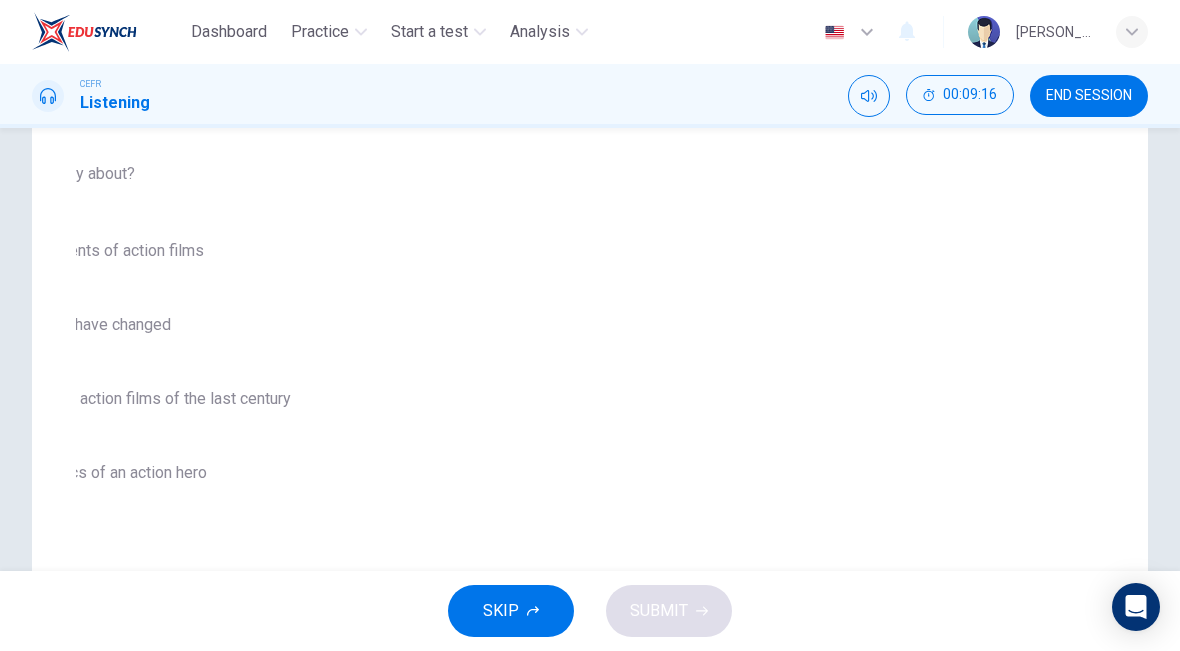 checkbox on "true" 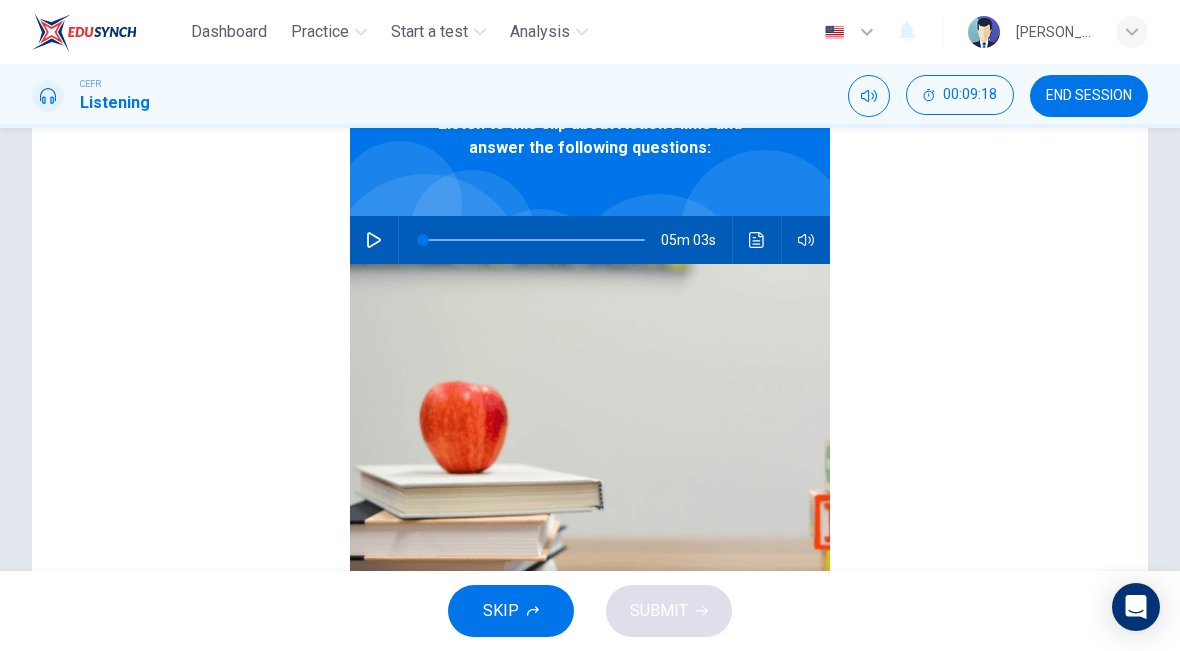 scroll, scrollTop: 112, scrollLeft: 0, axis: vertical 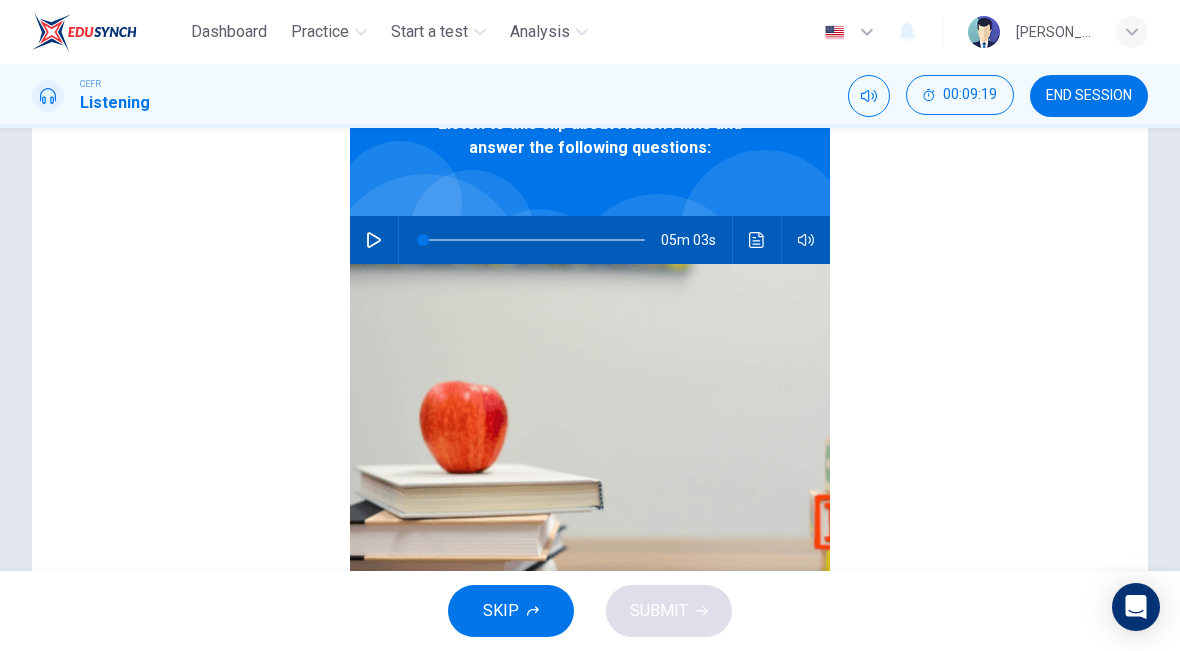 click on "END SESSION" at bounding box center (1089, 96) 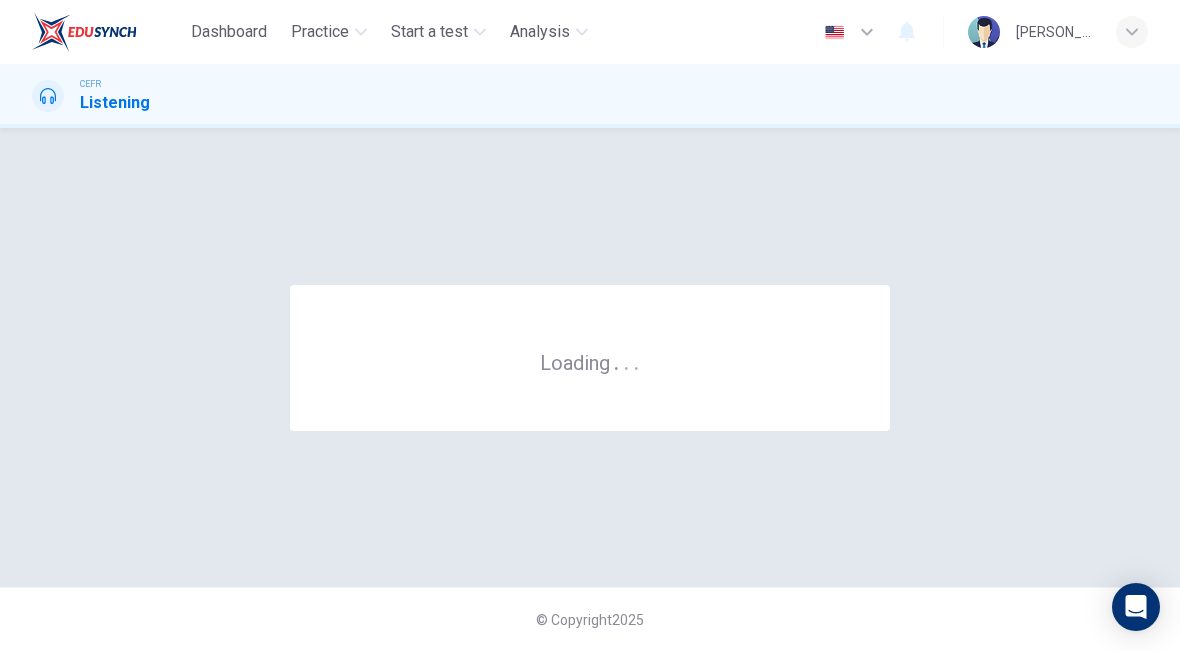 scroll, scrollTop: 0, scrollLeft: 0, axis: both 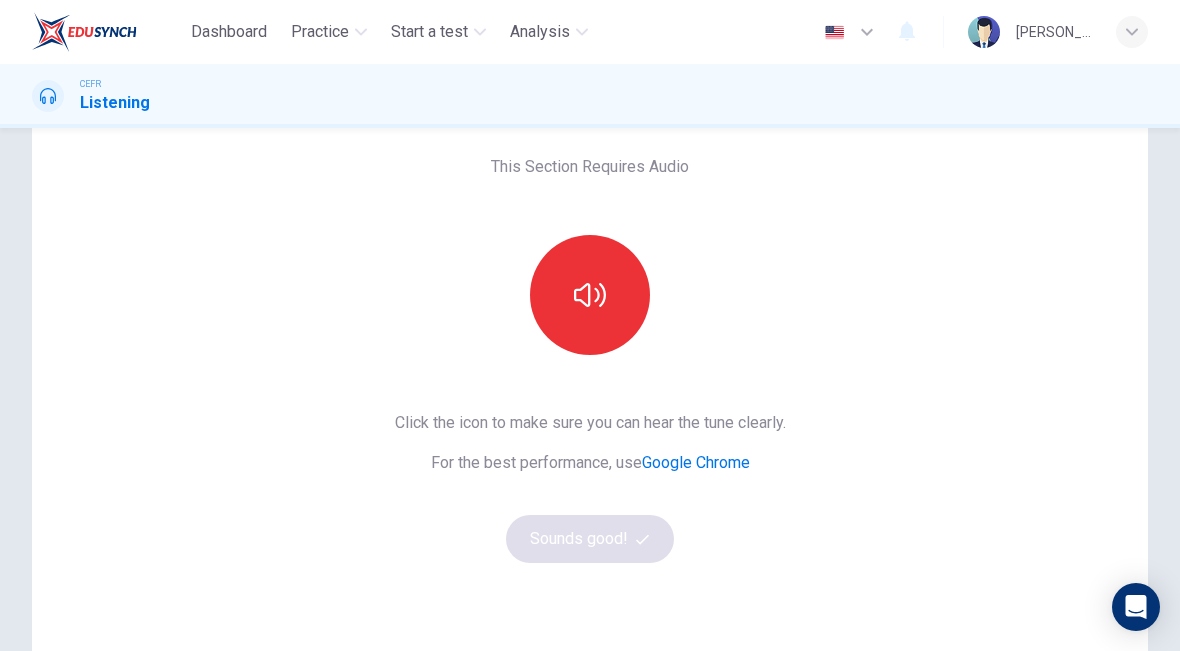 click at bounding box center (590, 295) 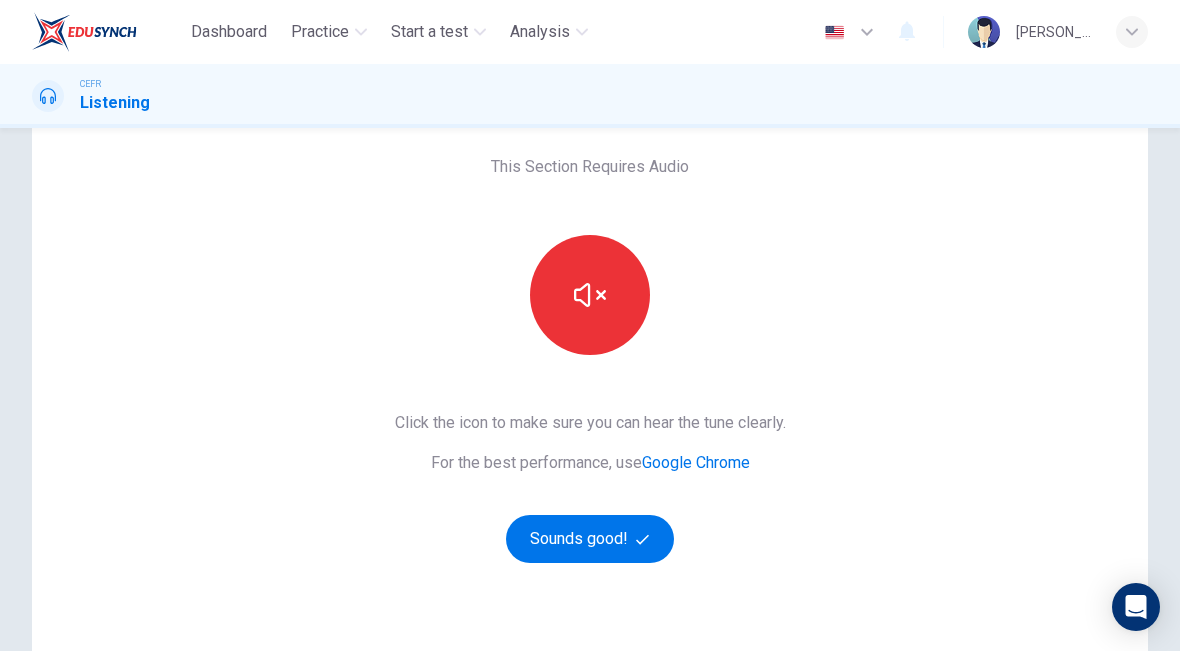 click on "Sounds good!" at bounding box center [590, 539] 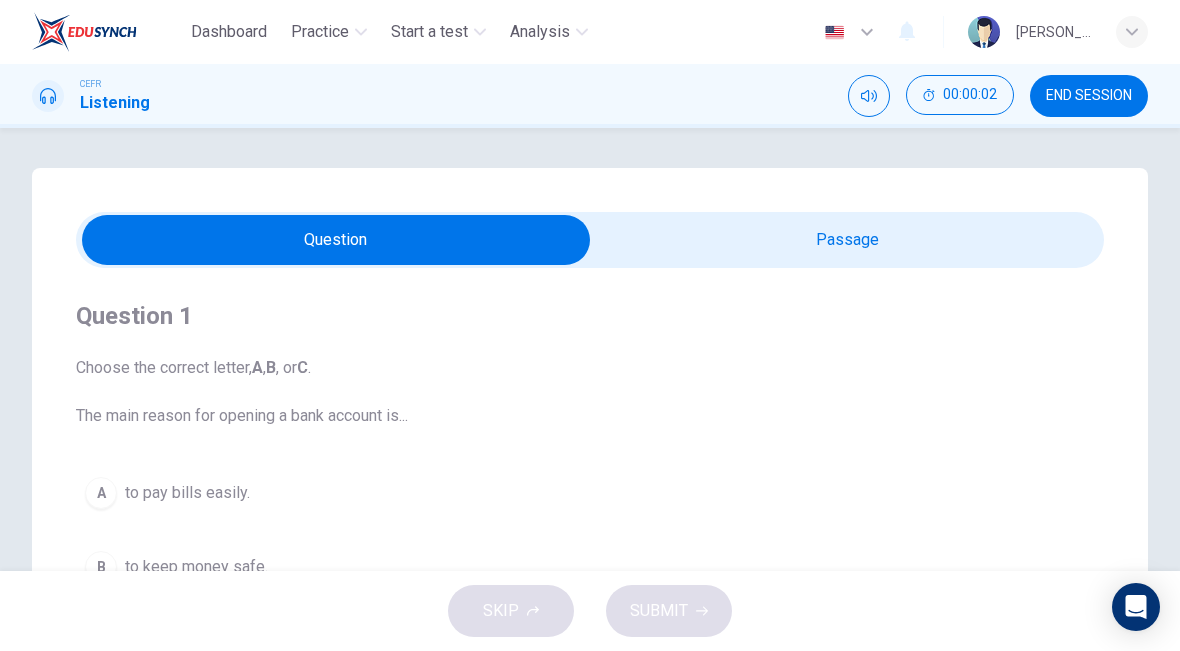 scroll, scrollTop: 0, scrollLeft: 0, axis: both 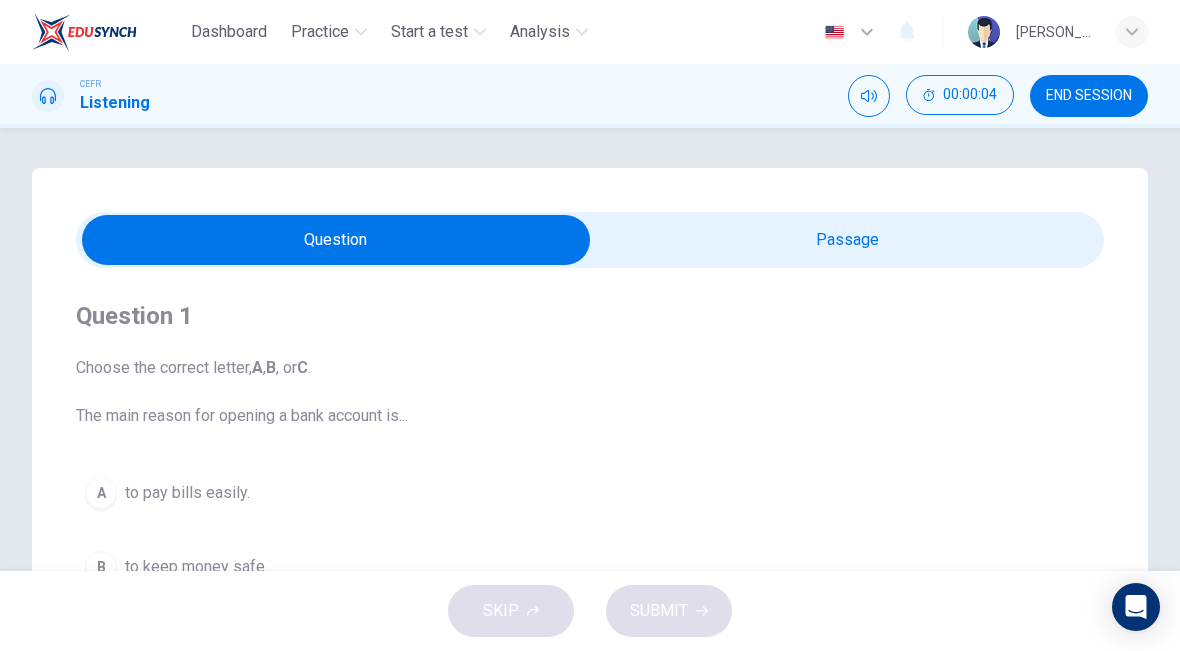 click on "Practice" at bounding box center [320, 32] 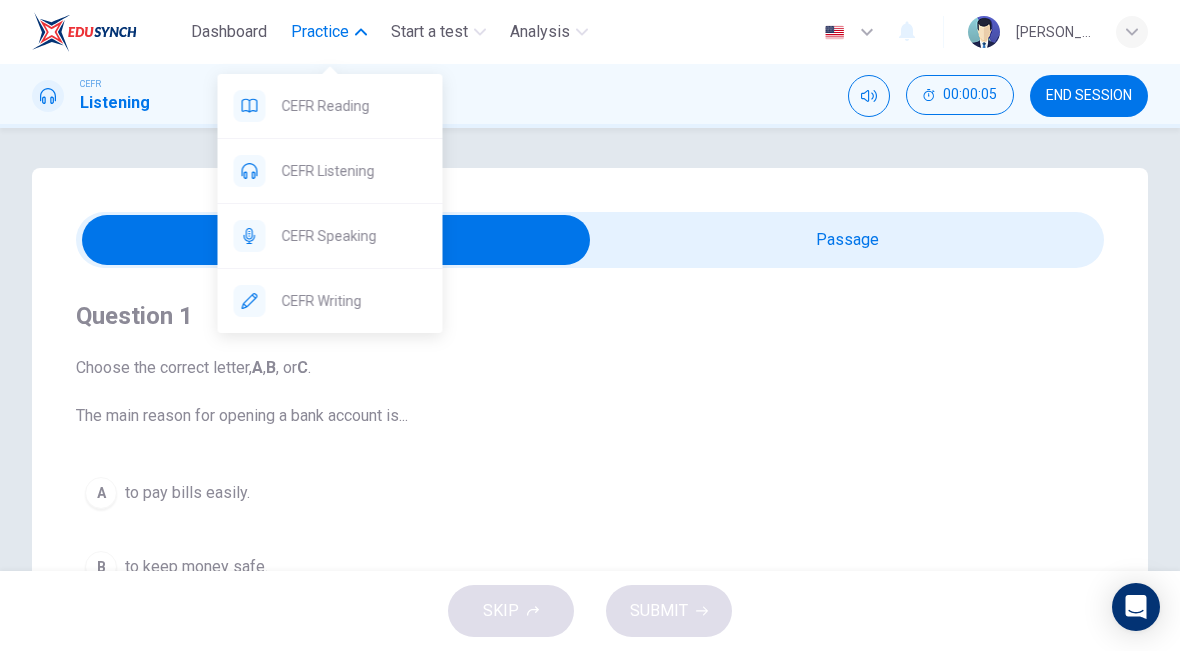 click on "CEFR Listening" at bounding box center (354, 171) 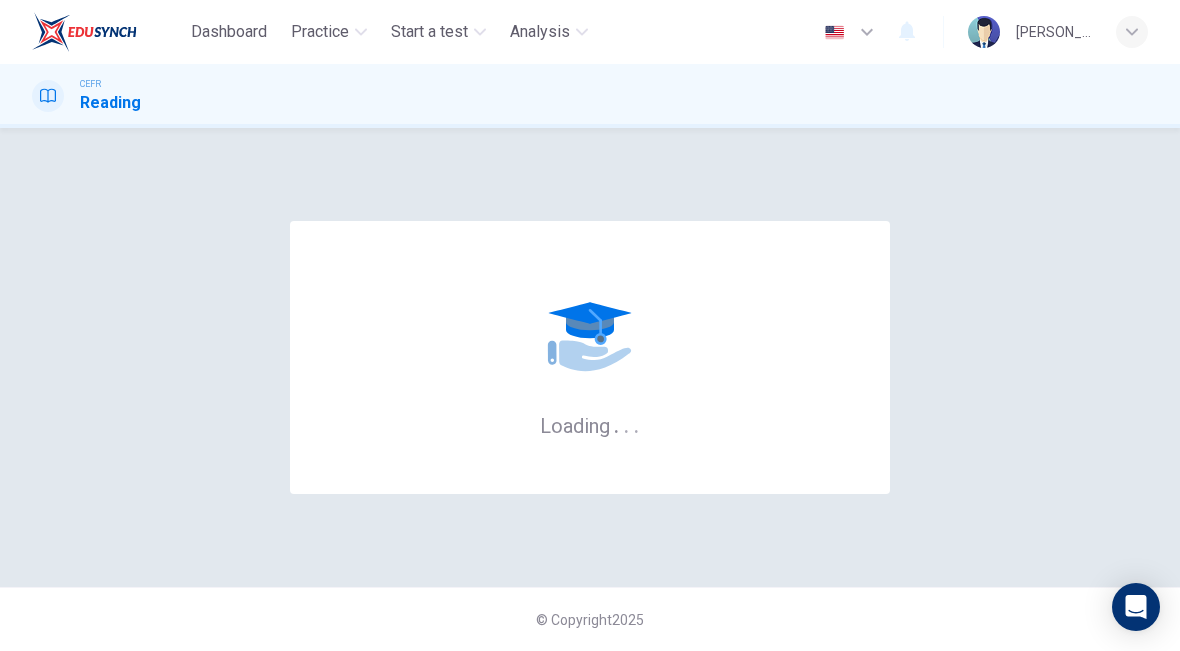 scroll, scrollTop: 0, scrollLeft: 0, axis: both 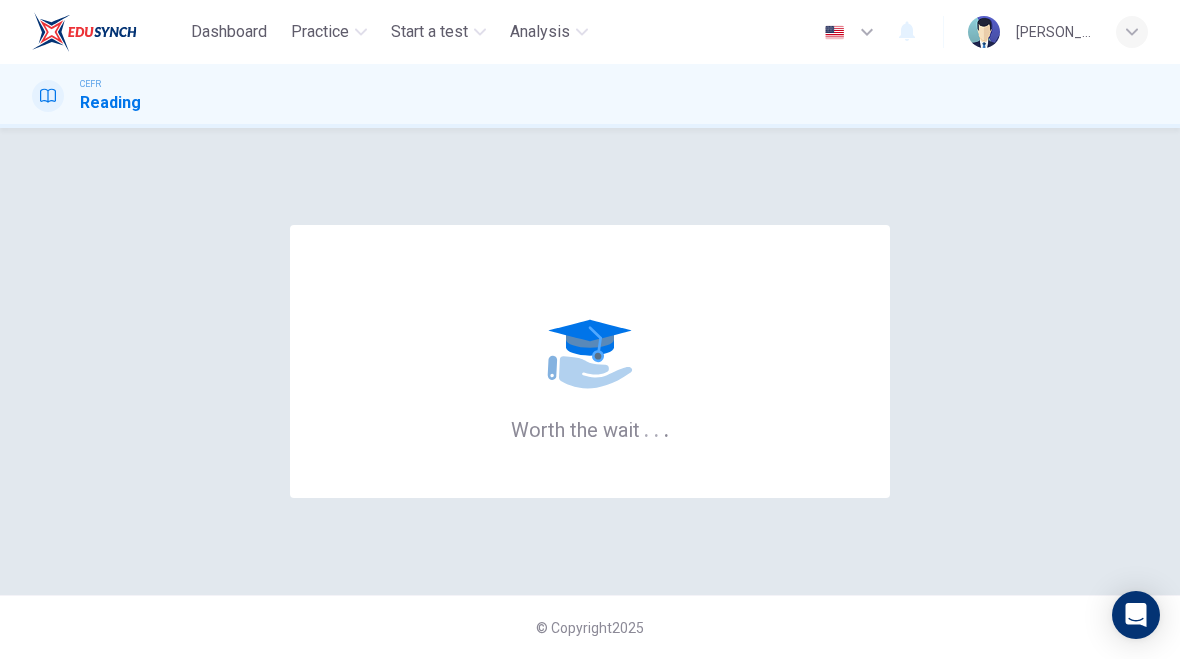 click on "Practice" at bounding box center [320, 32] 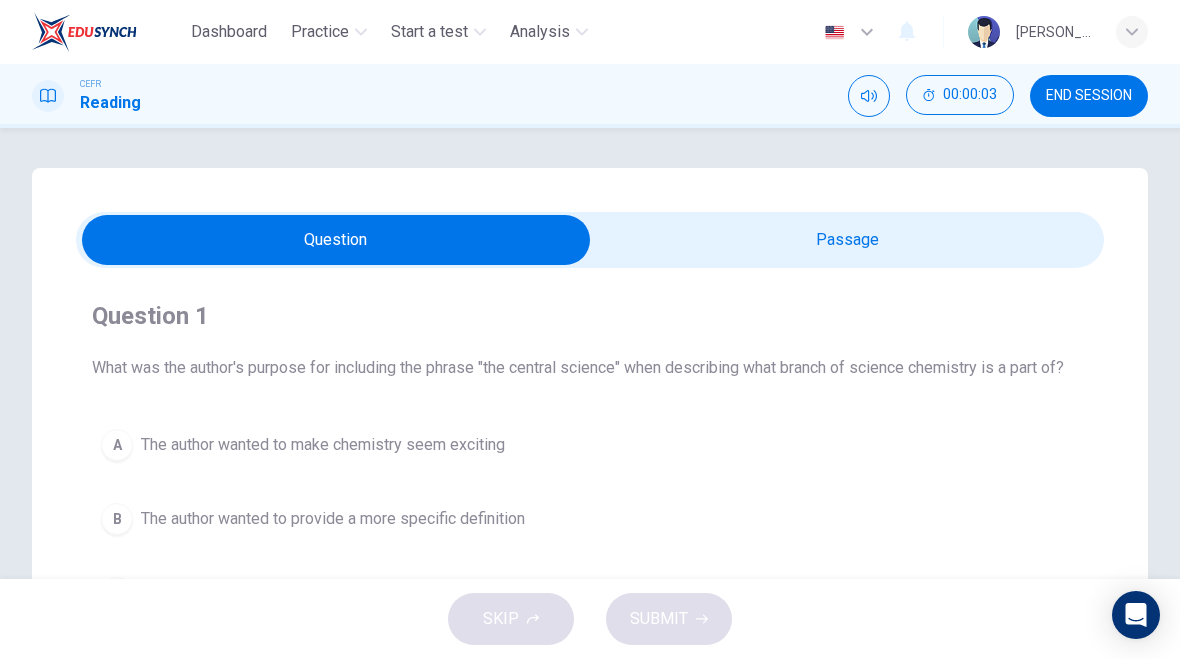 click on "Practice" at bounding box center (320, 32) 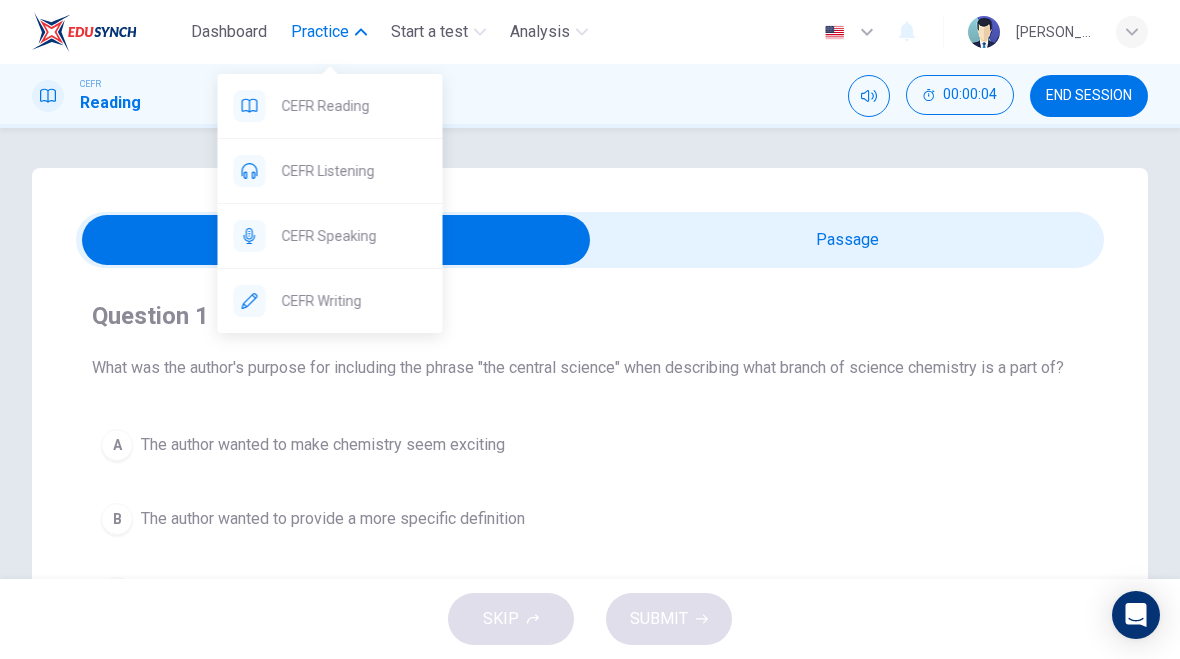 click on "CEFR Reading" at bounding box center [354, 106] 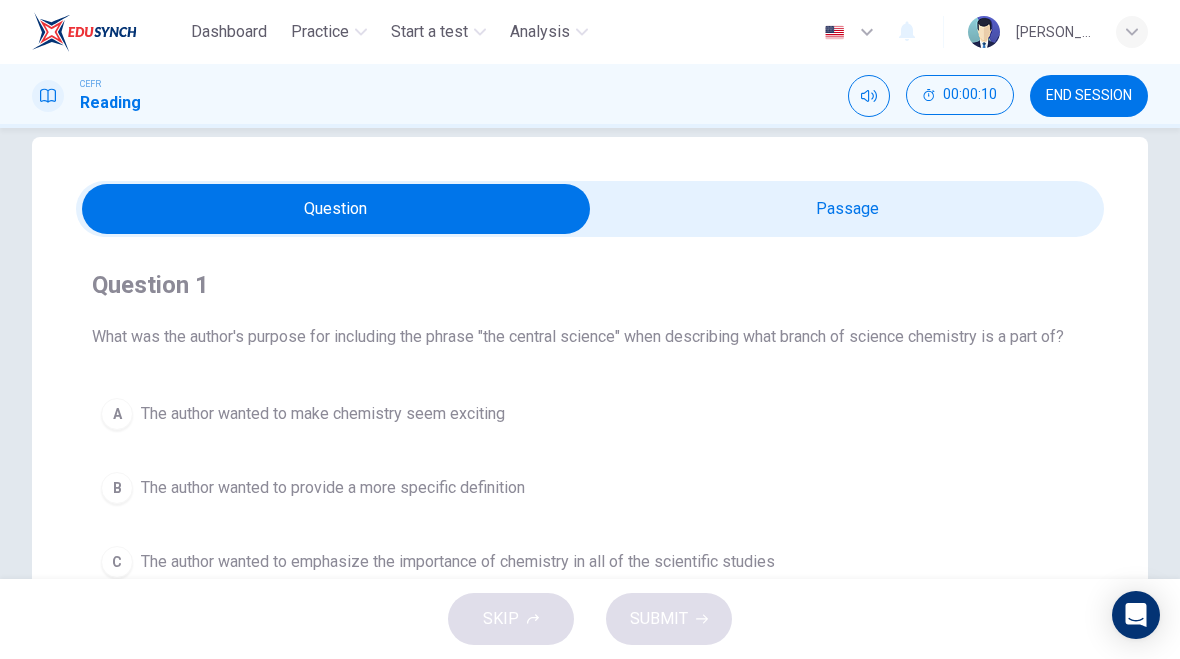 scroll, scrollTop: 32, scrollLeft: 0, axis: vertical 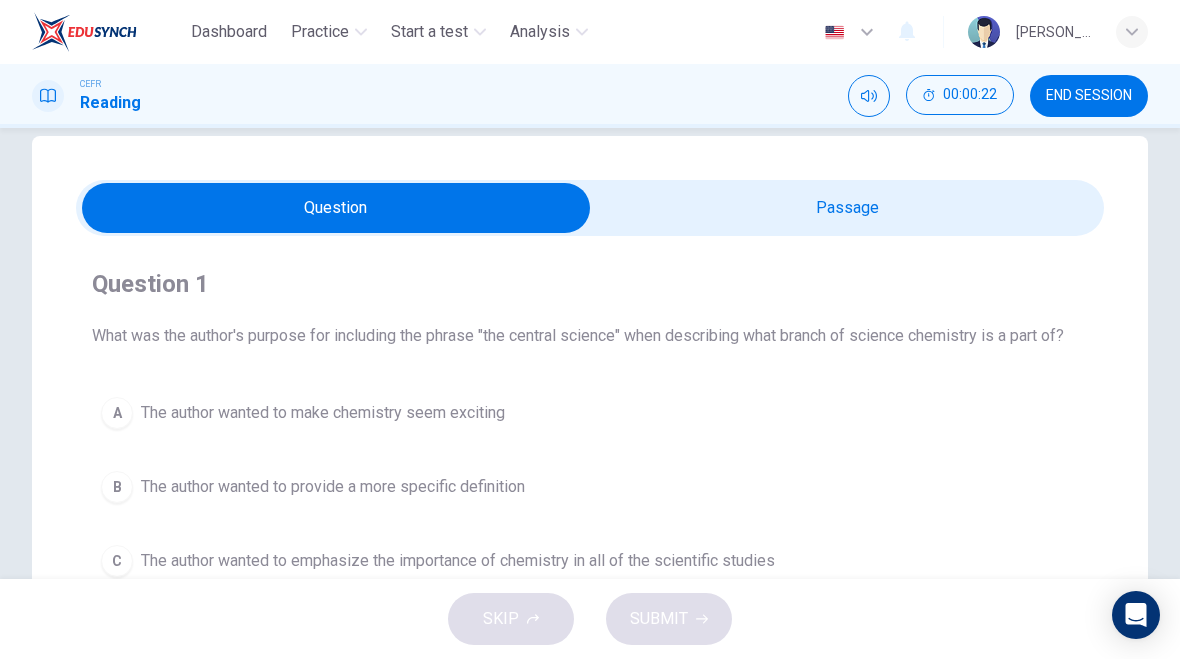click at bounding box center (336, 208) 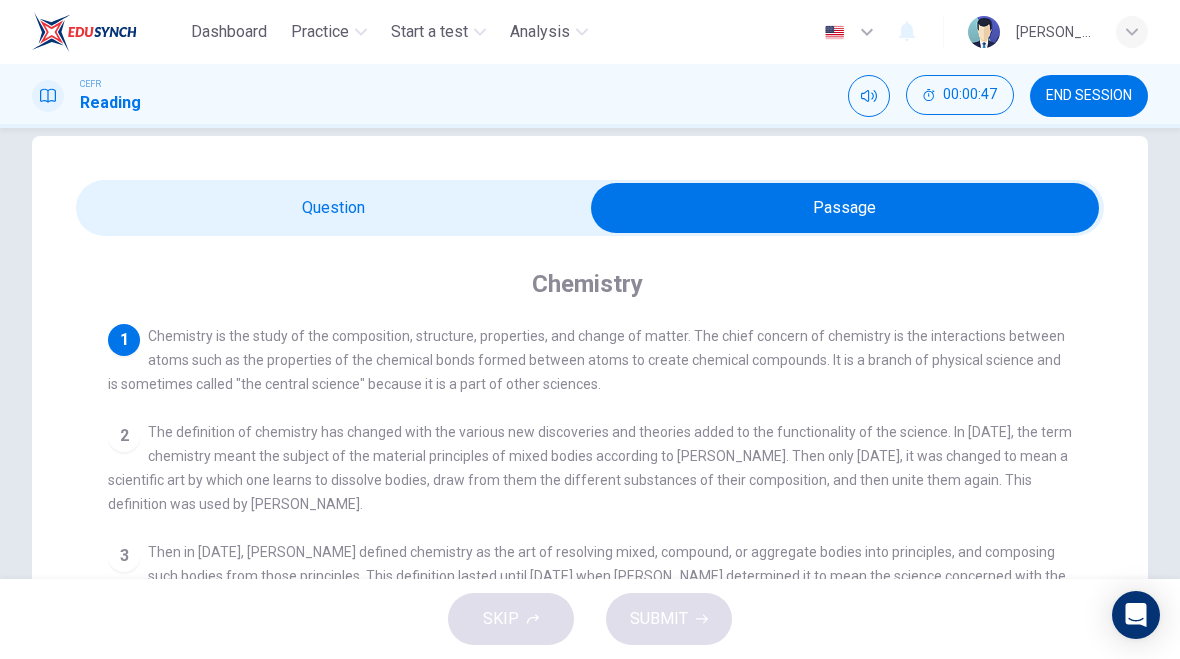click at bounding box center (845, 208) 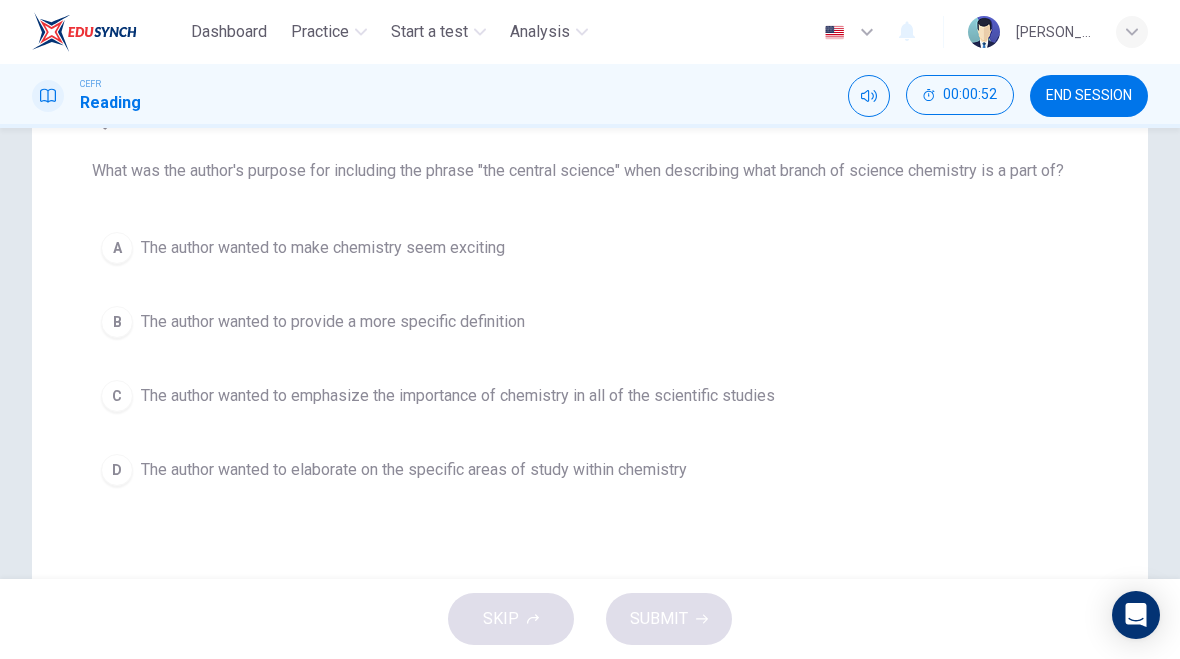 scroll, scrollTop: 198, scrollLeft: 0, axis: vertical 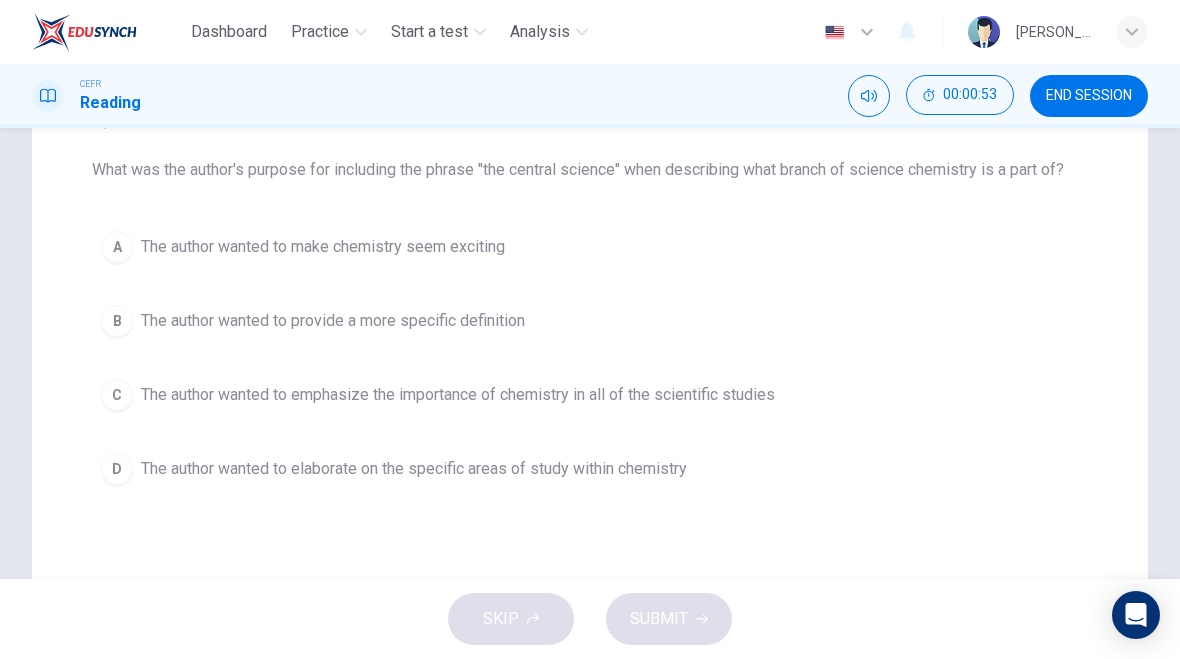 click on "C The author wanted to emphasize the importance of chemistry in all of the scientific studies" at bounding box center (590, 395) 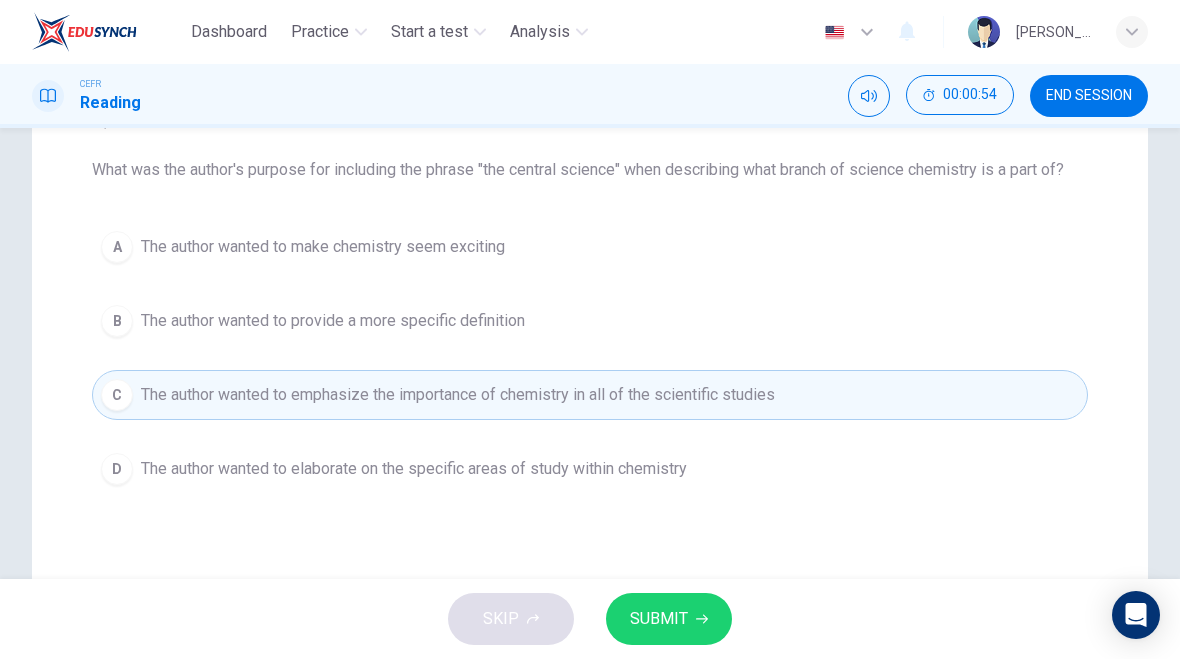 click on "SUBMIT" at bounding box center [659, 619] 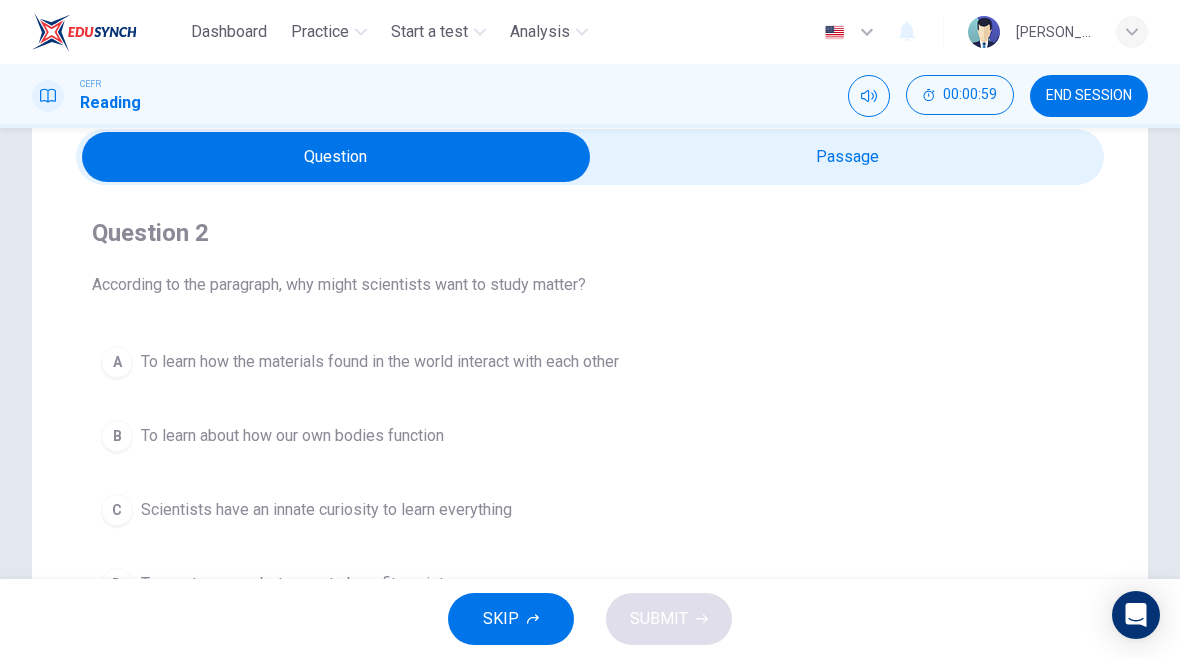 click at bounding box center (336, 157) 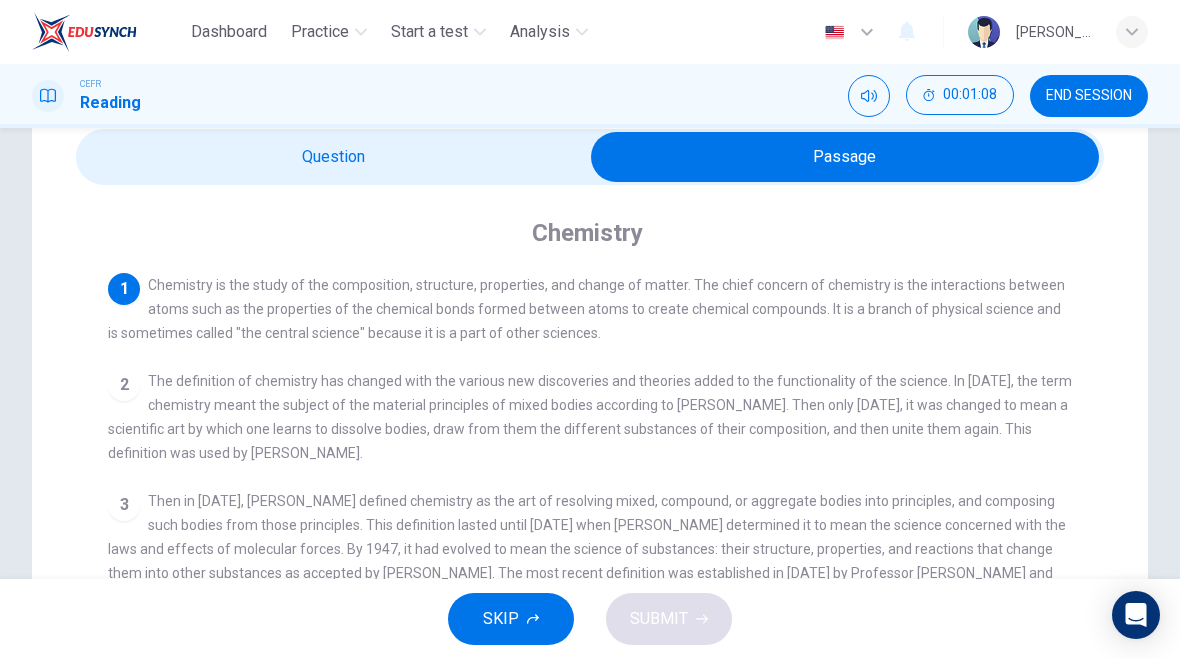 click at bounding box center [845, 157] 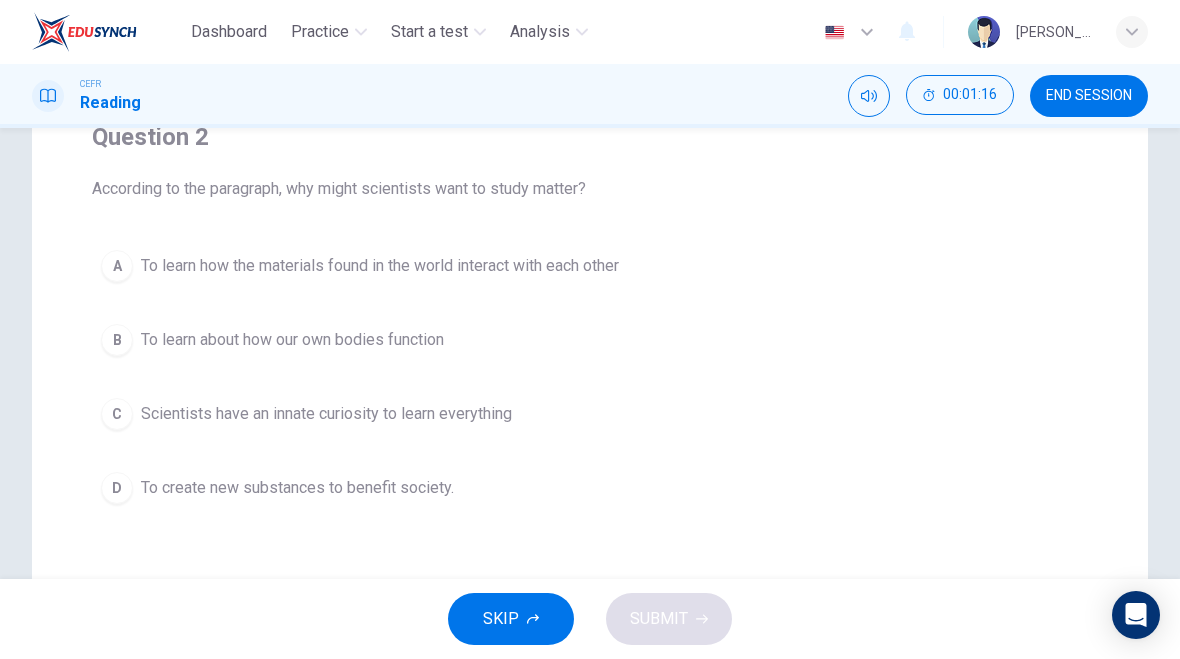 scroll, scrollTop: 170, scrollLeft: 0, axis: vertical 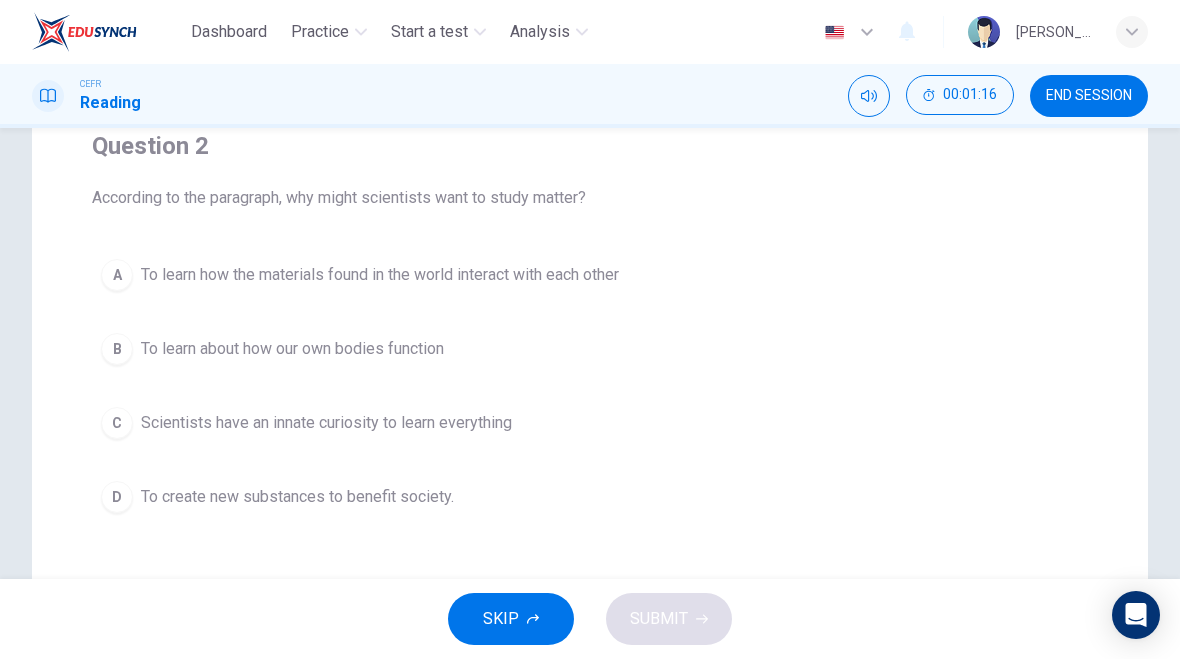 click on "D" at bounding box center [117, 497] 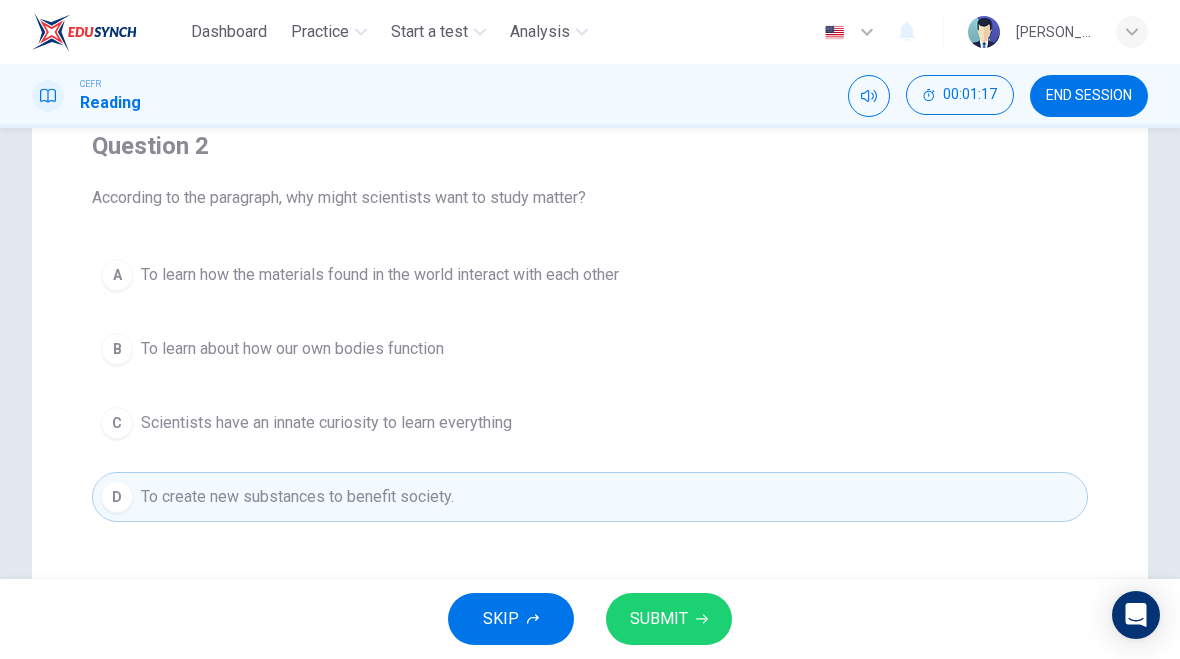 click on "SKIP SUBMIT" at bounding box center [590, 619] 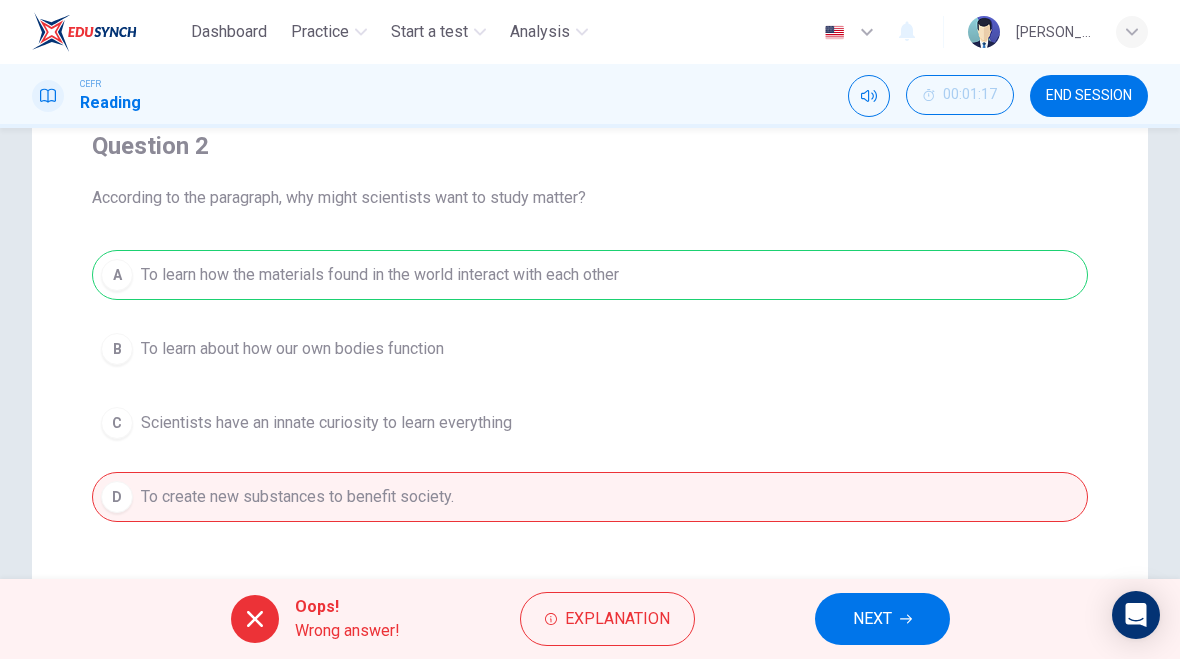 click on "NEXT" at bounding box center [882, 619] 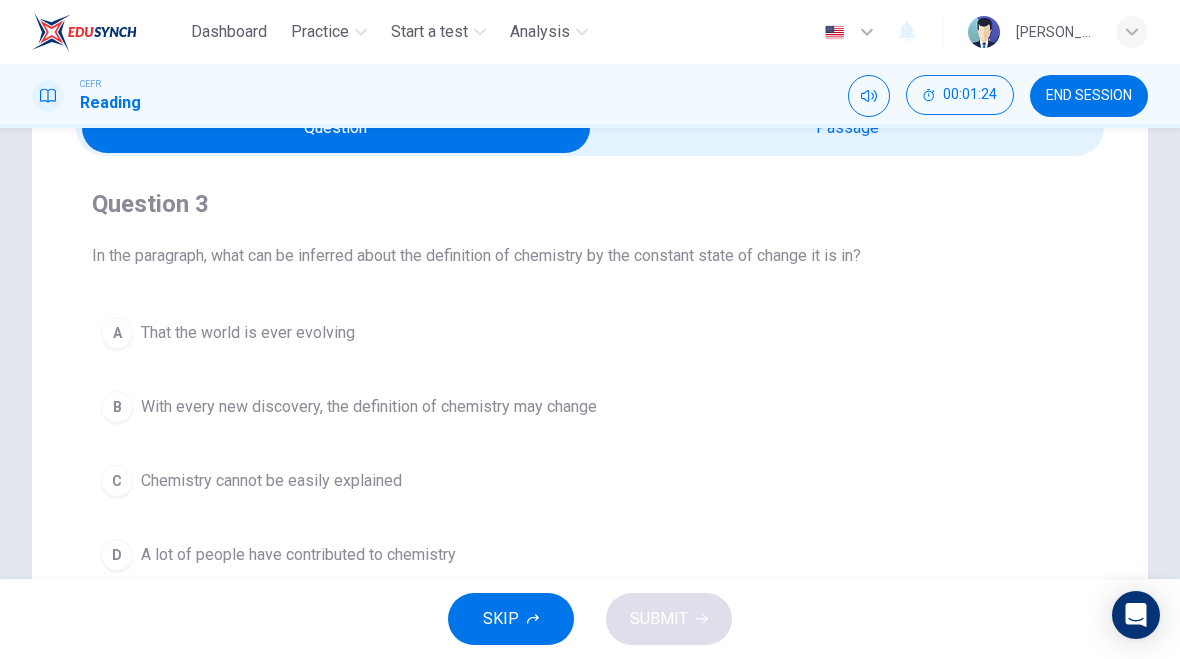 scroll, scrollTop: 98, scrollLeft: 0, axis: vertical 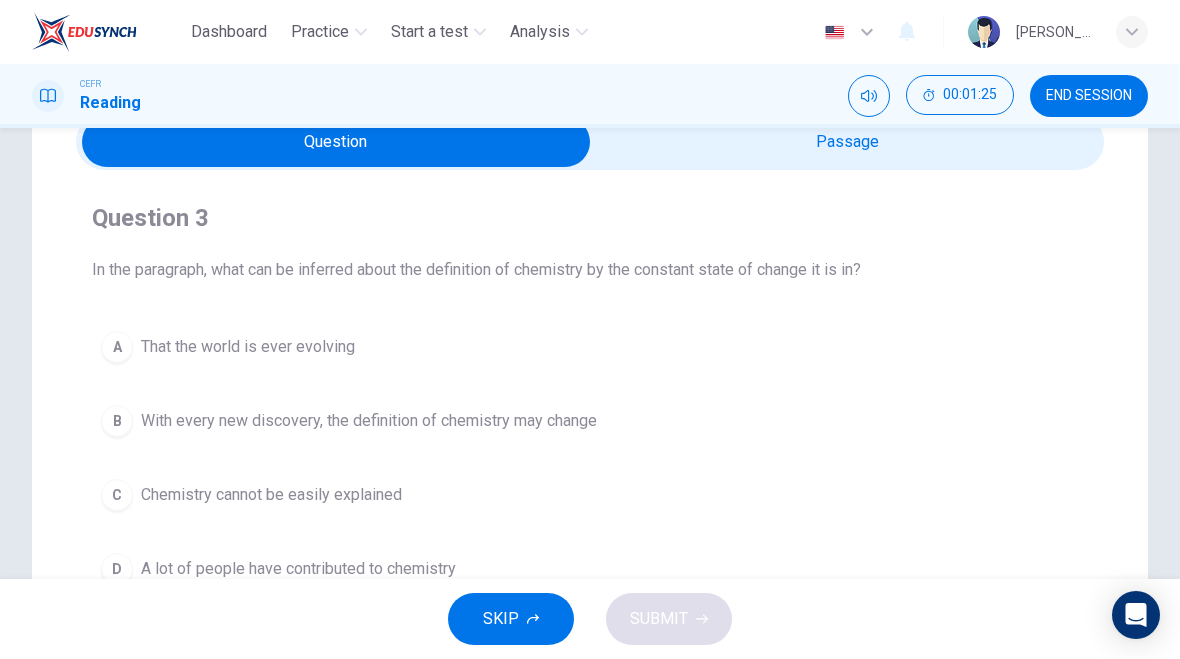 click at bounding box center (336, 142) 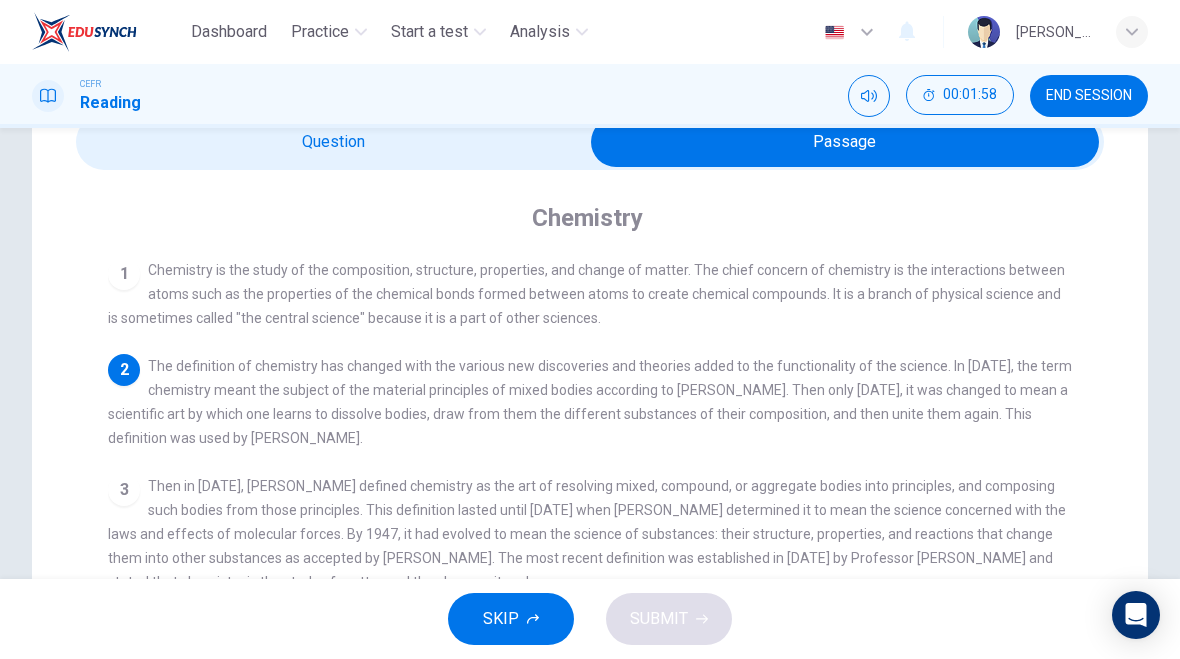 click on "Chemistry" at bounding box center (603, 218) 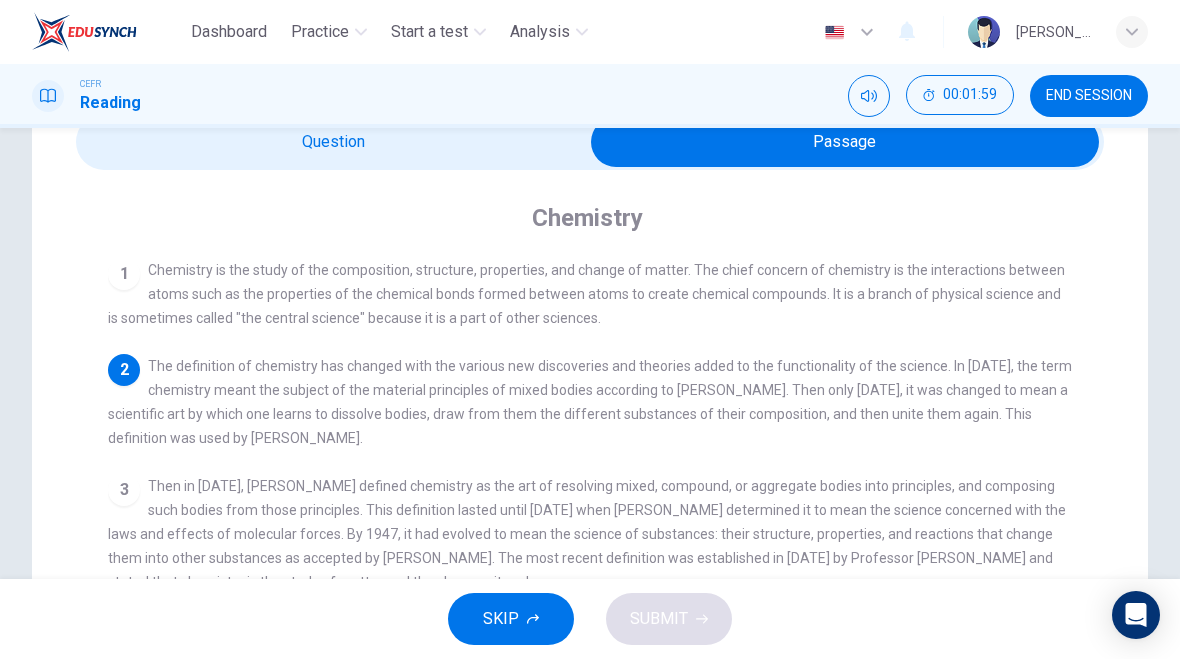 click at bounding box center (845, 142) 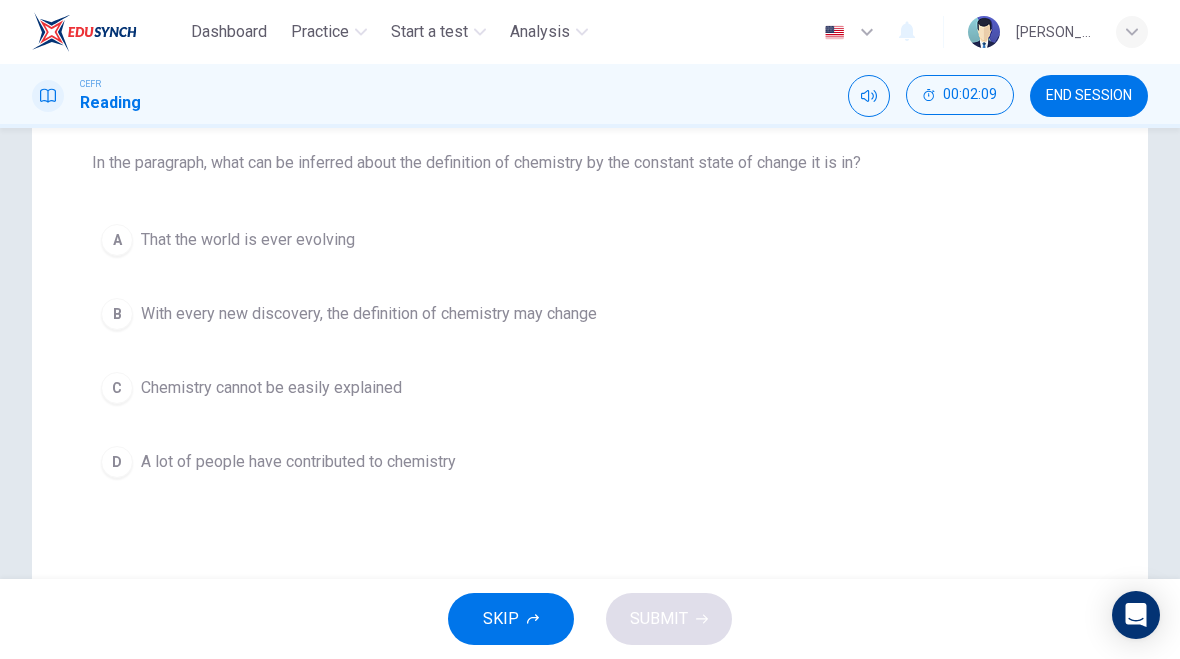 scroll, scrollTop: 209, scrollLeft: 0, axis: vertical 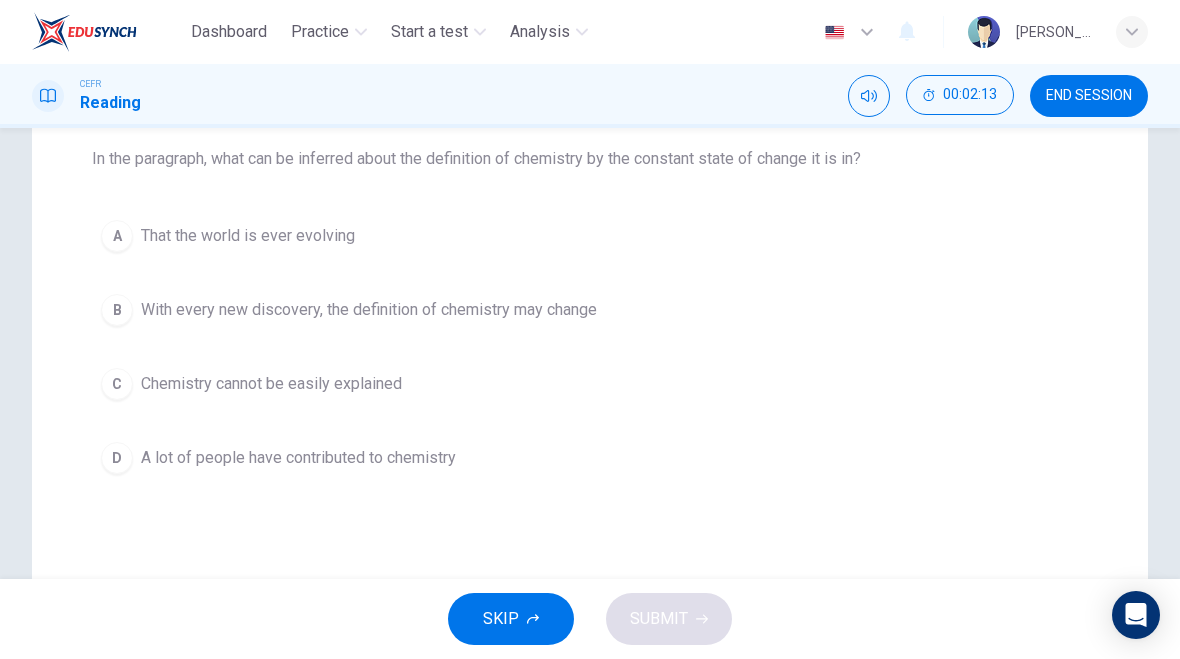 click on "A" at bounding box center (117, 236) 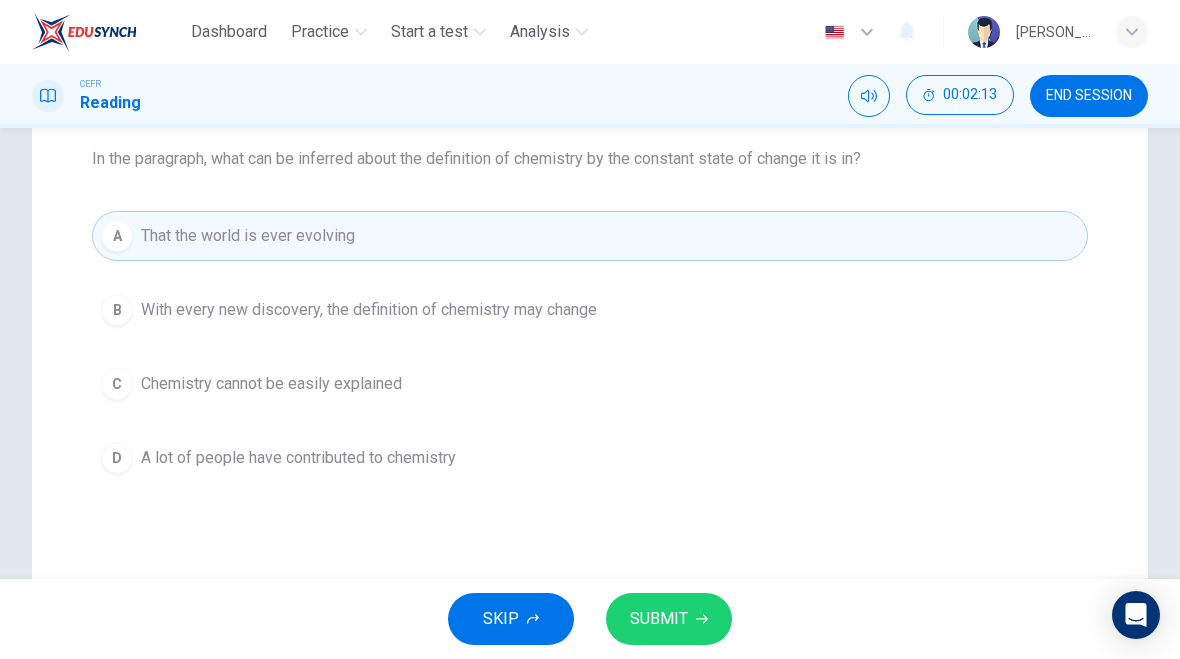 click on "SUBMIT" at bounding box center [669, 619] 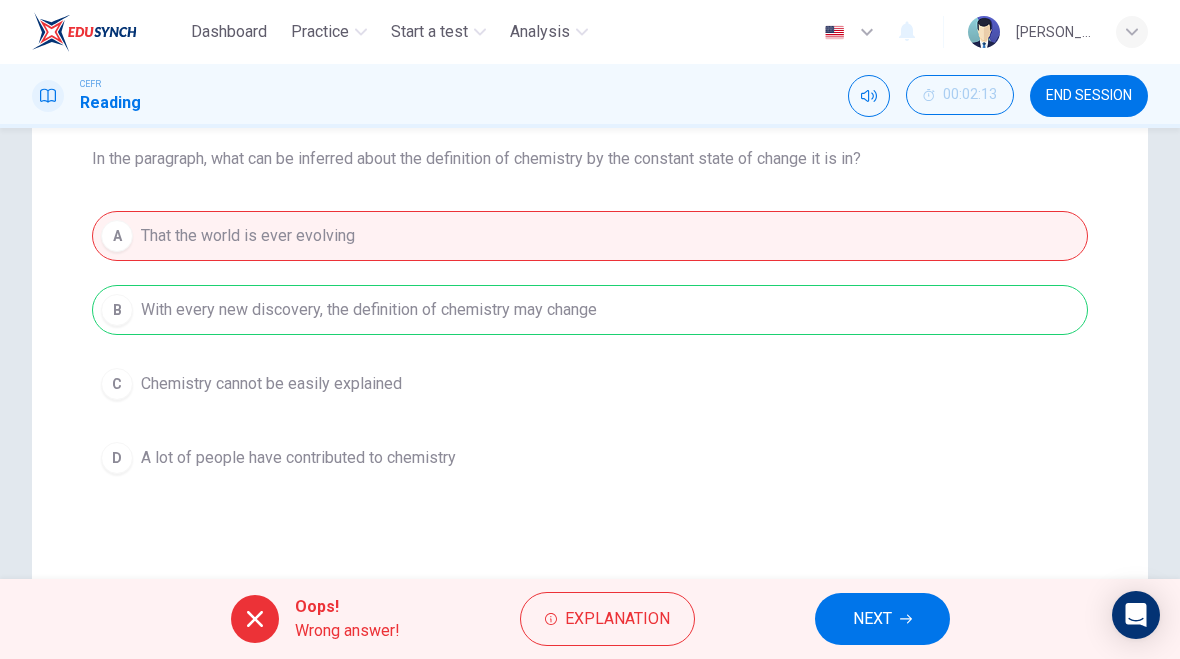 click on "NEXT" at bounding box center [882, 619] 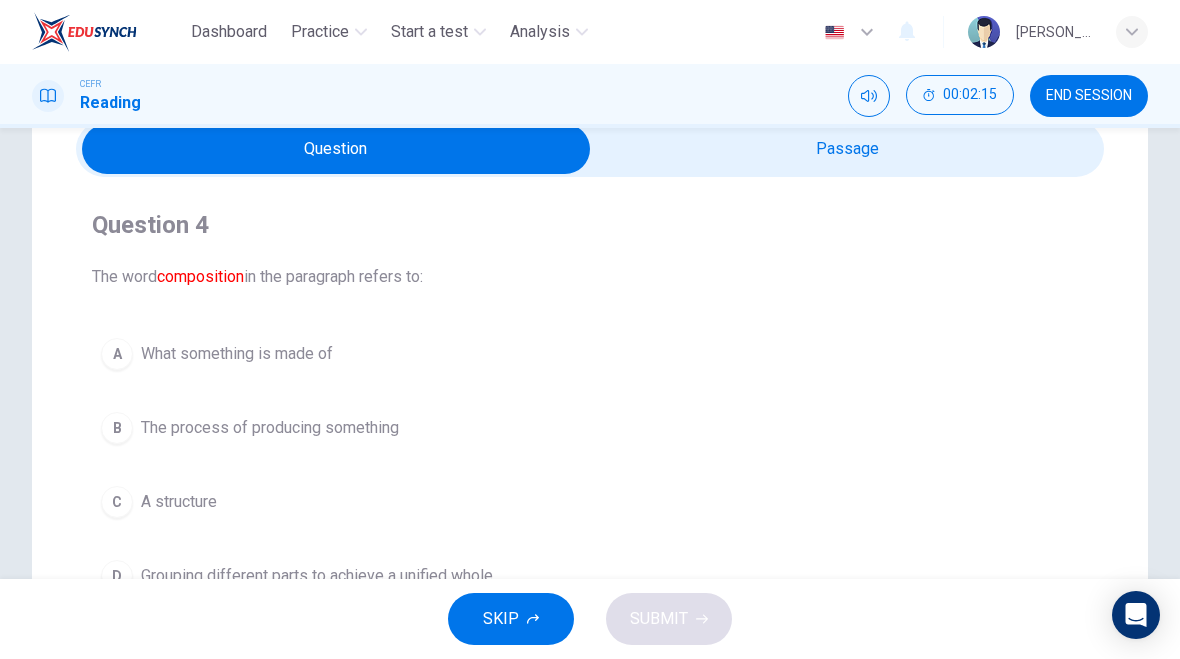 scroll, scrollTop: 55, scrollLeft: 0, axis: vertical 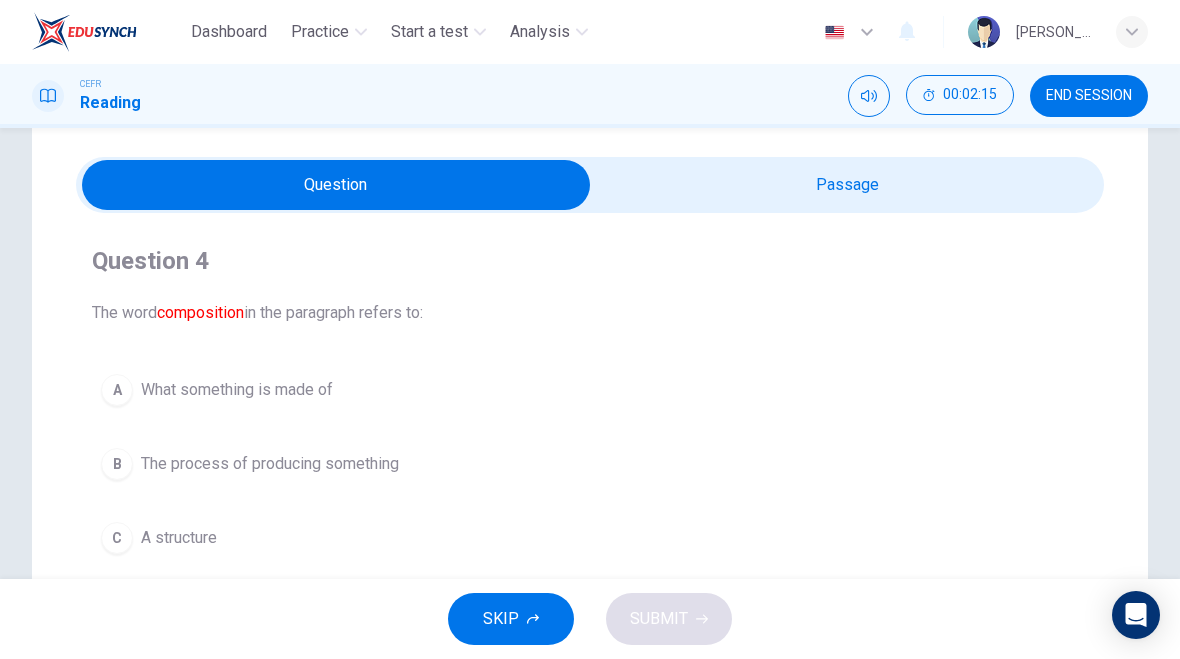 click at bounding box center (336, 185) 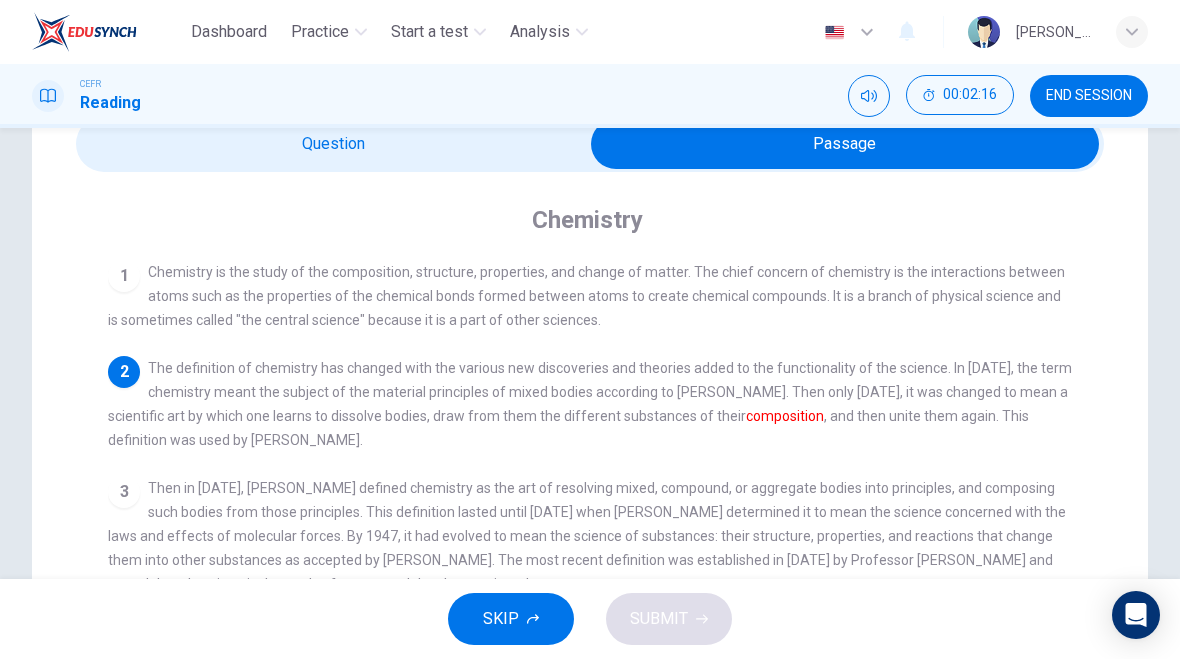 scroll, scrollTop: 101, scrollLeft: 0, axis: vertical 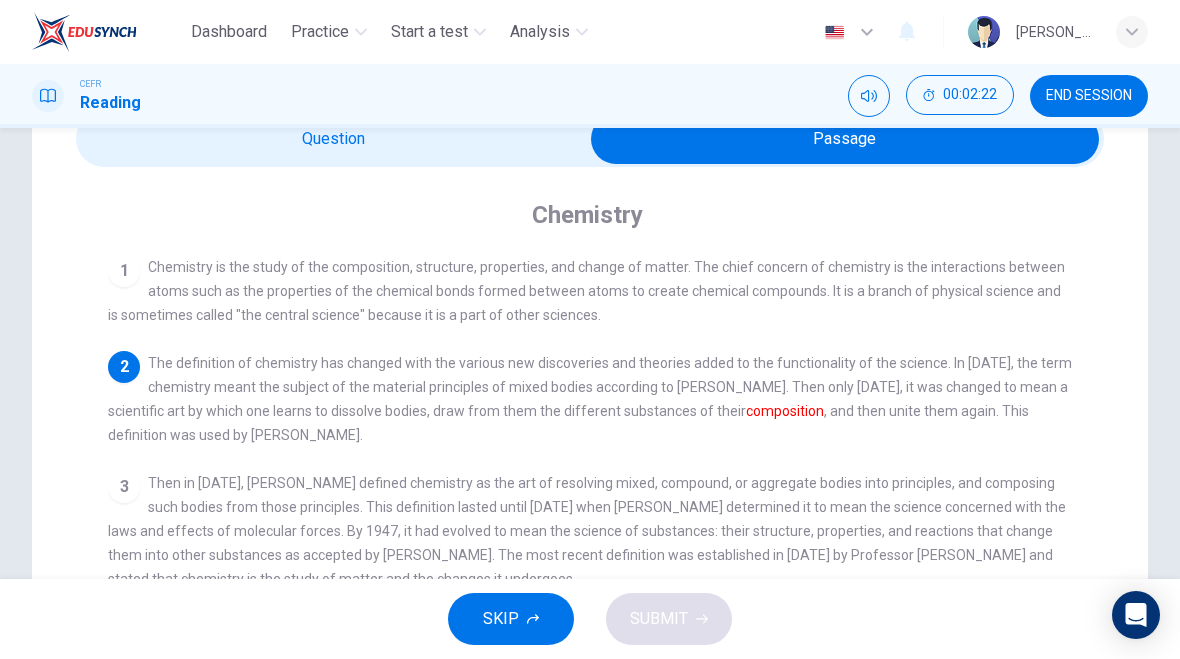 click at bounding box center (845, 139) 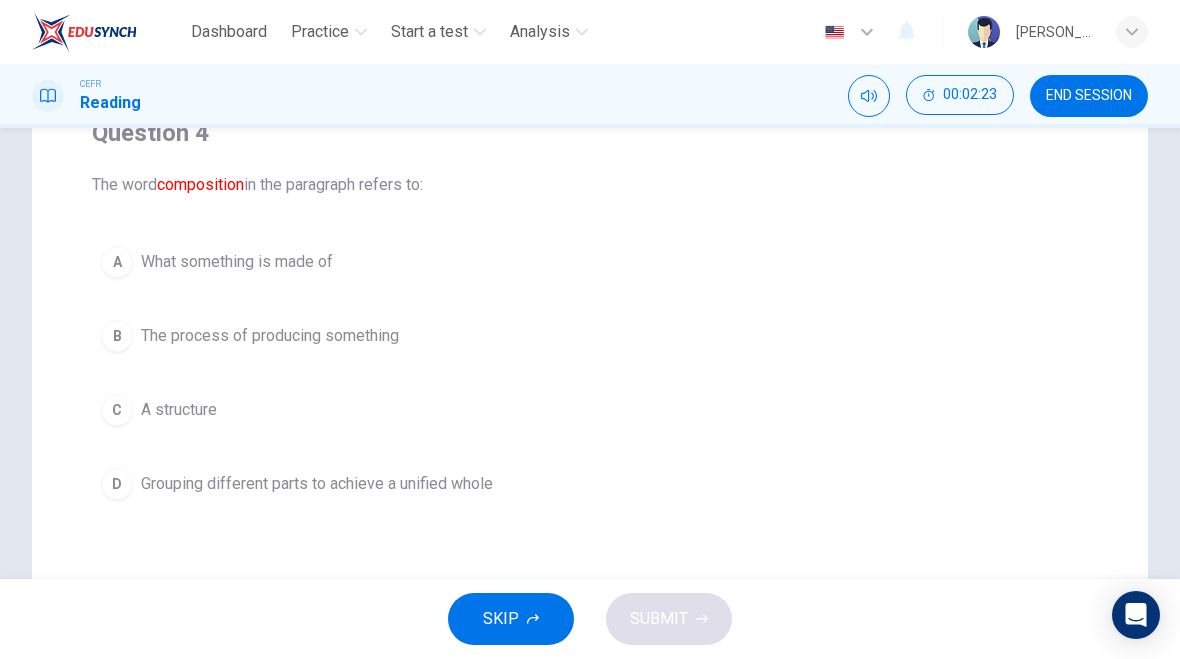 scroll, scrollTop: 184, scrollLeft: 0, axis: vertical 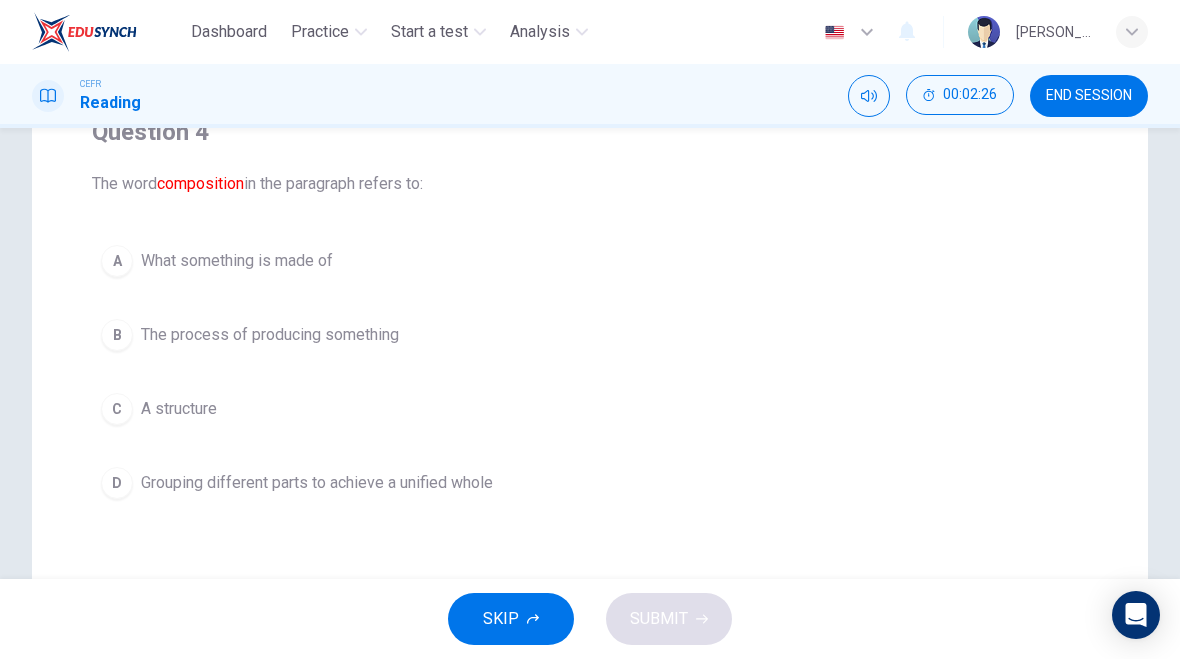 click on "C" at bounding box center (117, 409) 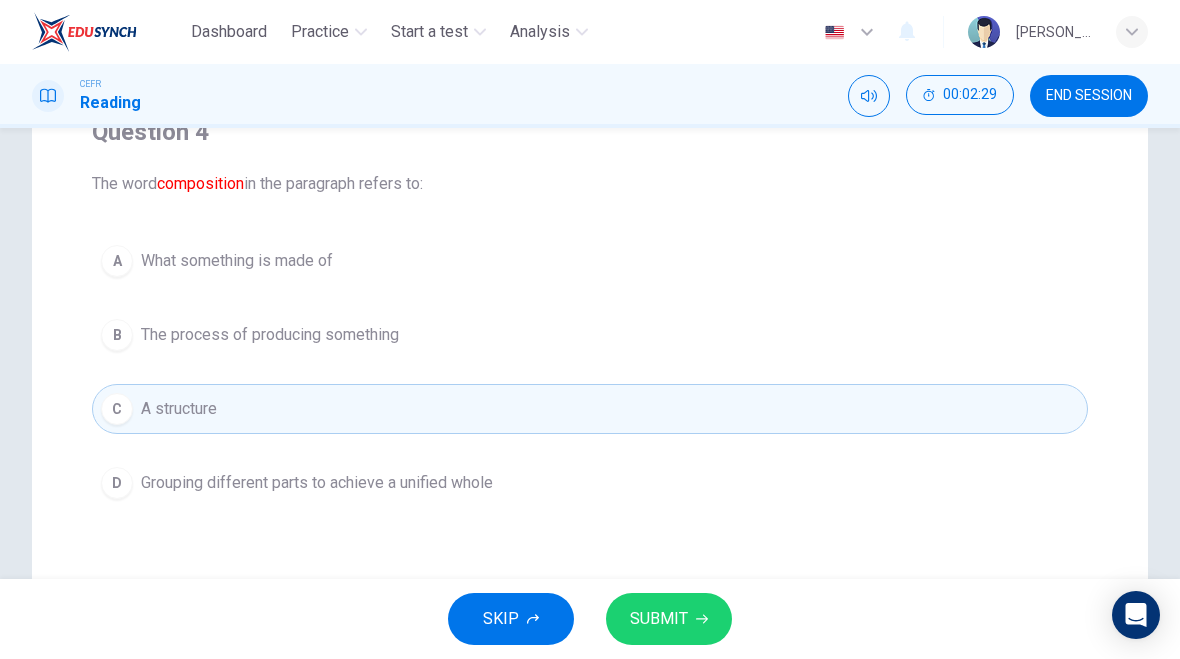 click on "SUBMIT" at bounding box center (669, 619) 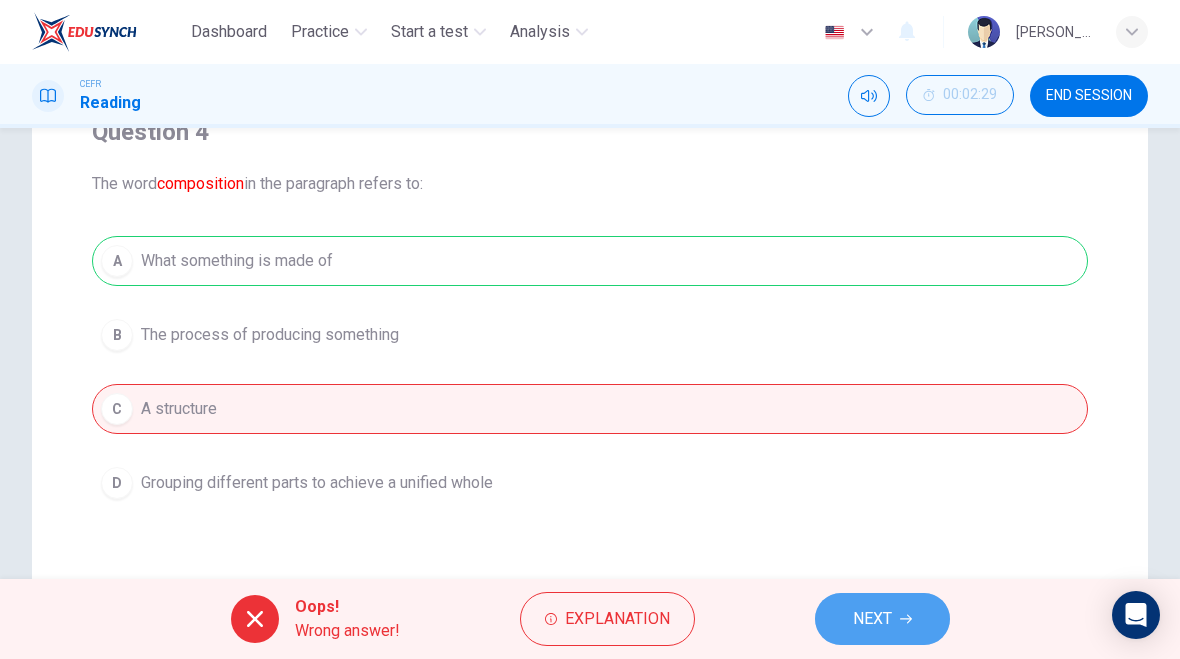 click on "NEXT" at bounding box center [882, 619] 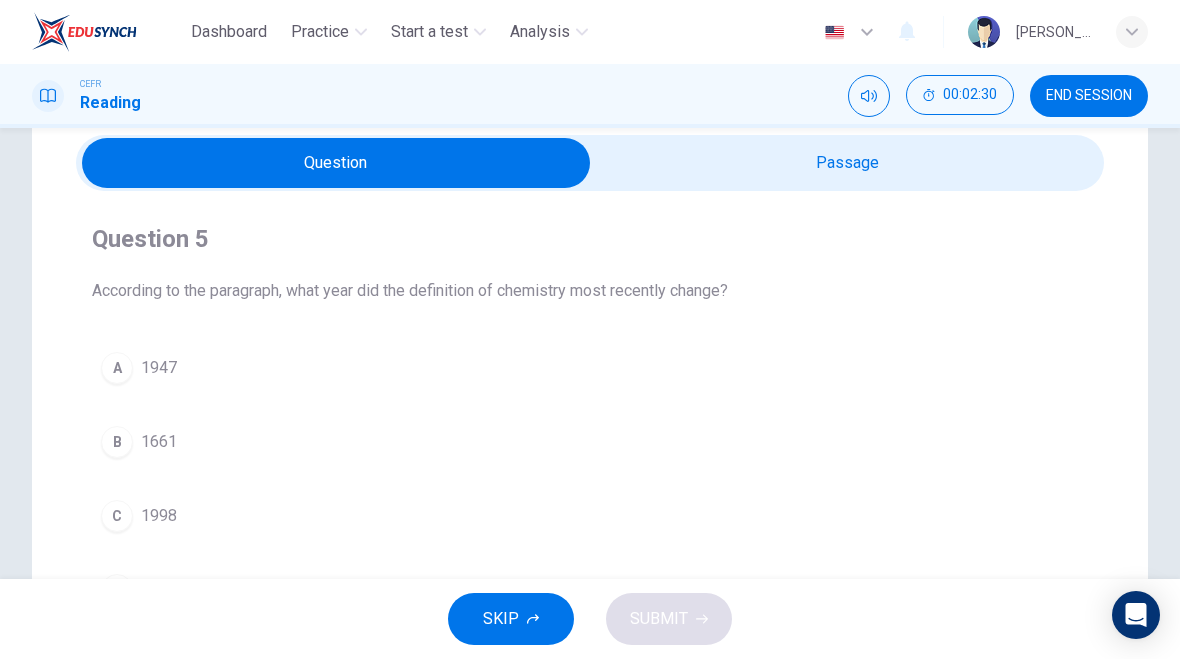 scroll, scrollTop: 79, scrollLeft: 0, axis: vertical 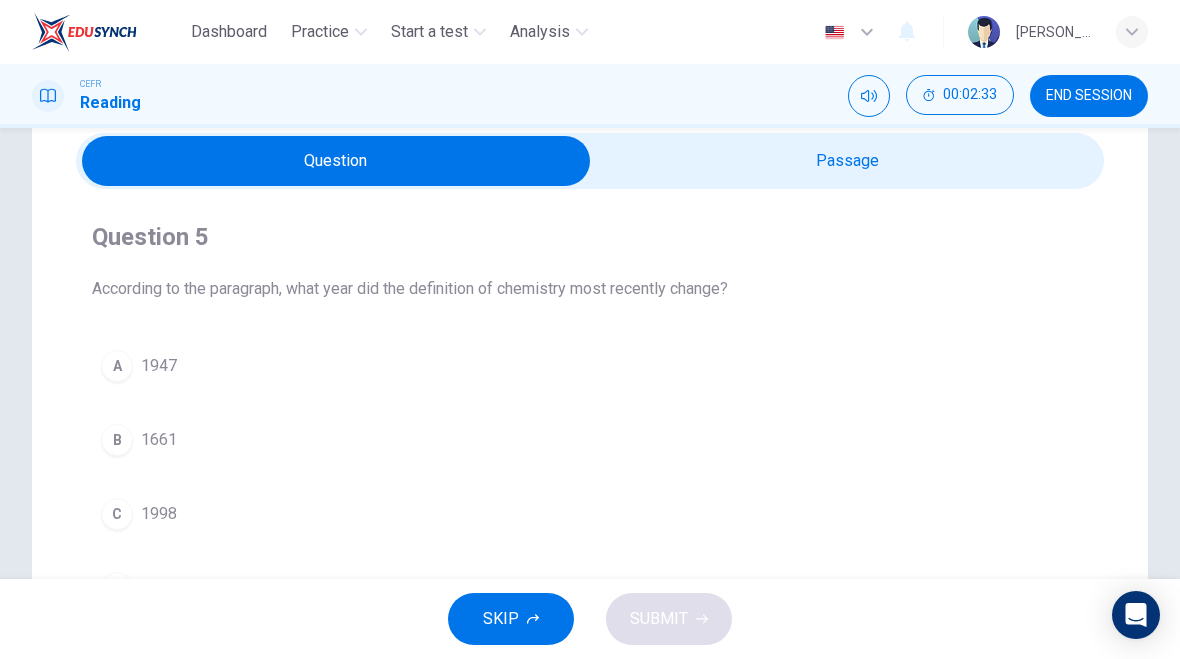 click at bounding box center (336, 161) 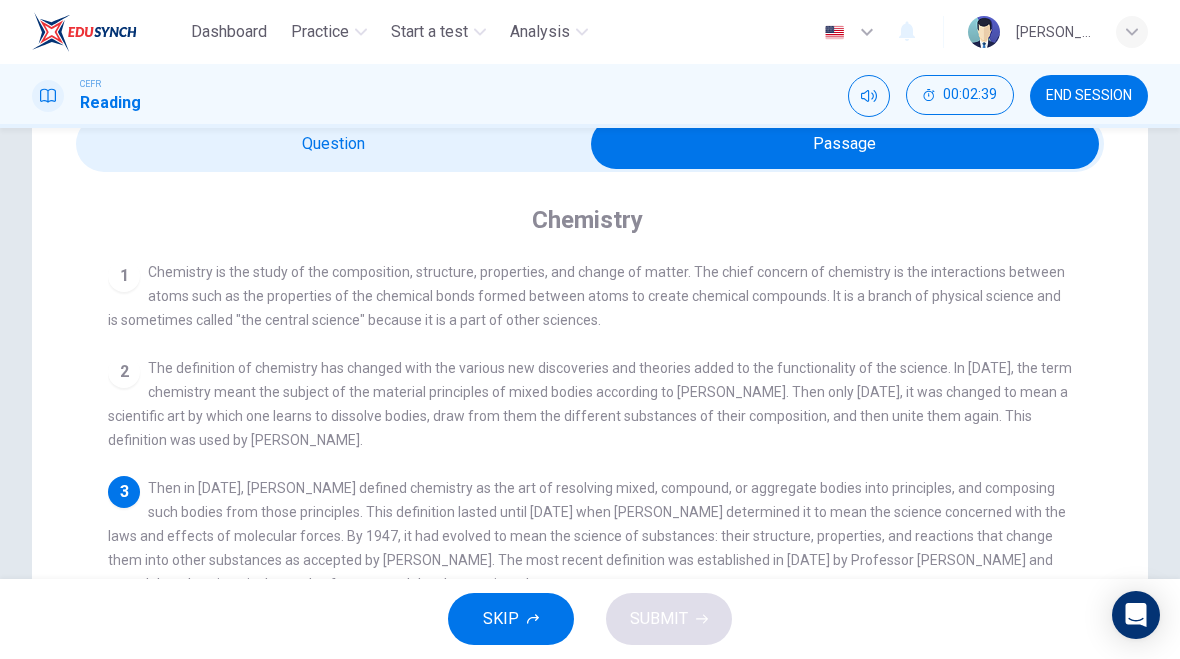 scroll, scrollTop: 88, scrollLeft: 0, axis: vertical 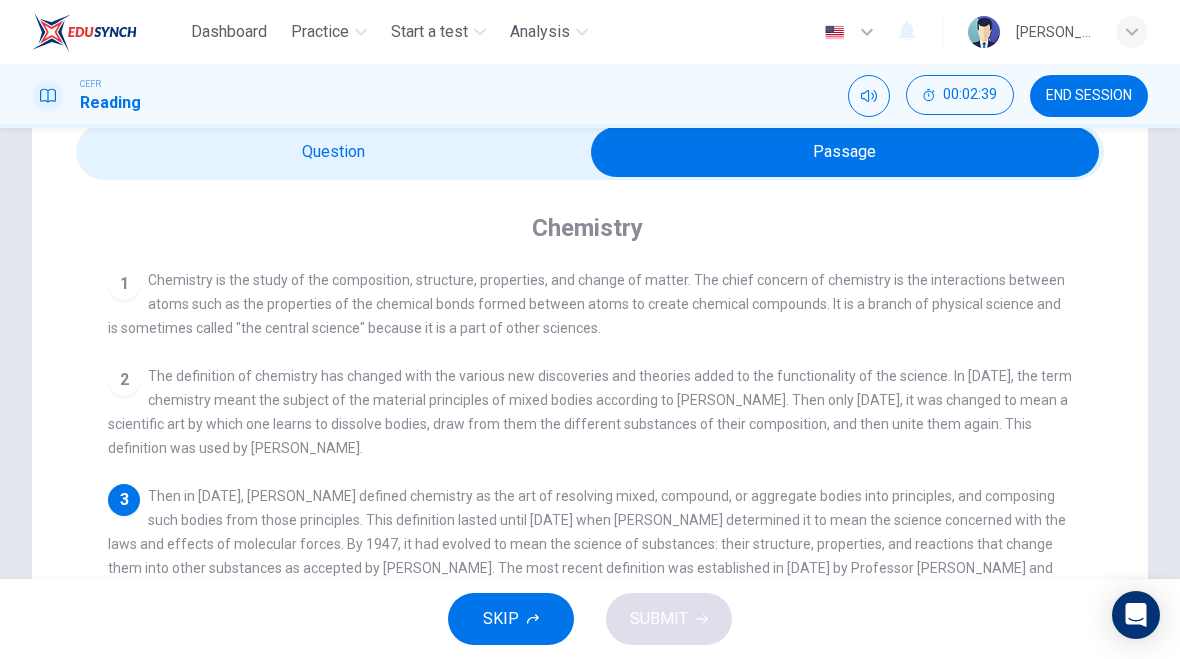 click at bounding box center (845, 152) 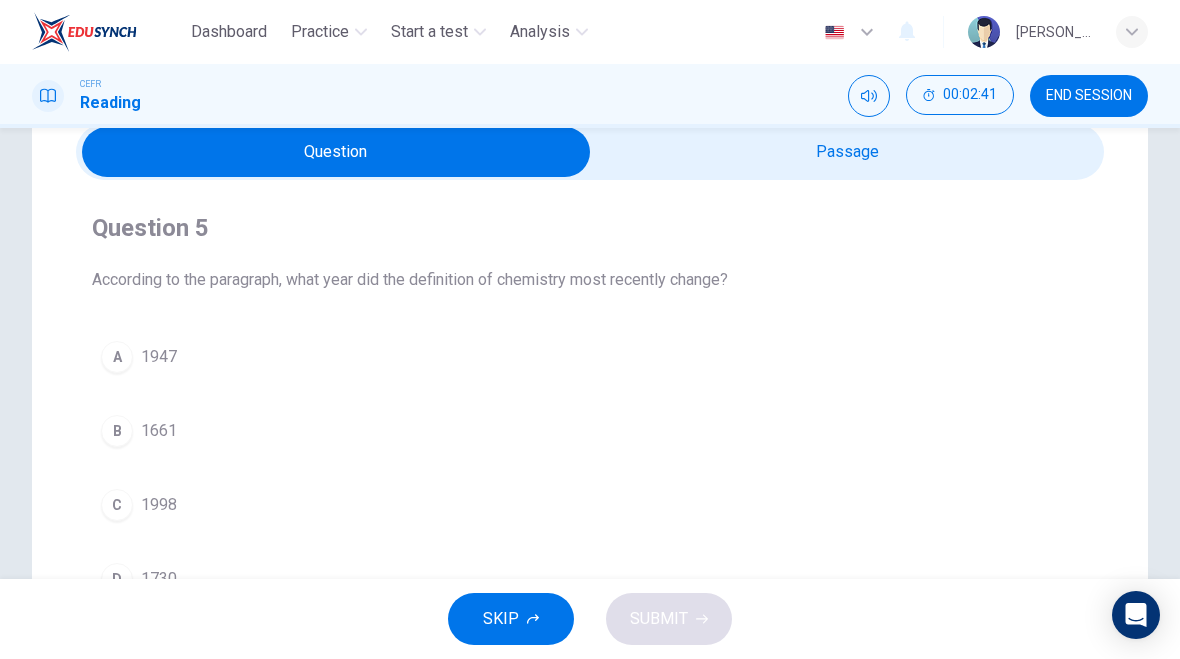 click at bounding box center [336, 152] 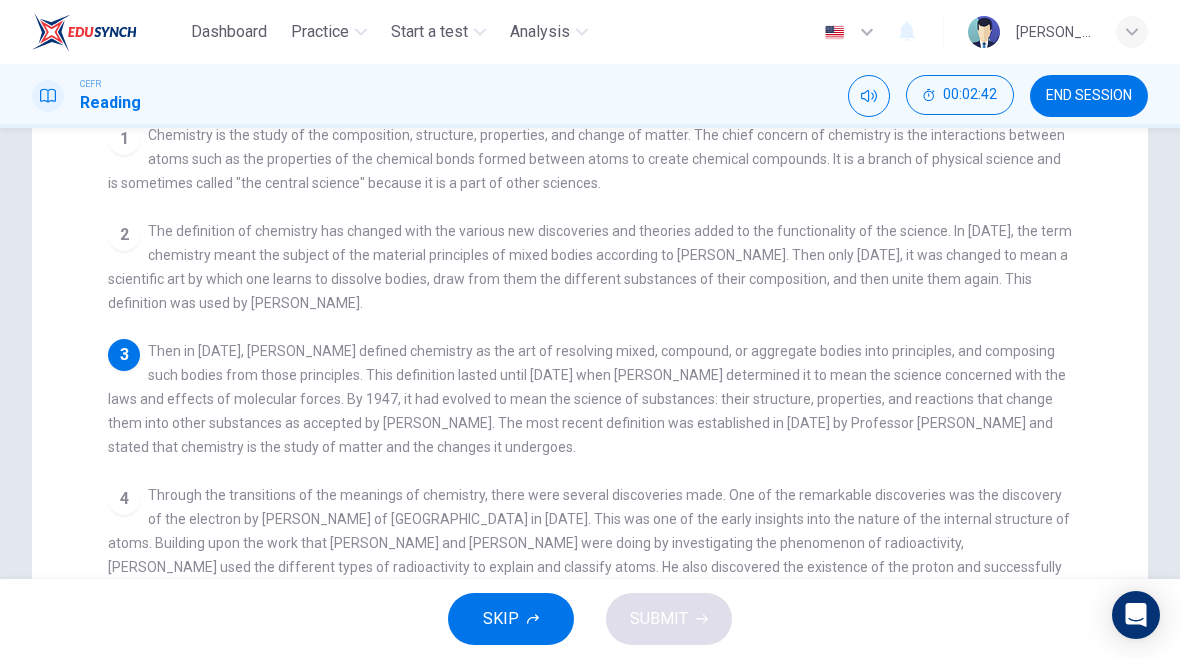 scroll, scrollTop: 236, scrollLeft: 0, axis: vertical 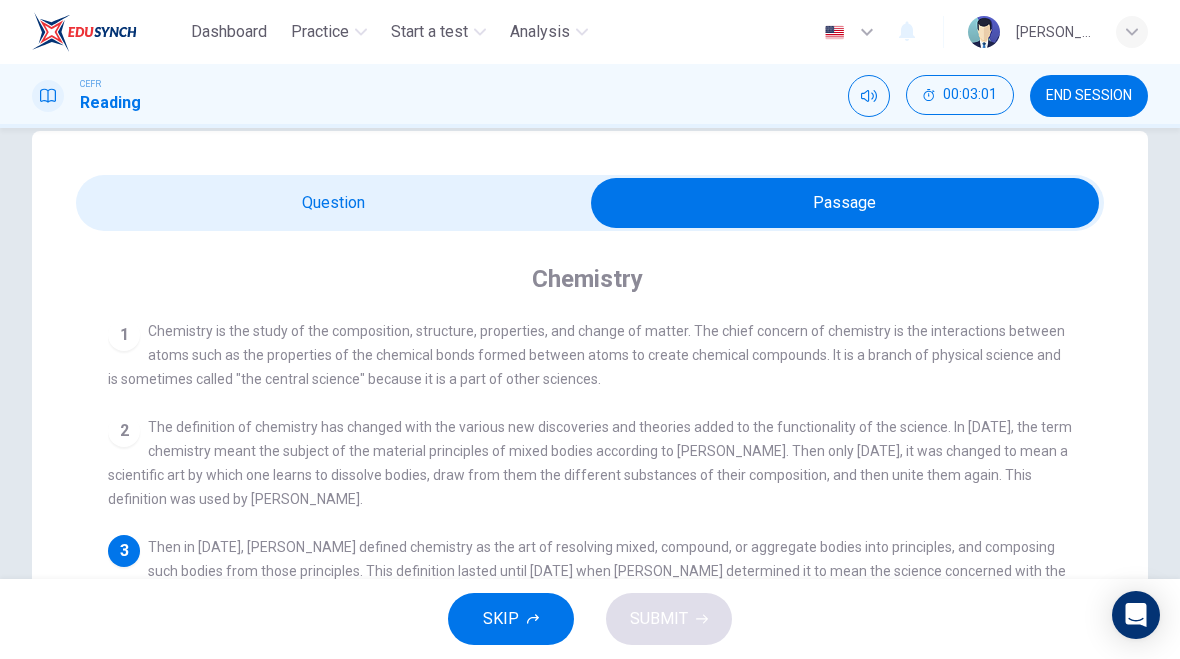 click at bounding box center [845, 203] 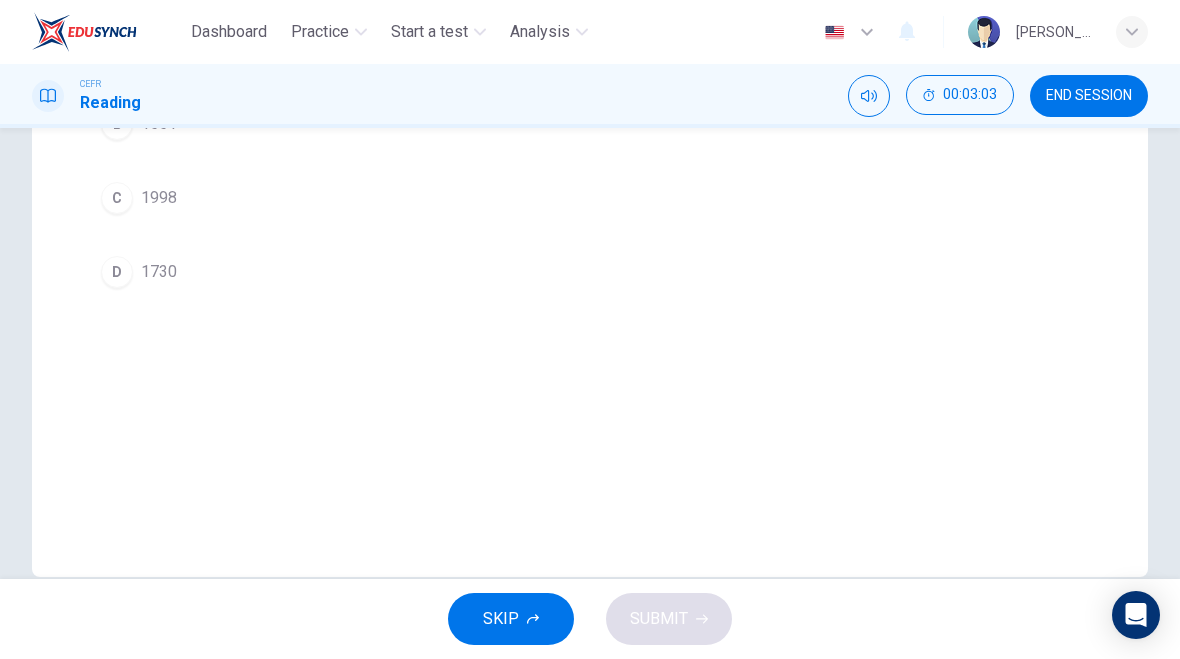 scroll, scrollTop: 327, scrollLeft: 0, axis: vertical 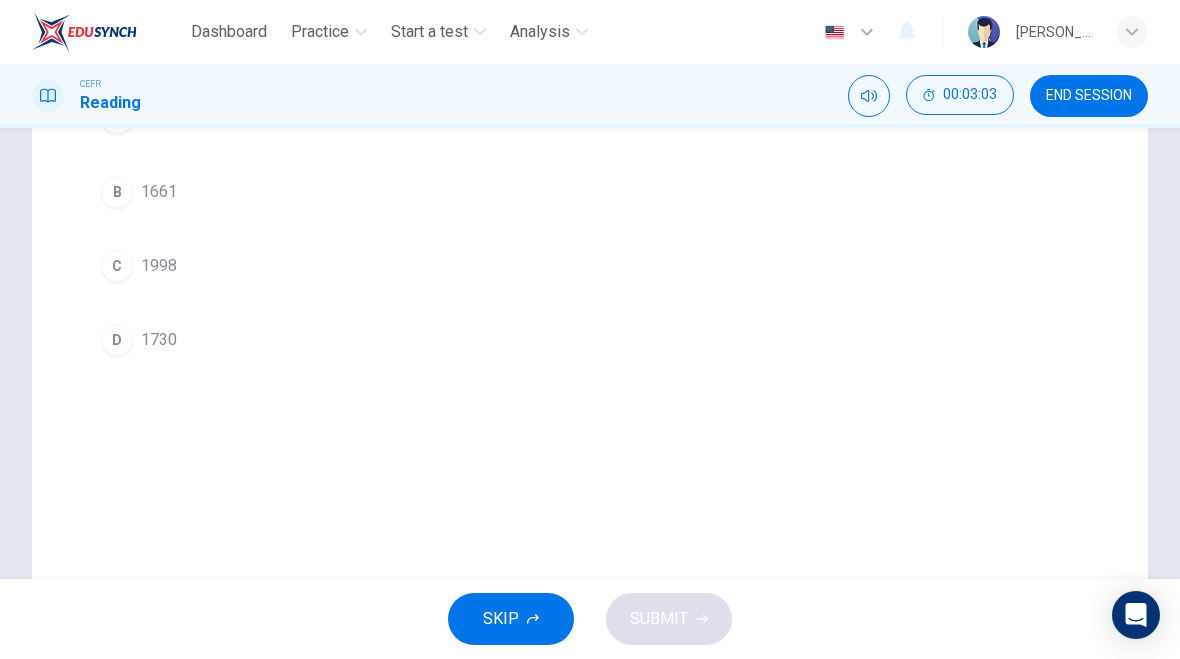 click on "C" at bounding box center (117, 266) 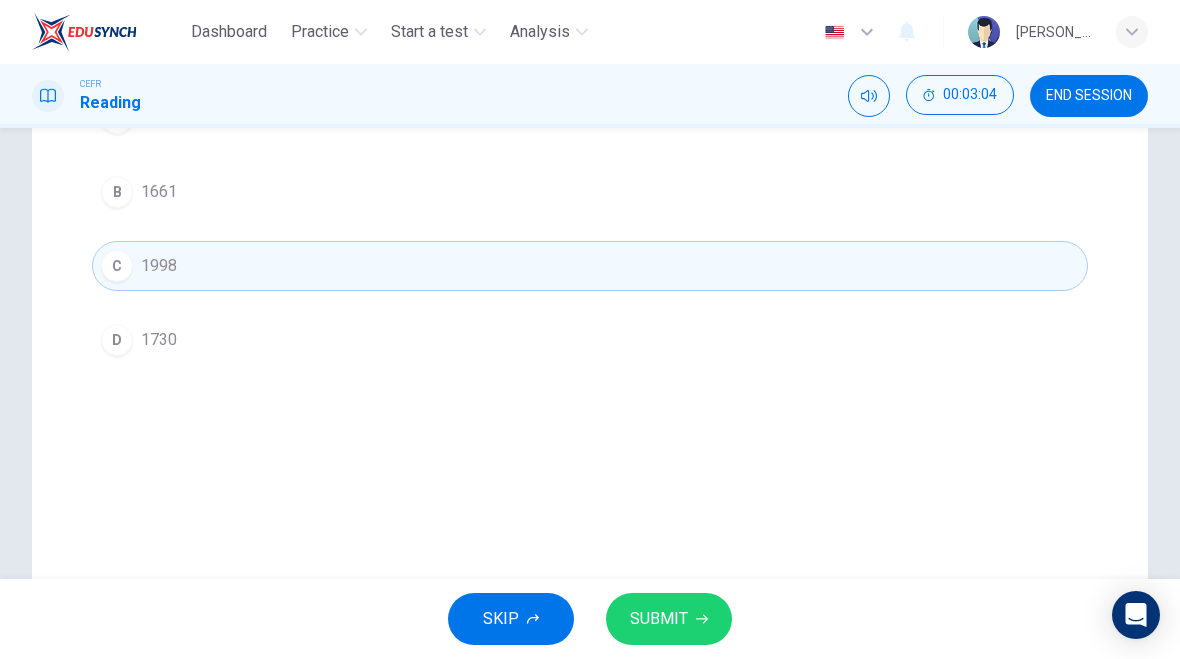click on "SUBMIT" at bounding box center (669, 619) 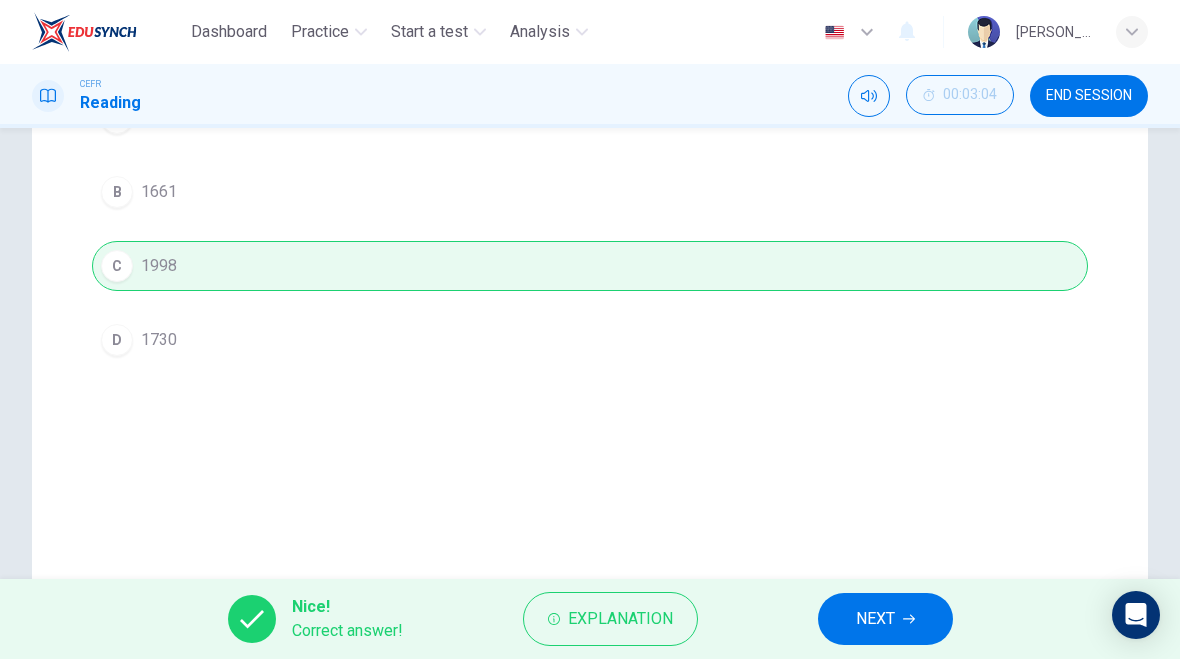 click on "NEXT" at bounding box center [875, 619] 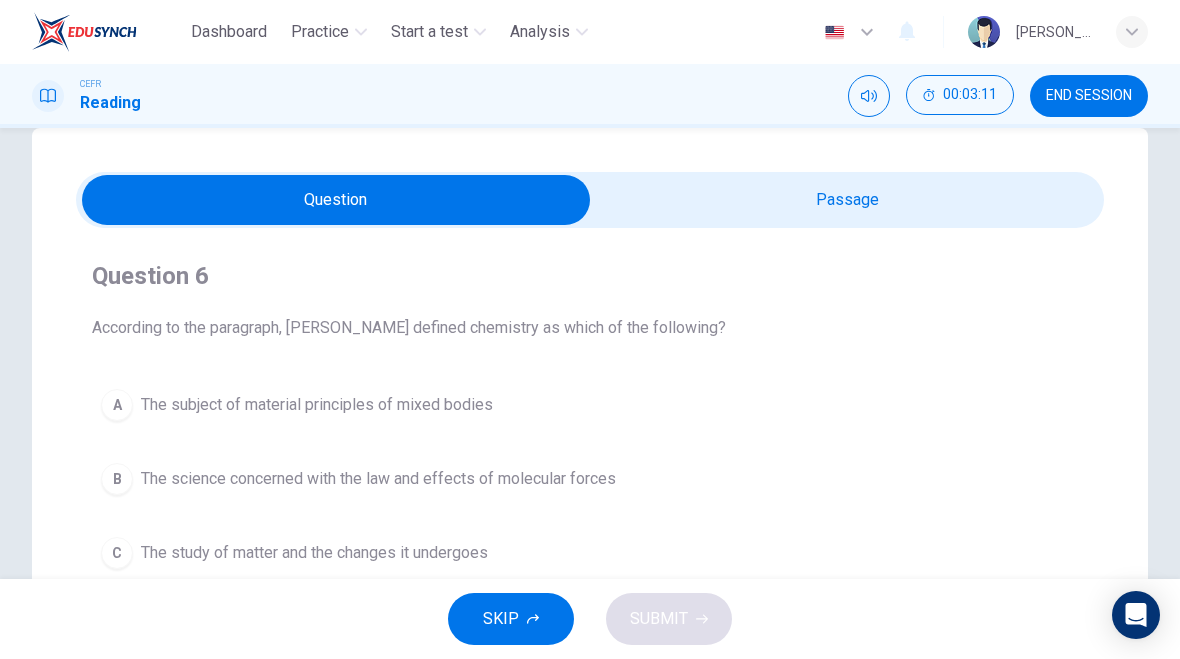 scroll, scrollTop: 31, scrollLeft: 0, axis: vertical 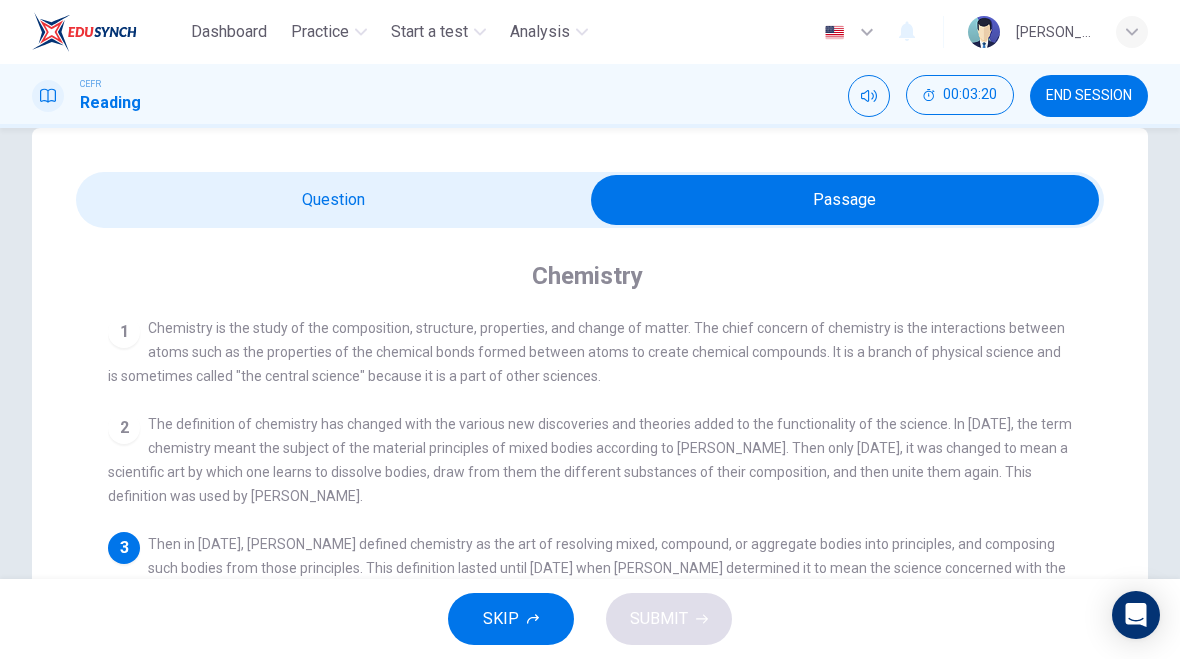click at bounding box center [845, 200] 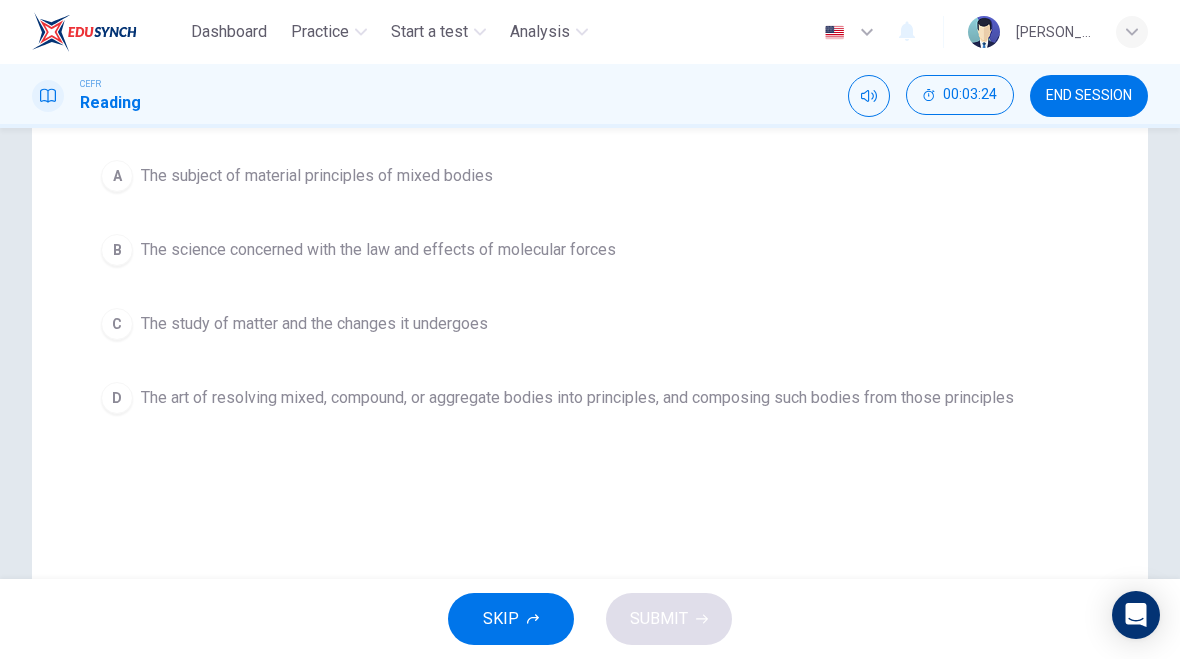 scroll, scrollTop: 272, scrollLeft: 0, axis: vertical 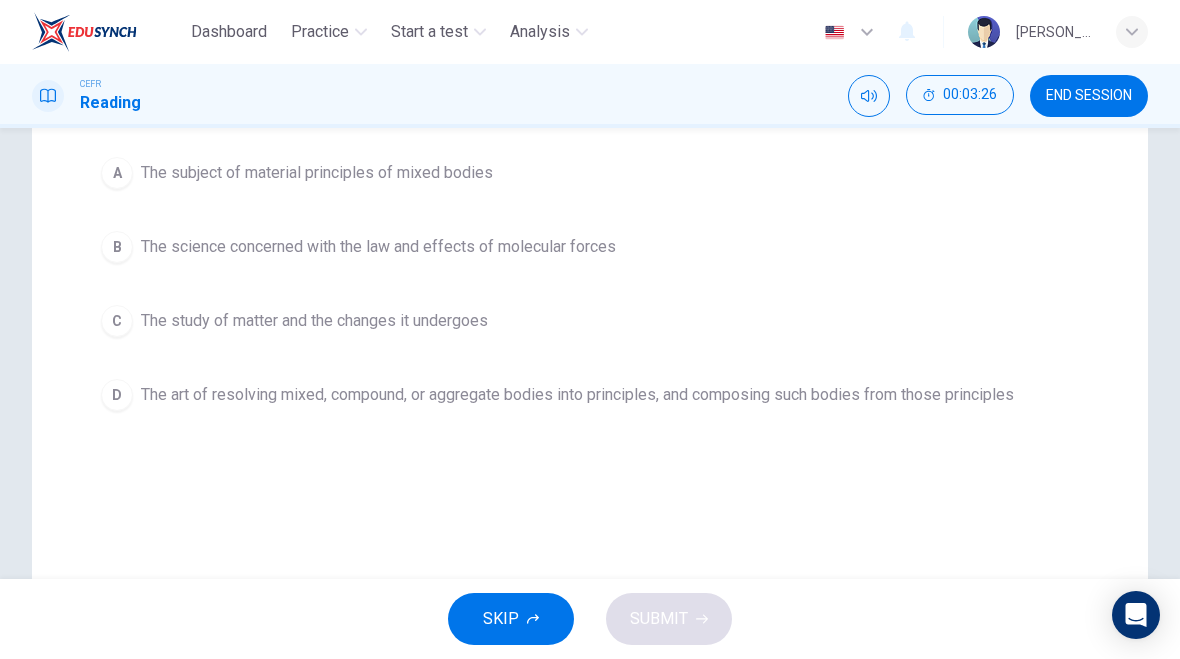 click on "D" at bounding box center (117, 395) 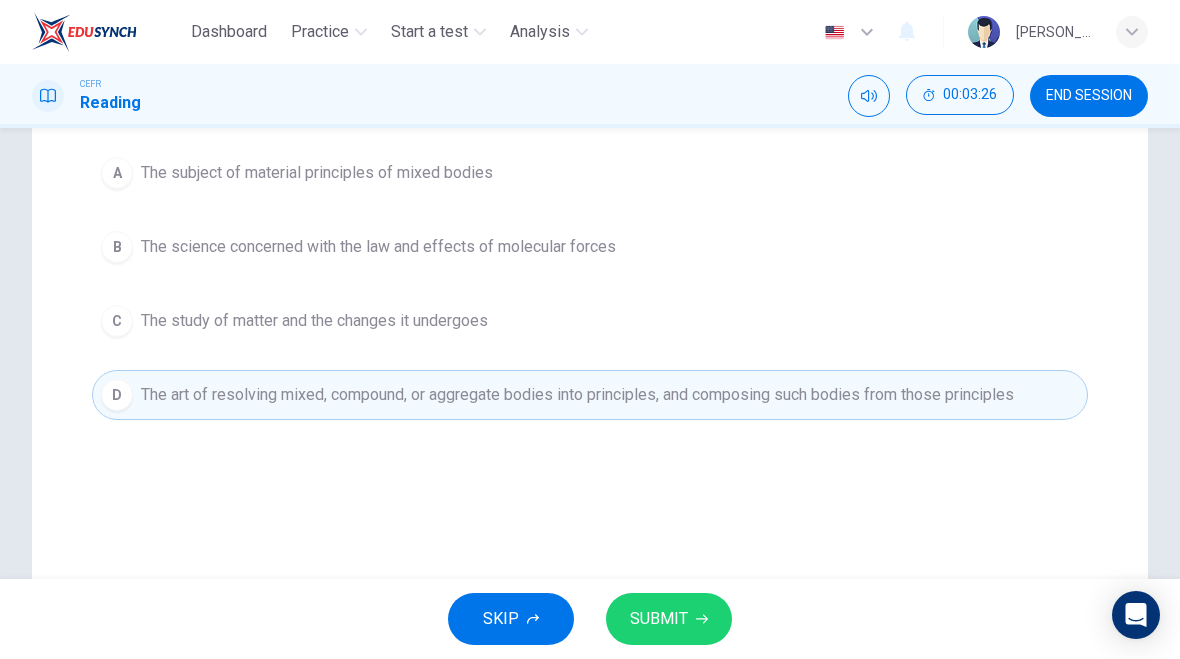 click on "SUBMIT" at bounding box center [669, 619] 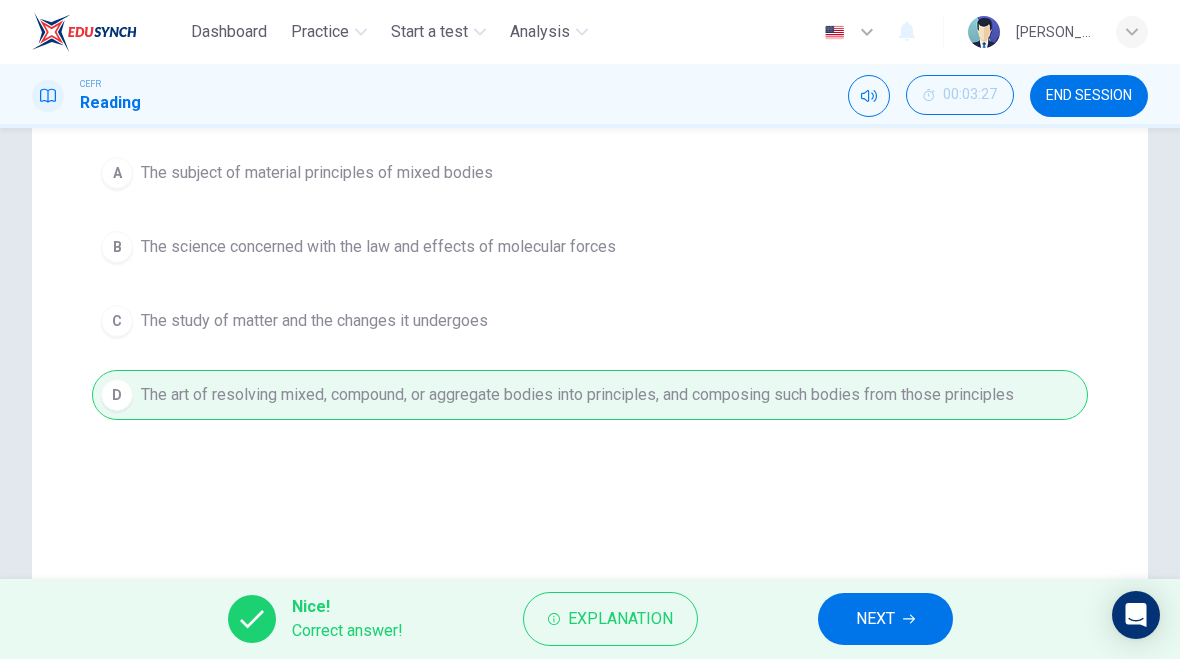 click on "NEXT" at bounding box center [875, 619] 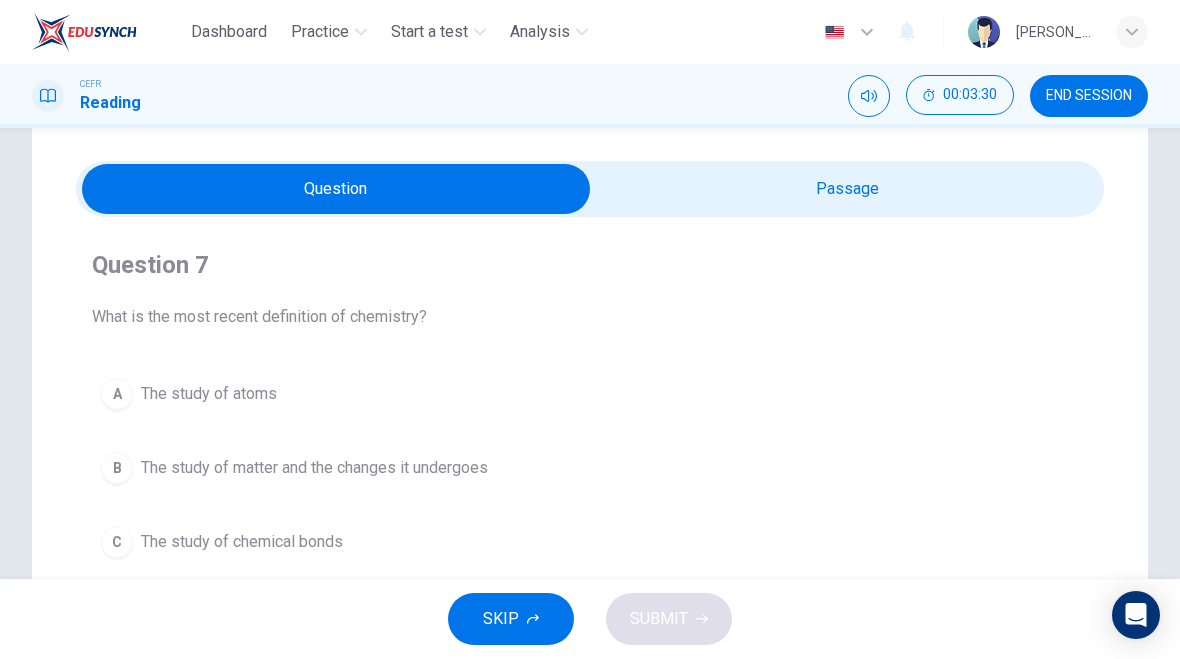 scroll, scrollTop: 50, scrollLeft: 0, axis: vertical 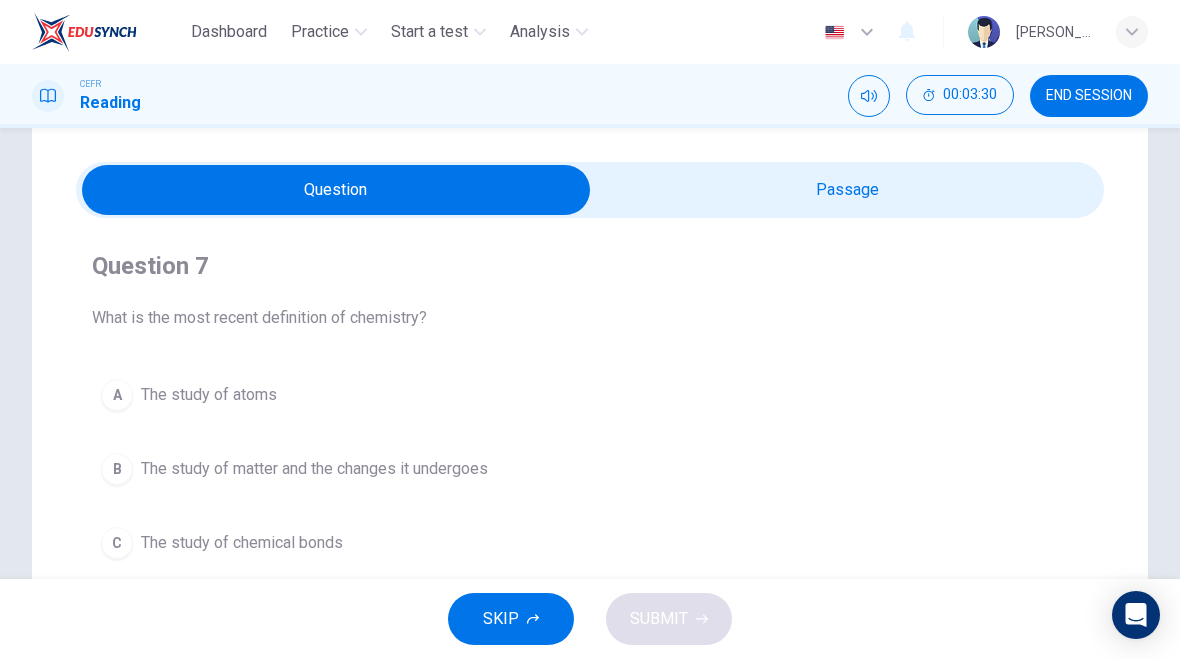 click at bounding box center [336, 190] 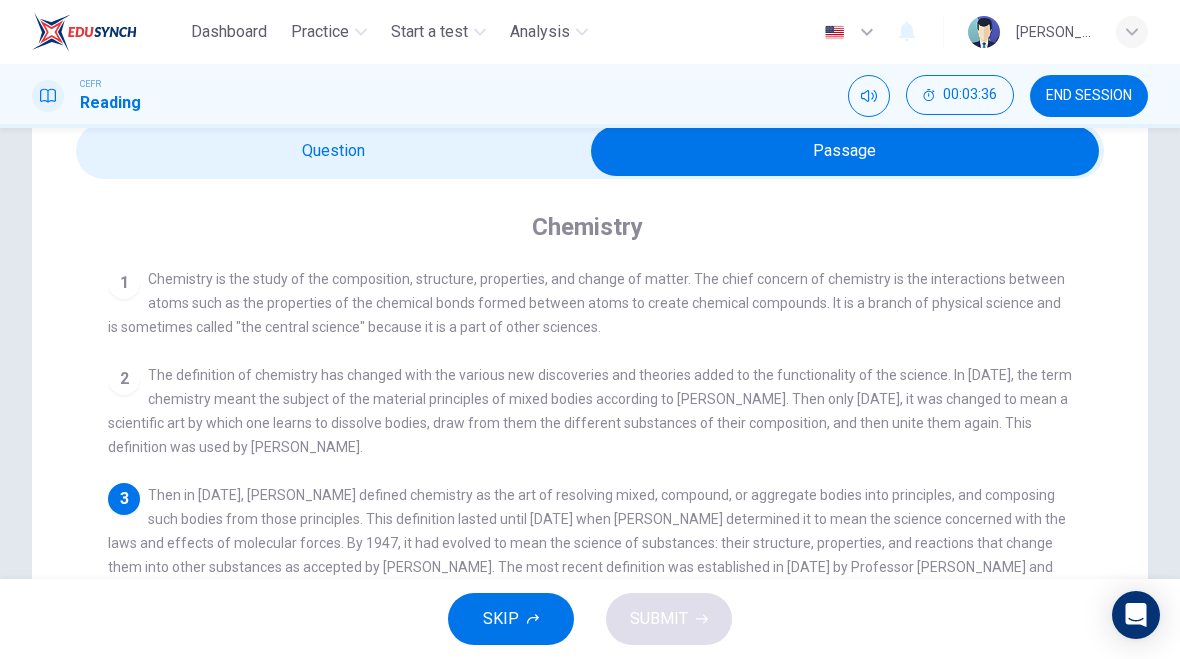 scroll, scrollTop: 88, scrollLeft: 0, axis: vertical 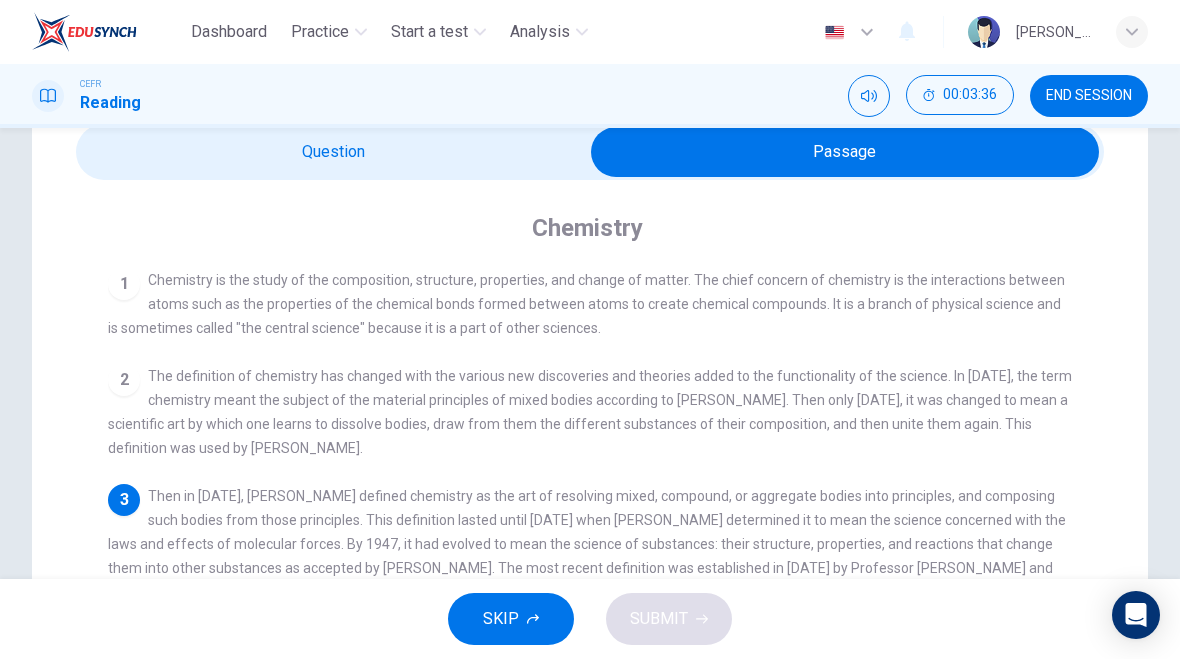 click at bounding box center [845, 152] 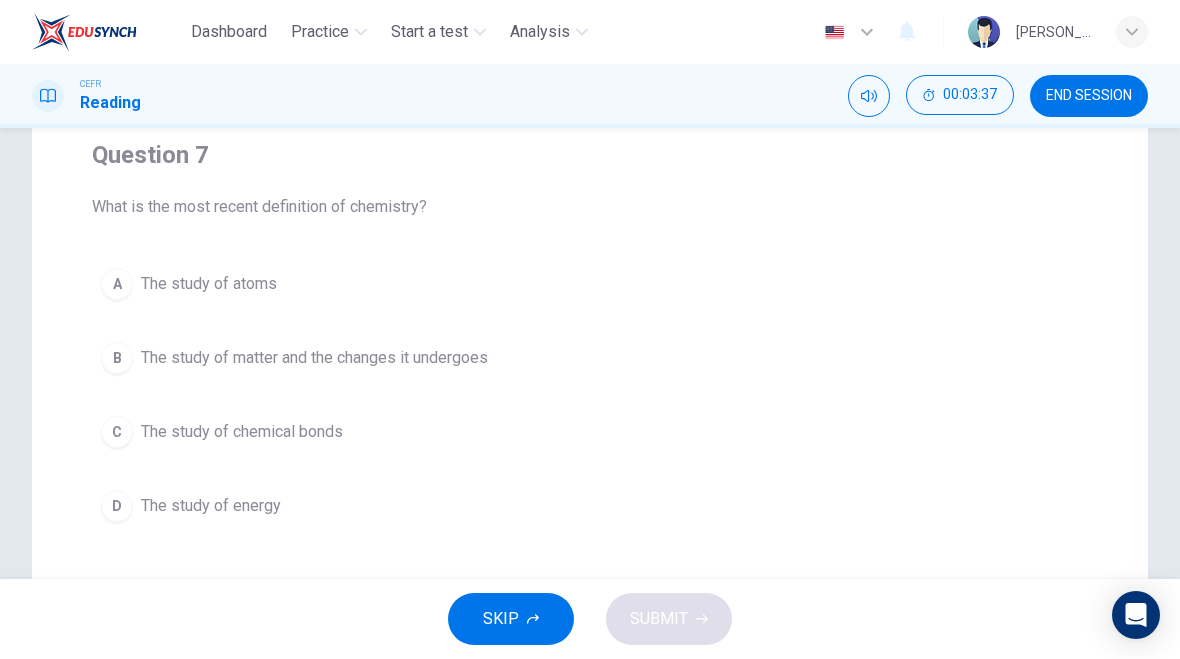 scroll, scrollTop: 162, scrollLeft: 0, axis: vertical 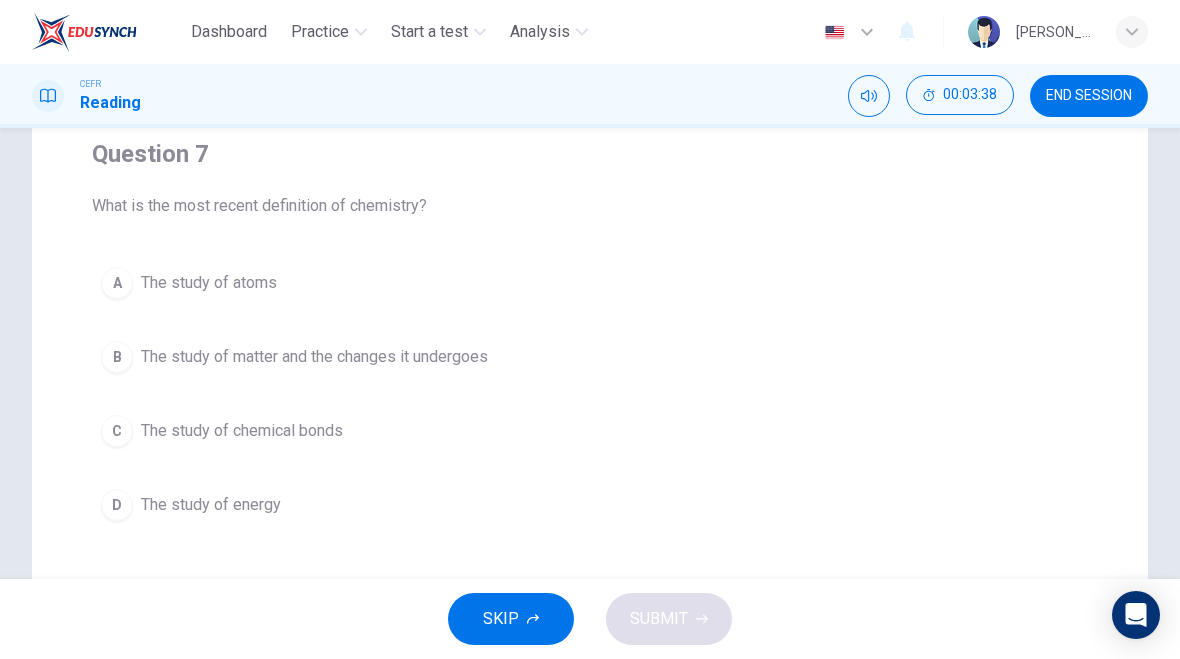 click on "B" at bounding box center [117, 357] 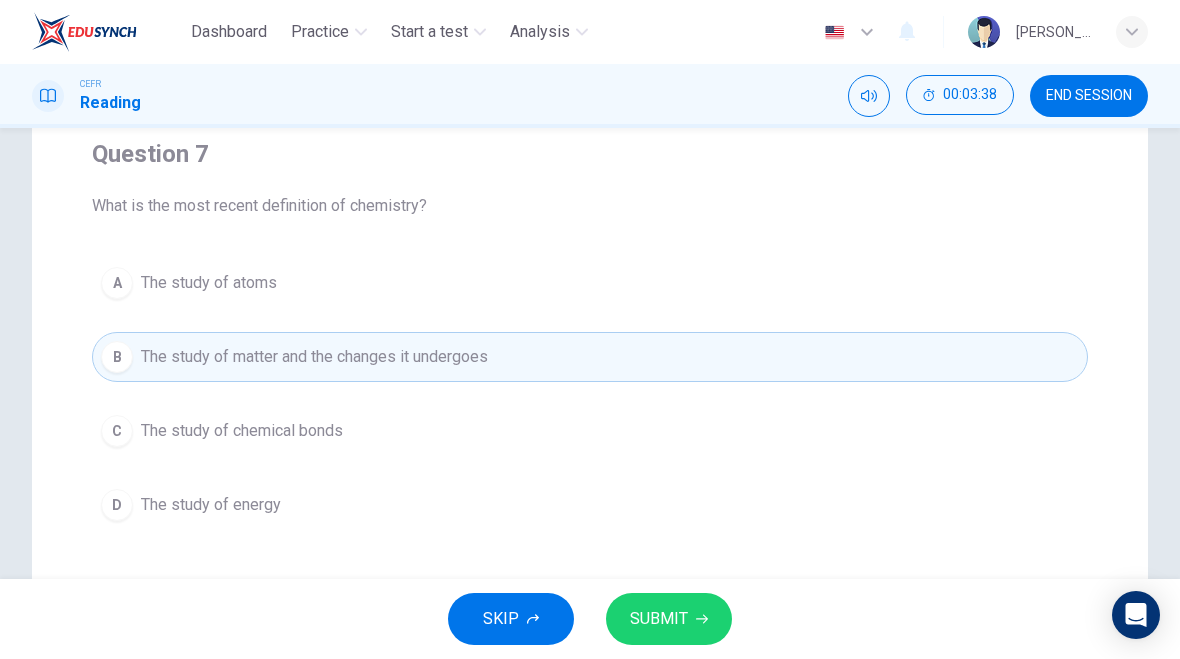 click on "SUBMIT" at bounding box center (659, 619) 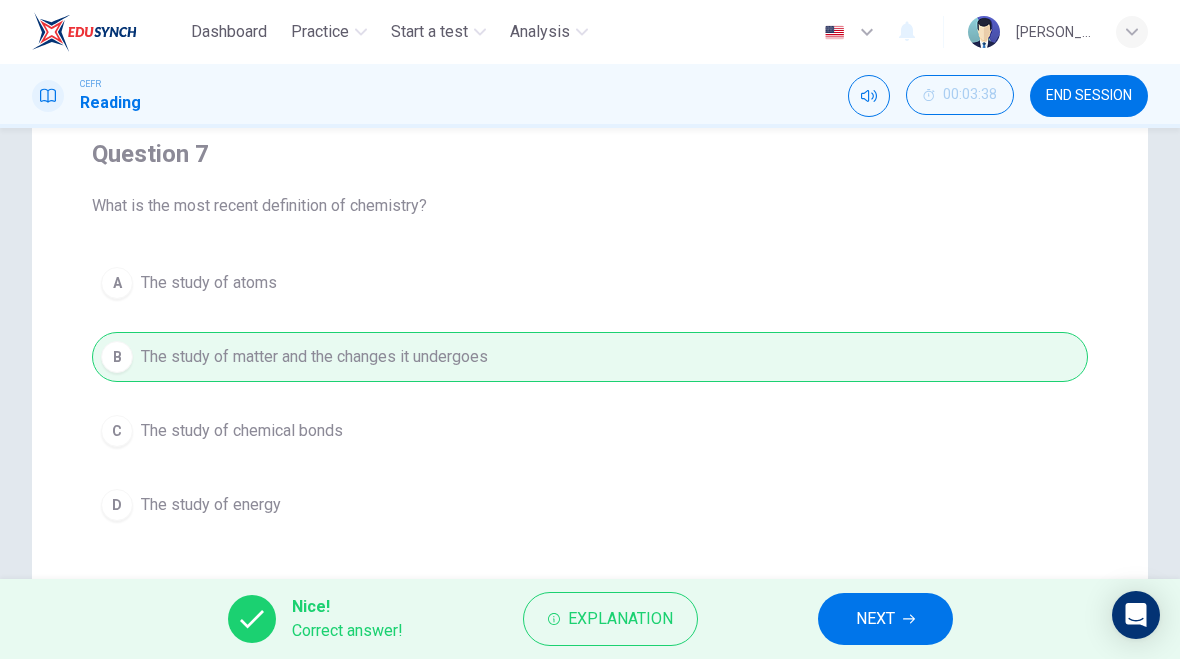 click on "NEXT" at bounding box center [875, 619] 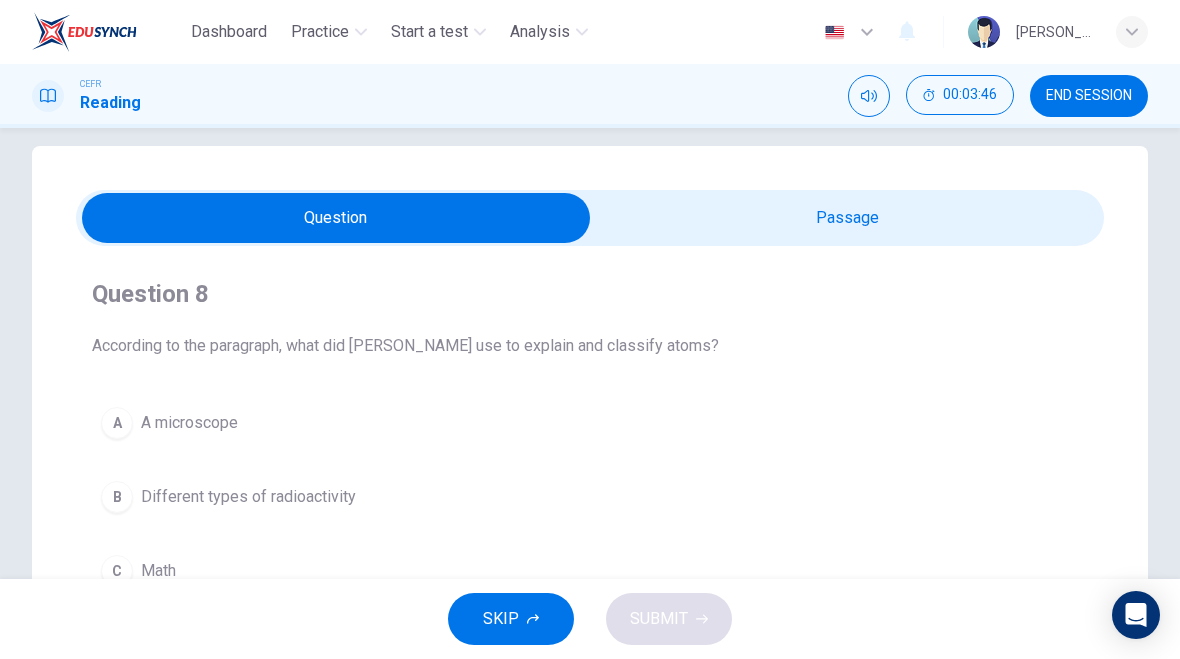 scroll, scrollTop: 21, scrollLeft: 0, axis: vertical 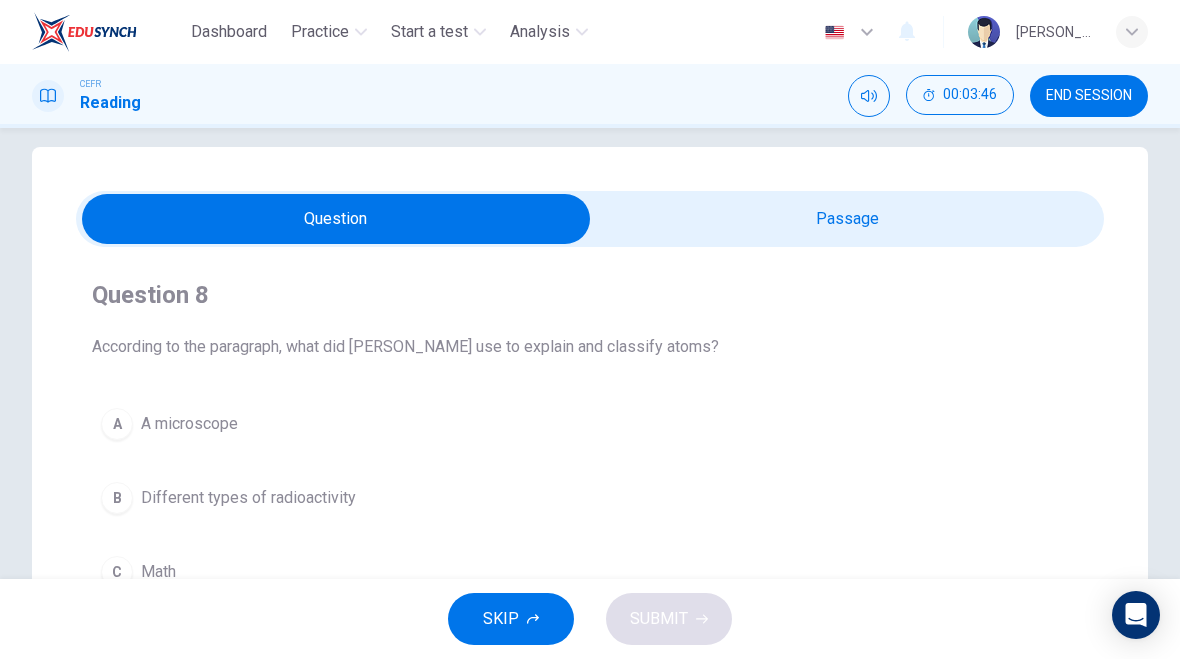 click at bounding box center [336, 219] 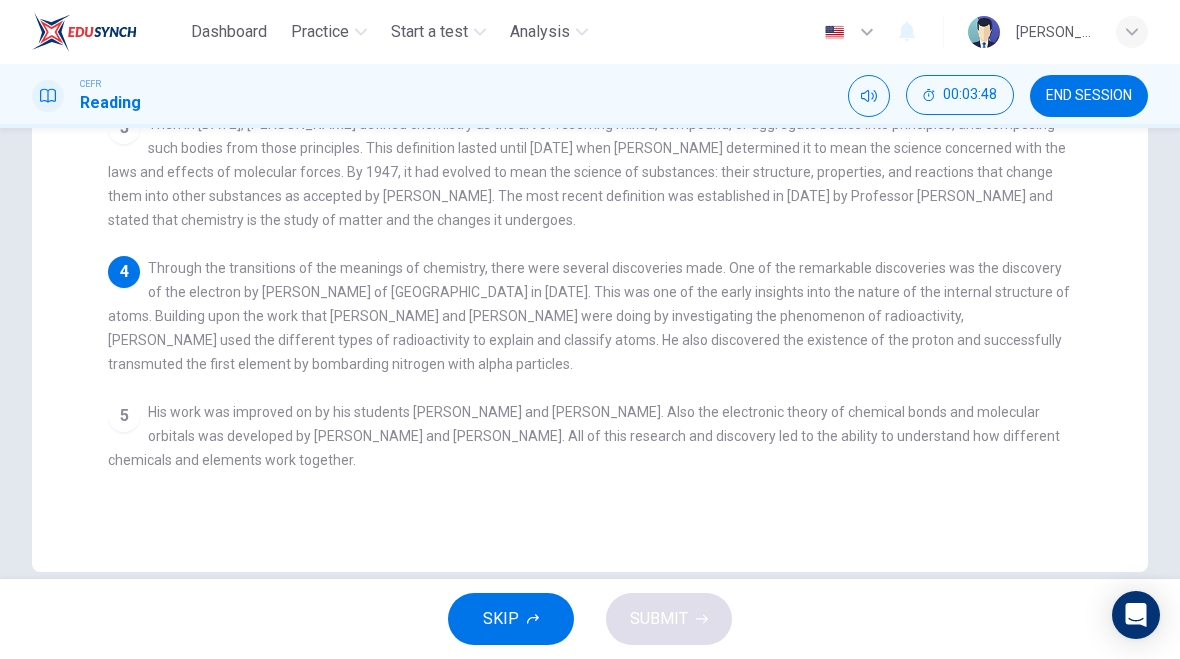 scroll, scrollTop: 464, scrollLeft: 0, axis: vertical 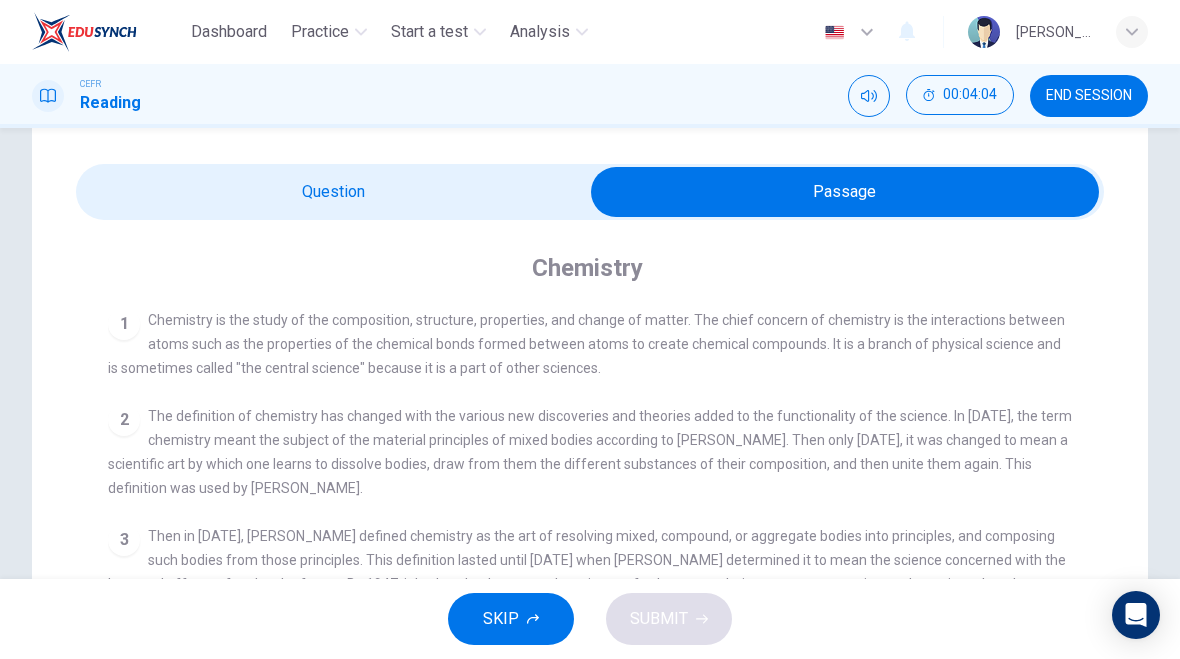 click at bounding box center (845, 192) 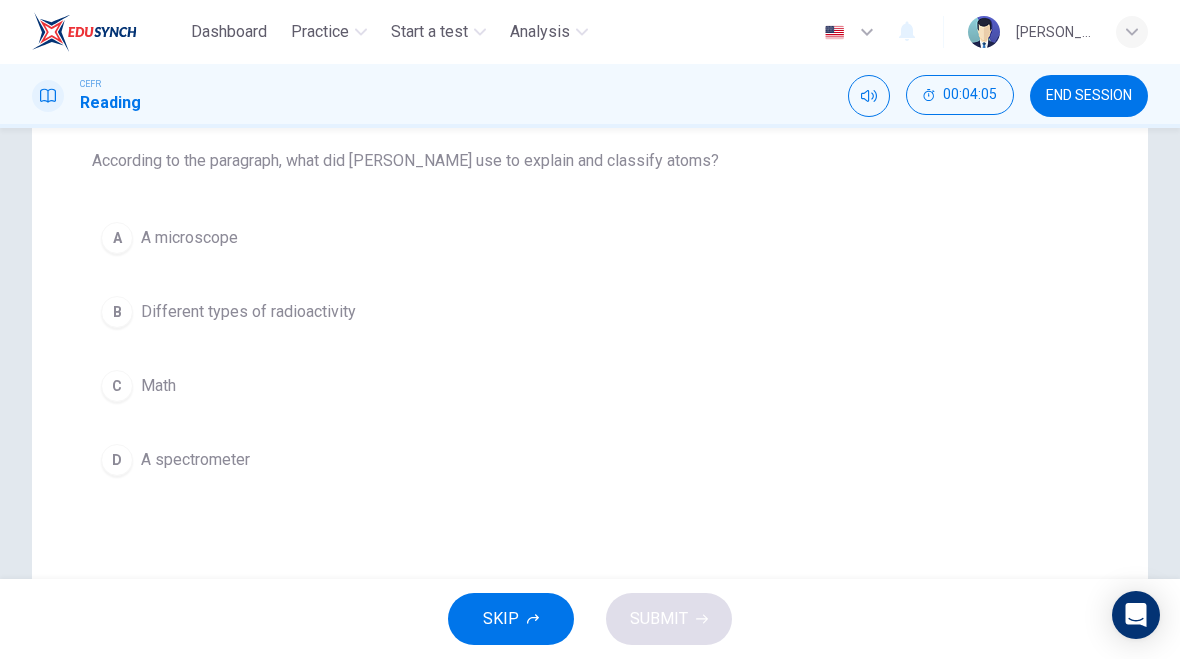 scroll, scrollTop: 210, scrollLeft: 0, axis: vertical 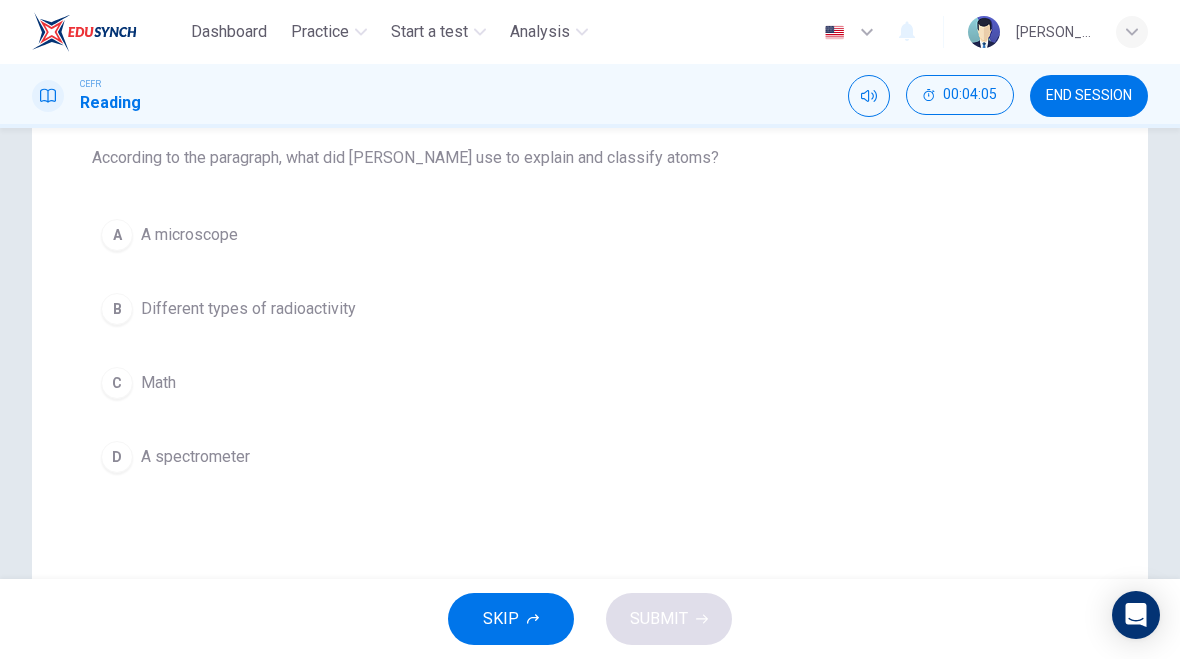click on "B" at bounding box center (117, 309) 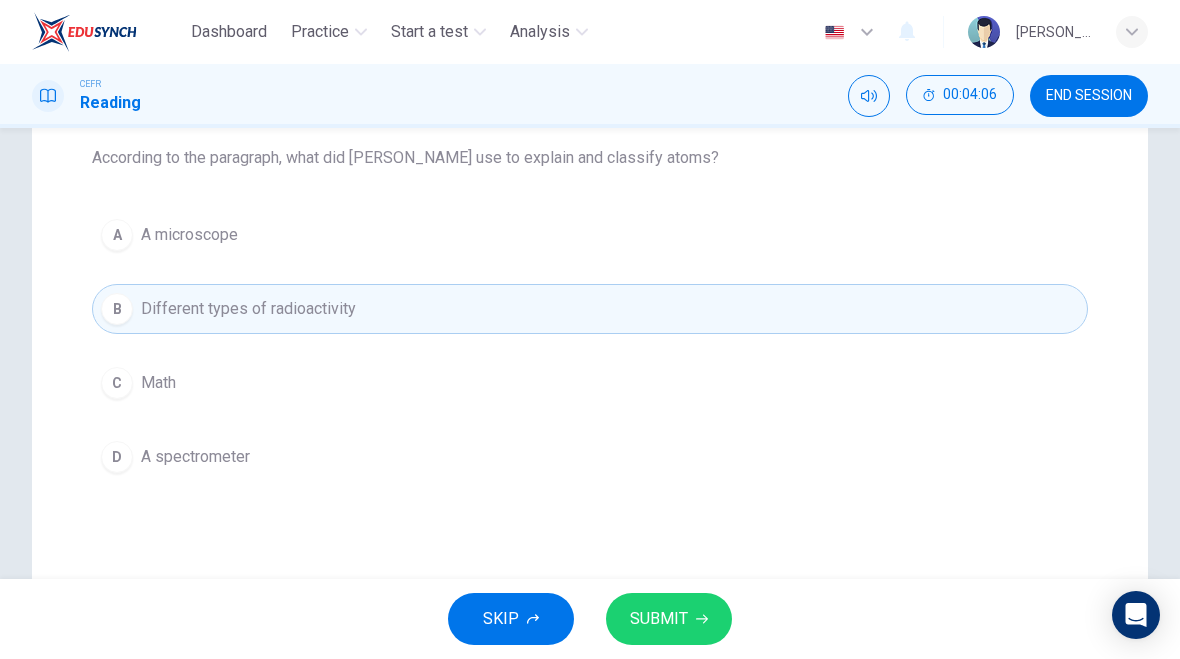 click 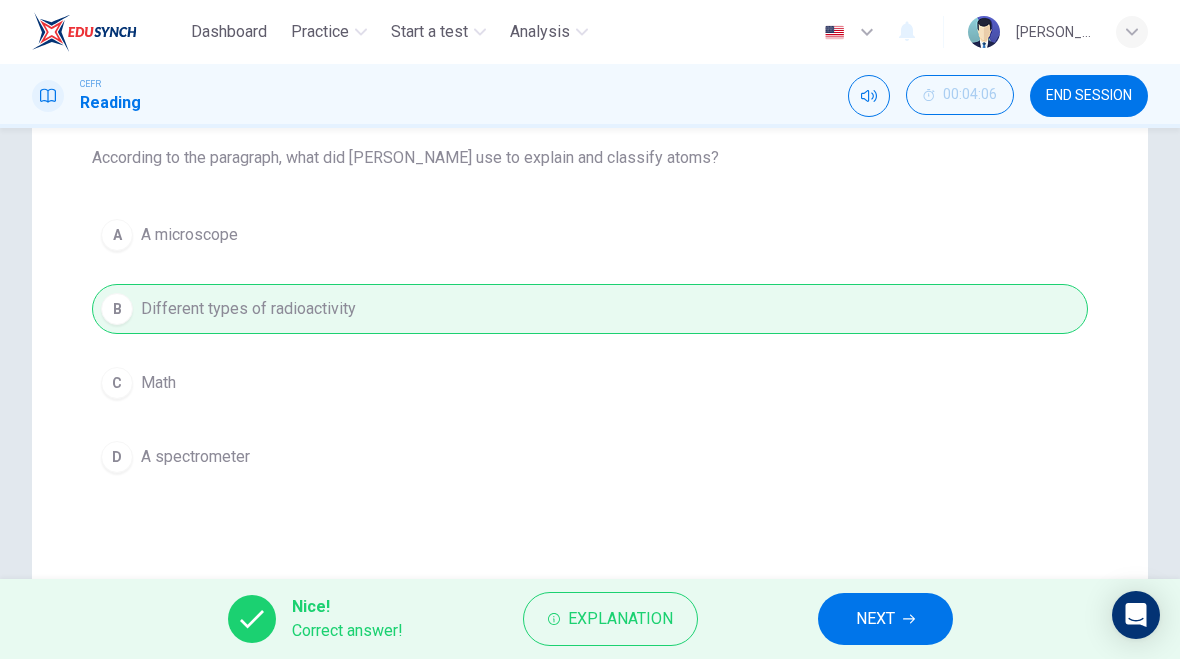 click on "NEXT" at bounding box center (875, 619) 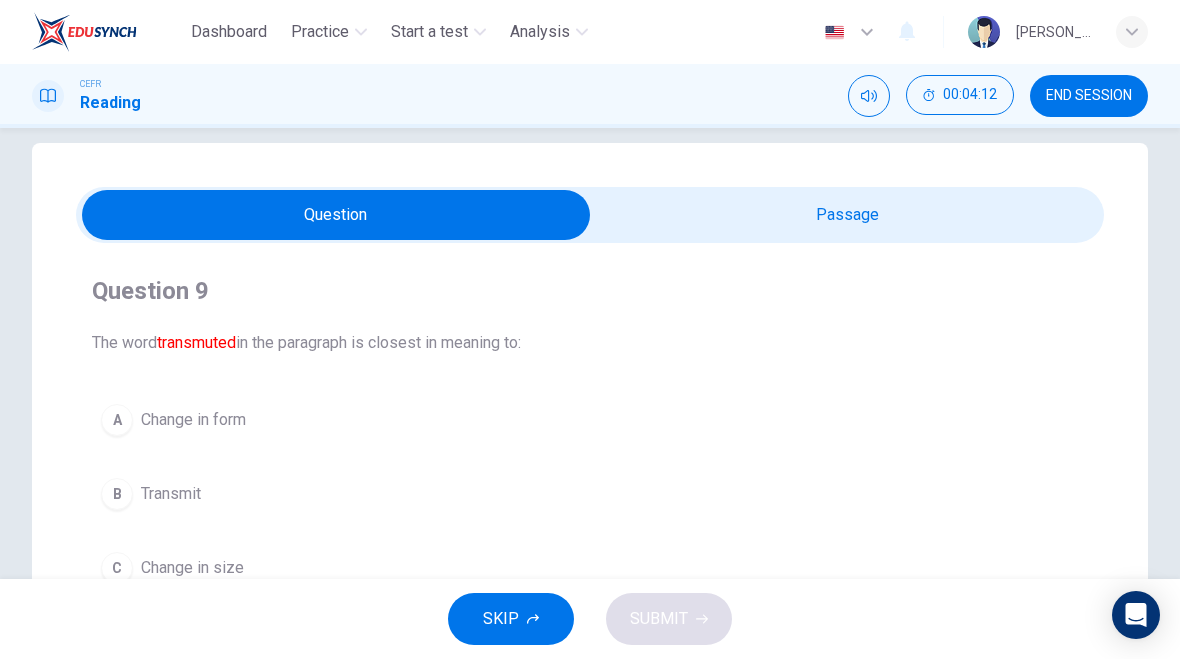 scroll, scrollTop: 21, scrollLeft: 0, axis: vertical 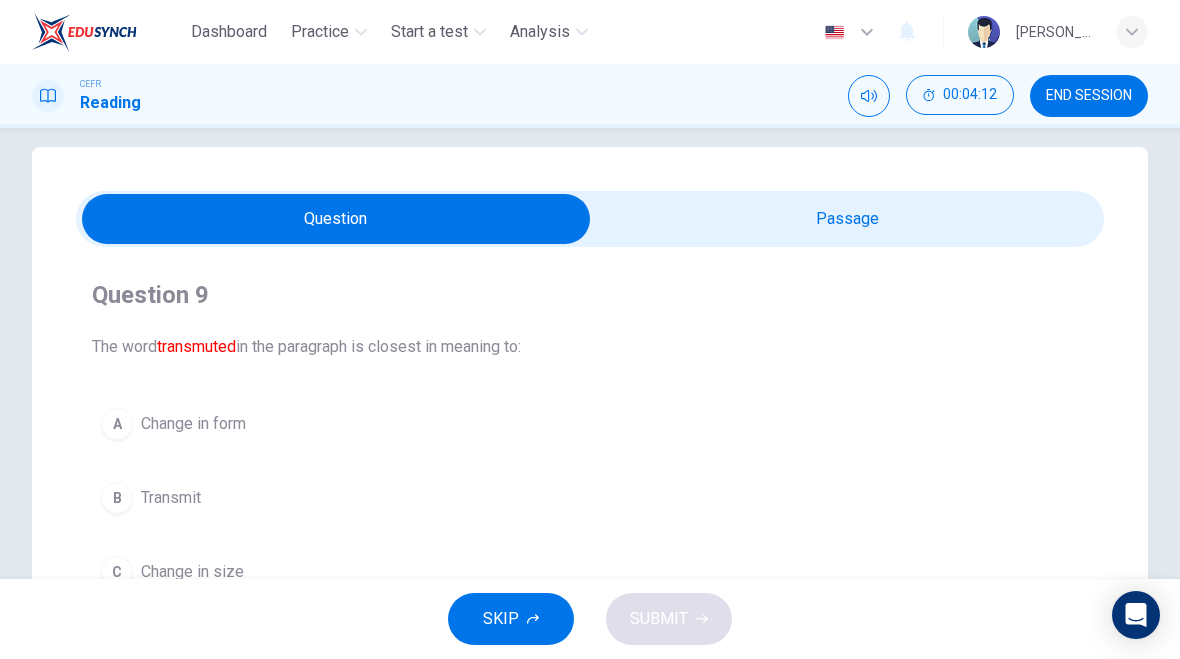 click at bounding box center [336, 219] 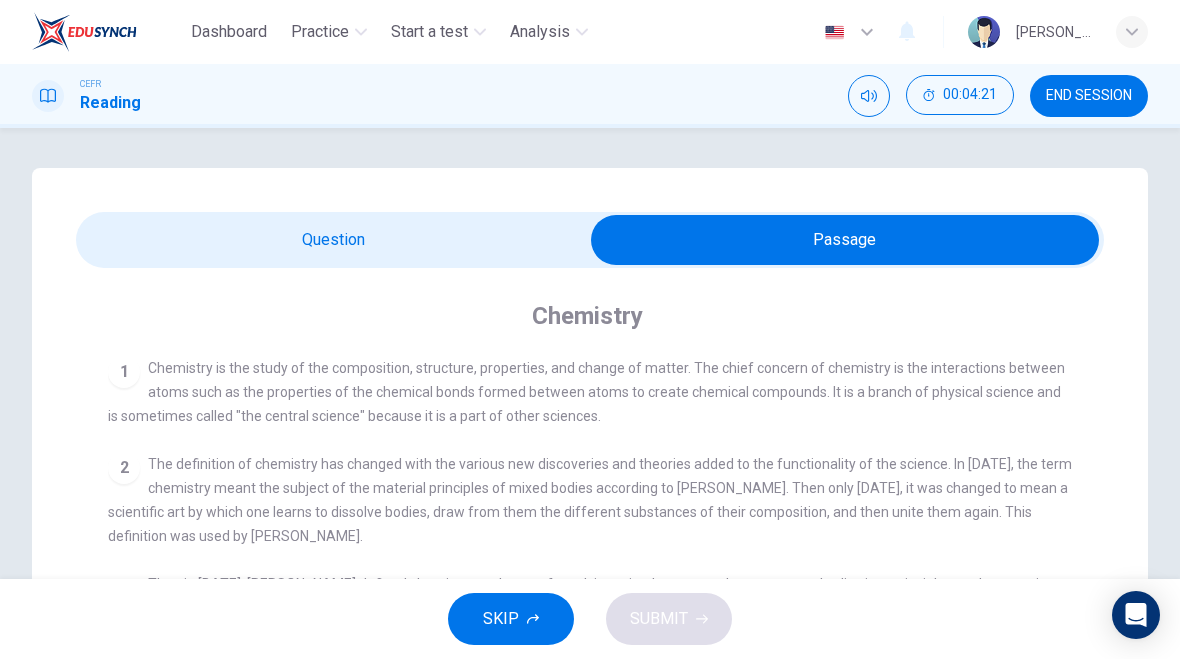 scroll, scrollTop: 0, scrollLeft: 0, axis: both 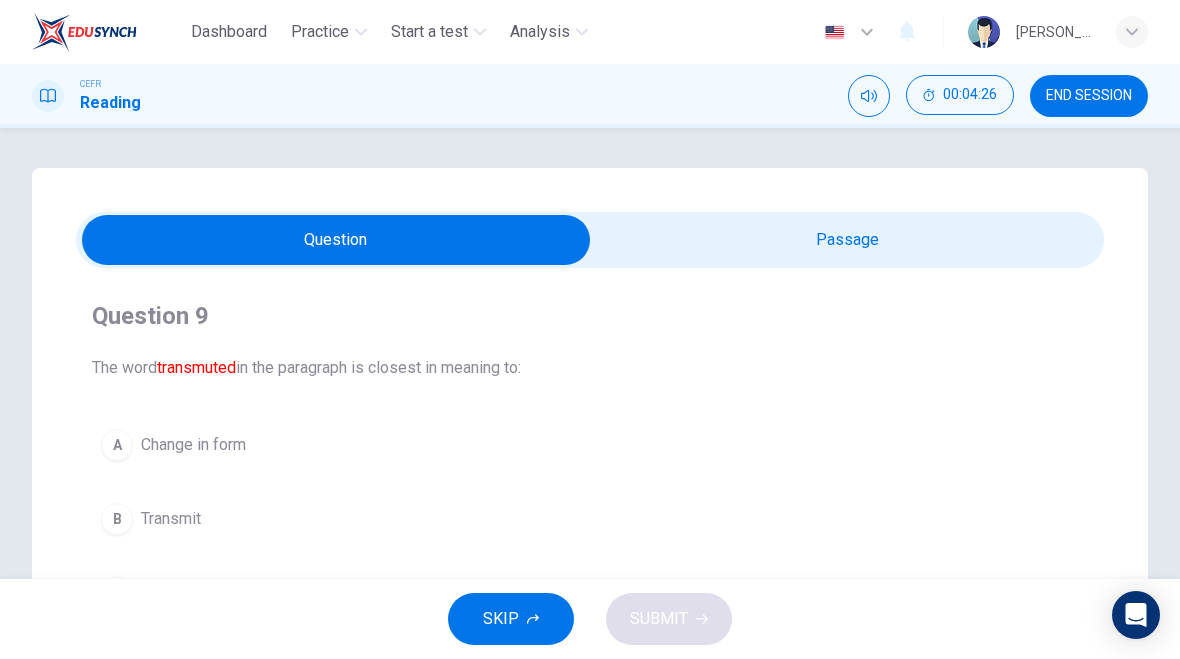 click at bounding box center [336, 240] 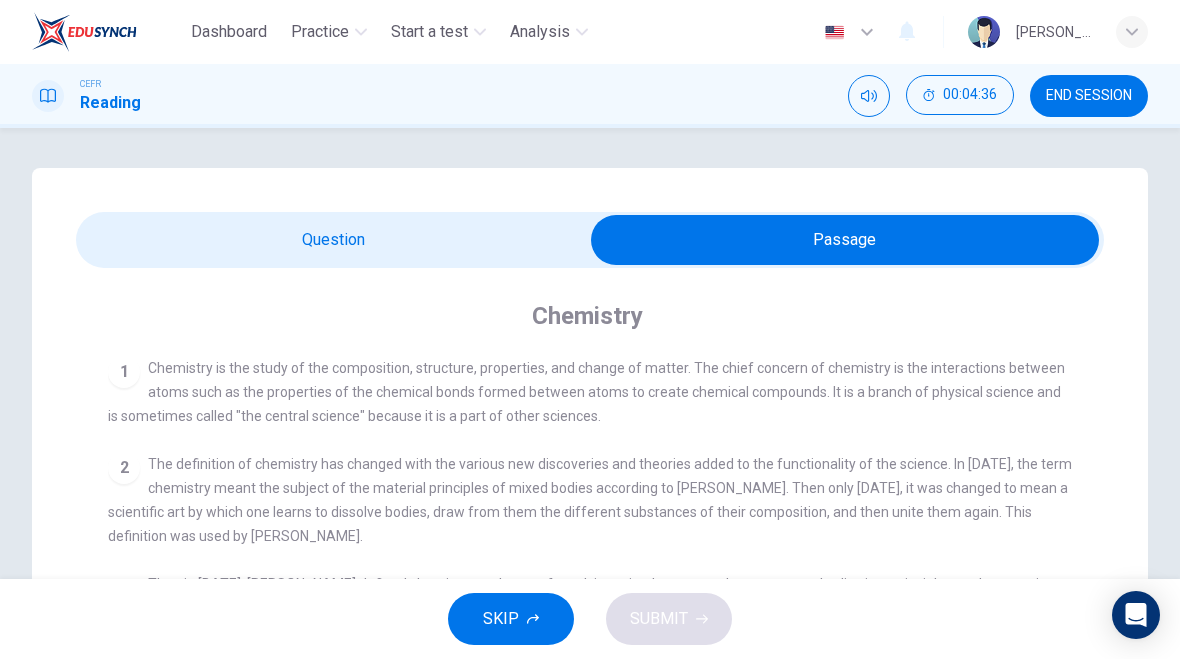 scroll, scrollTop: 0, scrollLeft: 0, axis: both 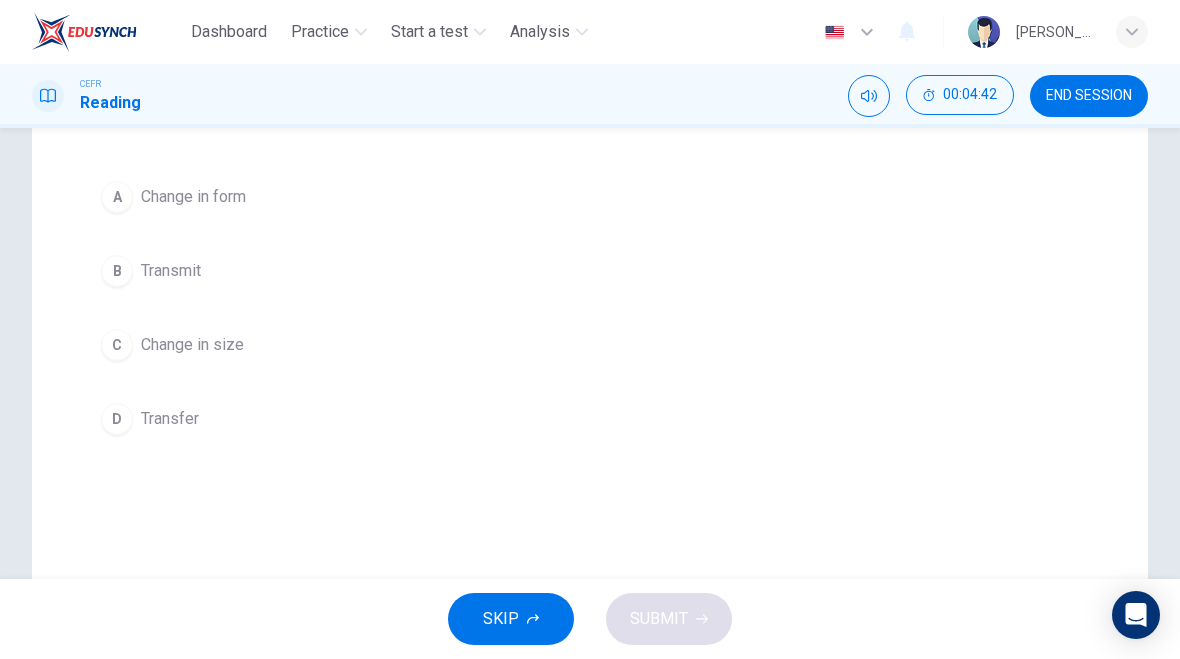 click on "A" at bounding box center [117, 197] 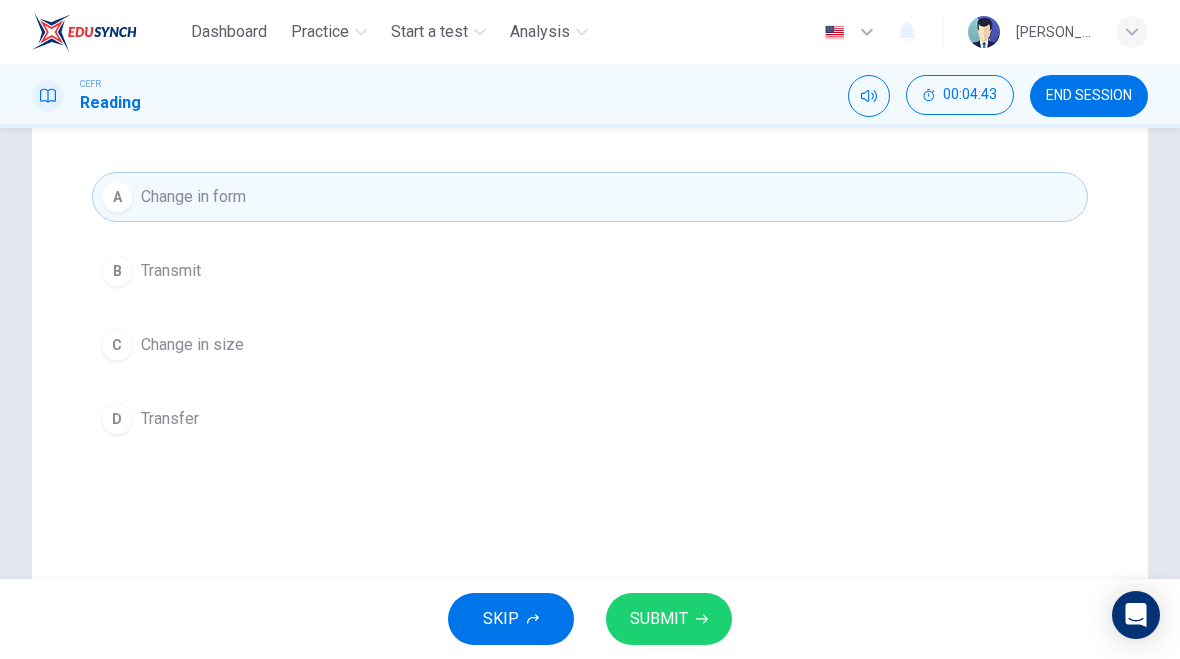 click on "SUBMIT" at bounding box center (669, 619) 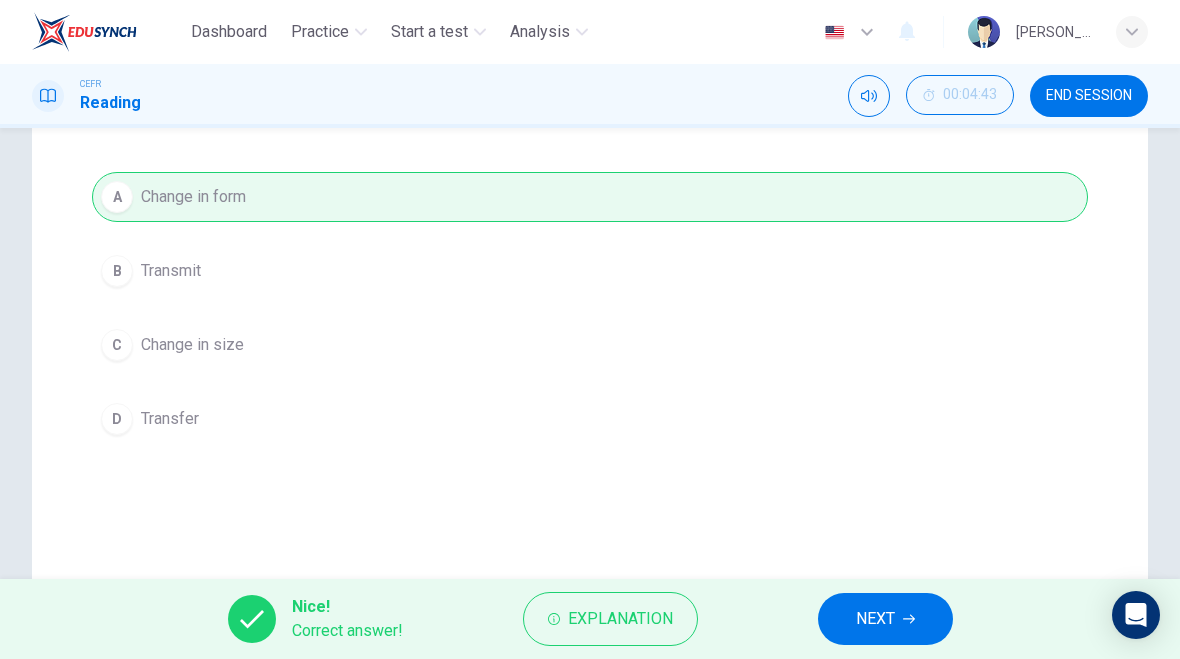click on "NEXT" at bounding box center [875, 619] 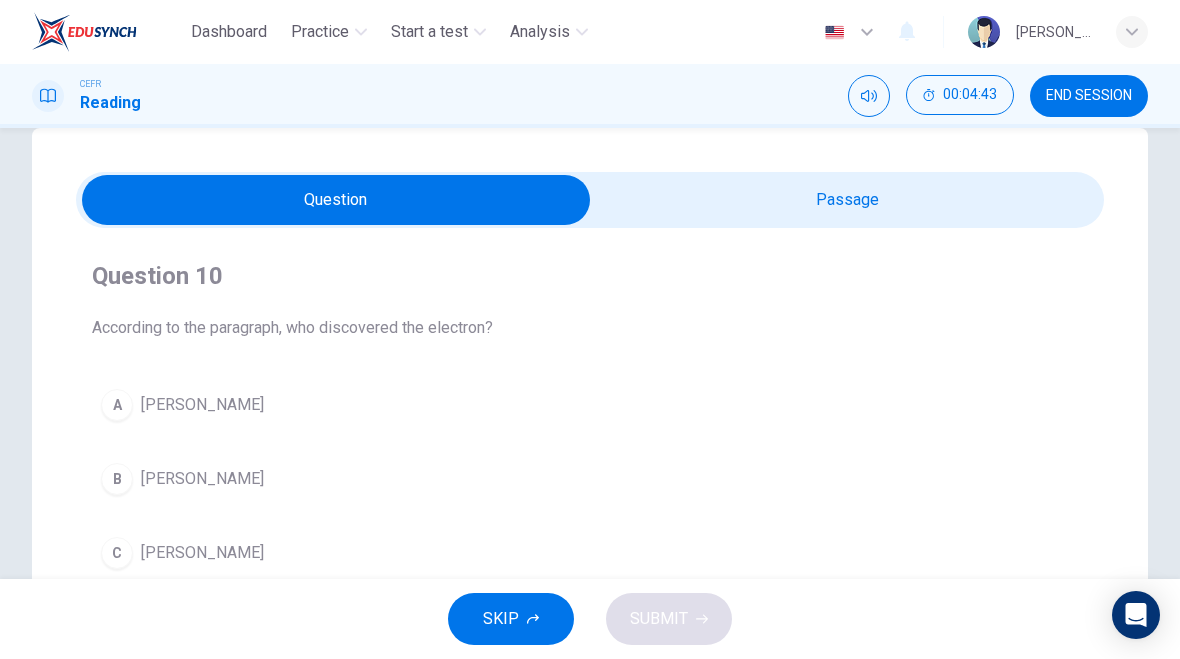 scroll, scrollTop: 35, scrollLeft: 0, axis: vertical 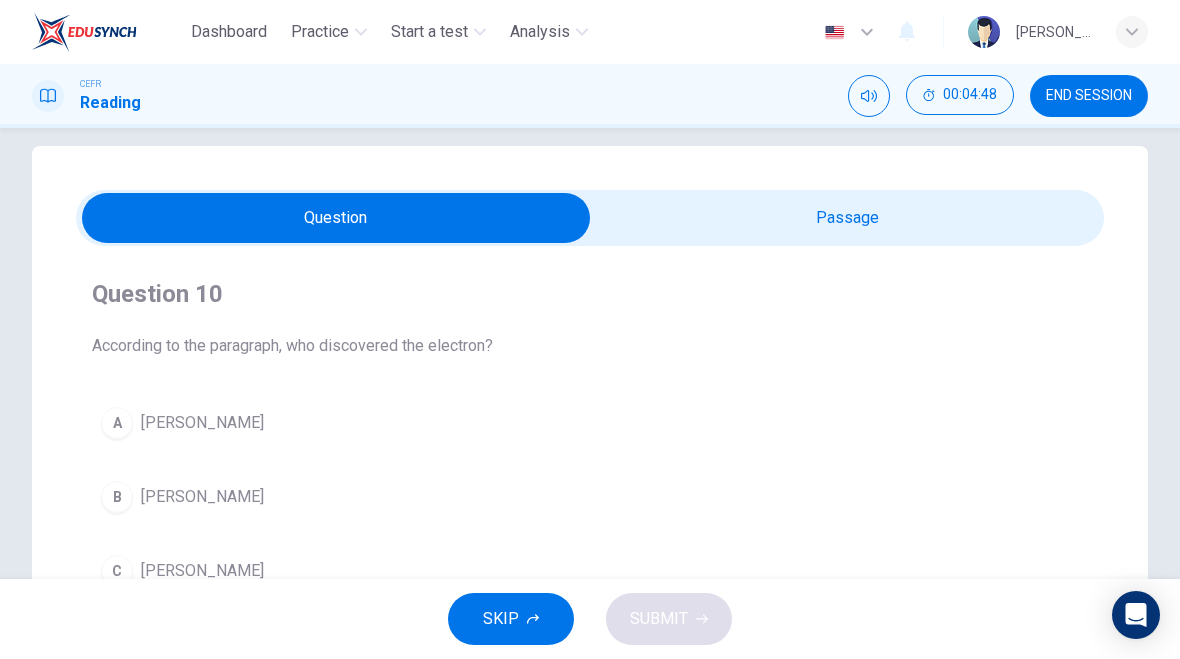 click at bounding box center [336, 218] 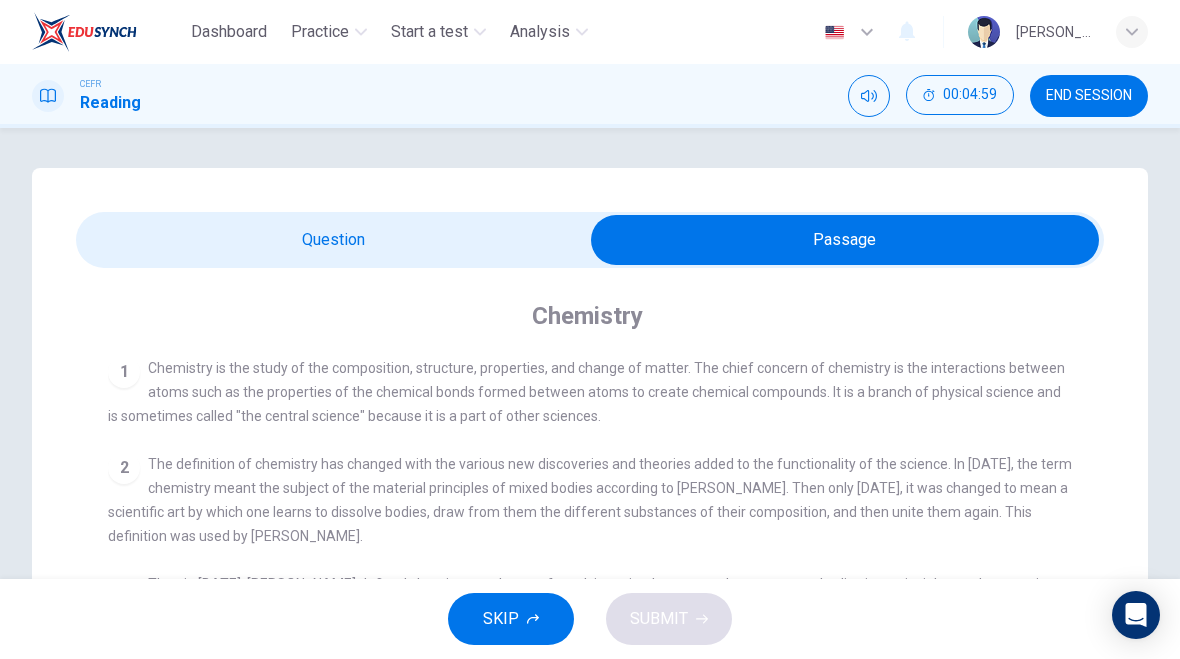 scroll, scrollTop: 0, scrollLeft: 0, axis: both 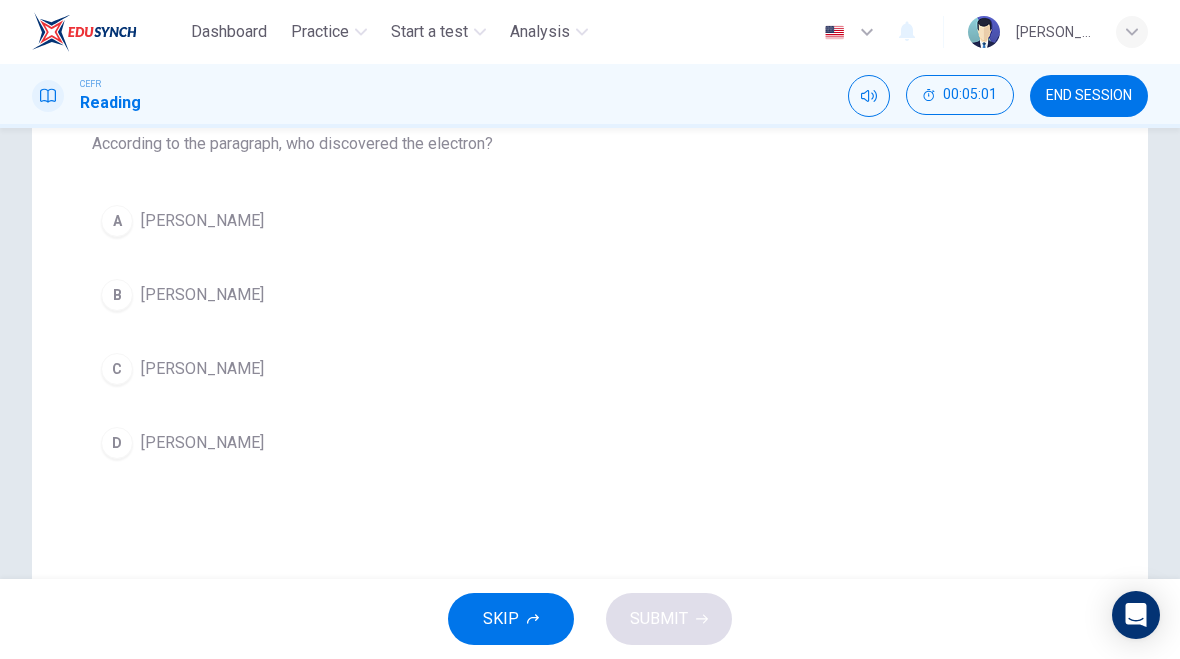 click on "A" at bounding box center (117, 221) 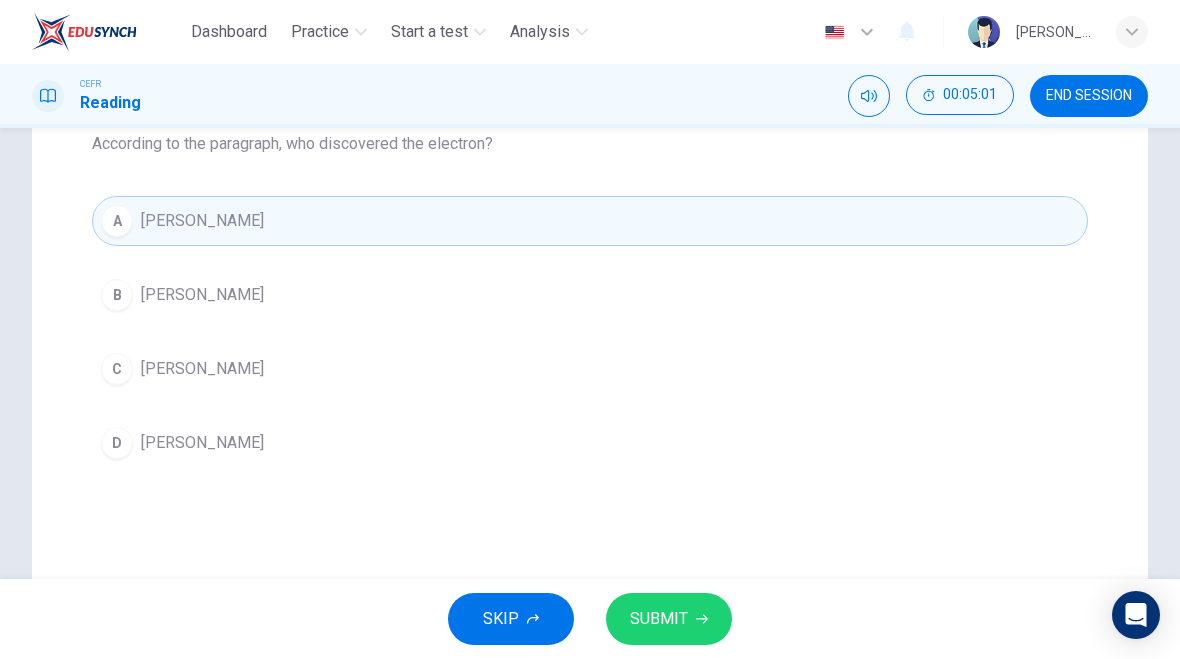 click on "SUBMIT" at bounding box center [669, 619] 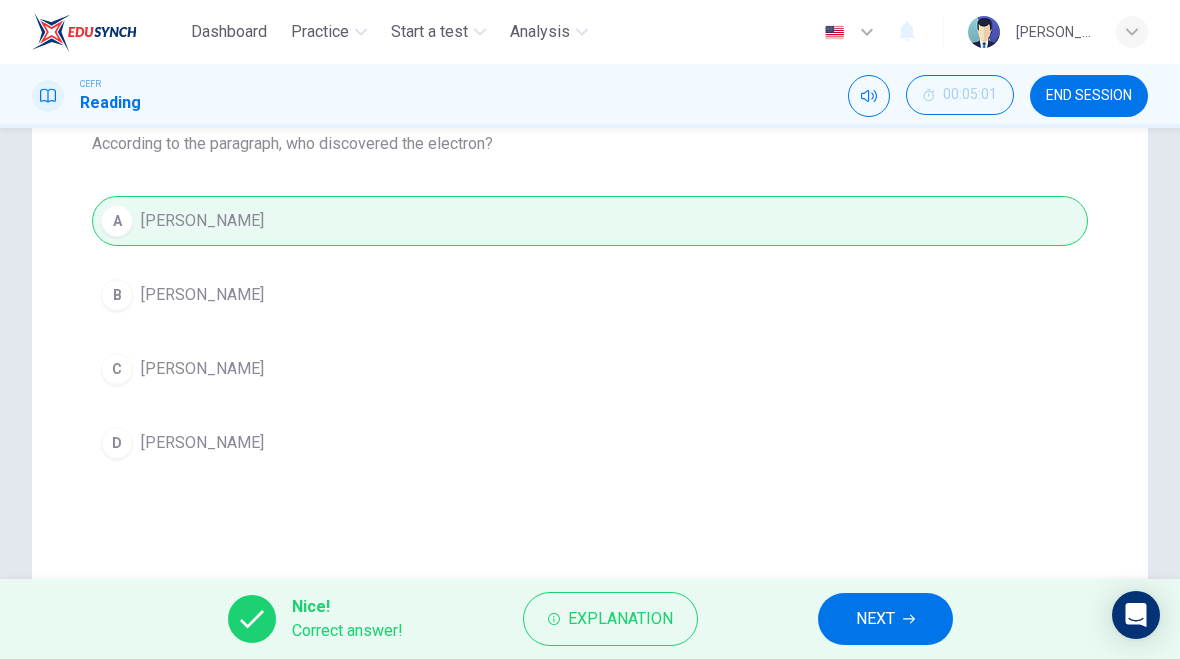 click on "NEXT" at bounding box center [875, 619] 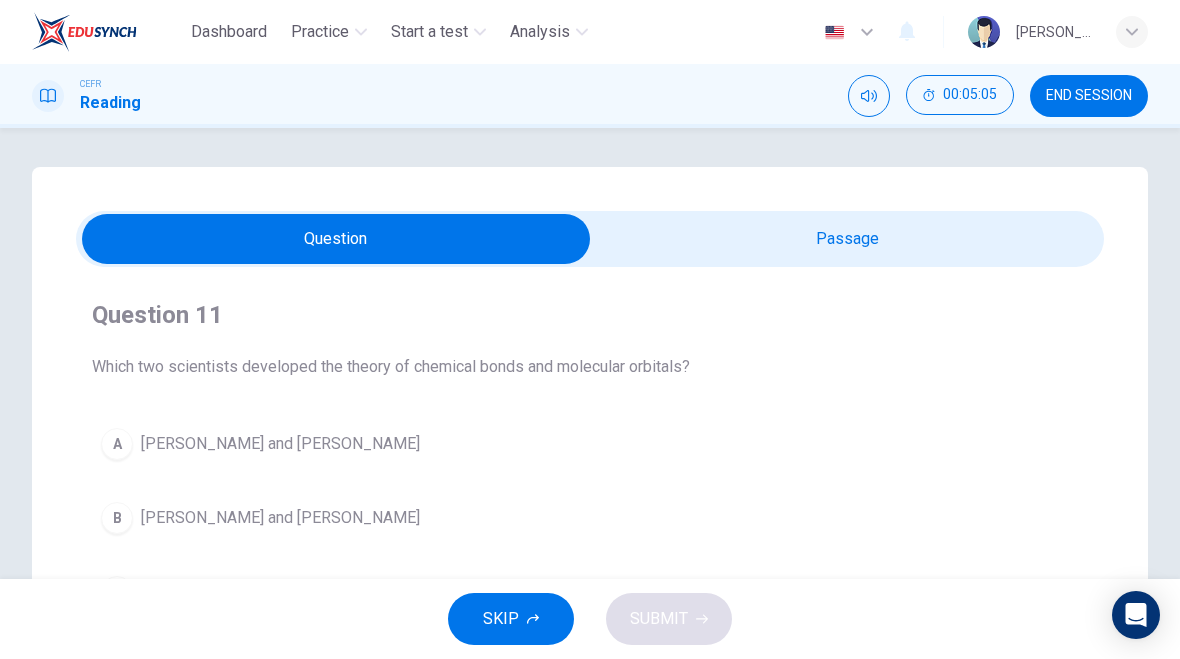 scroll, scrollTop: 5, scrollLeft: 0, axis: vertical 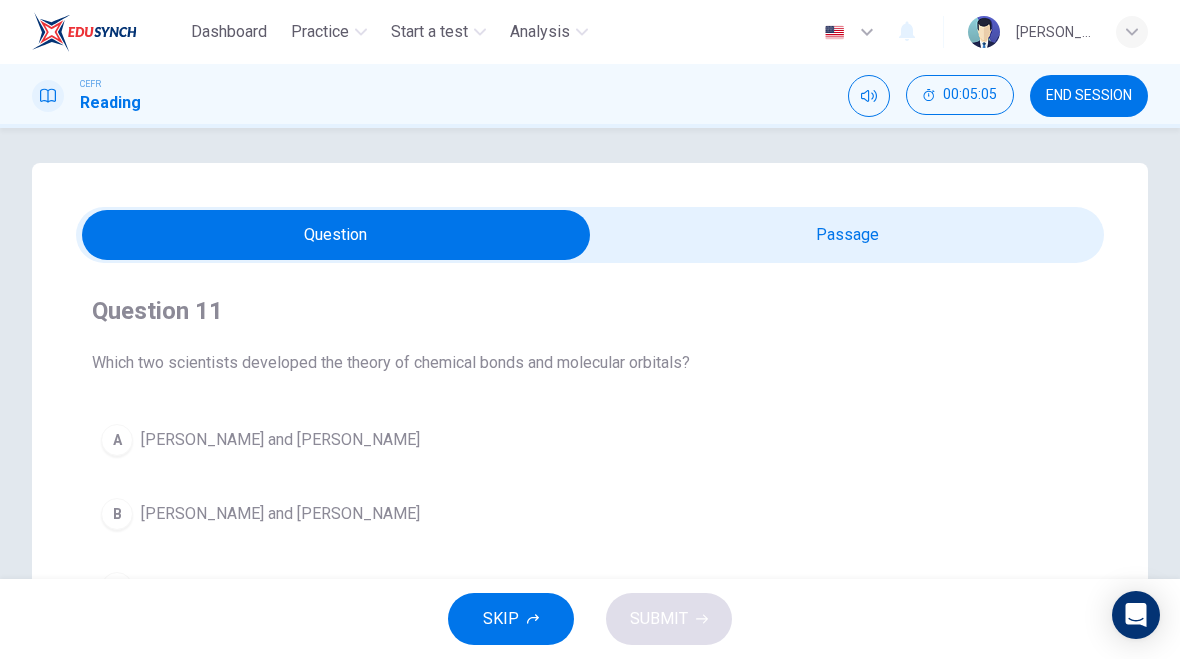 click at bounding box center (336, 235) 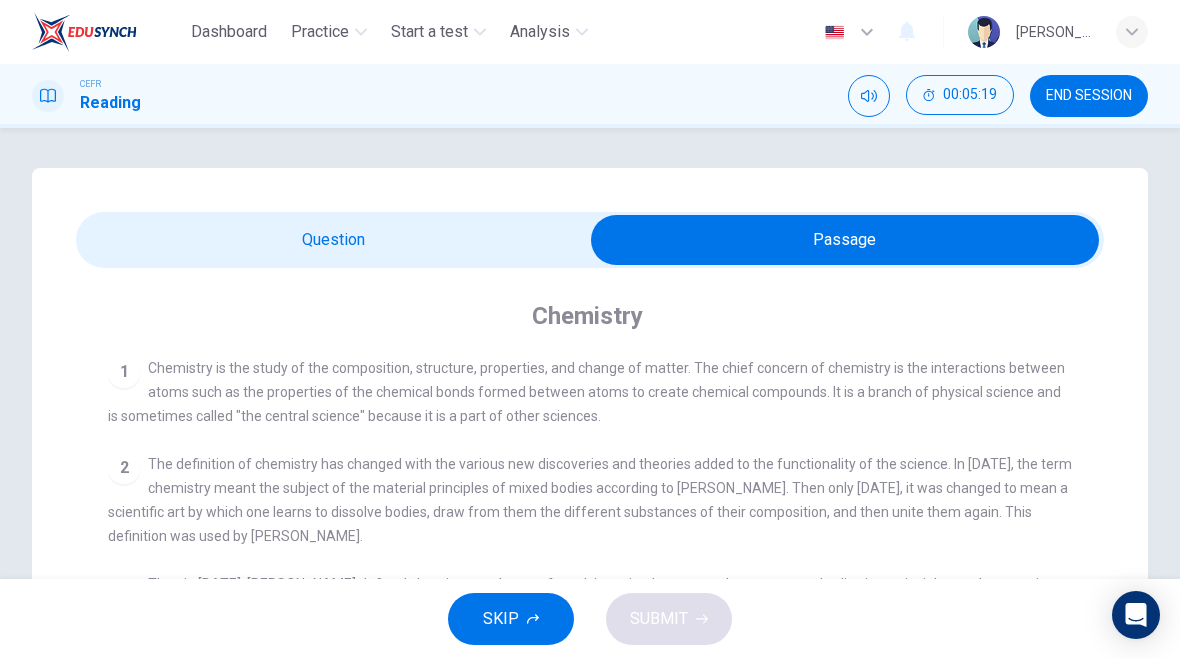 scroll, scrollTop: 0, scrollLeft: 0, axis: both 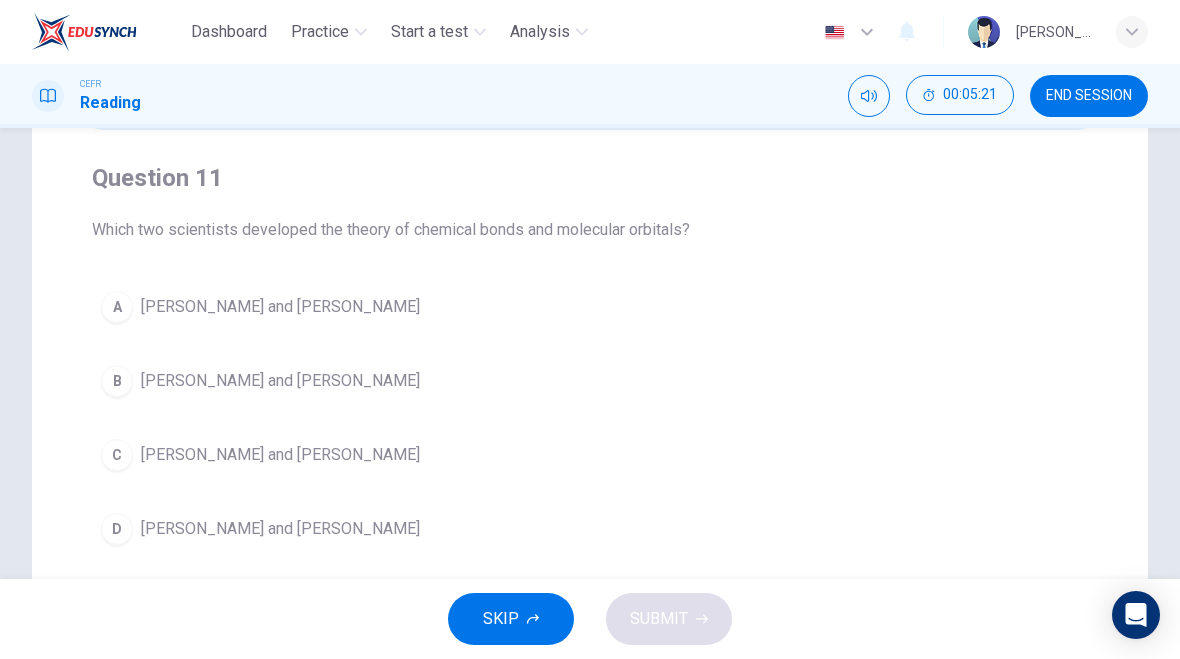 click on "A Linus Pauling and Gilbert Lewis" at bounding box center (590, 307) 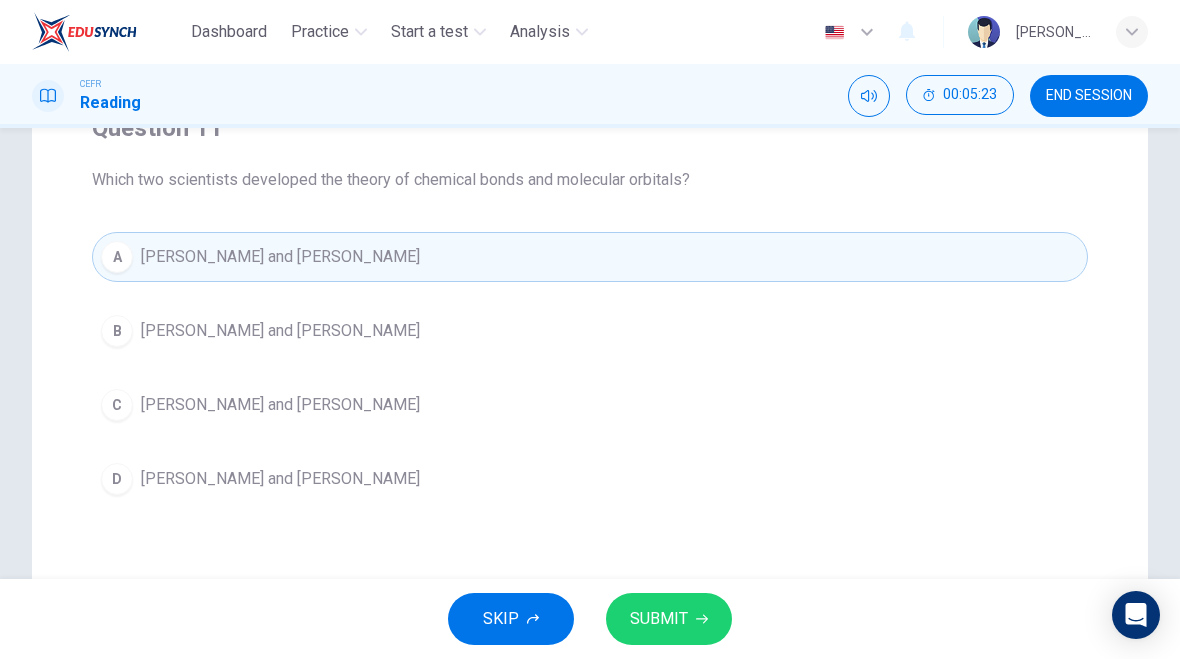 scroll, scrollTop: 186, scrollLeft: 0, axis: vertical 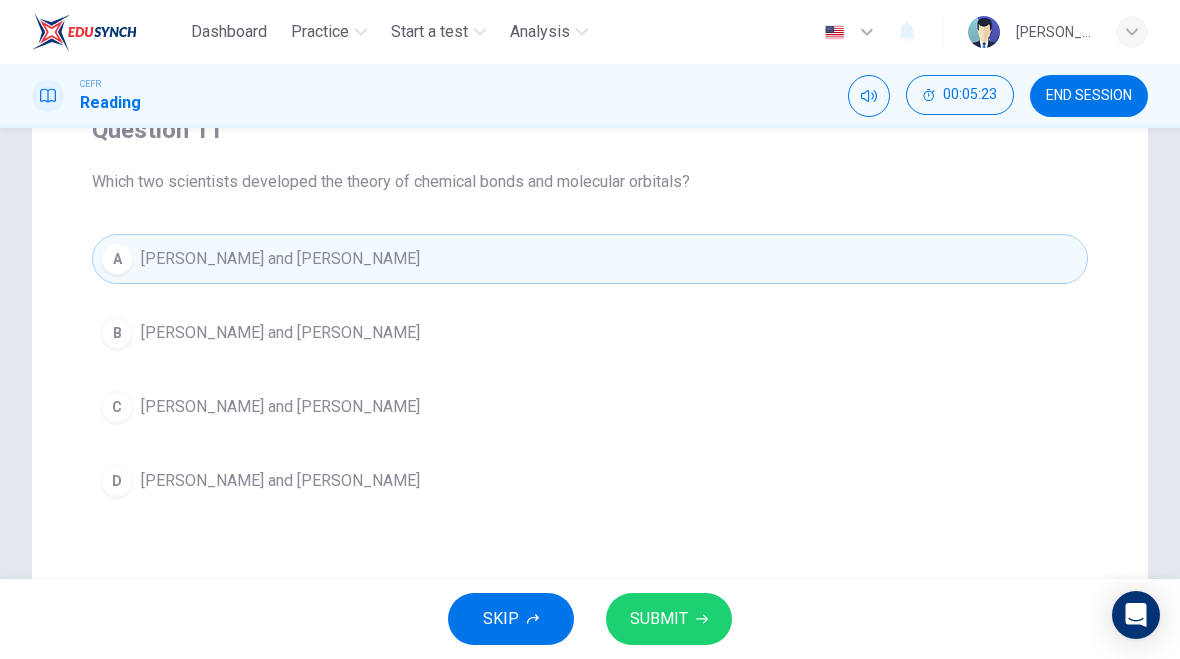 click on "SUBMIT" at bounding box center [669, 619] 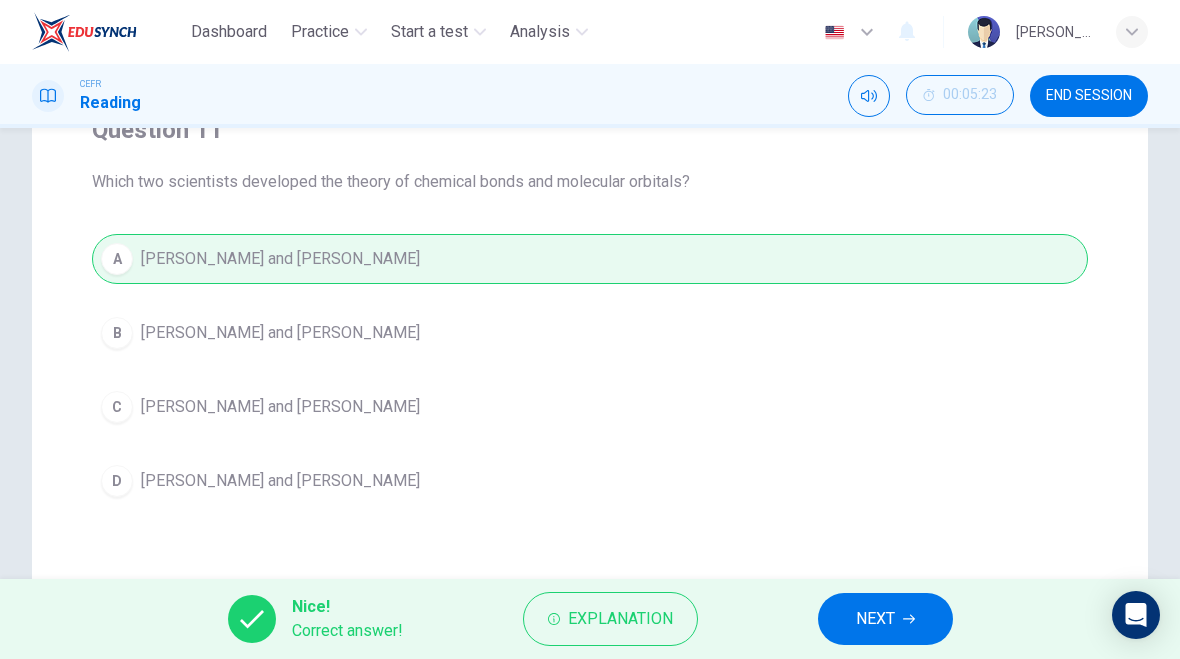 click on "NEXT" at bounding box center (885, 619) 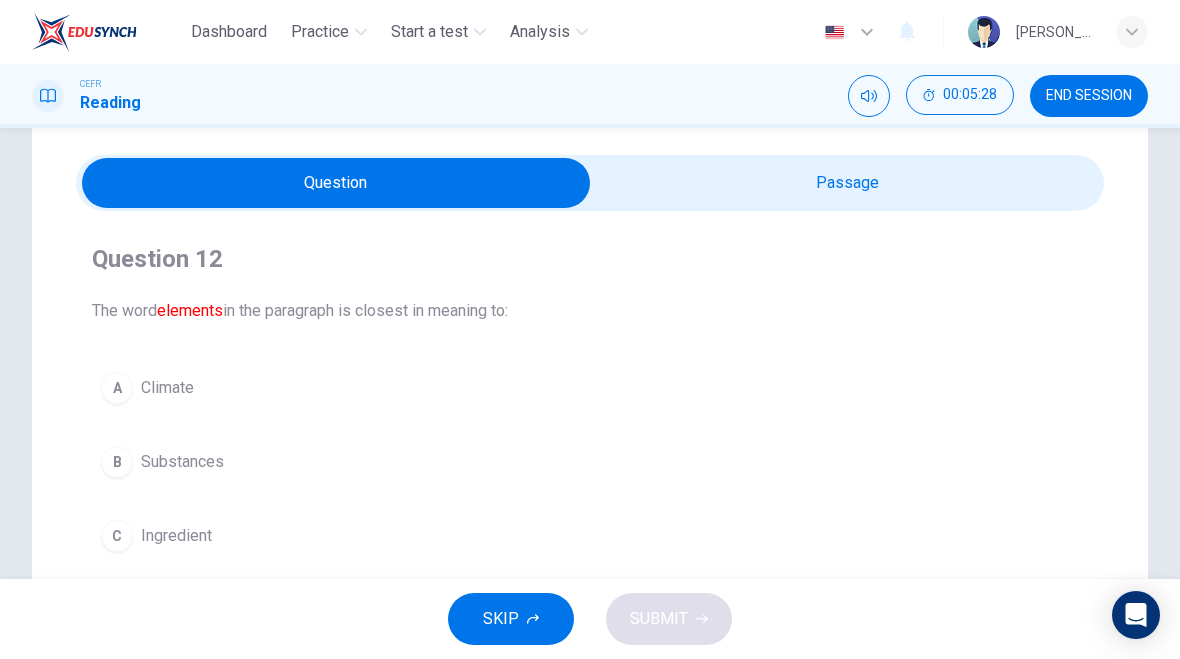 scroll, scrollTop: 58, scrollLeft: 0, axis: vertical 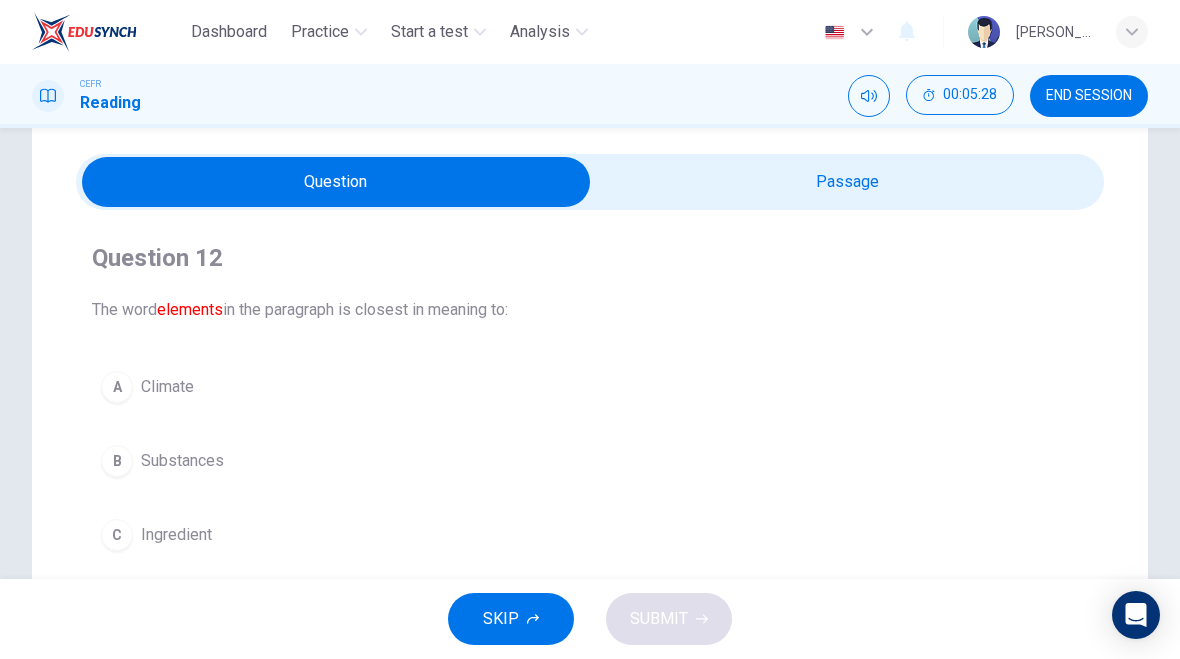 click at bounding box center (336, 182) 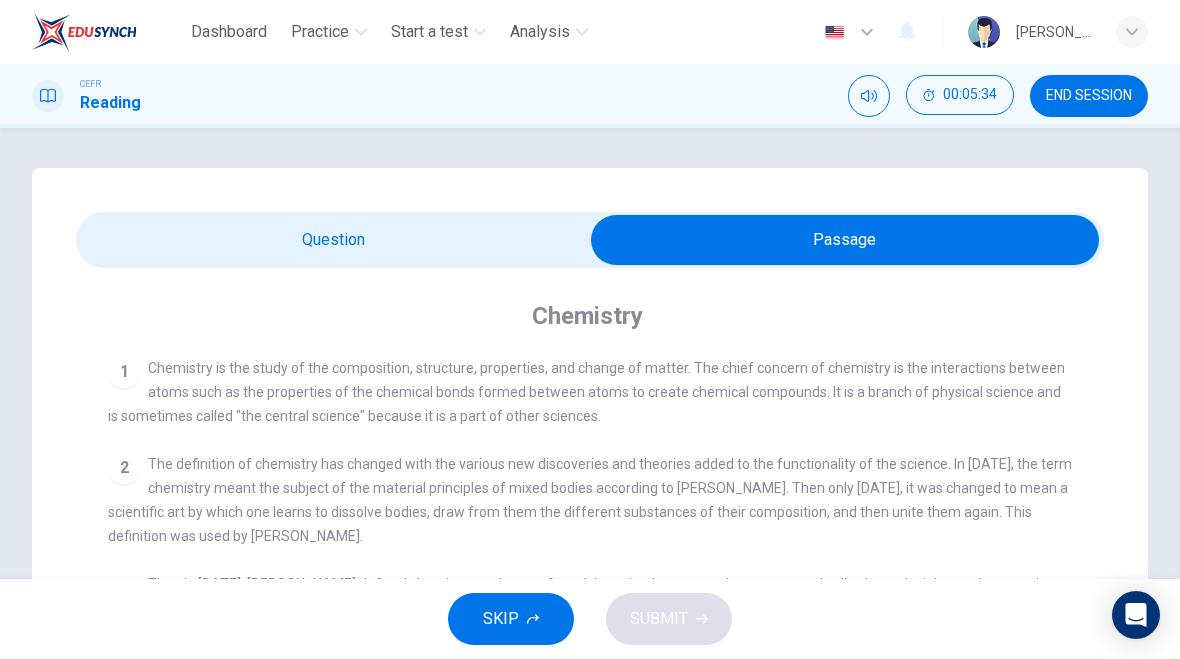 scroll, scrollTop: 0, scrollLeft: 0, axis: both 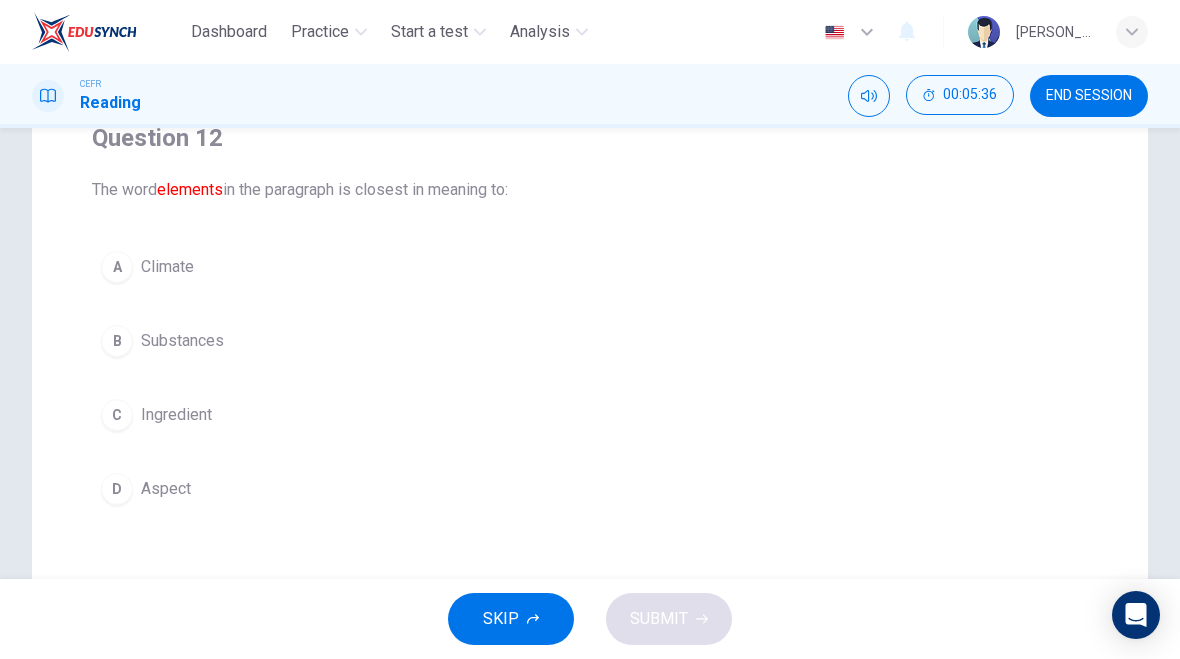click on "B" at bounding box center (117, 341) 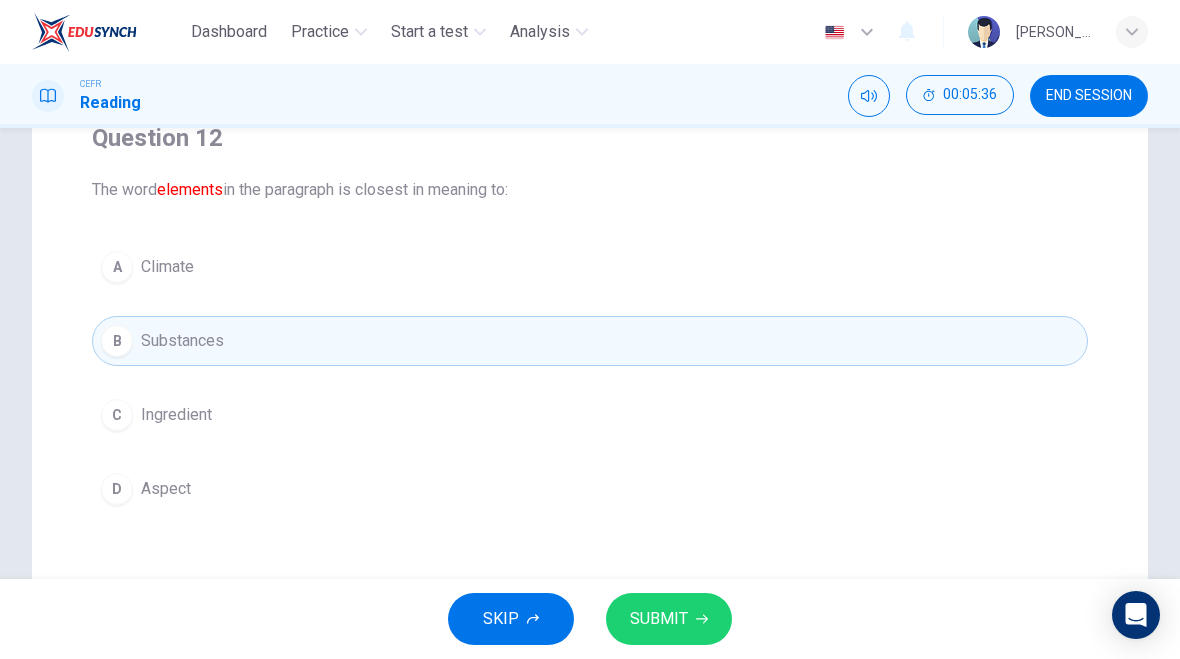 click on "SUBMIT" at bounding box center [659, 619] 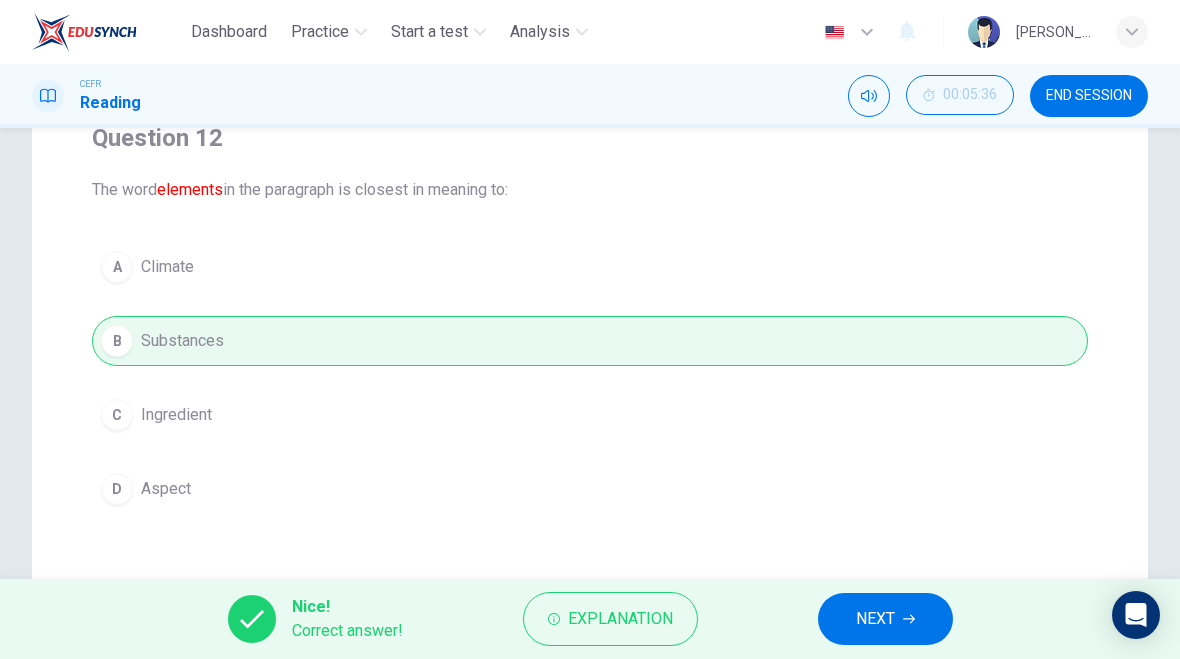 click on "NEXT" at bounding box center (885, 619) 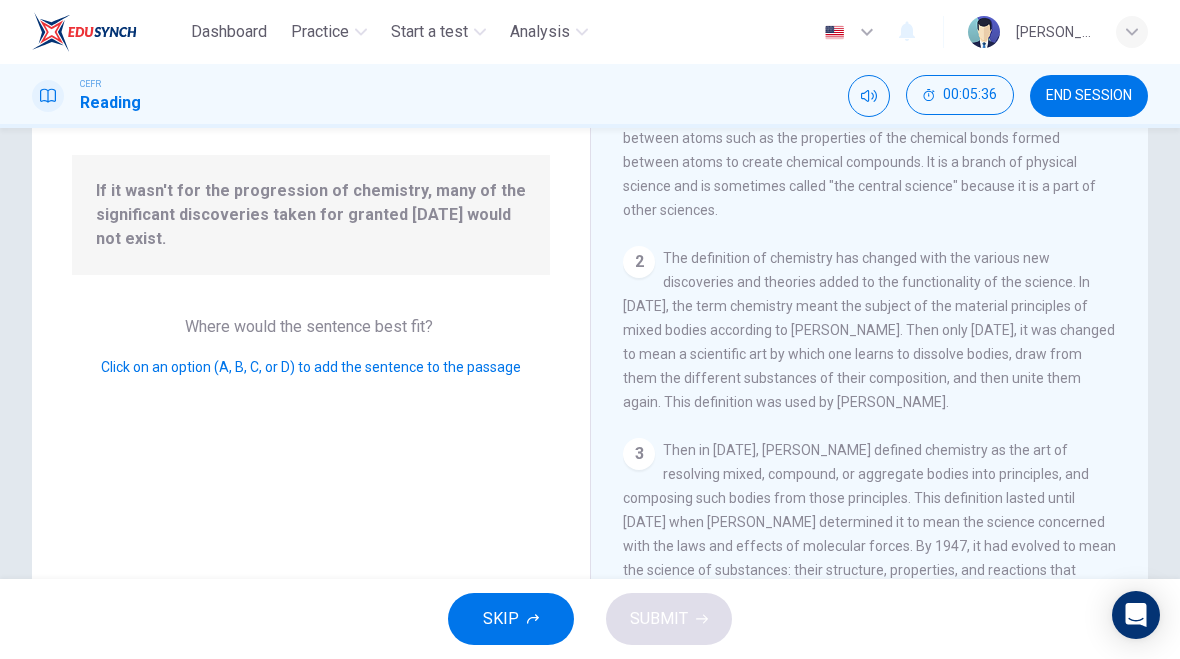 scroll, scrollTop: 447, scrollLeft: 0, axis: vertical 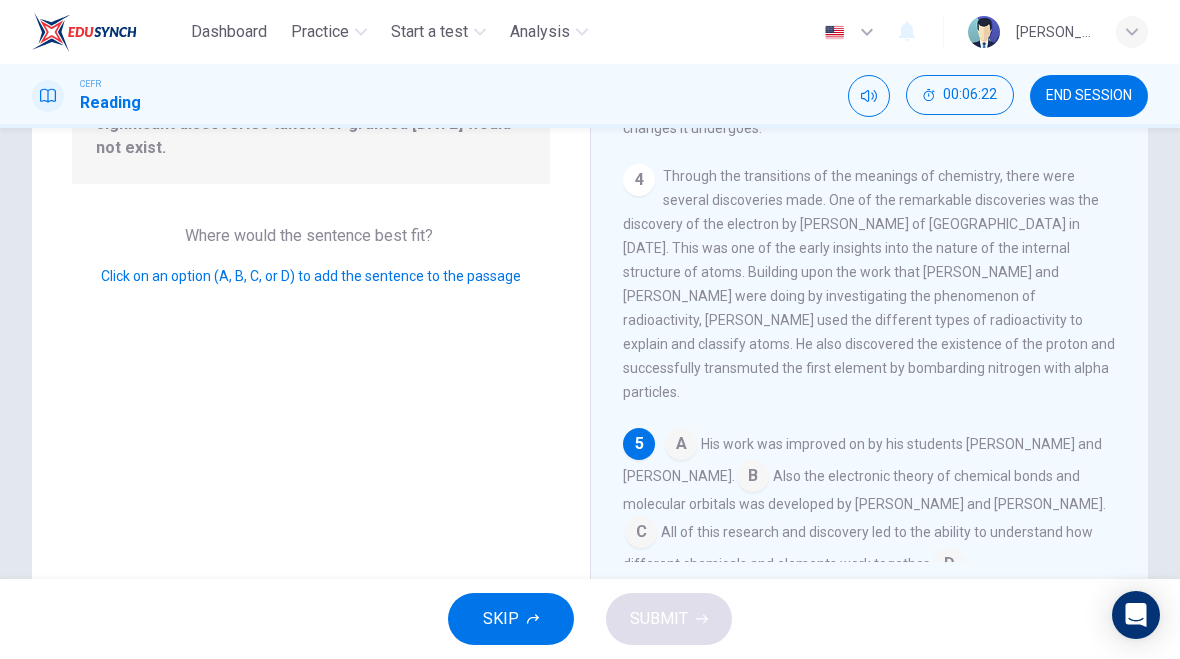 click at bounding box center (949, 566) 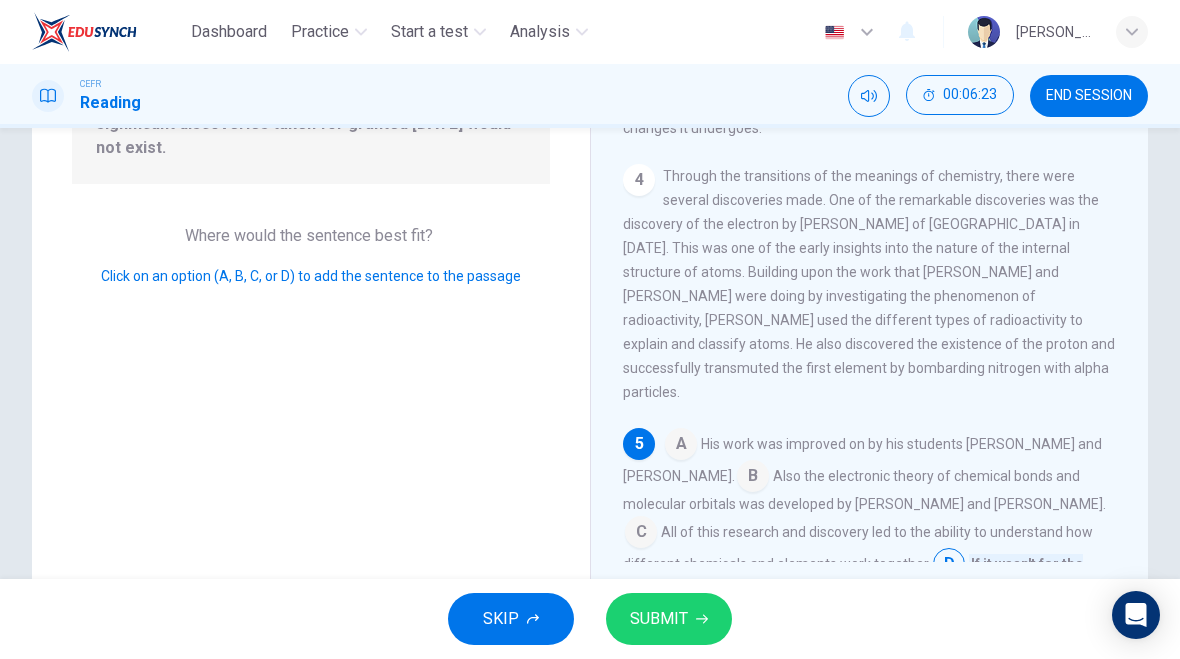 click on "SUBMIT" at bounding box center (659, 619) 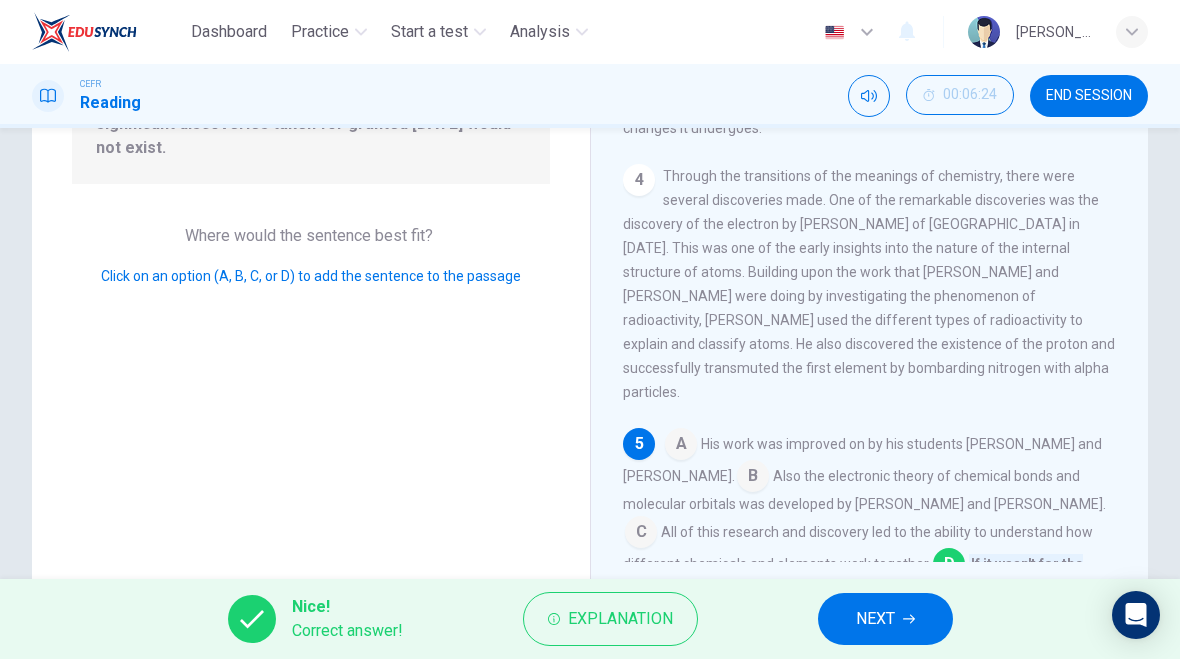 click on "NEXT" at bounding box center [885, 619] 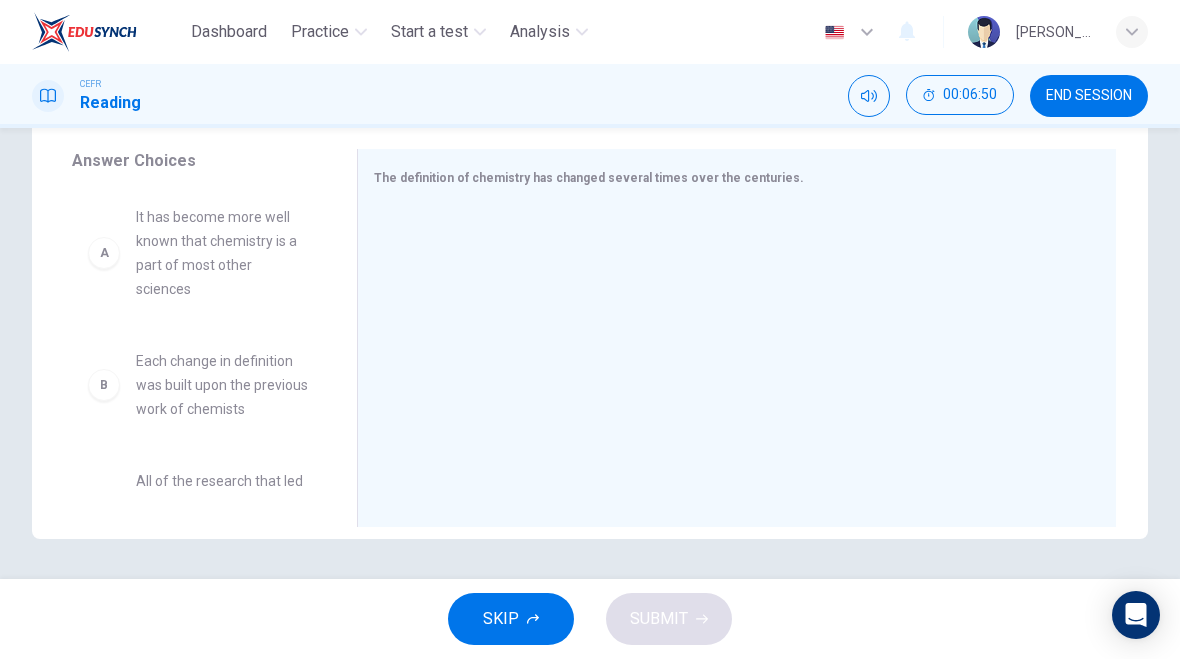 scroll, scrollTop: 281, scrollLeft: 0, axis: vertical 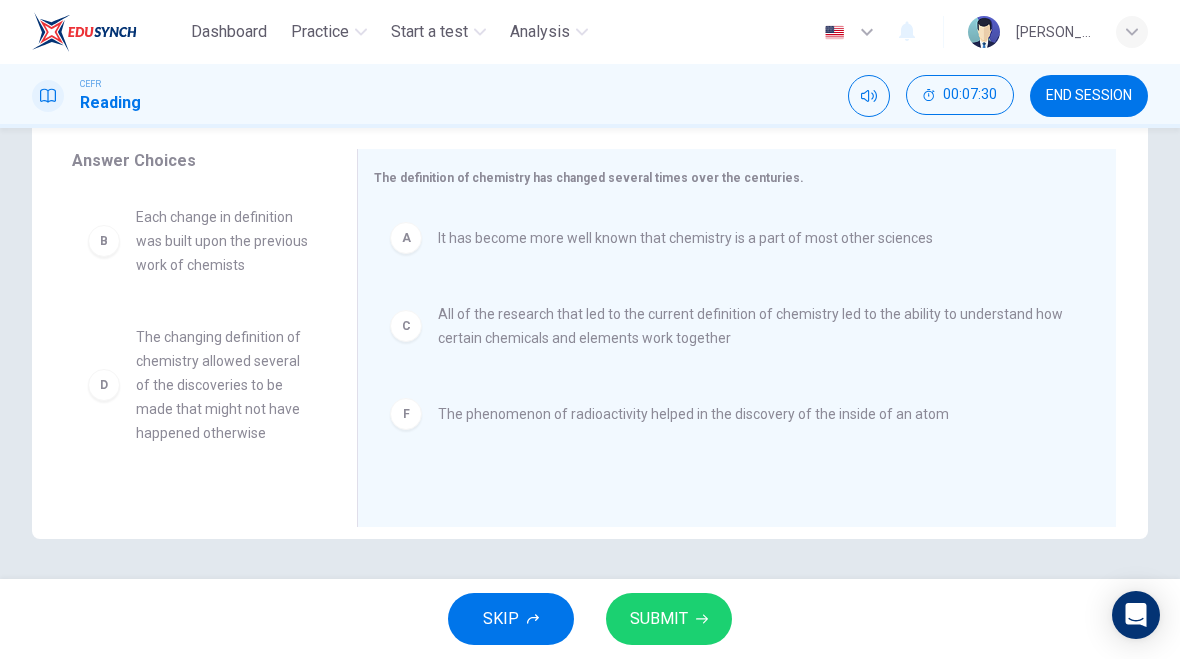 click on "SUBMIT" at bounding box center (669, 619) 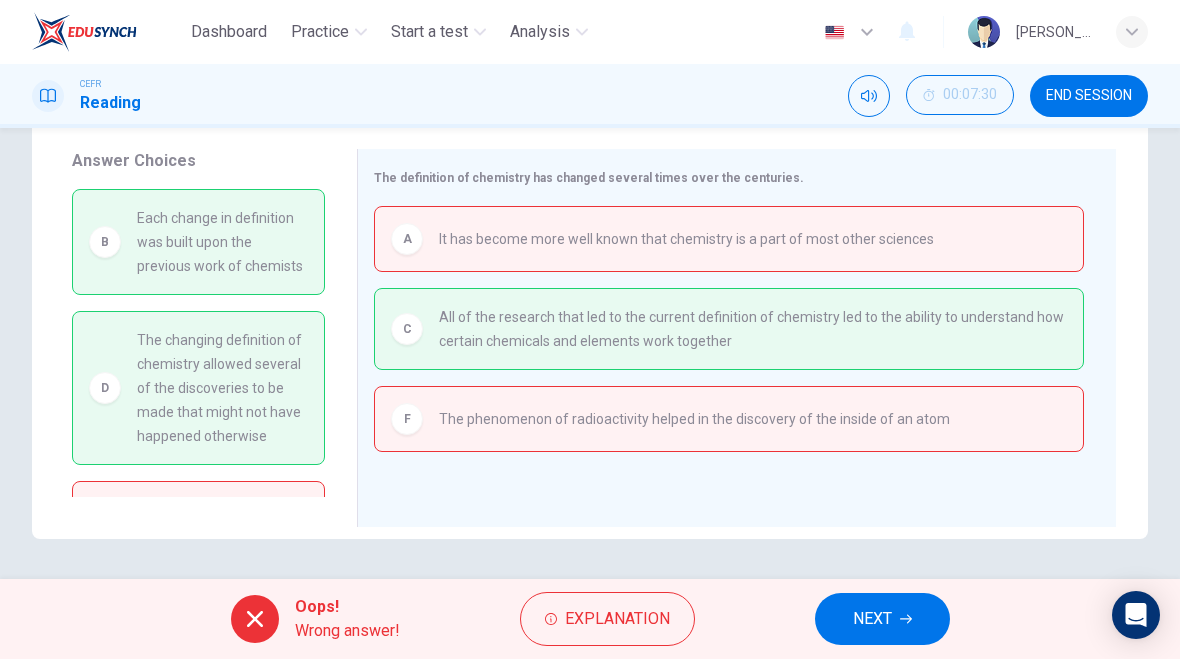 click on "NEXT" at bounding box center [872, 619] 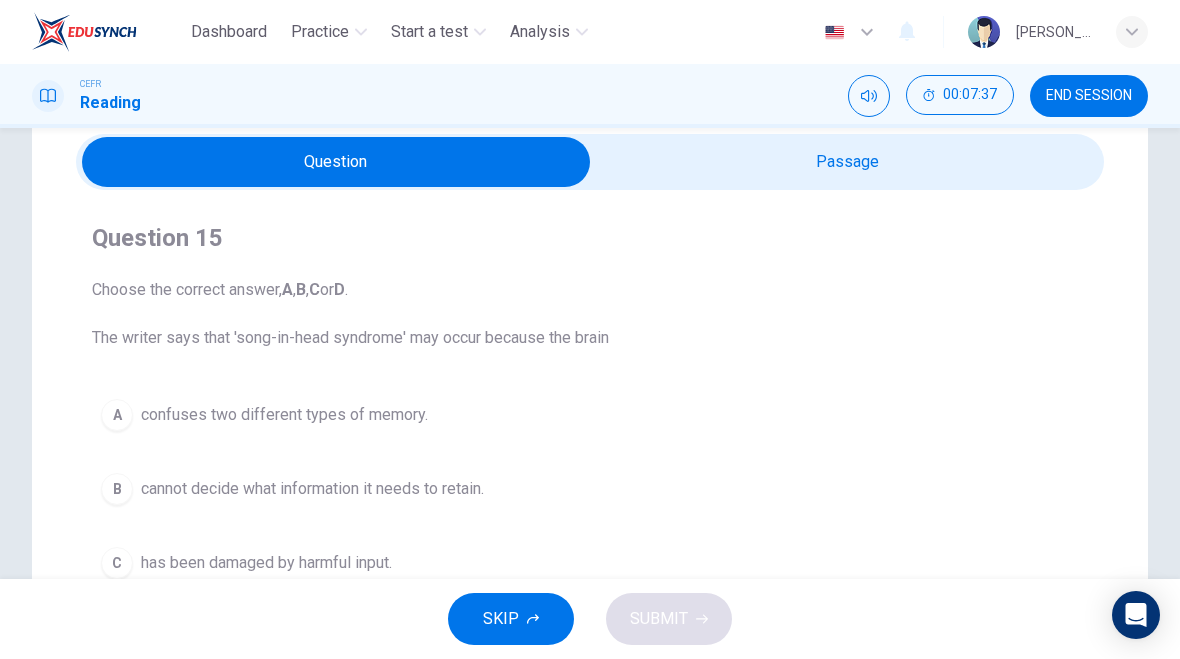 scroll, scrollTop: 73, scrollLeft: 0, axis: vertical 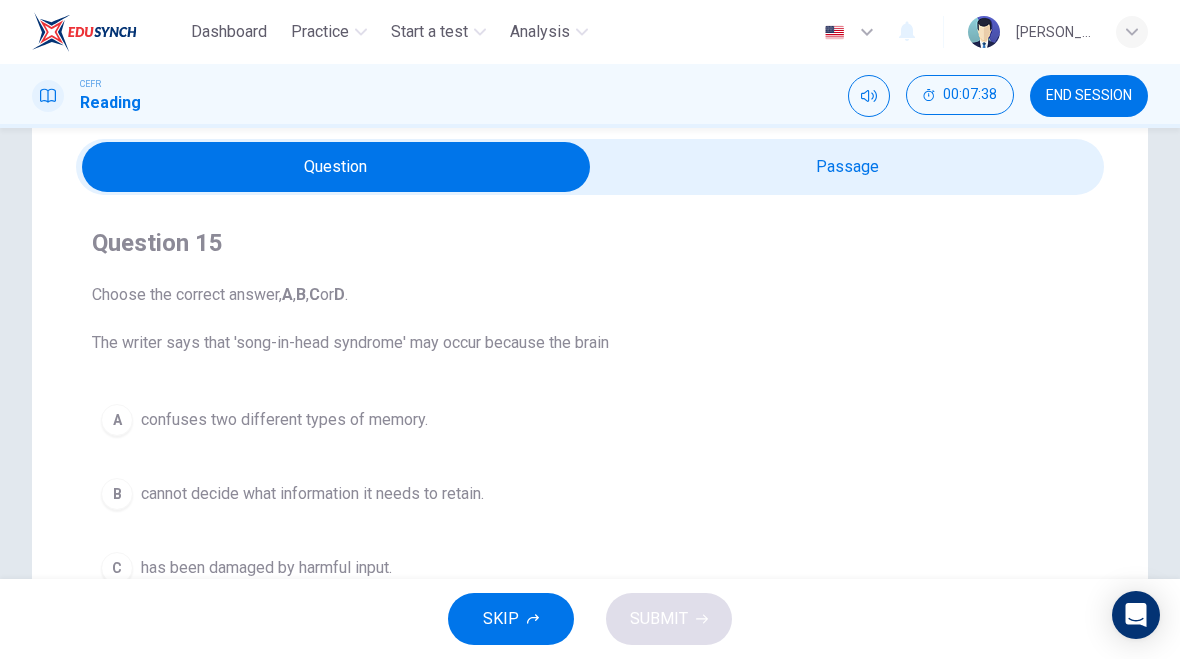 click at bounding box center [336, 167] 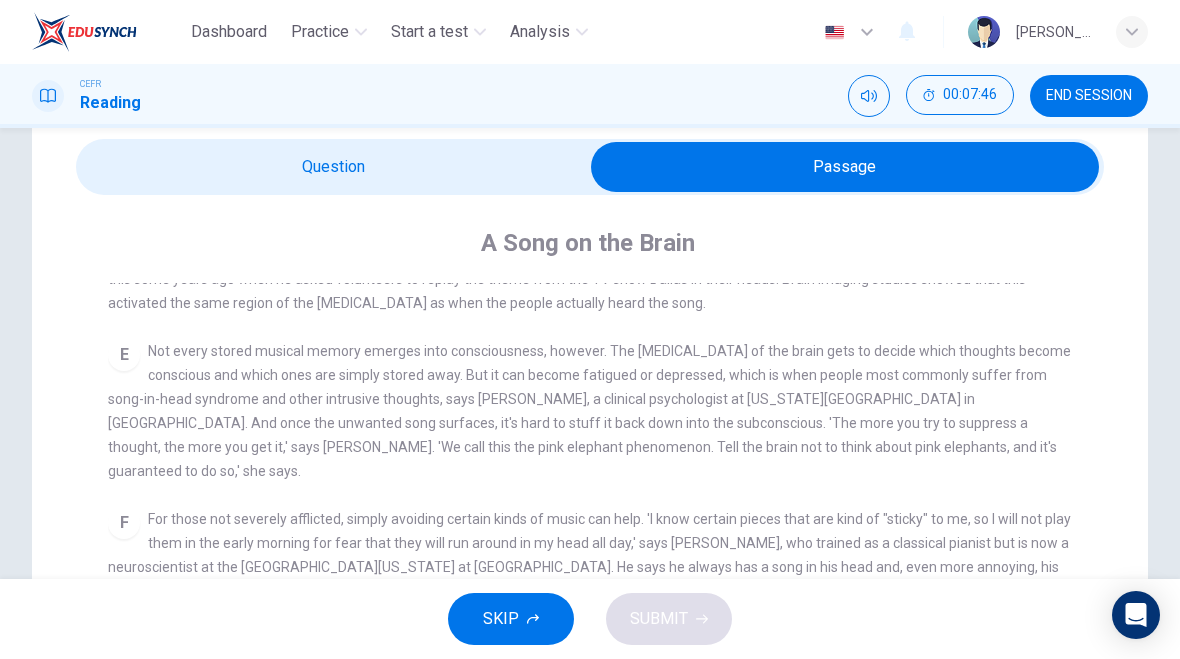 scroll, scrollTop: 735, scrollLeft: 0, axis: vertical 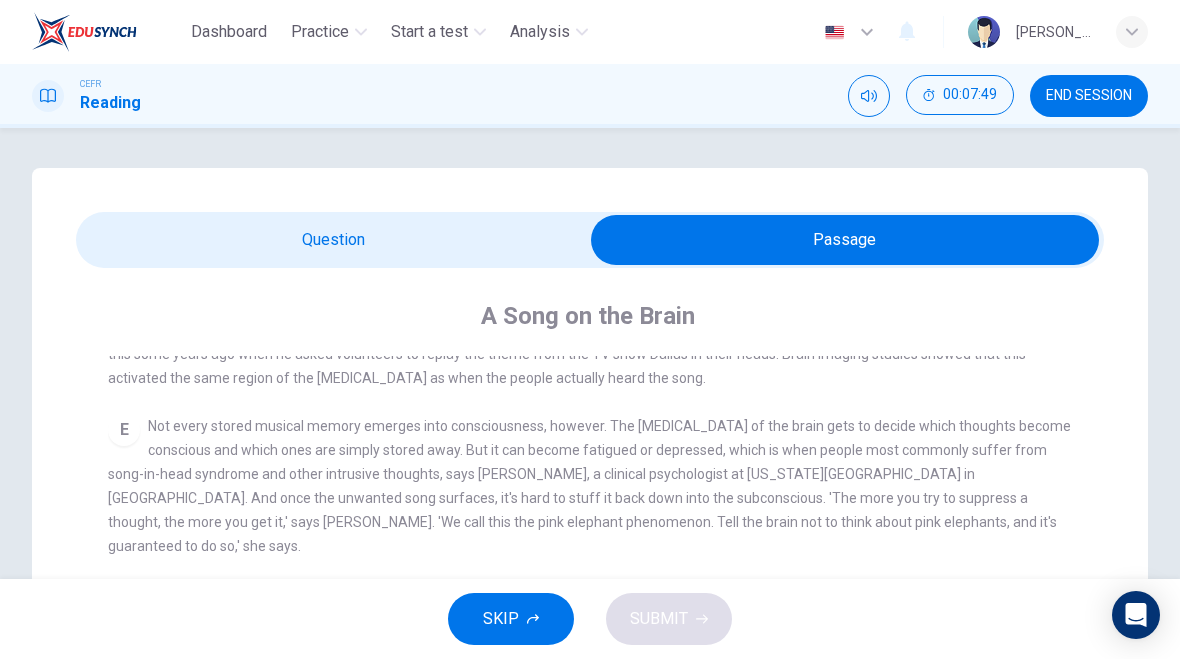 click at bounding box center (845, 240) 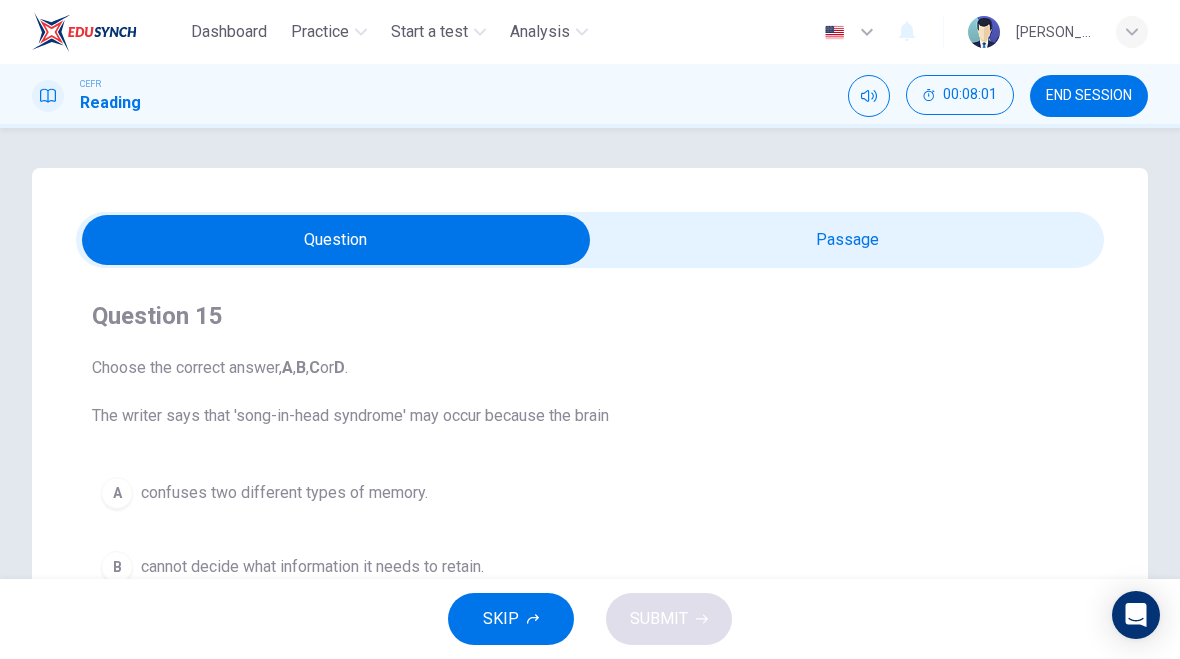 scroll, scrollTop: 0, scrollLeft: 0, axis: both 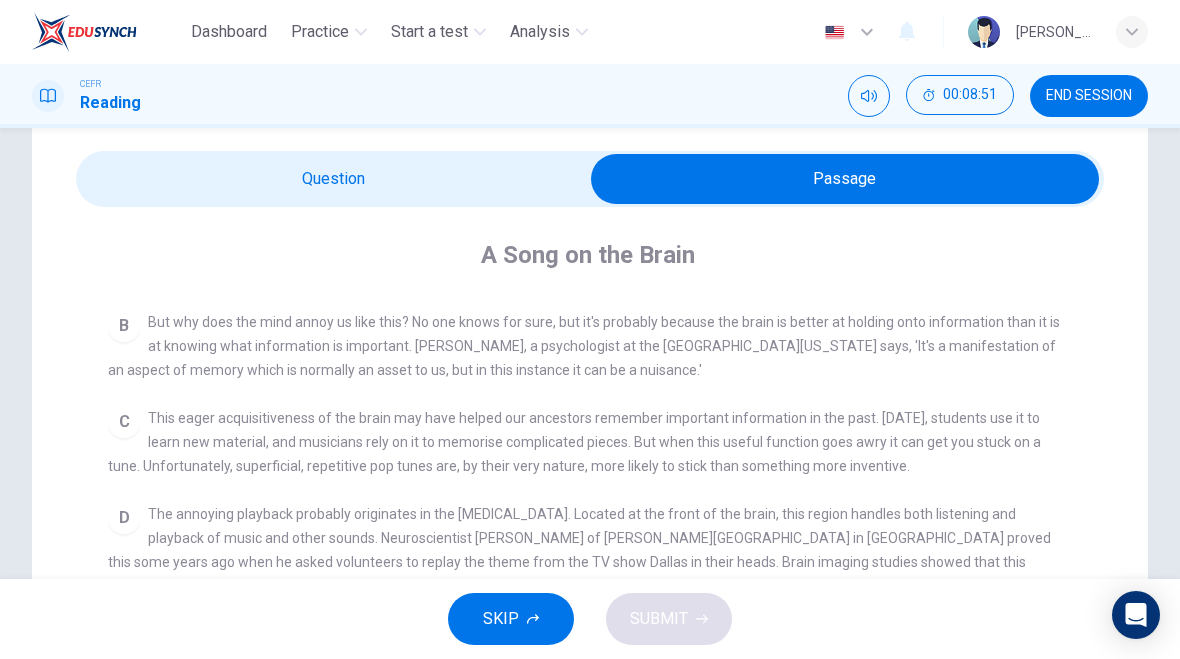 click at bounding box center (845, 179) 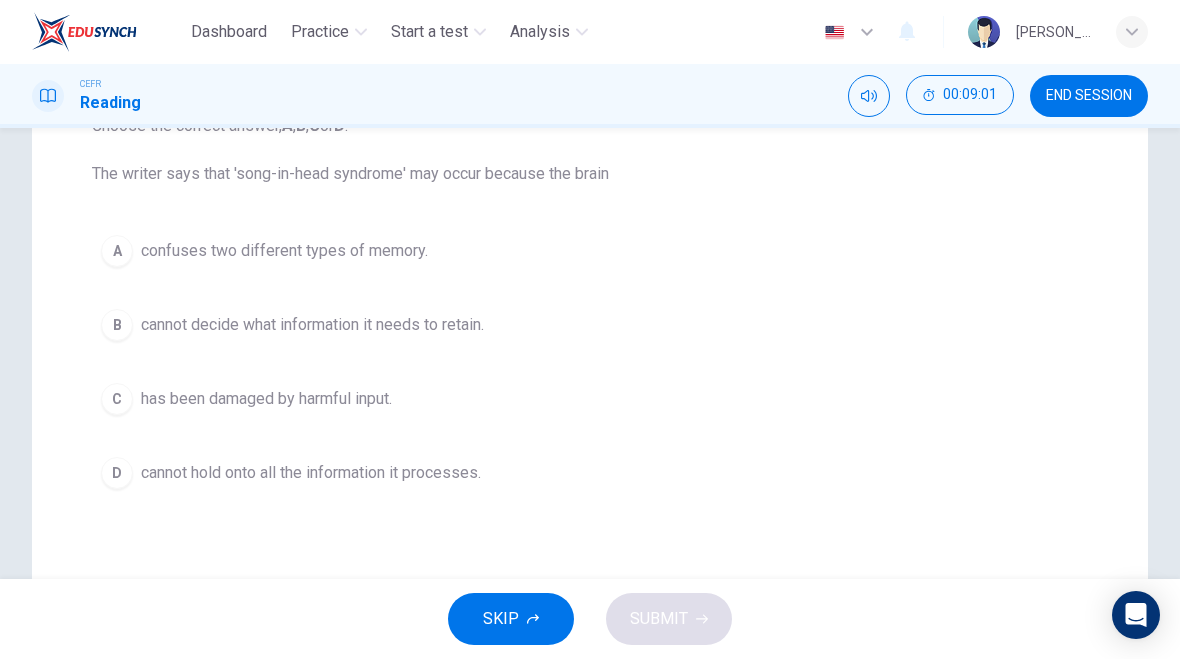 scroll, scrollTop: 243, scrollLeft: 0, axis: vertical 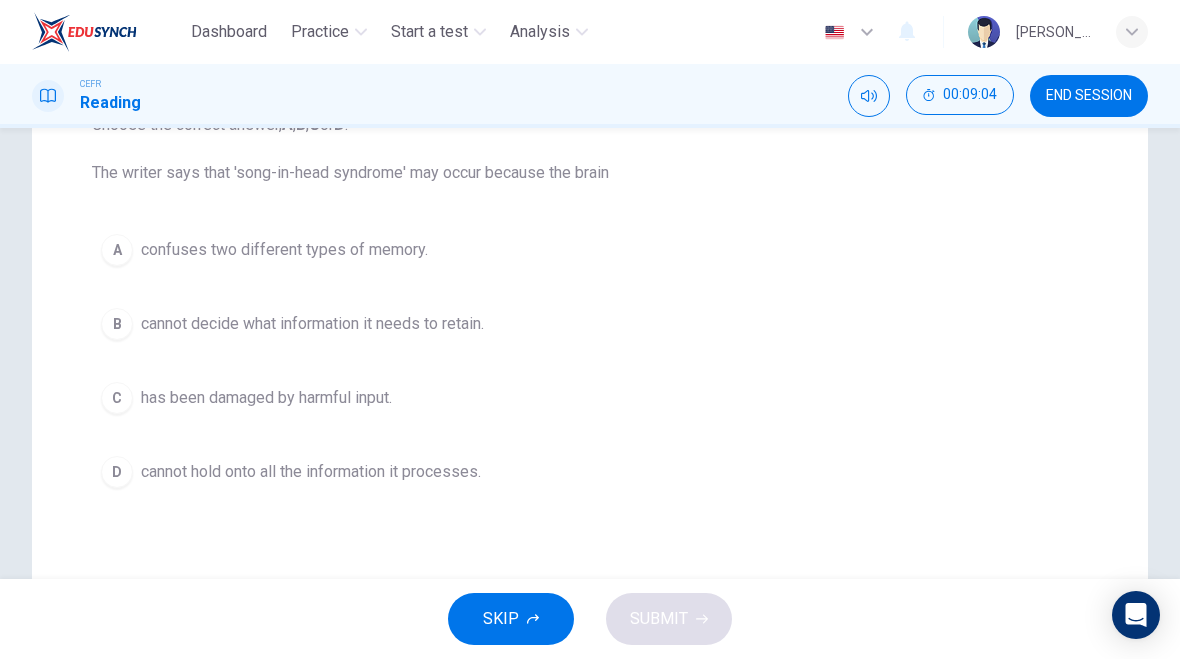 click on "B" at bounding box center [117, 324] 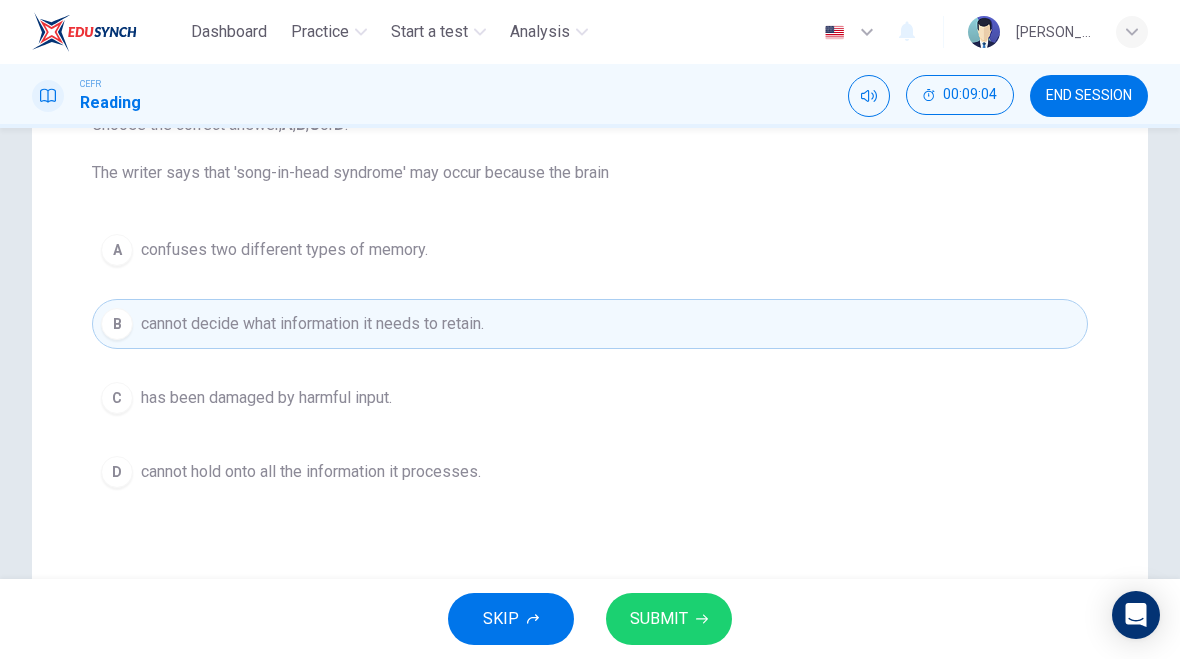 click 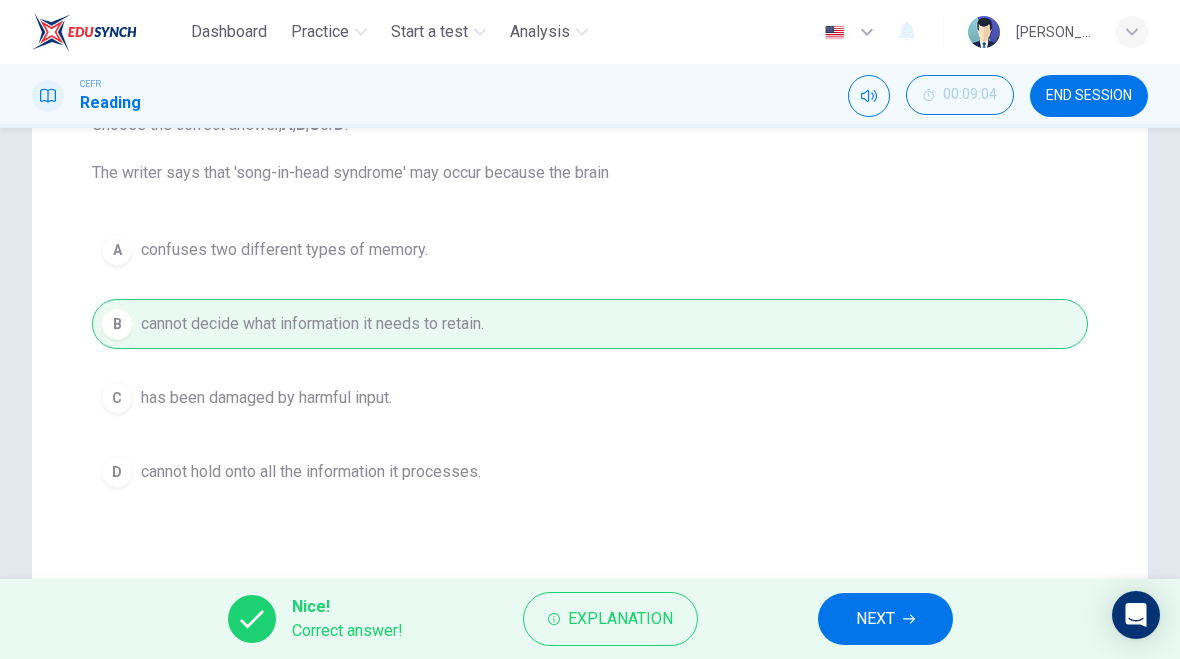 click on "NEXT" at bounding box center (885, 619) 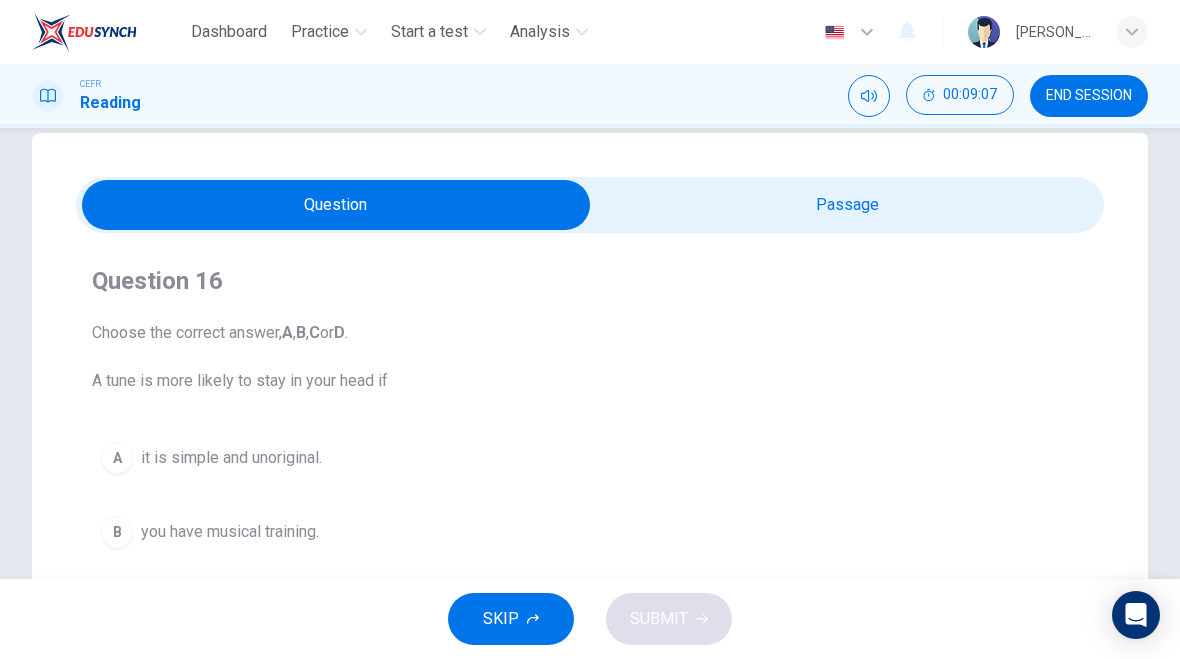 scroll, scrollTop: 34, scrollLeft: 0, axis: vertical 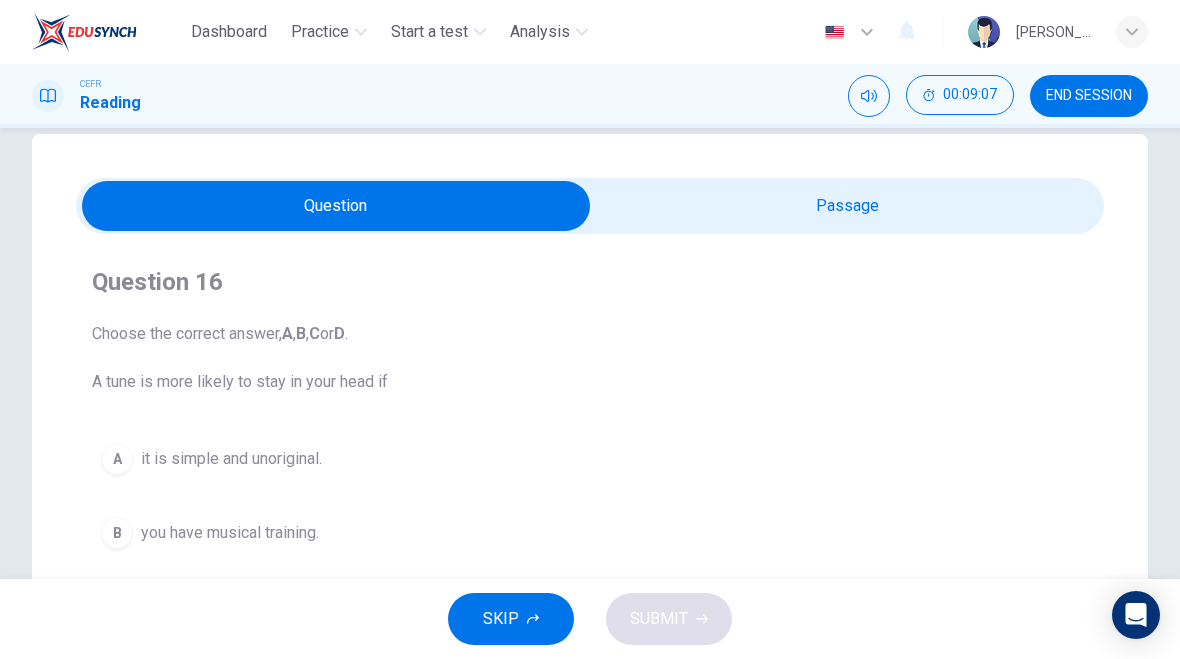 click at bounding box center (336, 206) 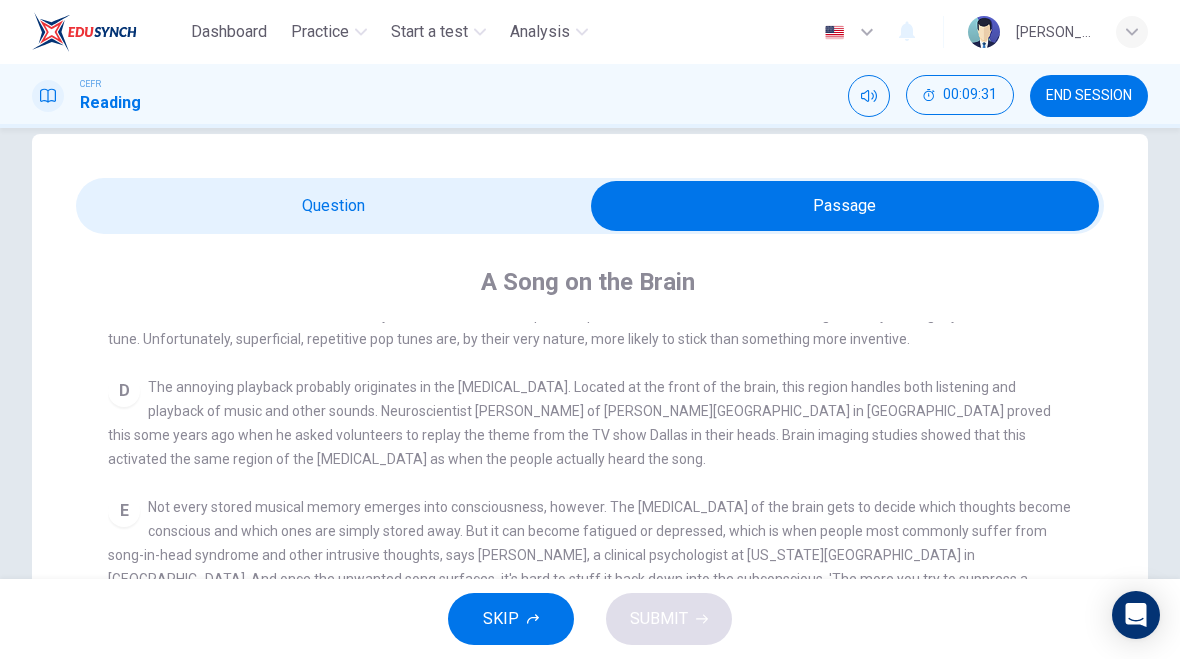 scroll, scrollTop: 624, scrollLeft: 0, axis: vertical 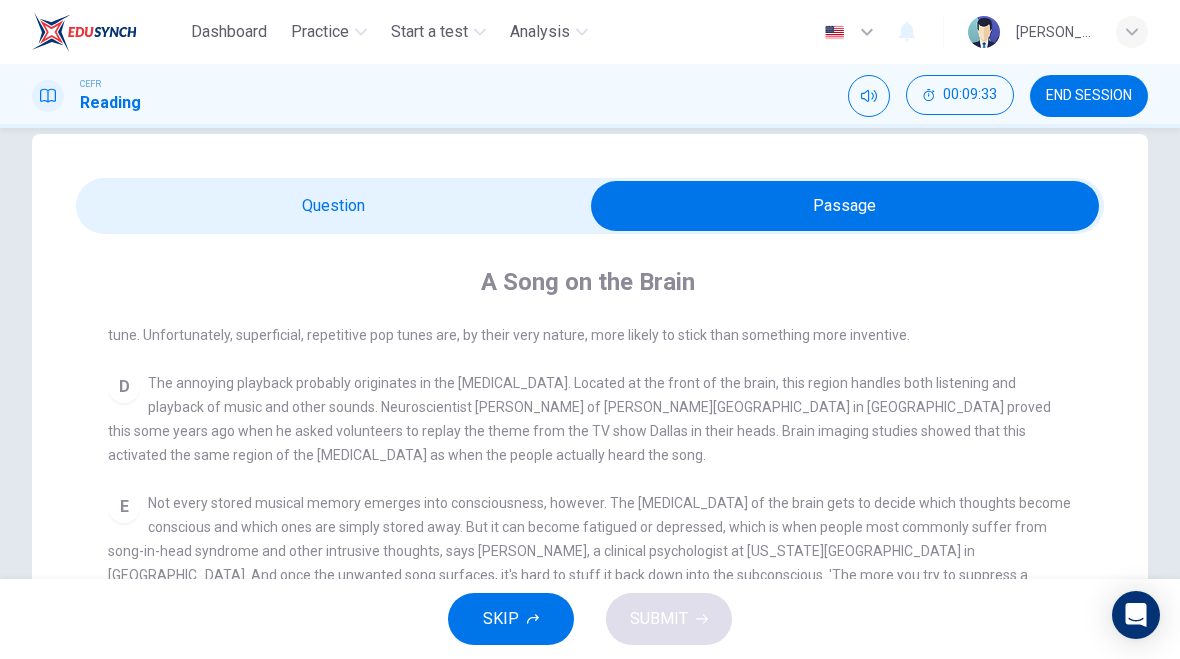 click on "A Song on the Brain CLICK TO ZOOM Click to Zoom A Some songs just won't leave you alone. But this may give us clues about how our brain works. Everyone knows the situation where you can't get a song out of your head. You hear a pop song on the radio - or even just read the song's title and it haunts you for hours, playing over and over in your mind until you're heartily sick of it. The condition now even has a medical name 'song-in-head syndrome'. B But why does the mind annoy us like this? No one knows for sure, but it's probably because the brain is better at holding onto information than it is at knowing what information is important. Roger Chaffin, a psychologist at the University of Connecticut says, 'It's a manifestation of an aspect of memory which is normally an asset to us, but in this instance it can be a nuisance.' C D E F G H I" at bounding box center (590, 652) 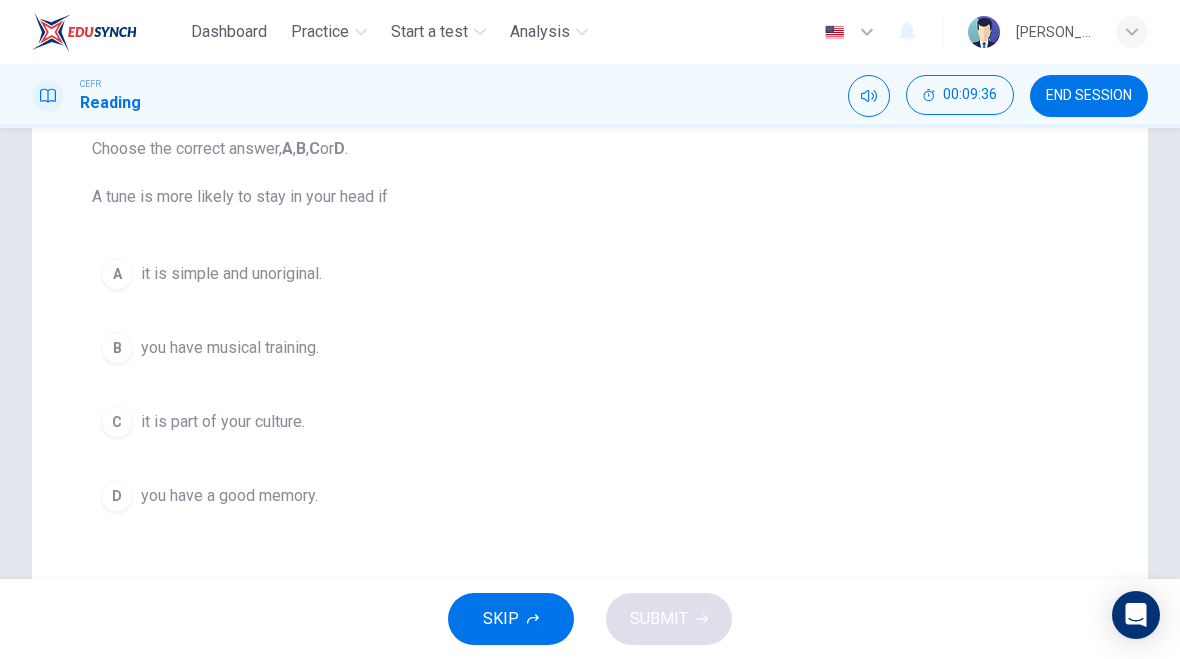 scroll, scrollTop: 221, scrollLeft: 0, axis: vertical 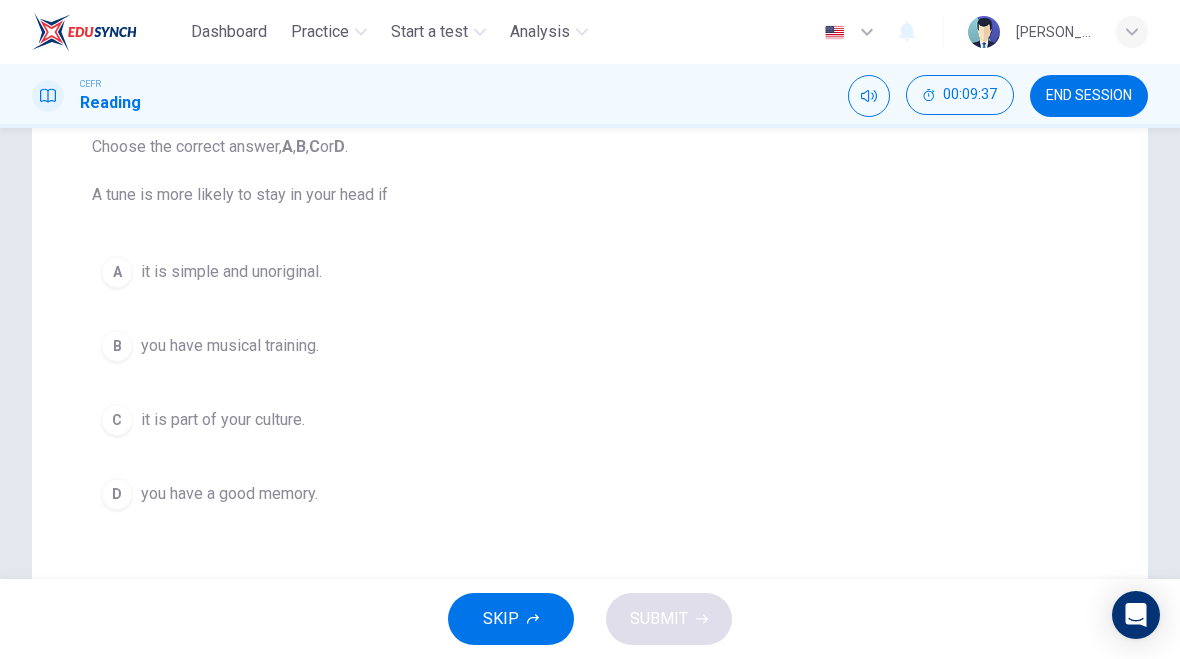 click on "C" at bounding box center (117, 420) 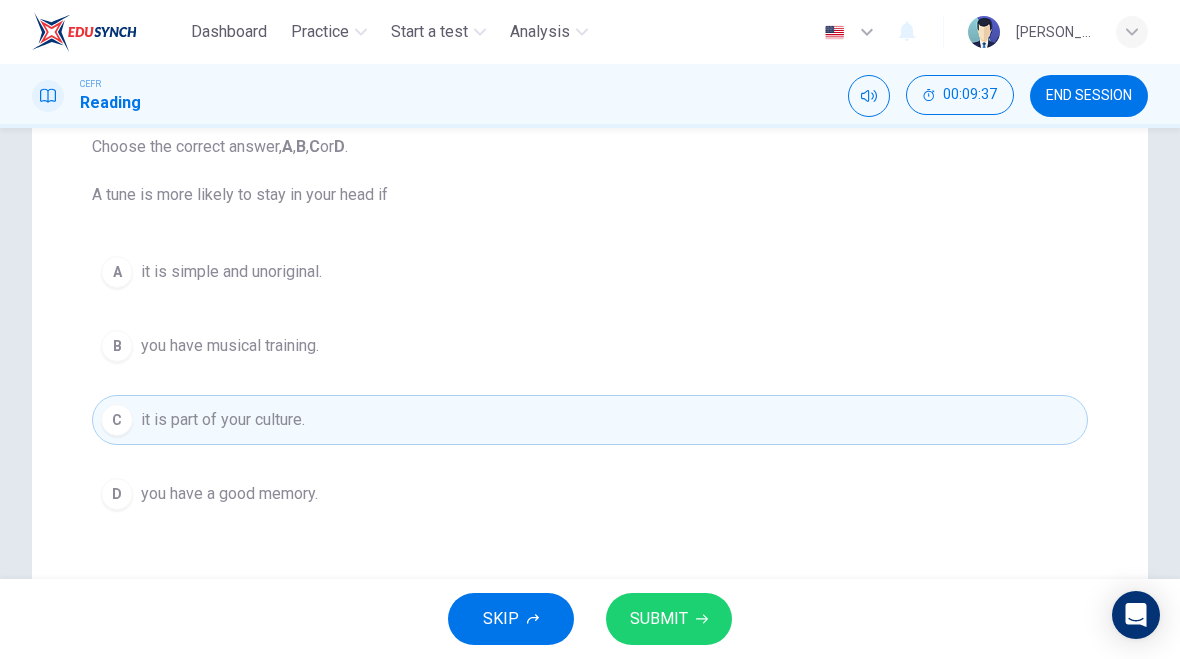 click on "SUBMIT" at bounding box center (669, 619) 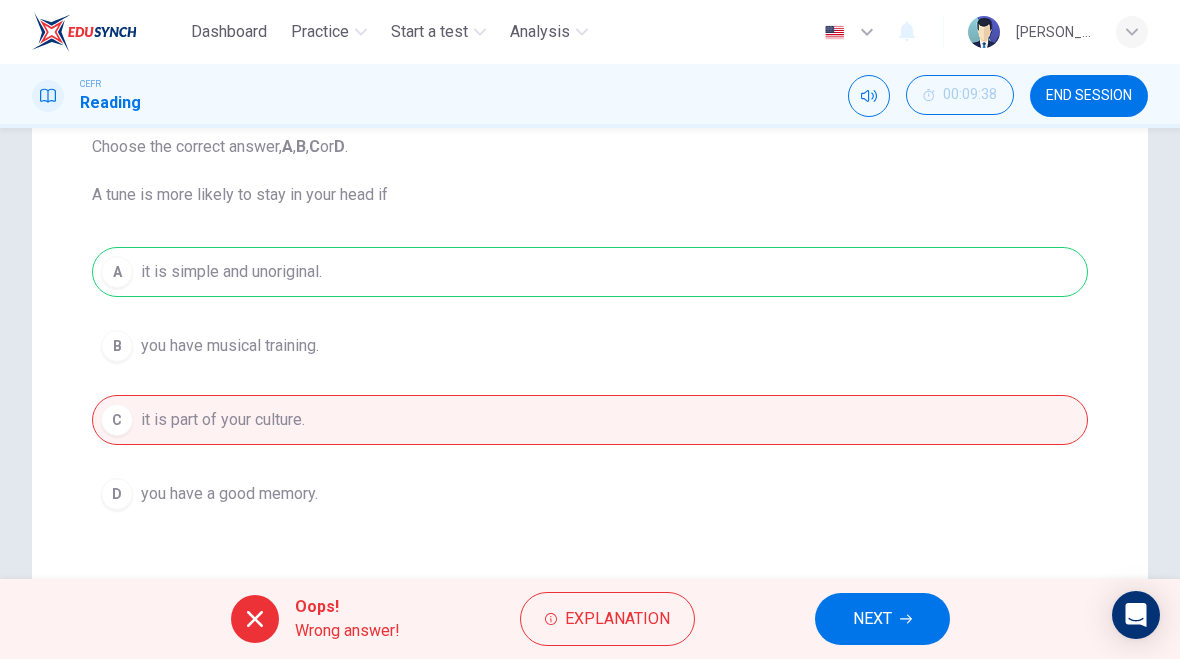 click 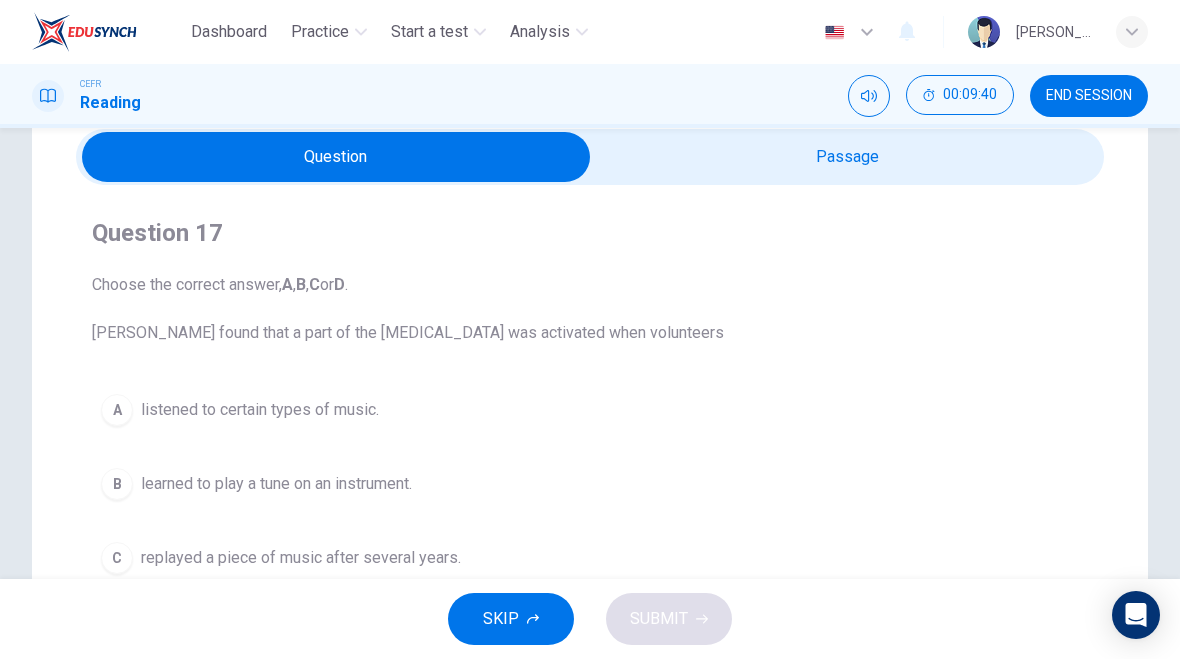 scroll, scrollTop: 75, scrollLeft: 0, axis: vertical 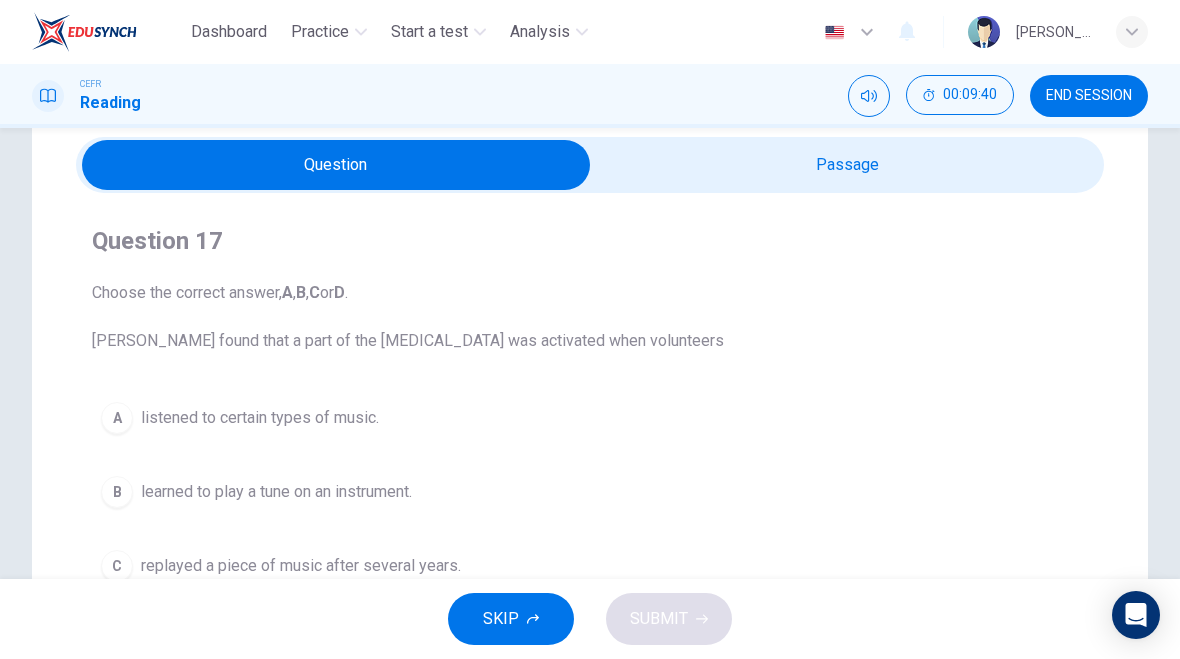 click at bounding box center [336, 165] 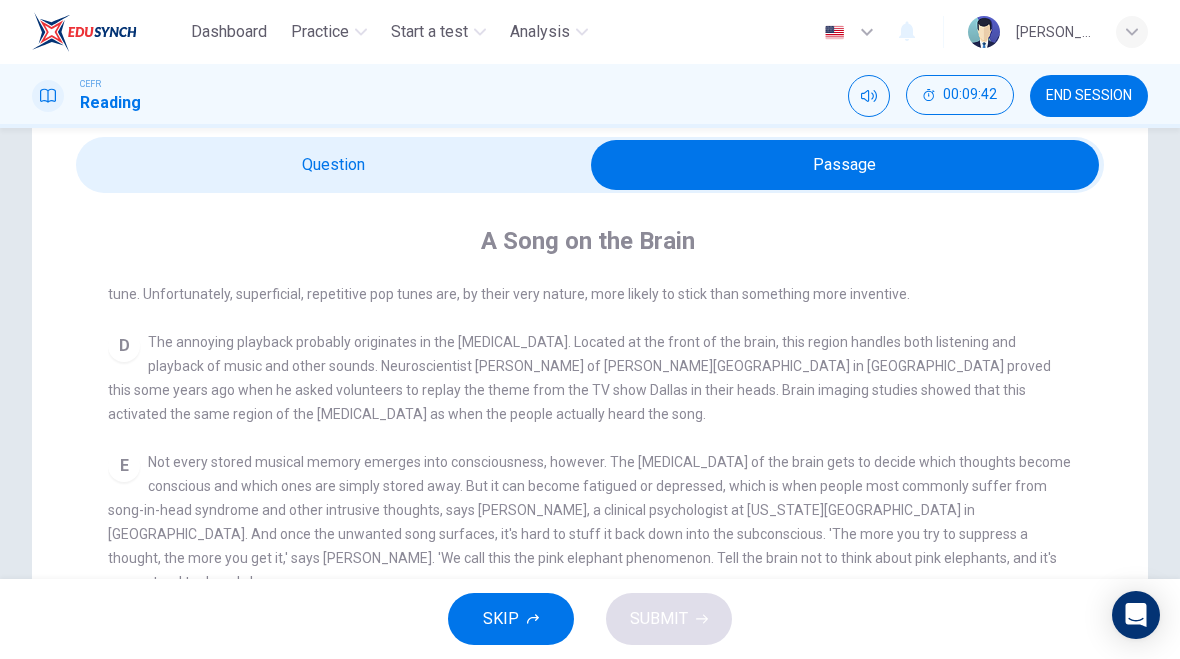 click at bounding box center [845, 165] 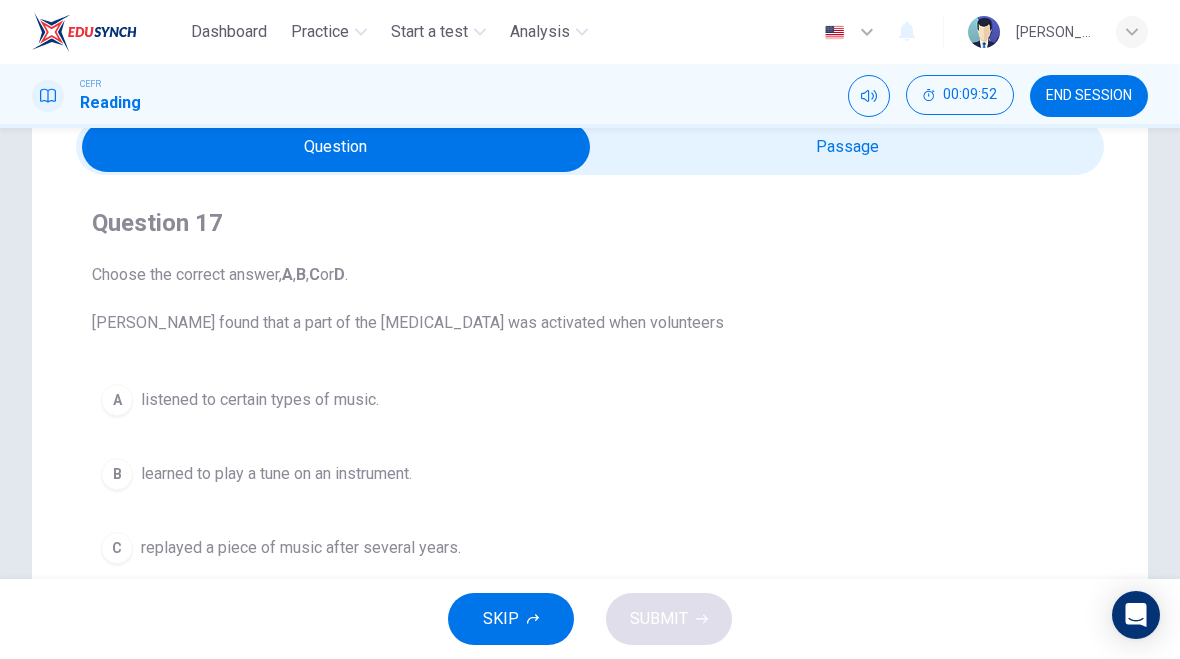 scroll, scrollTop: 92, scrollLeft: 0, axis: vertical 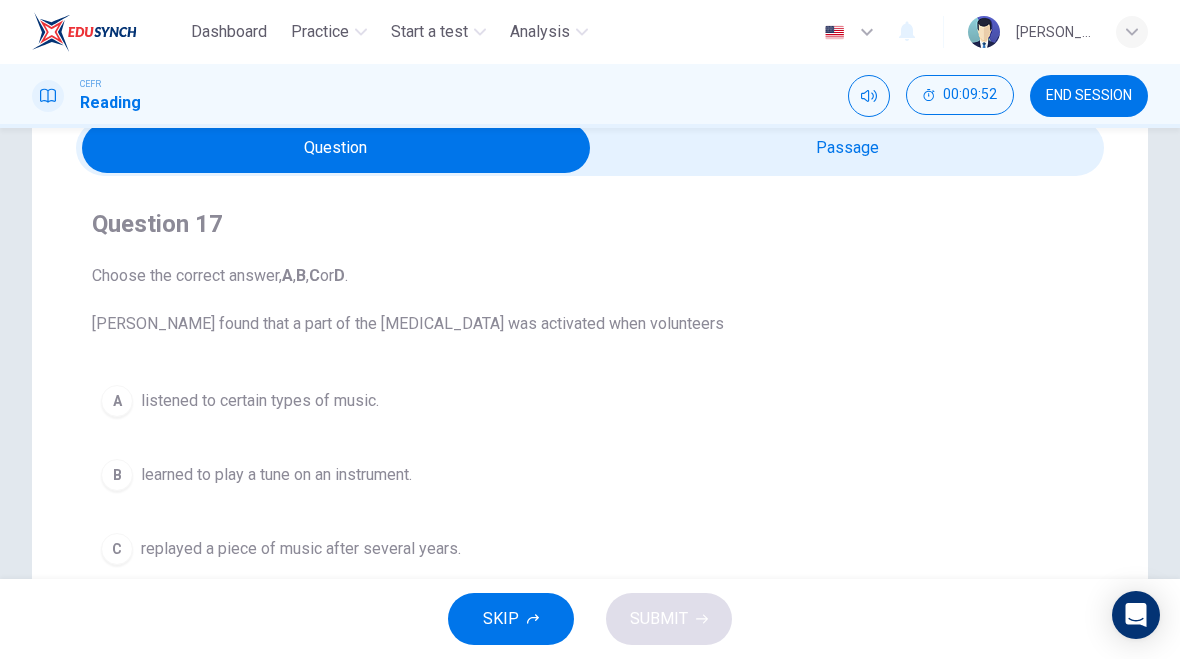 click at bounding box center (336, 148) 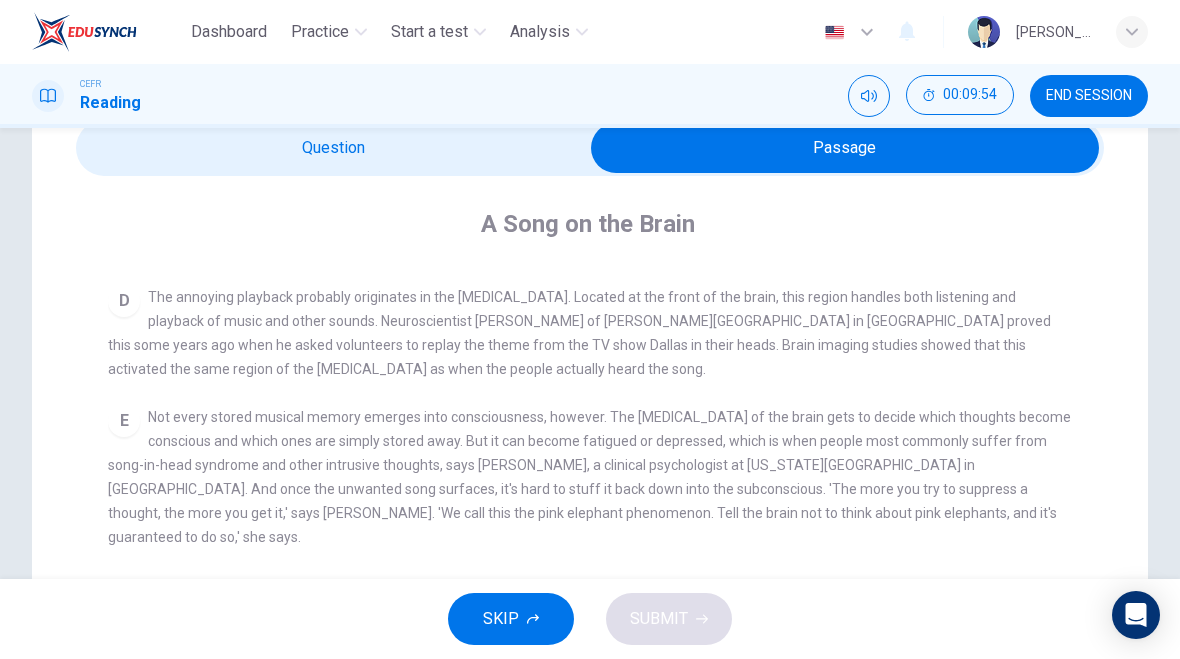 scroll, scrollTop: 653, scrollLeft: 0, axis: vertical 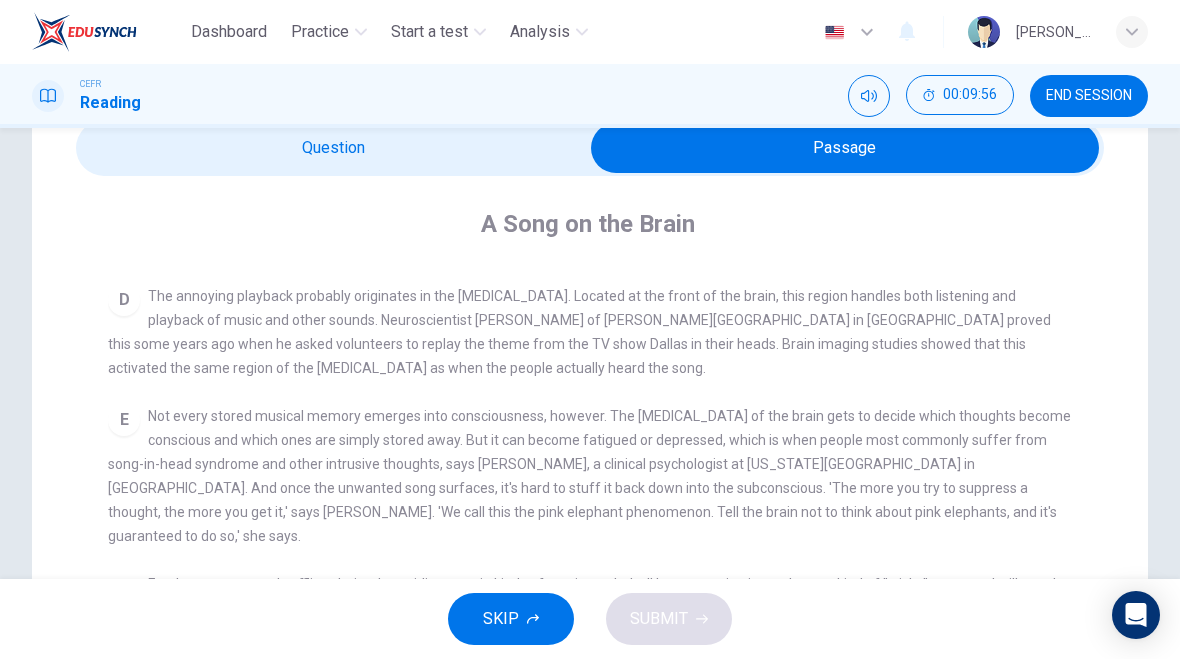 click at bounding box center [845, 148] 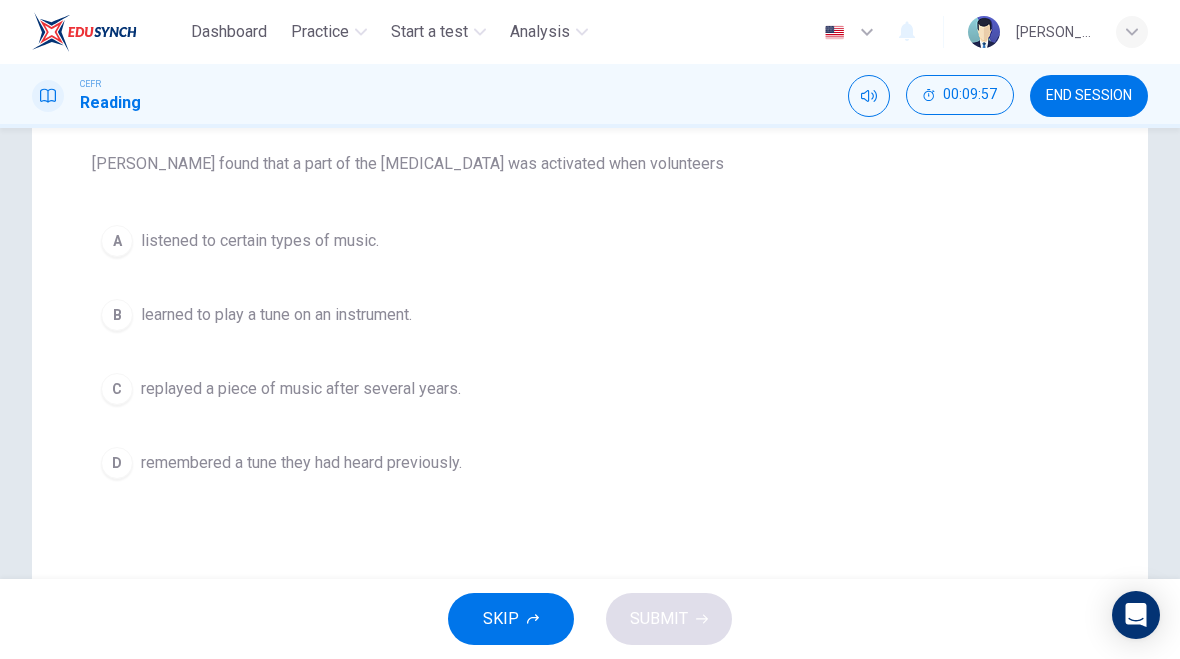 scroll, scrollTop: 253, scrollLeft: 0, axis: vertical 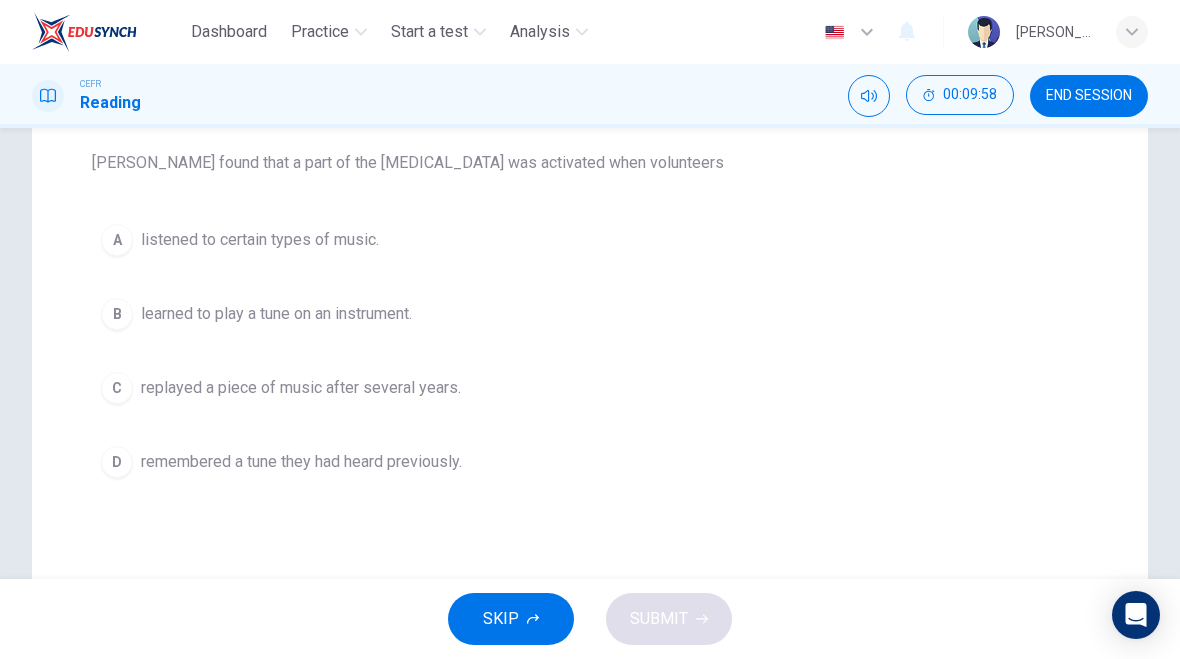 click on "C replayed a piece of music after several years." at bounding box center (590, 388) 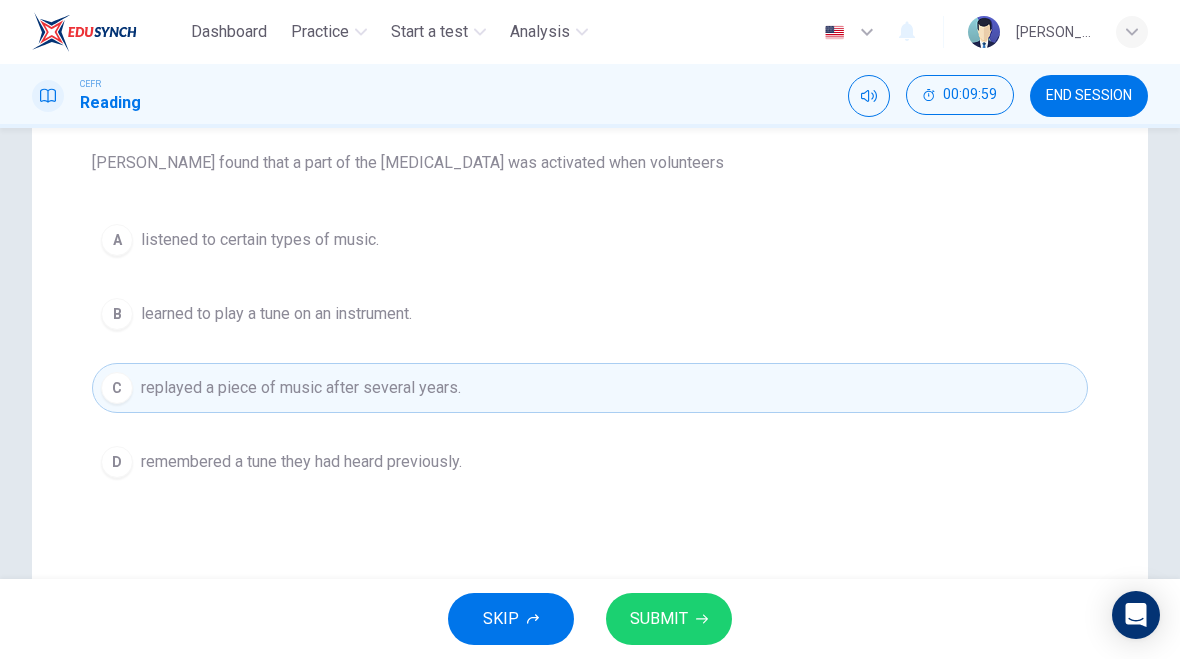 click on "SUBMIT" at bounding box center (659, 619) 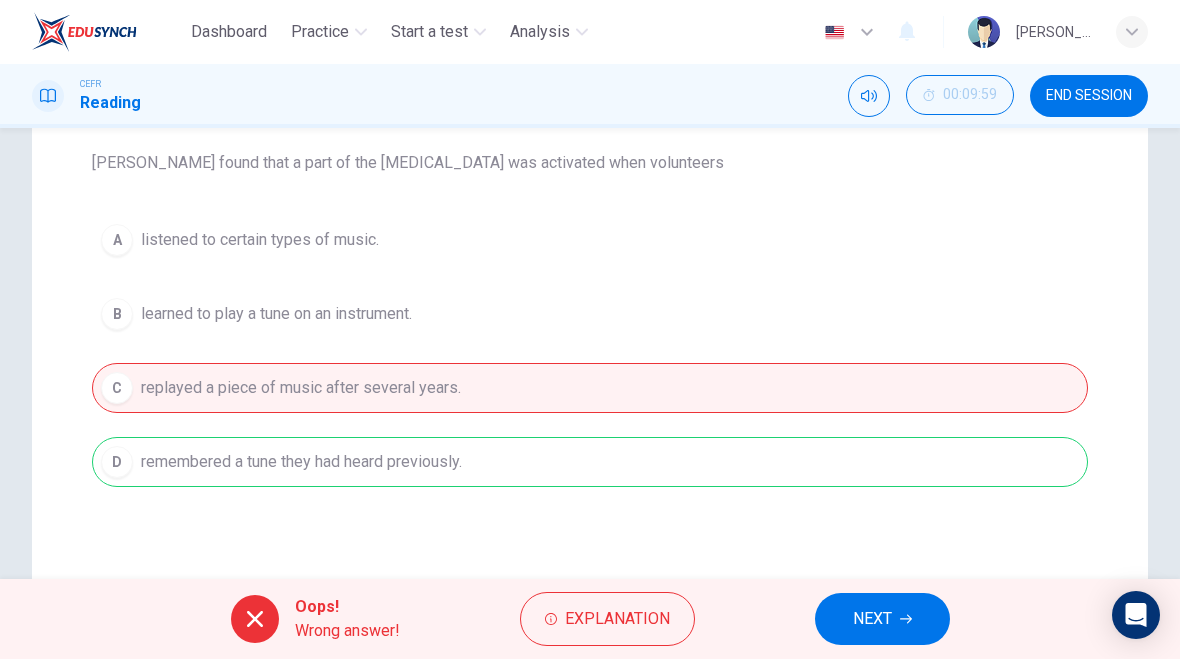 click on "NEXT" at bounding box center (872, 619) 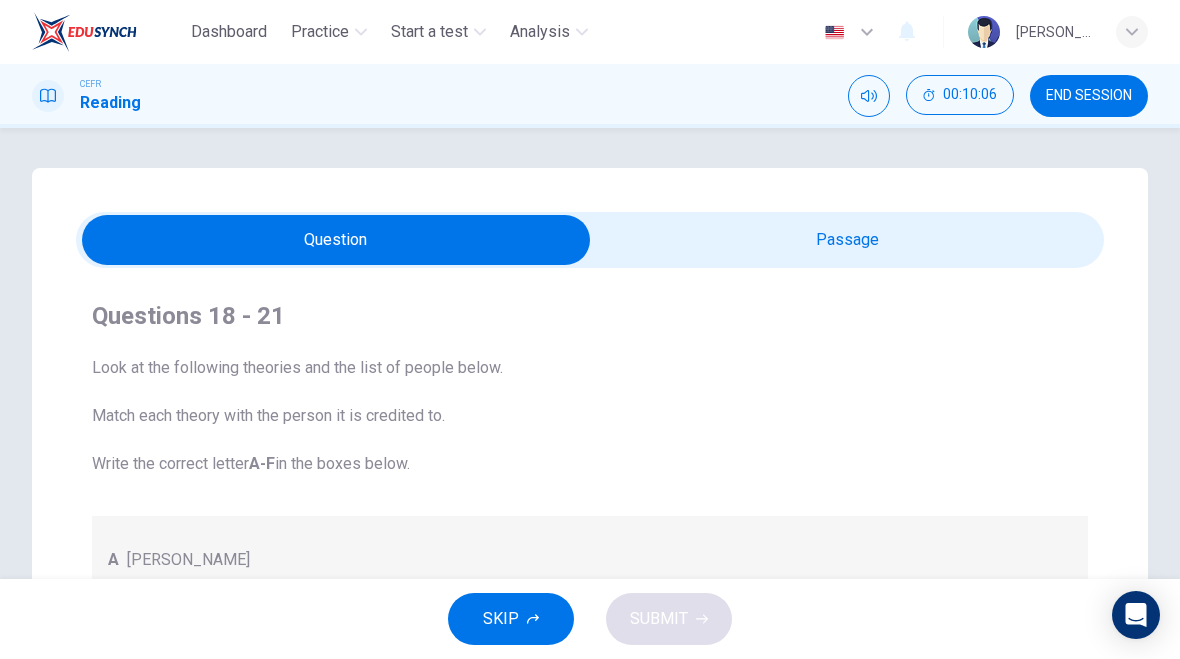 scroll, scrollTop: 0, scrollLeft: 0, axis: both 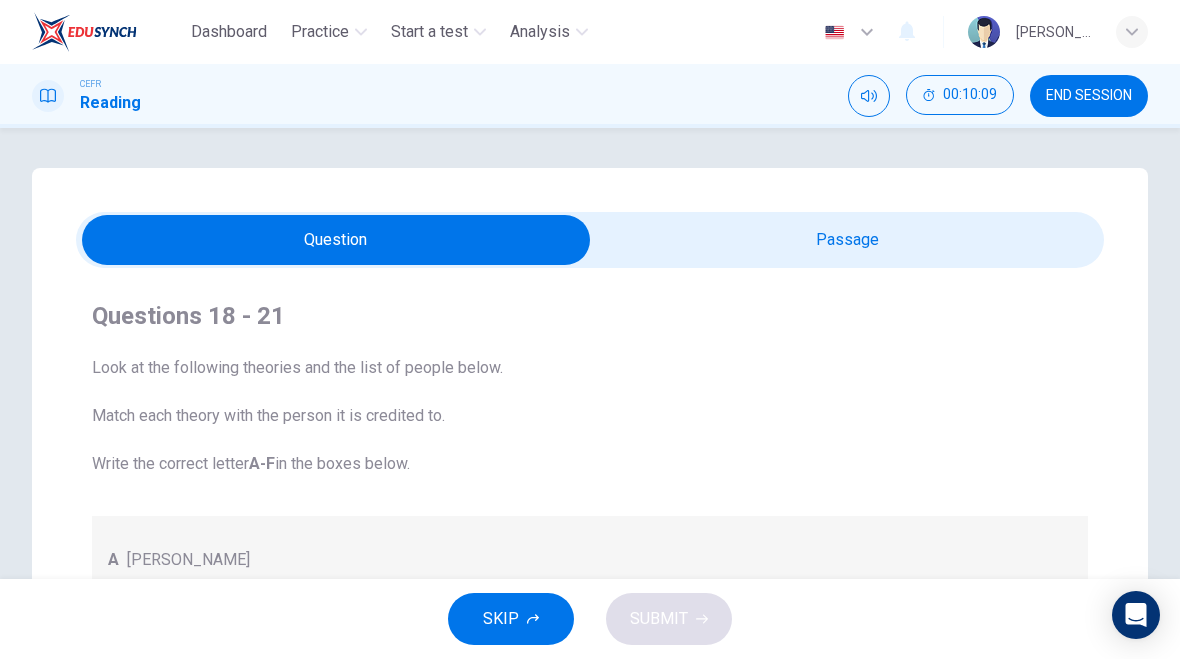 click on "END SESSION" at bounding box center [1089, 96] 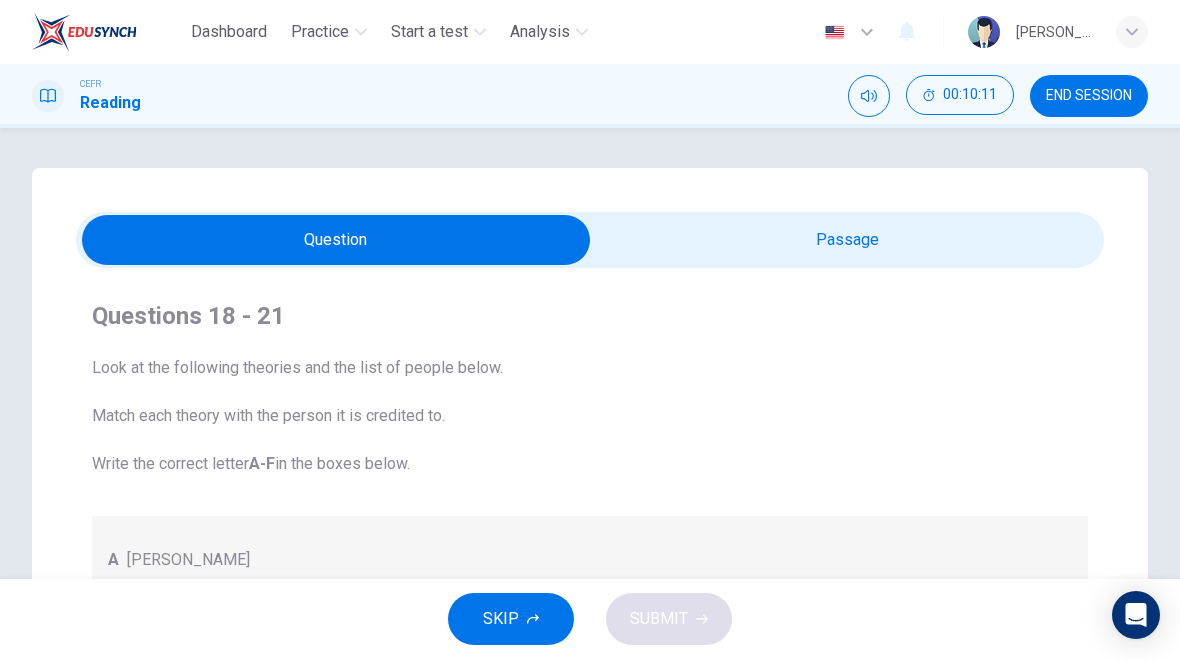 click on "END SESSION" at bounding box center [1089, 96] 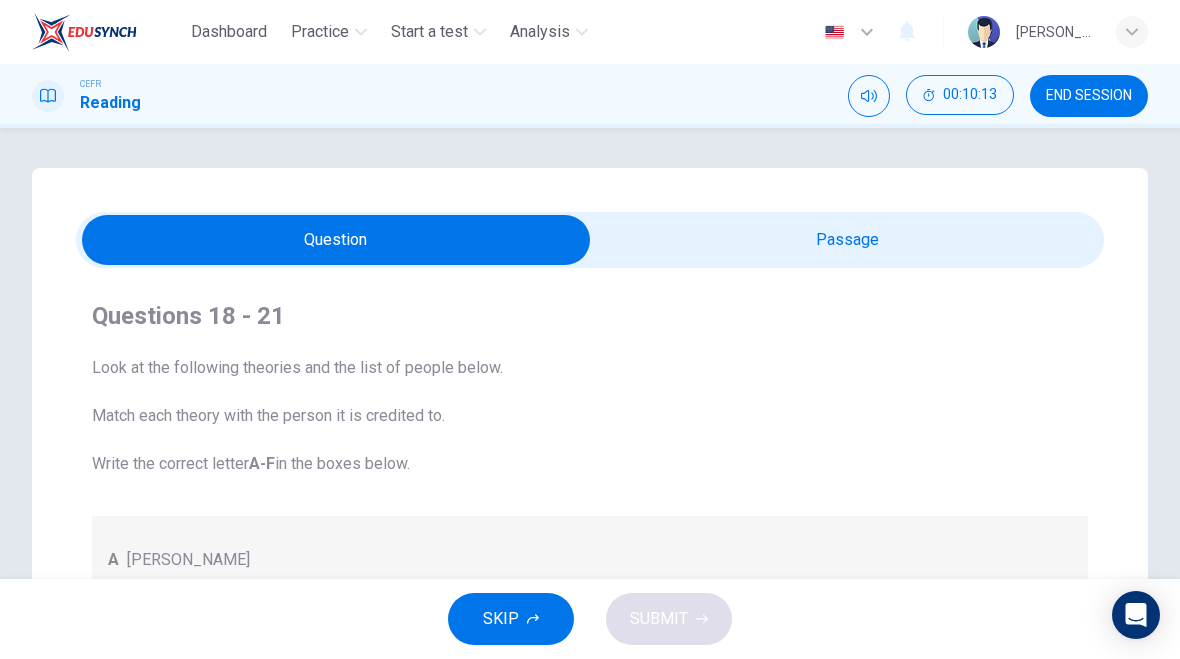 click on "END SESSION" at bounding box center (1089, 96) 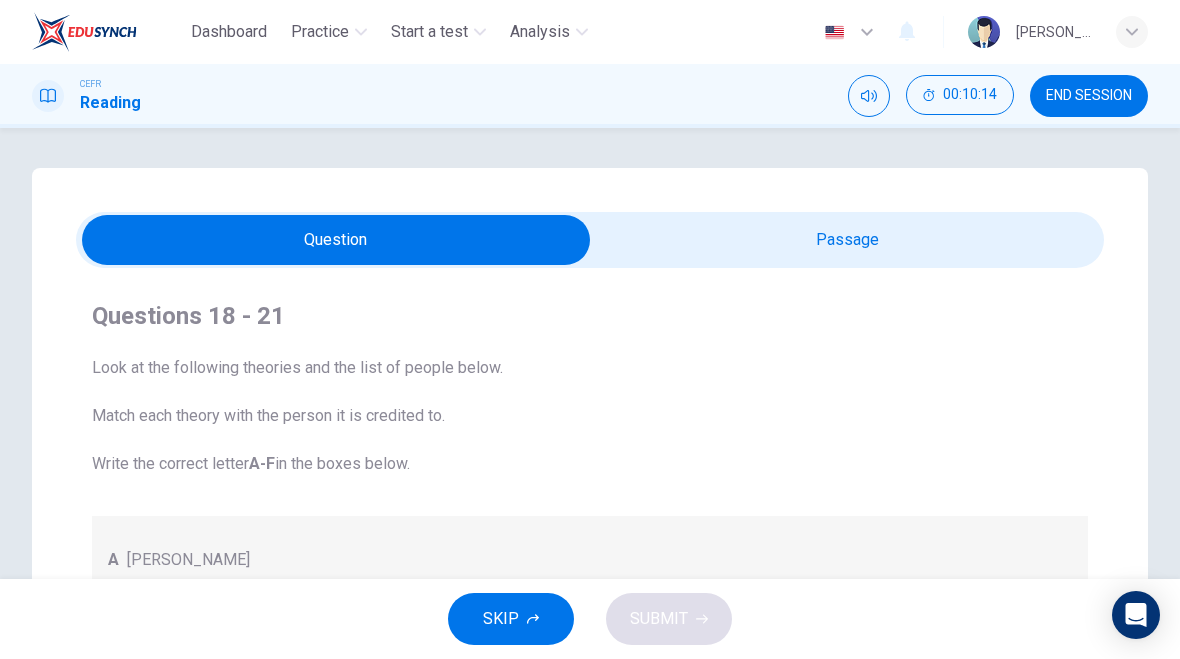 click on "END SESSION" at bounding box center (1089, 96) 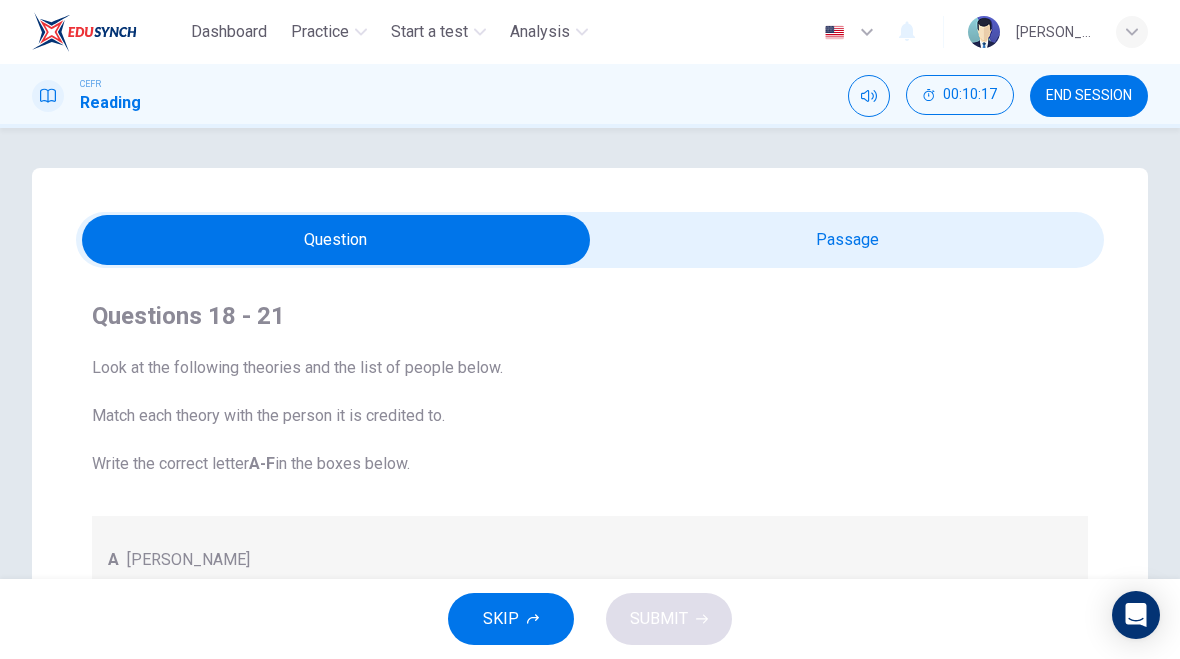 click on "00:10:17" at bounding box center [970, 95] 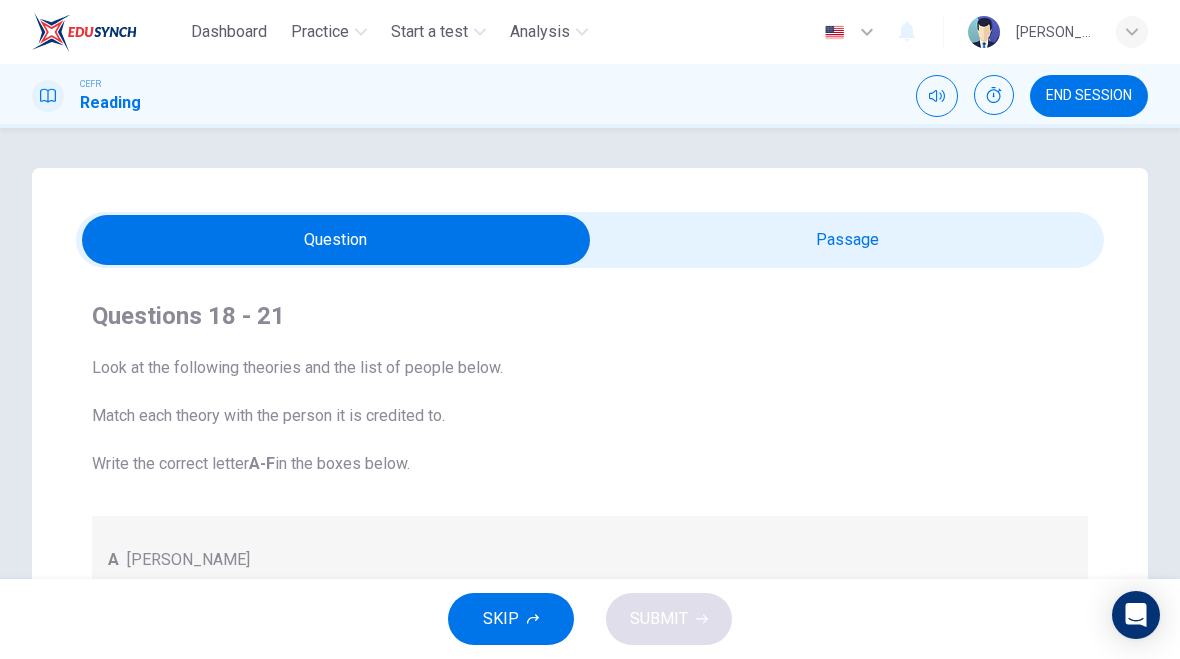 click on "END SESSION" at bounding box center (1089, 96) 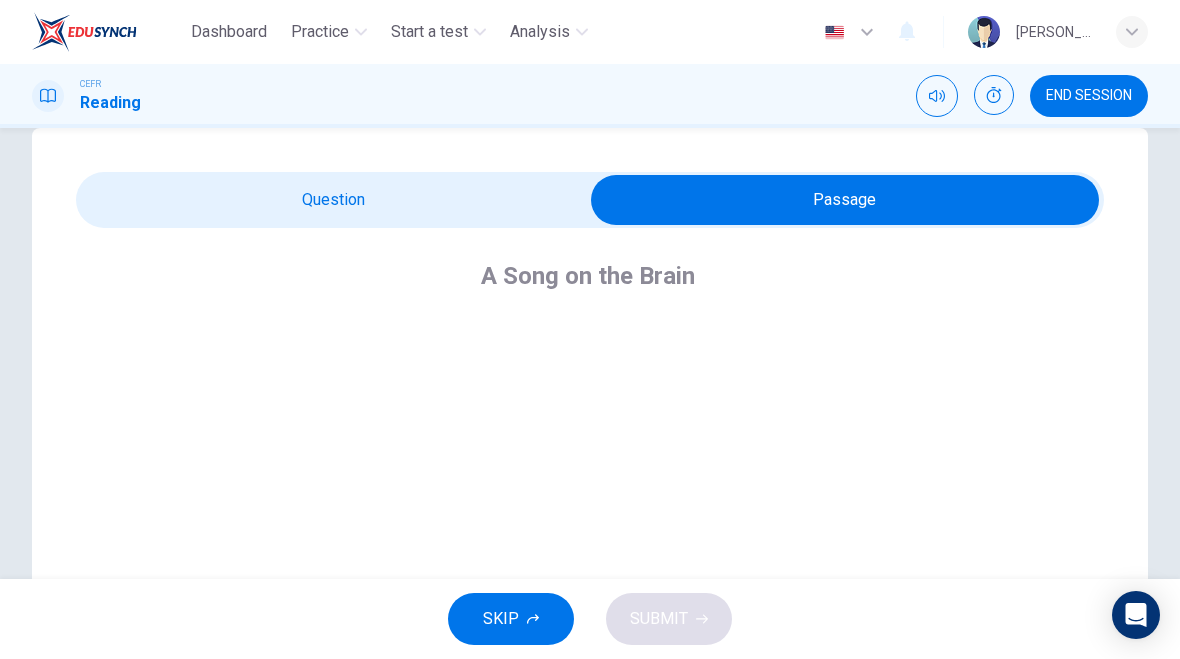 scroll, scrollTop: 24, scrollLeft: 0, axis: vertical 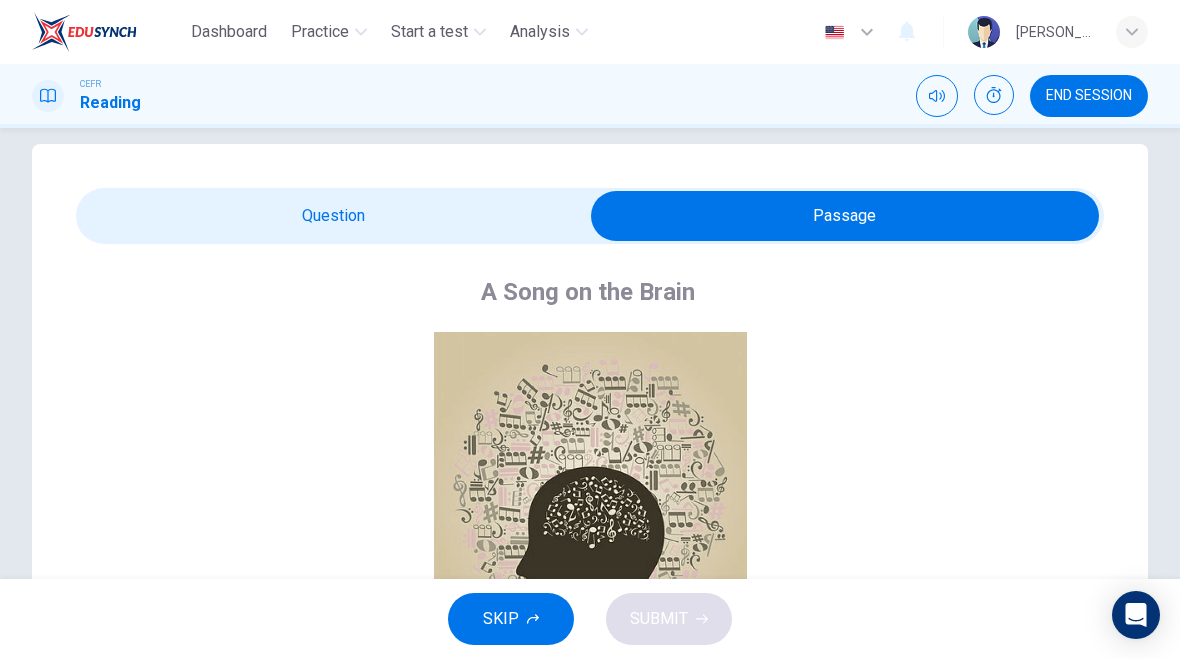 click at bounding box center (845, 216) 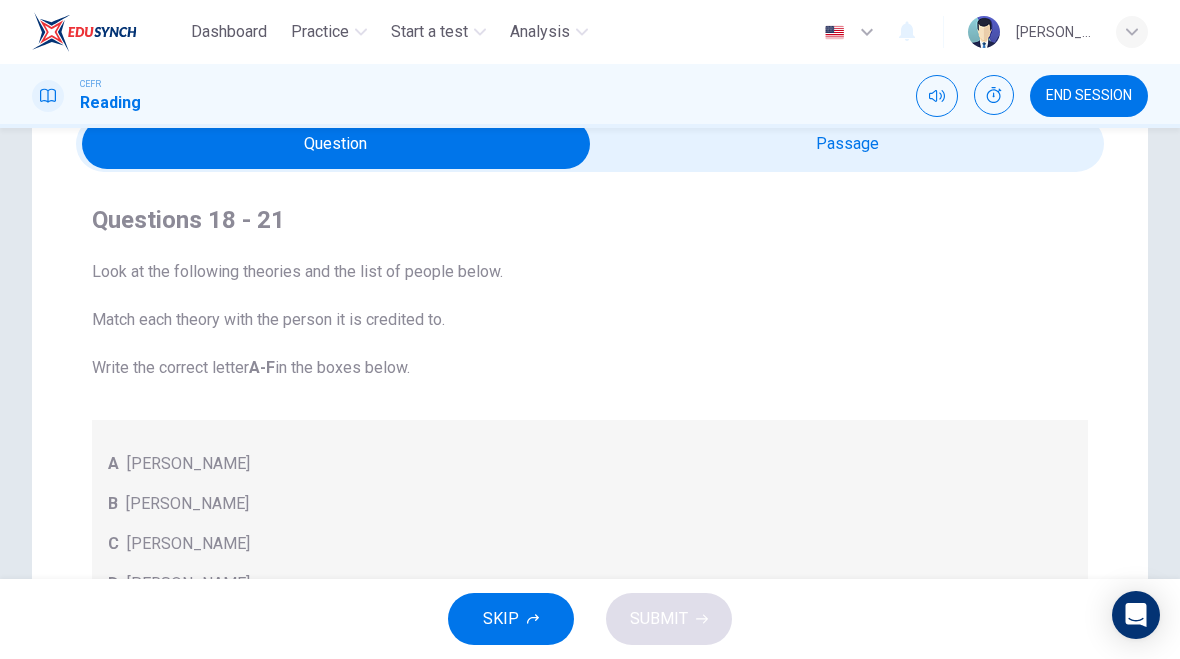 scroll, scrollTop: 94, scrollLeft: 0, axis: vertical 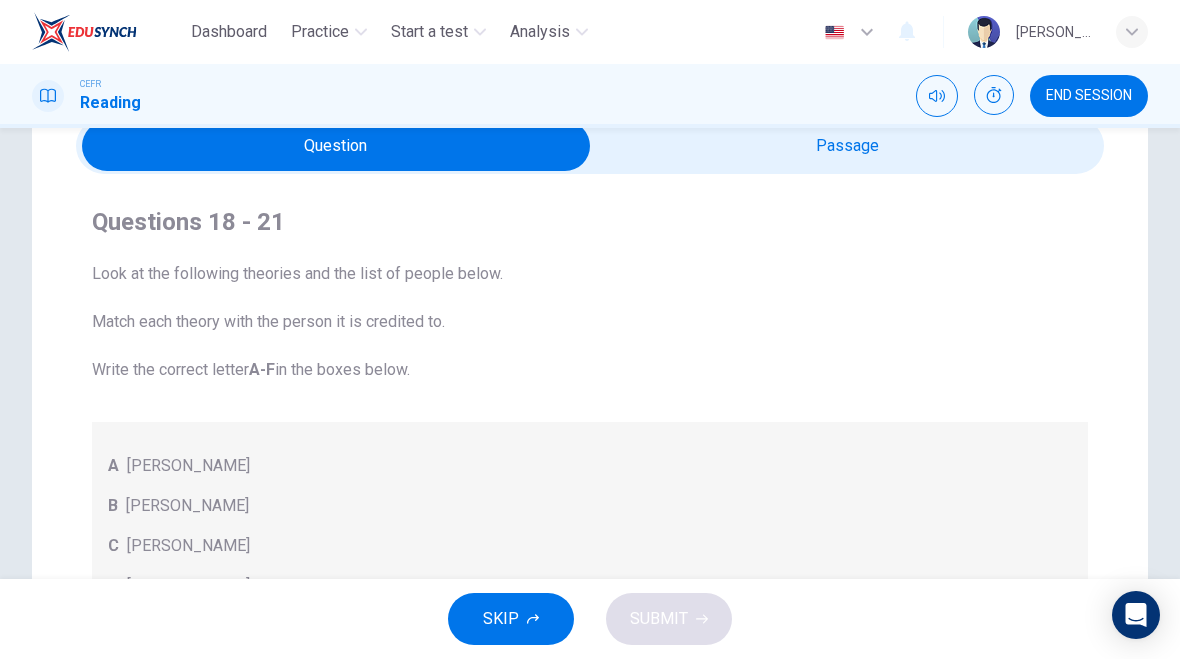 click at bounding box center [336, 146] 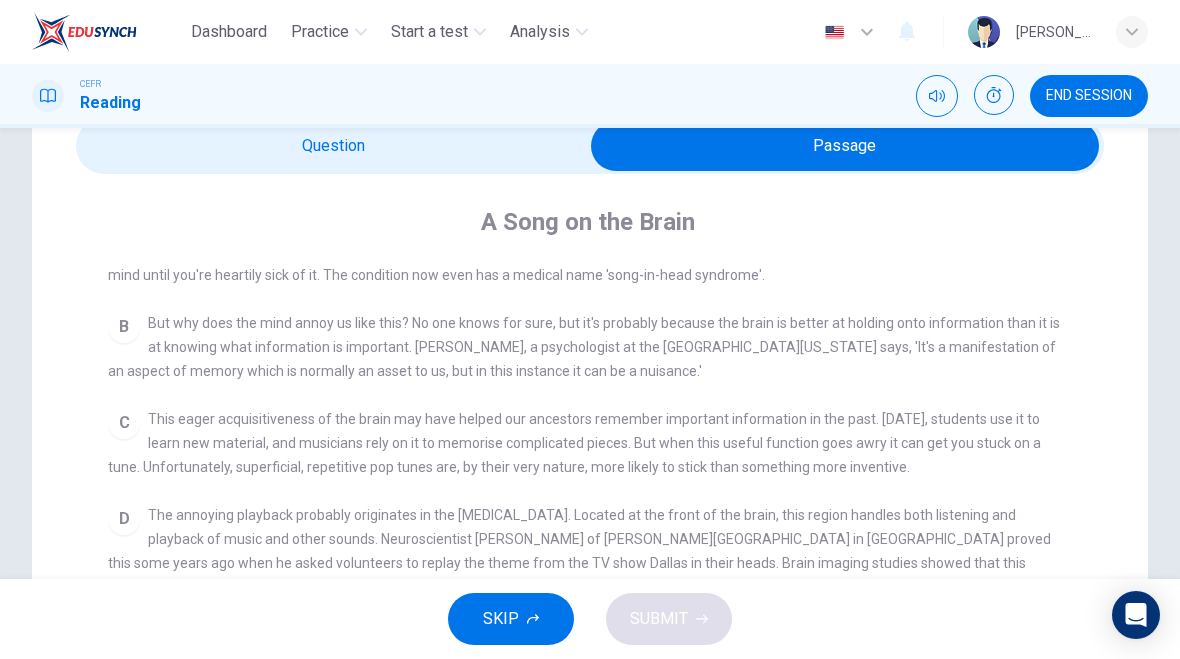 scroll, scrollTop: 428, scrollLeft: 0, axis: vertical 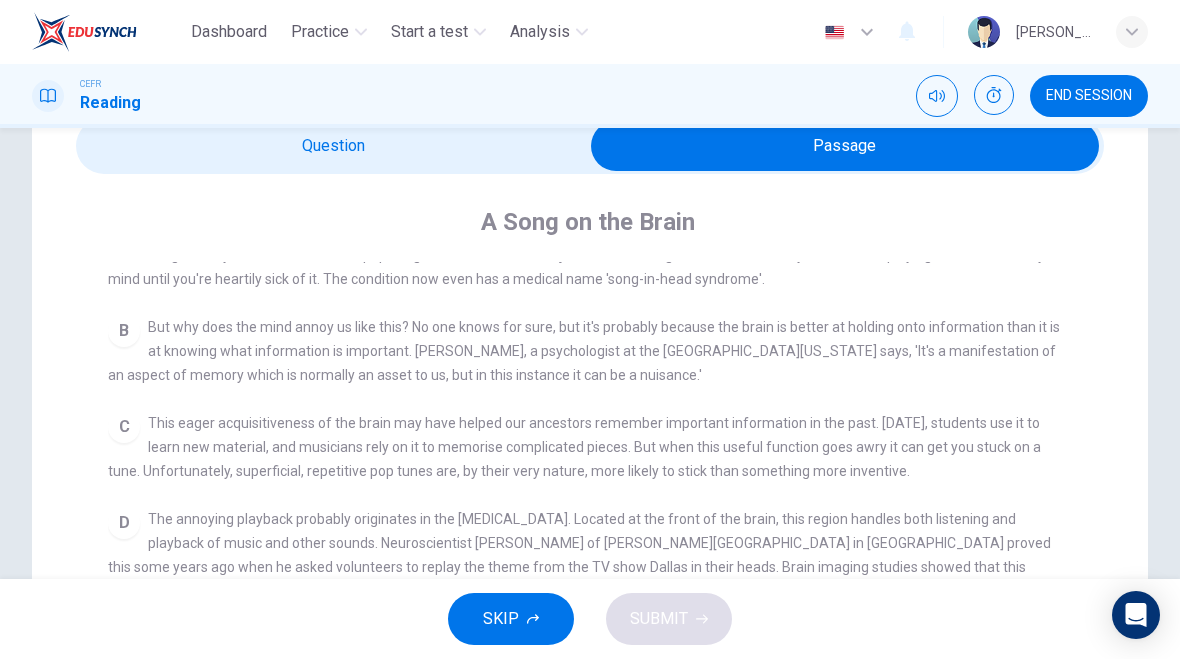 click at bounding box center [845, 146] 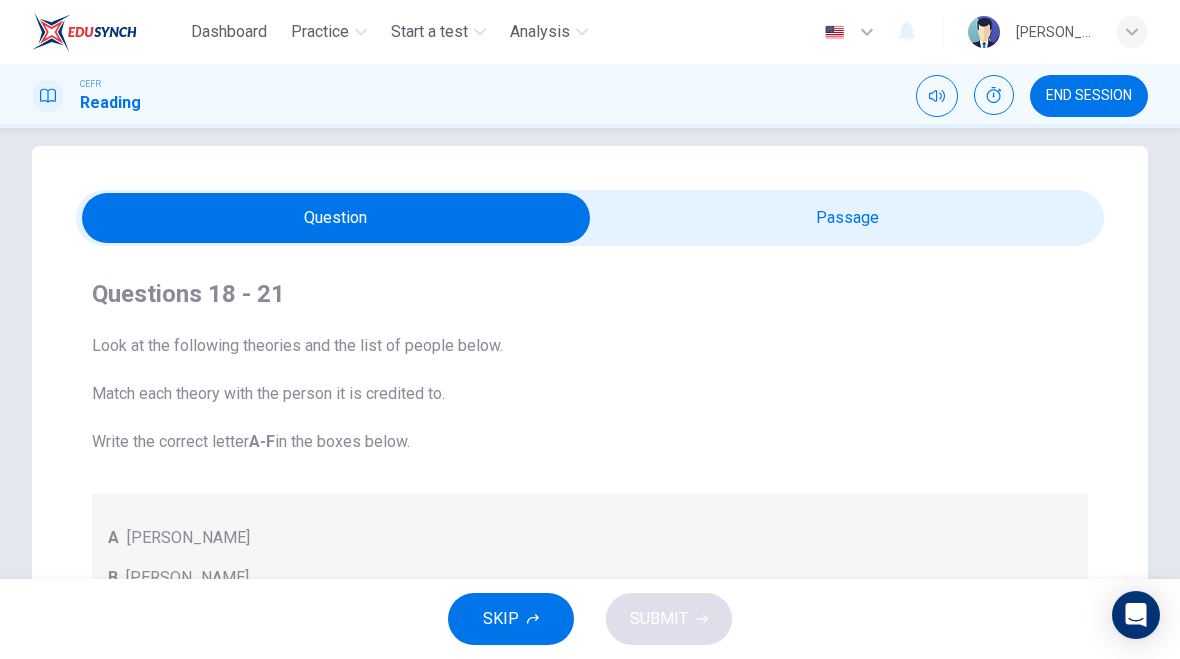 scroll, scrollTop: 20, scrollLeft: 0, axis: vertical 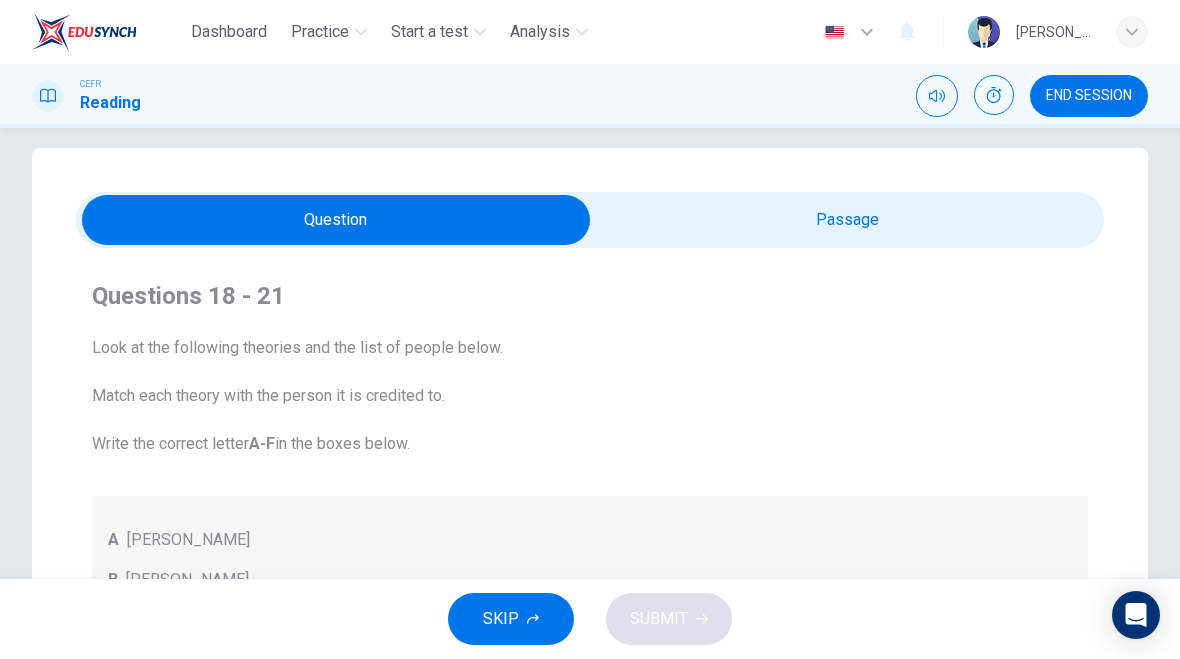 click at bounding box center [336, 220] 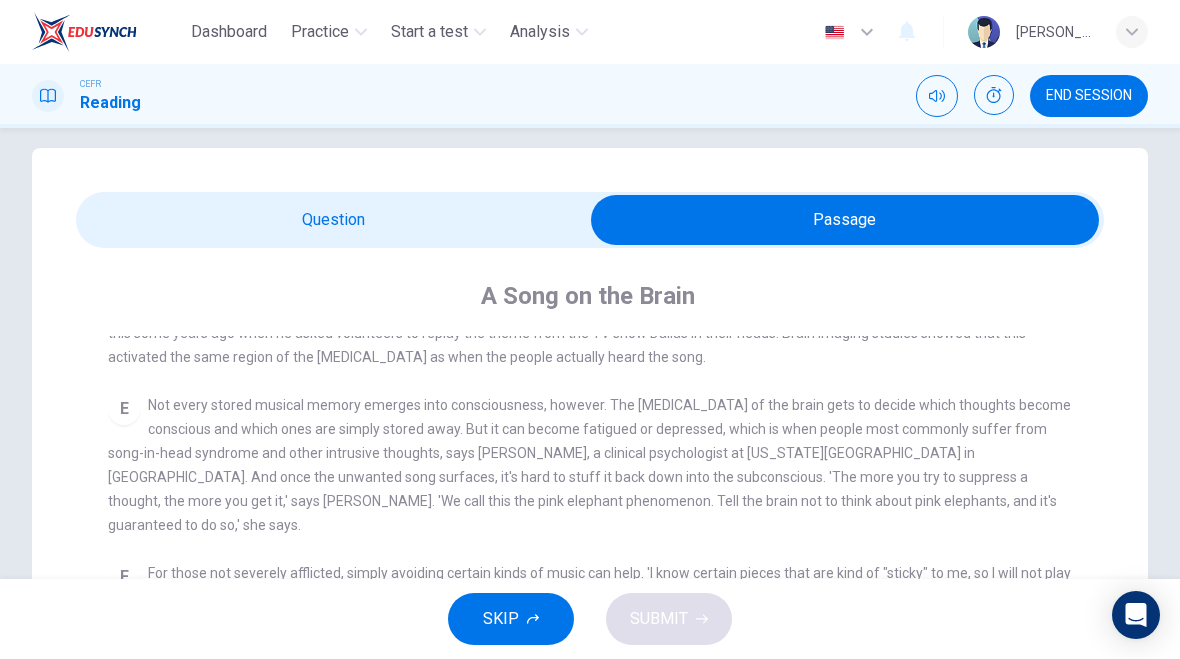 scroll, scrollTop: 735, scrollLeft: 0, axis: vertical 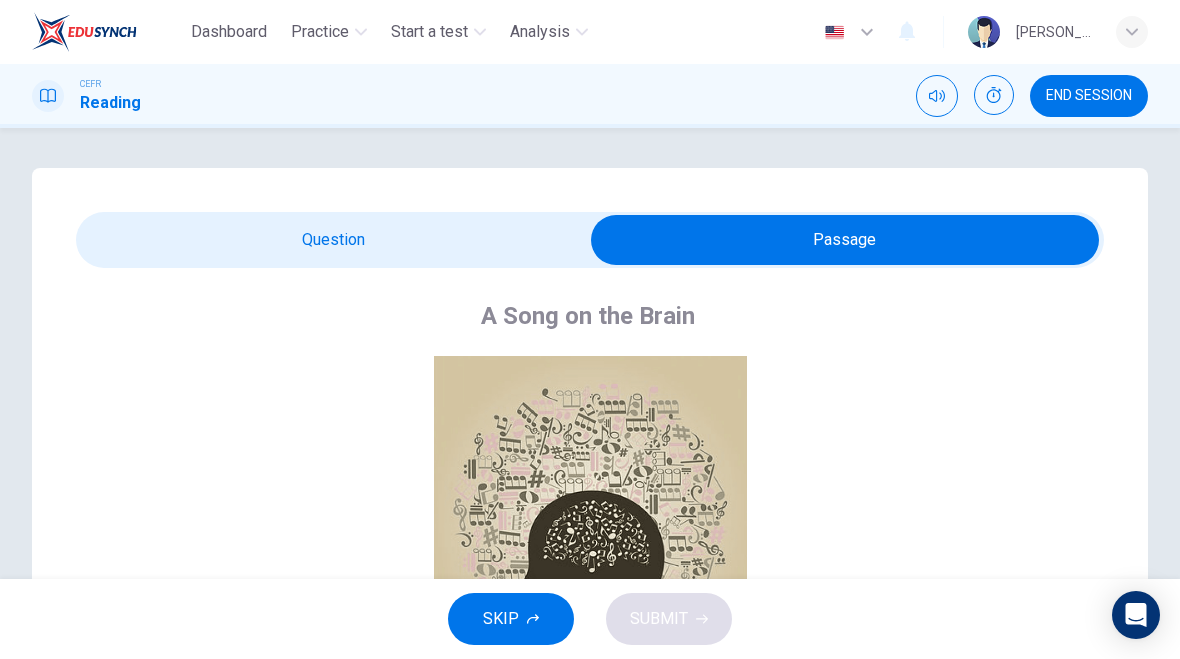 click at bounding box center (845, 240) 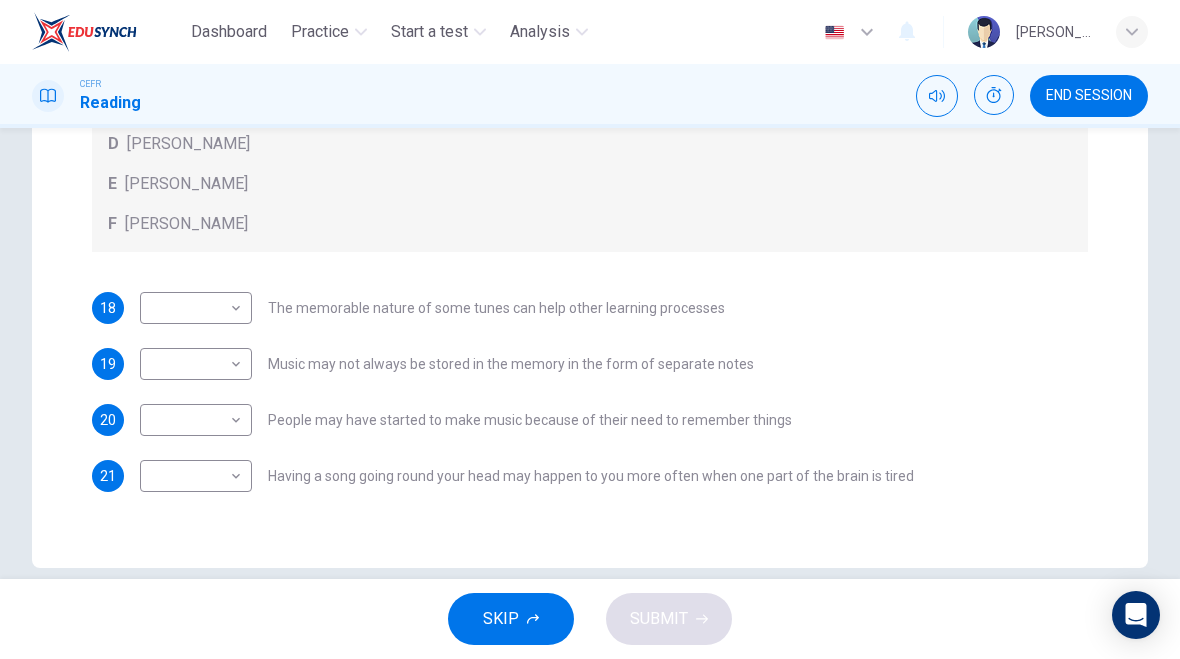 scroll, scrollTop: 537, scrollLeft: 0, axis: vertical 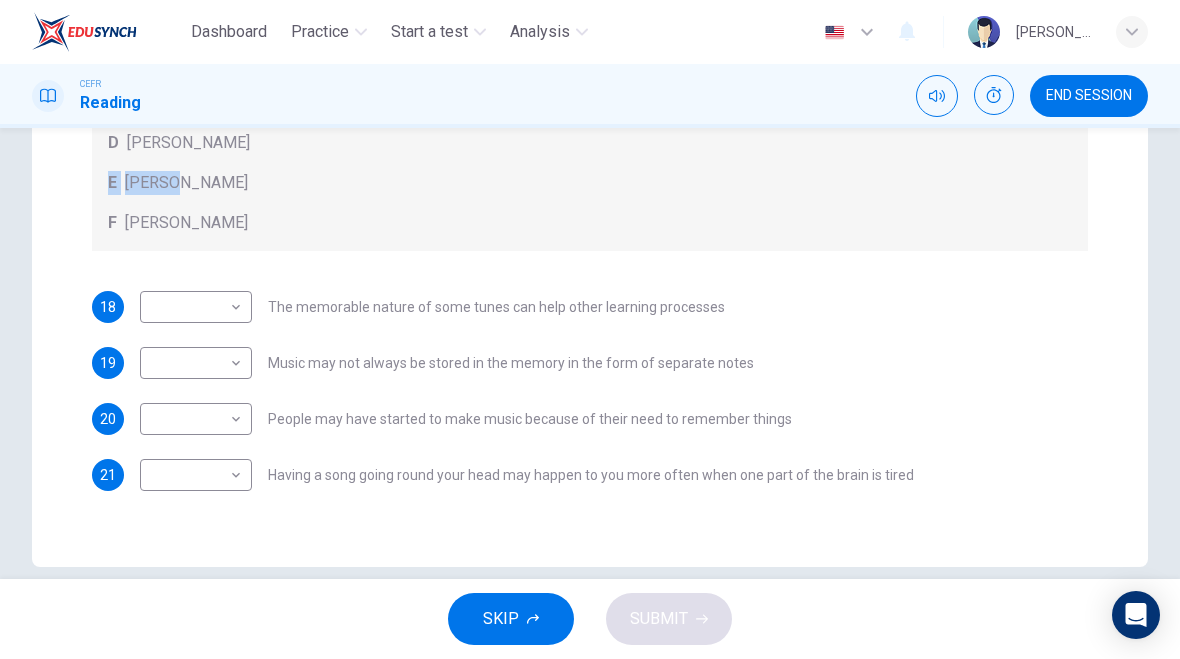 click on "Dashboard Practice Start a test Analysis English en ​ AUNI NADIAH BINTI MOHD SHAHRIN CEFR Reading END SESSION Question Passage Questions 18 - 21 Look at the following theories and the list of people below.
Match each theory with the person it is credited to.
Write the correct letter  A-F  in the boxes below. A Roger Chaffin B Susan Ball C Steven Brown D Caroline Palmer E Sandra Calvert F Leon James 18 ​ ​ The memorable nature of some tunes can help other learning processes 19 ​ ​ Music may not always be stored in the memory in the form of separate notes 20 ​ ​ People may have started to make music because of their need to remember things 21 ​ ​ Having a song going round your head may happen to you more often when one part of the brain is tired A Song on the Brain CLICK TO ZOOM Click to Zoom A B C D E F G H I SKIP SUBMIT Dashboard Practice Start a test Analysis Notifications © Copyright  2025" at bounding box center [590, 329] 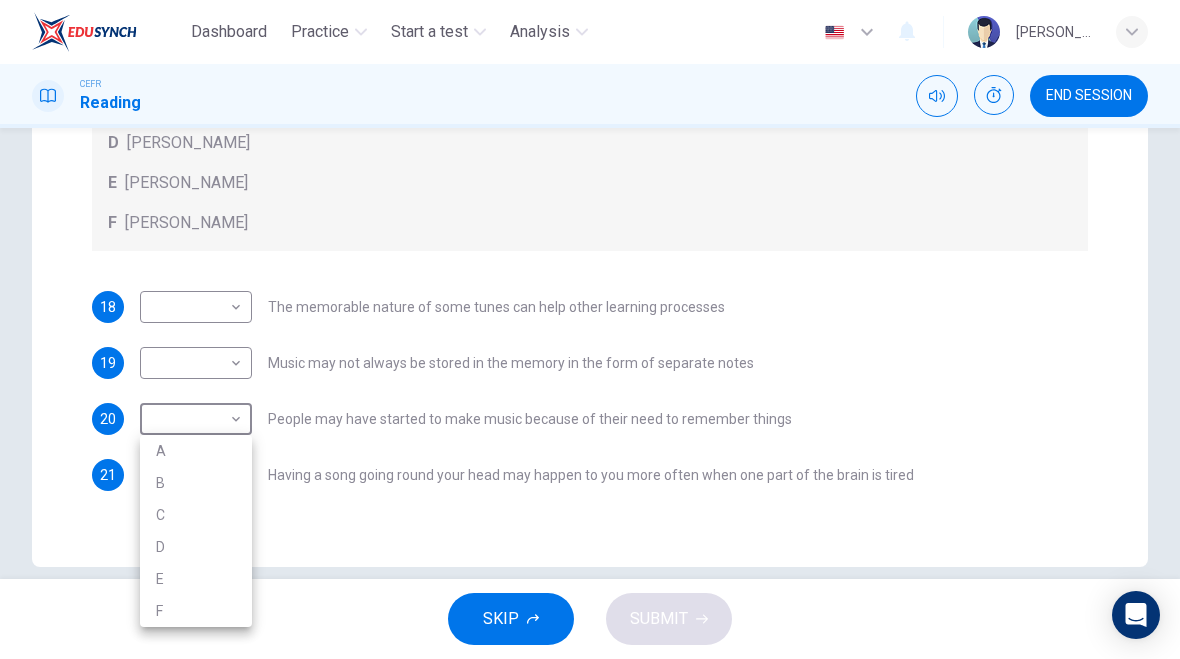 click on "E" at bounding box center [196, 579] 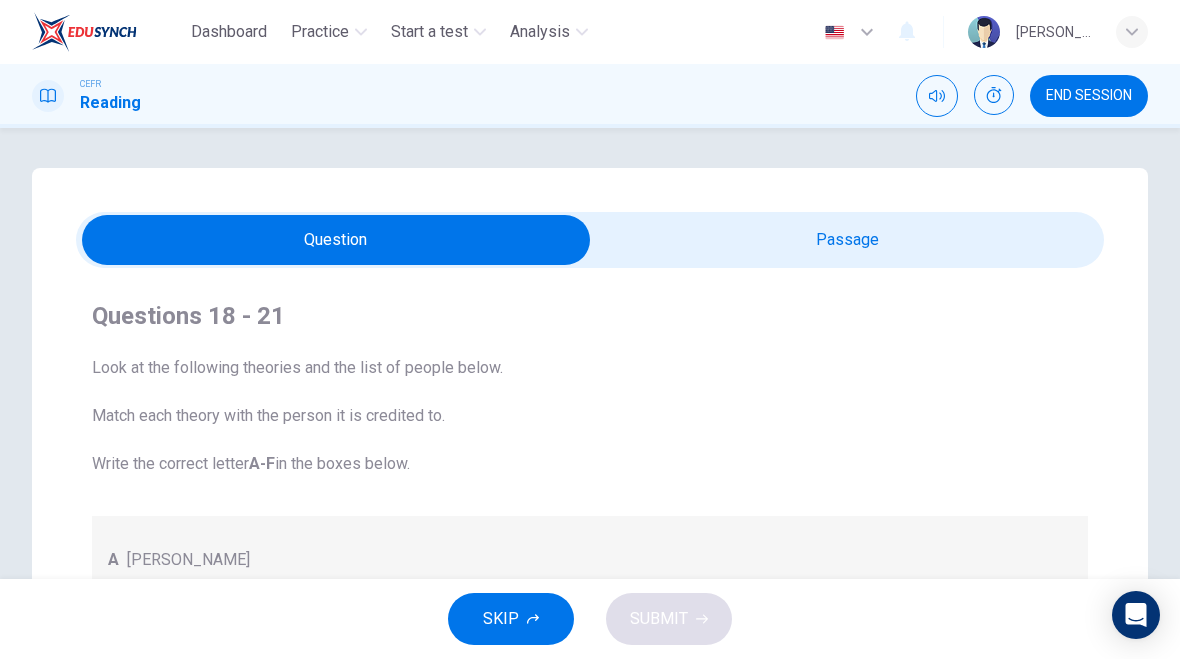 scroll, scrollTop: 0, scrollLeft: 0, axis: both 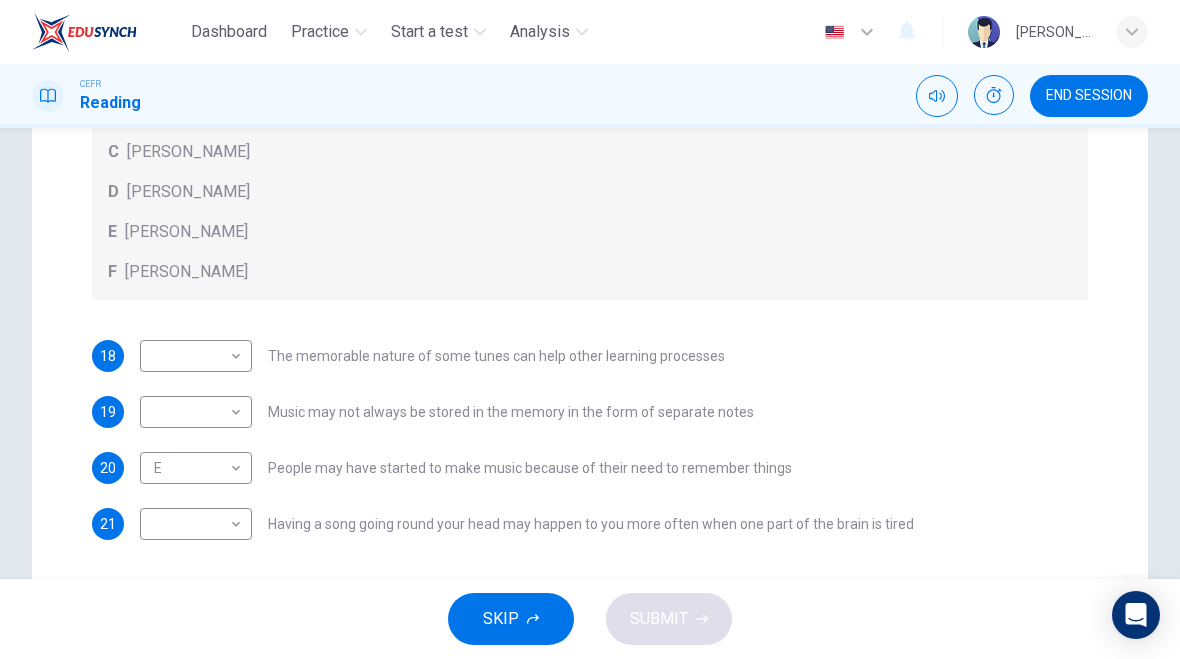 checkbox on "false" 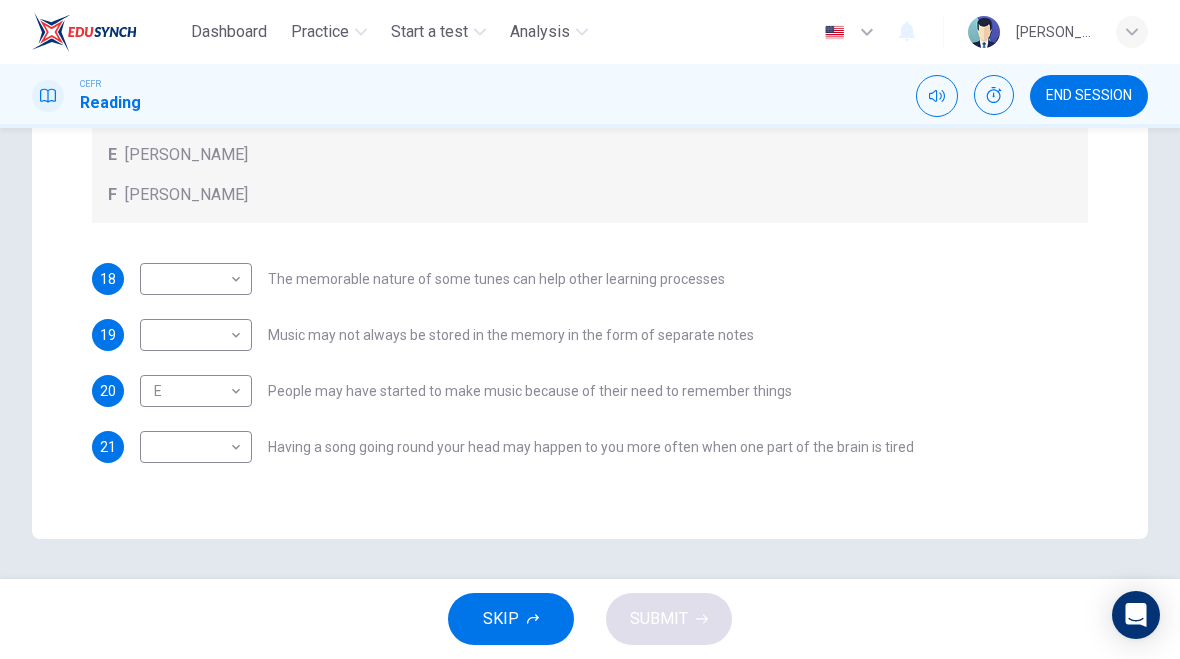 scroll, scrollTop: 565, scrollLeft: 0, axis: vertical 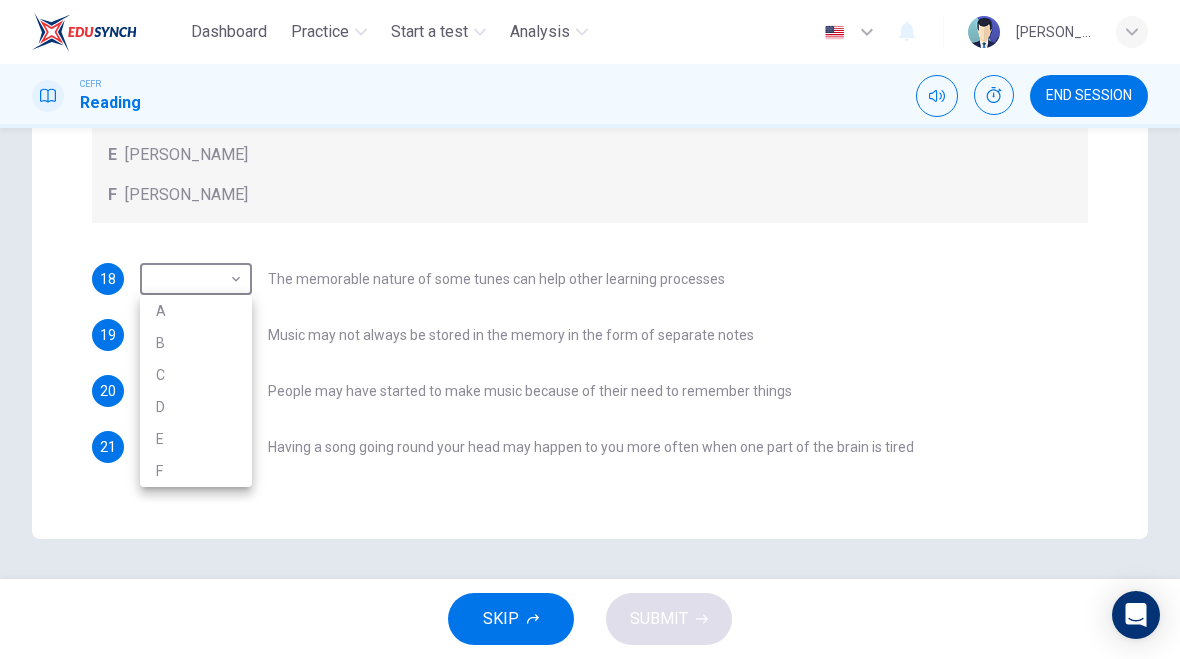 click on "B" at bounding box center (196, 343) 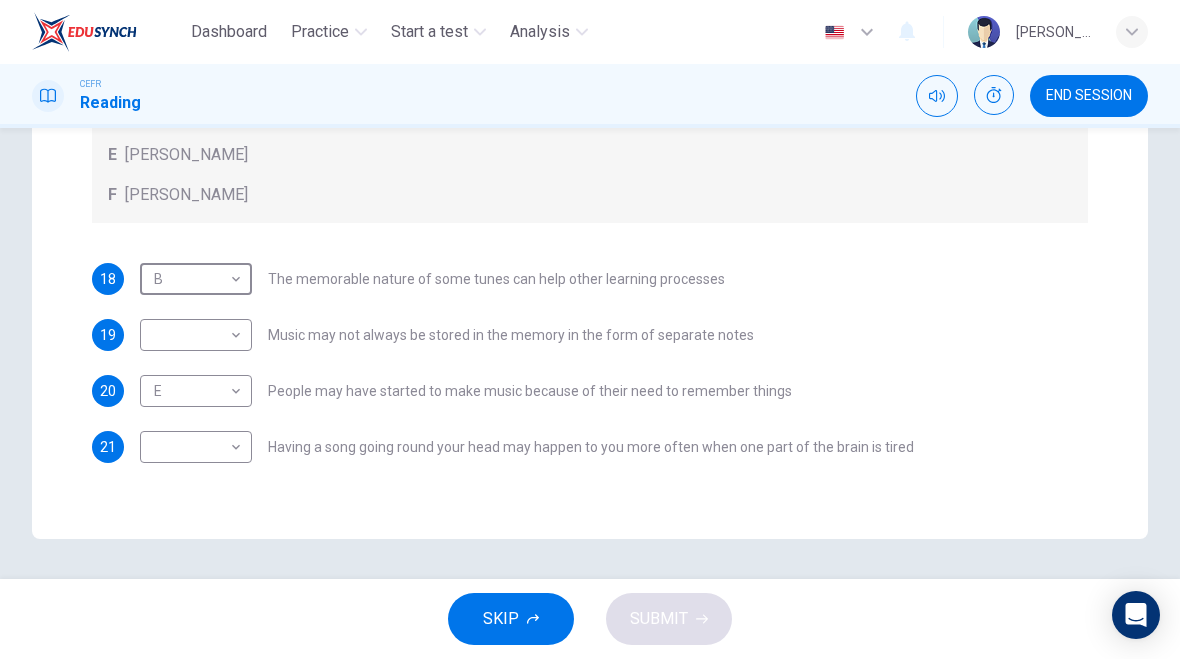click on "Dashboard Practice Start a test Analysis English en ​ AUNI NADIAH BINTI MOHD SHAHRIN CEFR Reading END SESSION Question Passage Questions 18 - 21 Look at the following theories and the list of people below.
Match each theory with the person it is credited to.
Write the correct letter  A-F  in the boxes below. A Roger Chaffin B Susan Ball C Steven Brown D Caroline Palmer E Sandra Calvert F Leon James 18 B B ​ The memorable nature of some tunes can help other learning processes 19 ​ ​ Music may not always be stored in the memory in the form of separate notes 20 E E ​ People may have started to make music because of their need to remember things 21 ​ ​ Having a song going round your head may happen to you more often when one part of the brain is tired A Song on the Brain CLICK TO ZOOM Click to Zoom A B C D E F G H I SKIP SUBMIT Dashboard Practice Start a test Analysis Notifications © Copyright  2025" at bounding box center [590, 329] 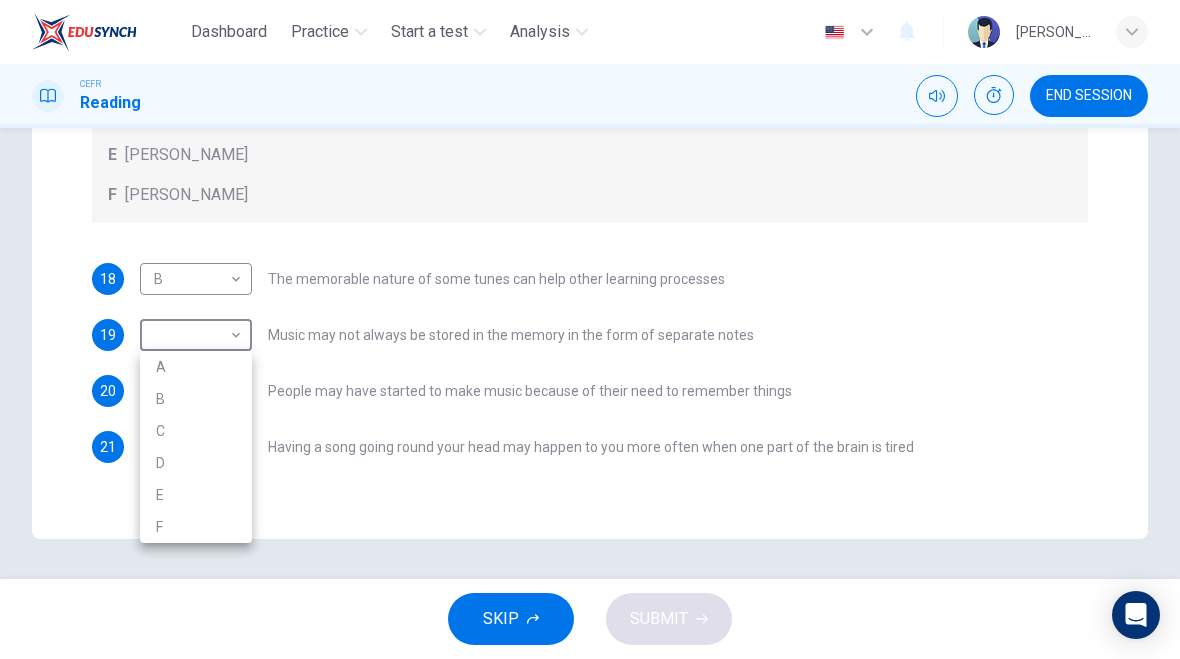 click on "D" at bounding box center (196, 463) 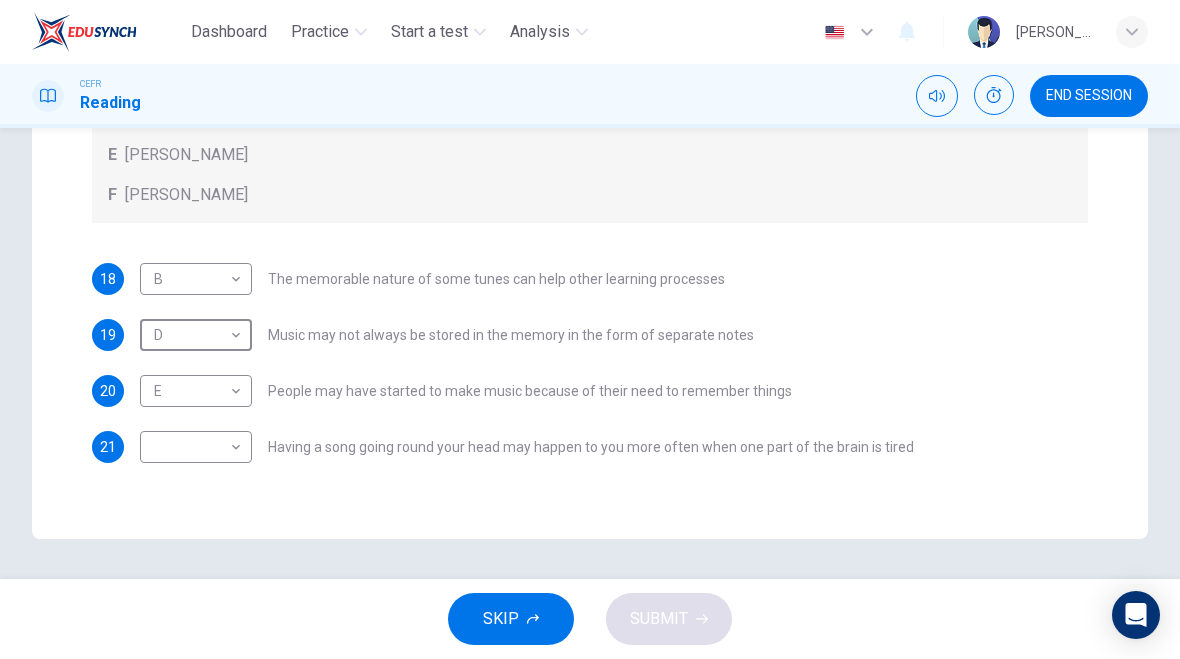 click on "Dashboard Practice Start a test Analysis English en ​ AUNI NADIAH BINTI MOHD SHAHRIN CEFR Reading END SESSION Question Passage Questions 18 - 21 Look at the following theories and the list of people below.
Match each theory with the person it is credited to.
Write the correct letter  A-F  in the boxes below. A Roger Chaffin B Susan Ball C Steven Brown D Caroline Palmer E Sandra Calvert F Leon James 18 B B ​ The memorable nature of some tunes can help other learning processes 19 D D ​ Music may not always be stored in the memory in the form of separate notes 20 E E ​ People may have started to make music because of their need to remember things 21 ​ ​ Having a song going round your head may happen to you more often when one part of the brain is tired A Song on the Brain CLICK TO ZOOM Click to Zoom A B C D E F G H I SKIP SUBMIT Dashboard Practice Start a test Analysis Notifications © Copyright  2025" at bounding box center (590, 329) 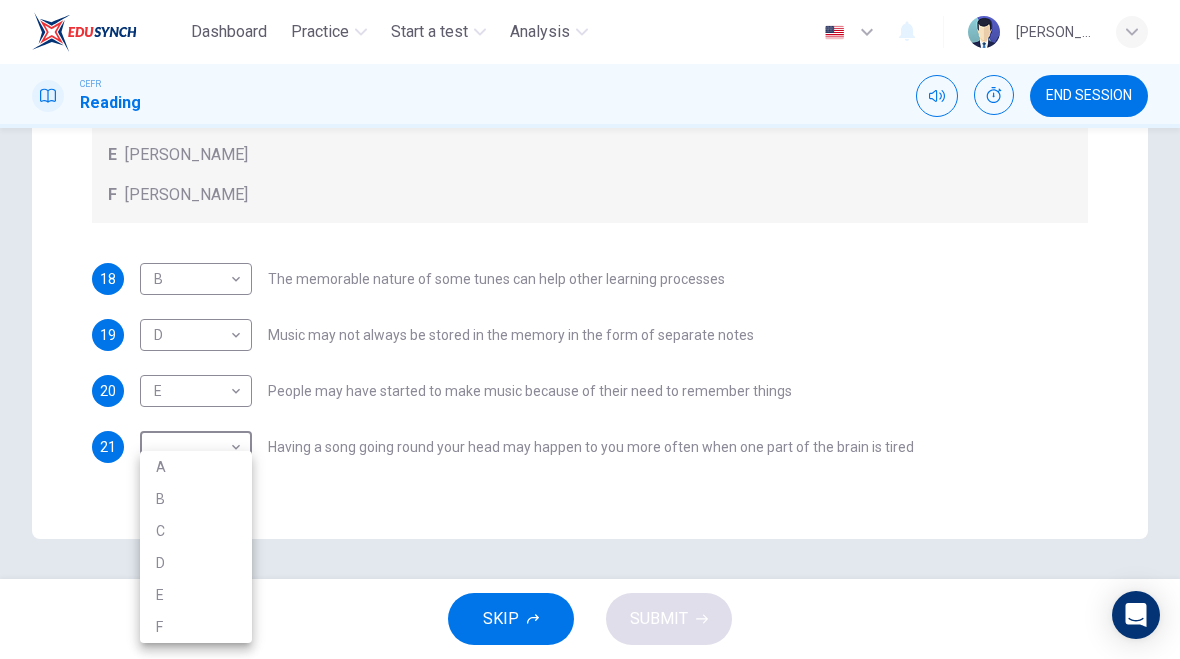 click on "E" at bounding box center (196, 595) 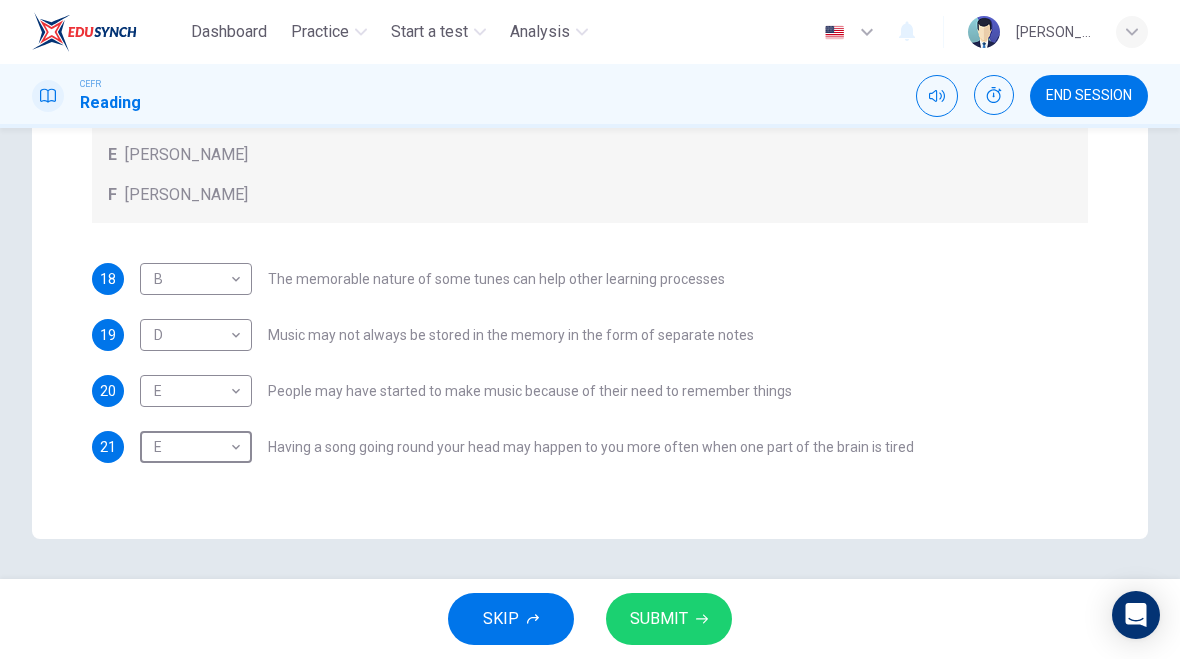 click on "Dashboard Practice Start a test Analysis English en ​ AUNI NADIAH BINTI MOHD SHAHRIN CEFR Reading END SESSION Question Passage Questions 18 - 21 Look at the following theories and the list of people below.
Match each theory with the person it is credited to.
Write the correct letter  A-F  in the boxes below. A Roger Chaffin B Susan Ball C Steven Brown D Caroline Palmer E Sandra Calvert F Leon James 18 B B ​ The memorable nature of some tunes can help other learning processes 19 D D ​ Music may not always be stored in the memory in the form of separate notes 20 E E ​ People may have started to make music because of their need to remember things 21 E E ​ Having a song going round your head may happen to you more often when one part of the brain is tired A Song on the Brain CLICK TO ZOOM Click to Zoom A B C D E F G H I SKIP SUBMIT Dashboard Practice Start a test Analysis Notifications © Copyright  2025" at bounding box center (590, 329) 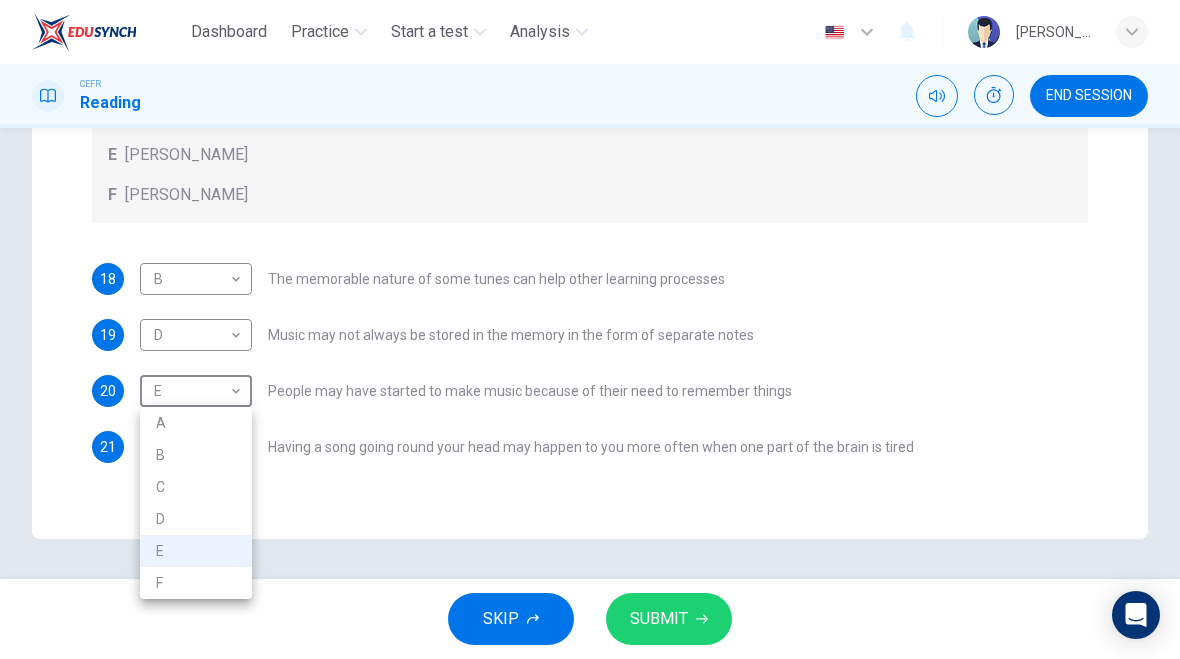 click on "C" at bounding box center [196, 487] 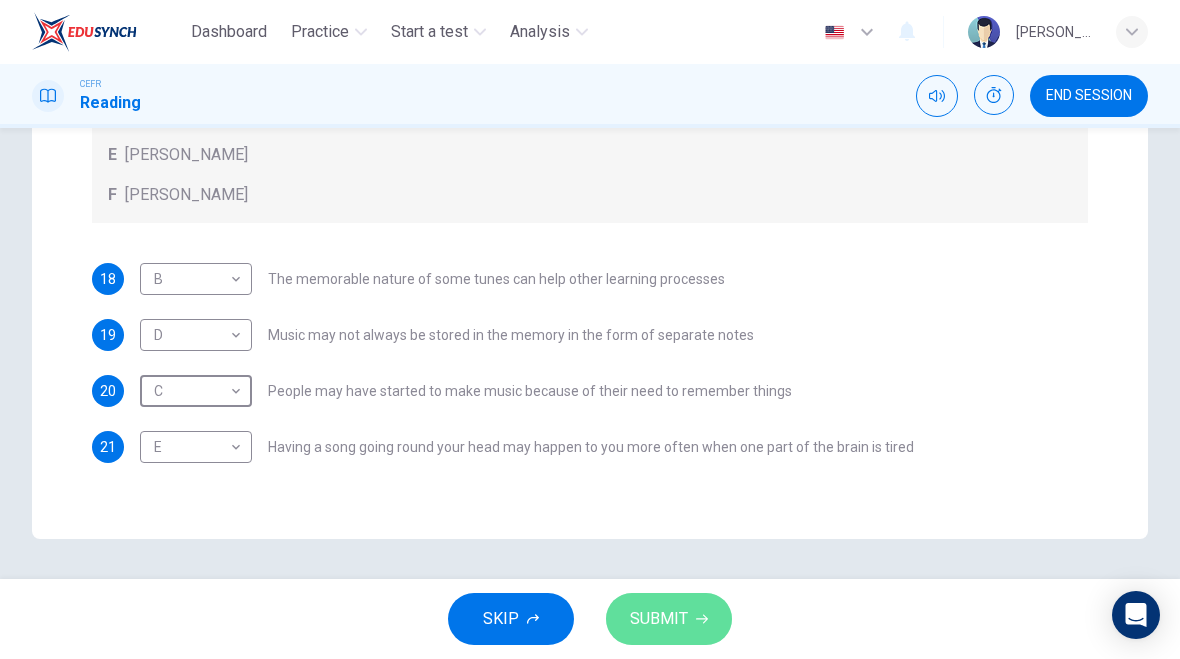 click on "SUBMIT" at bounding box center [659, 619] 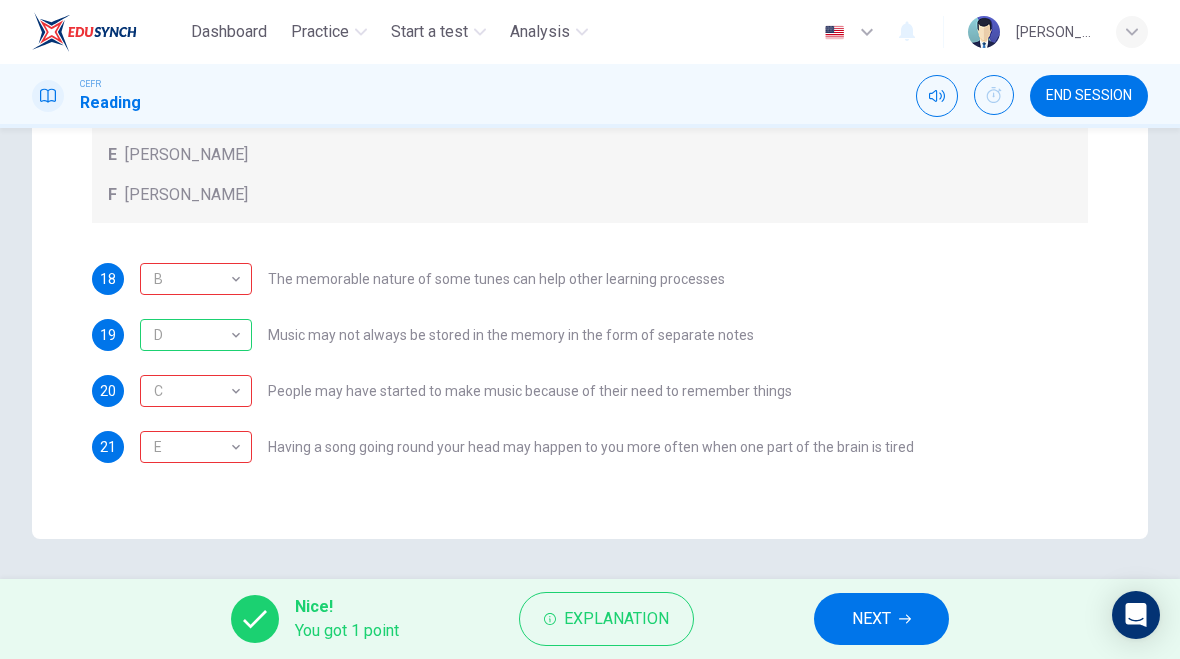click on "NEXT" at bounding box center [871, 619] 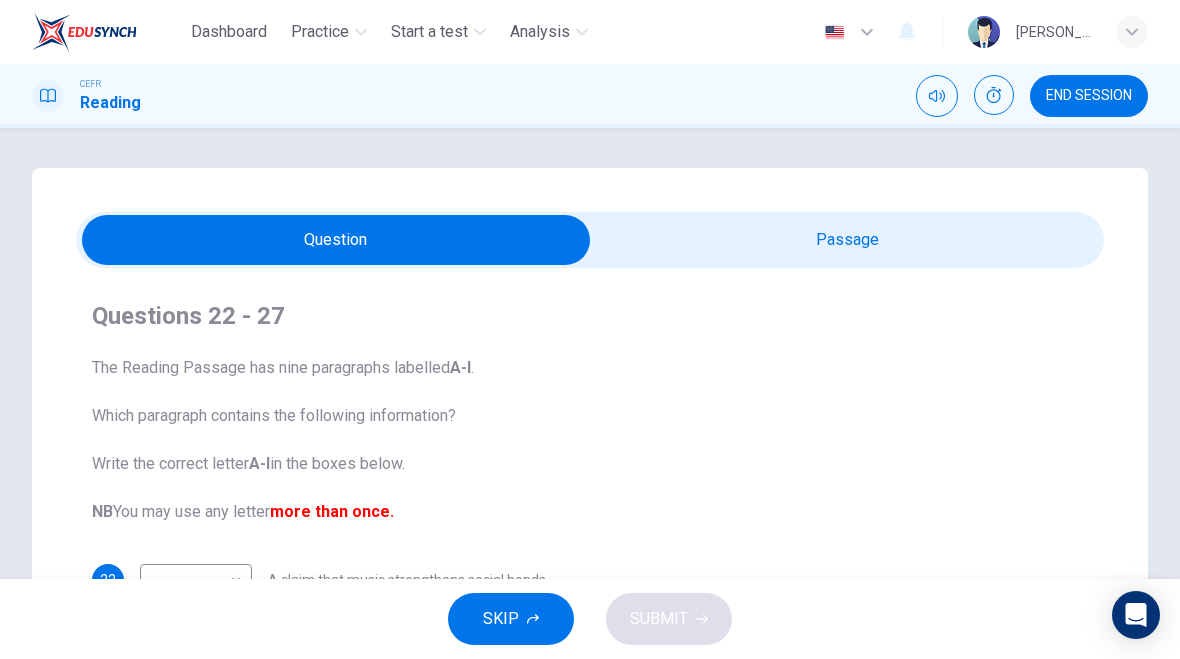 scroll, scrollTop: 0, scrollLeft: 0, axis: both 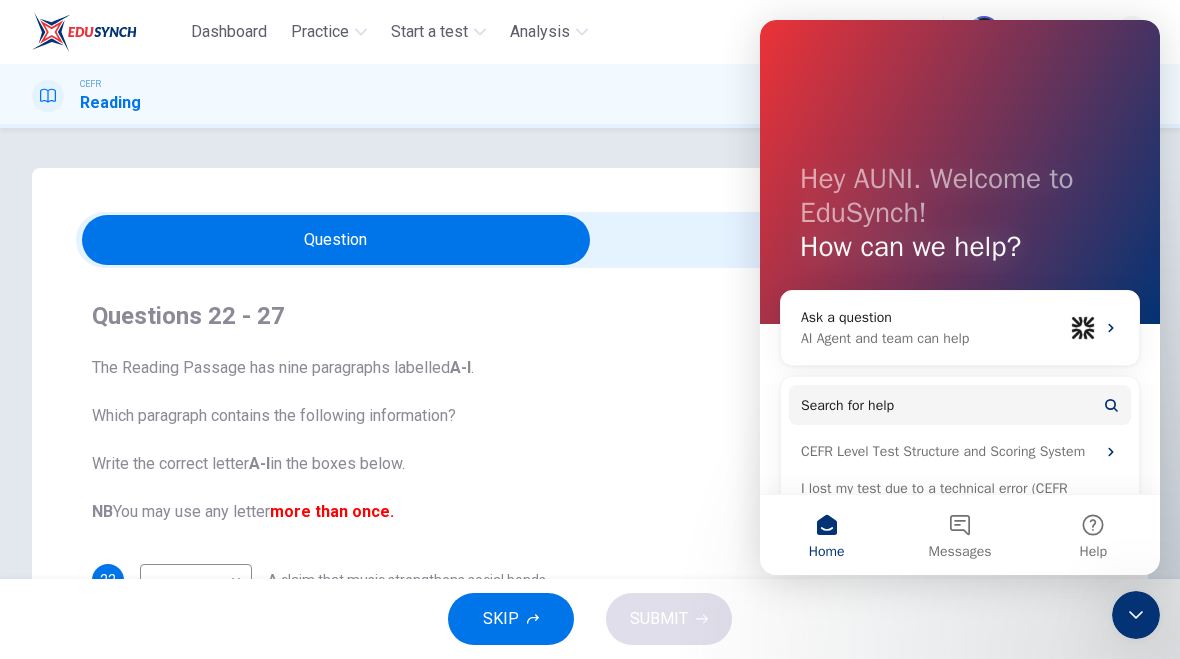 click on "Questions 22 - 27 The Reading Passage has nine paragraphs labelled  A-l .
Which paragraph contains the following information?
Write the correct letter  A-l  in the boxes below.
NB  You may use any letter  more than once." at bounding box center [590, 412] 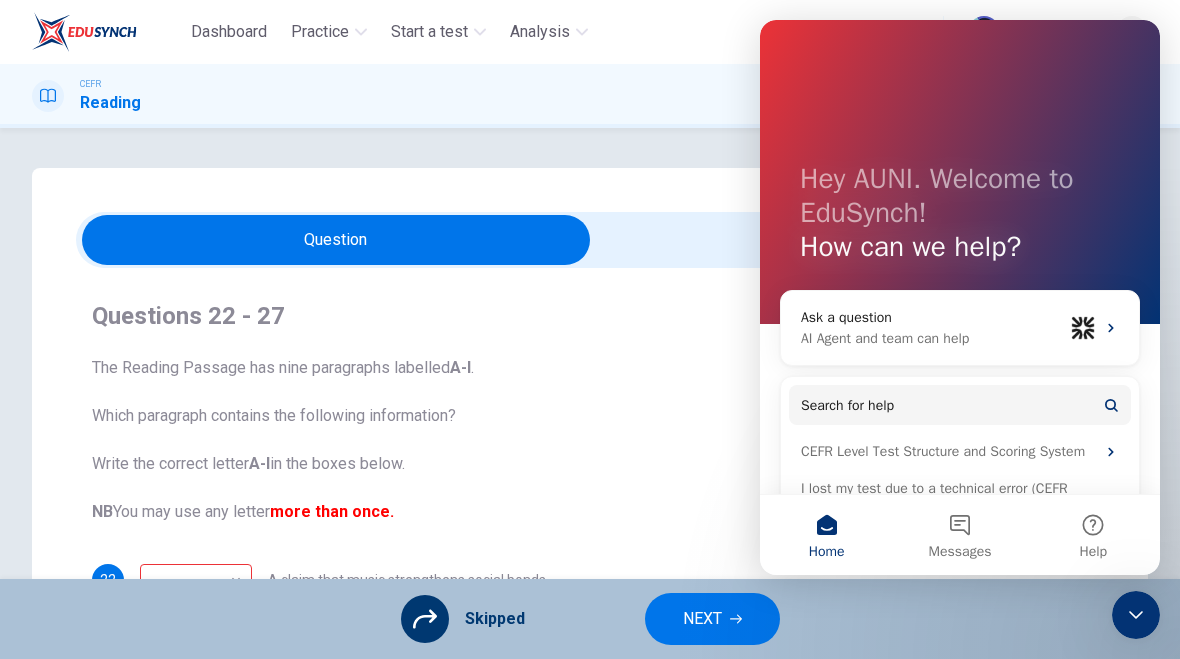 click at bounding box center (1136, 615) 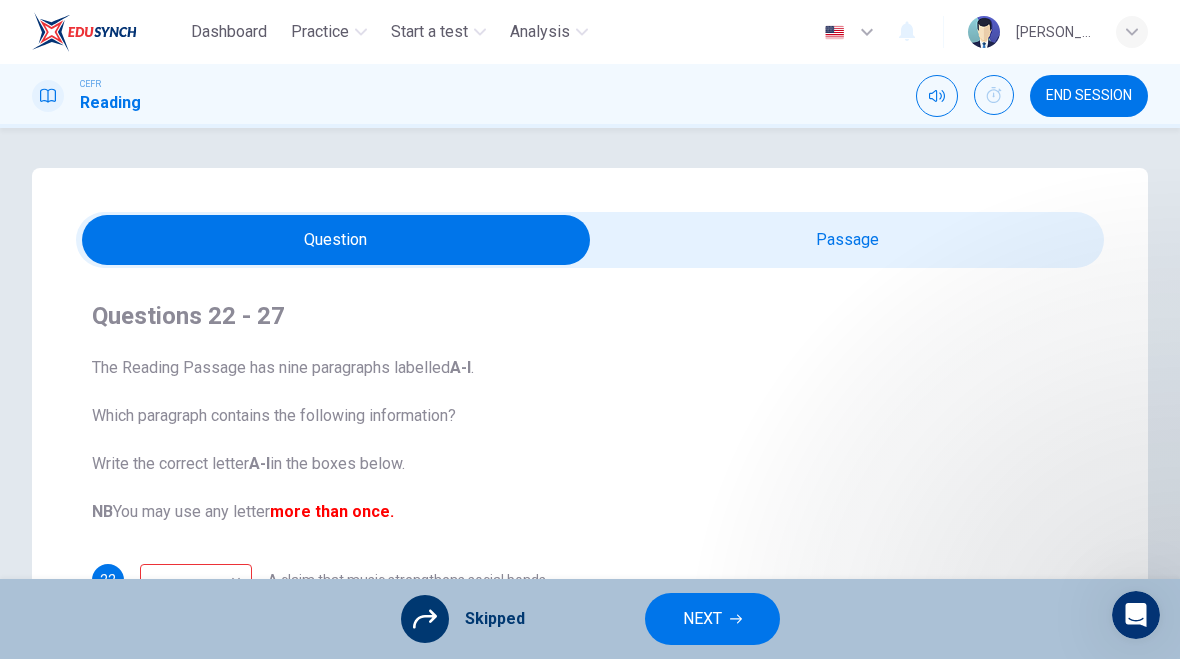 scroll, scrollTop: 0, scrollLeft: 0, axis: both 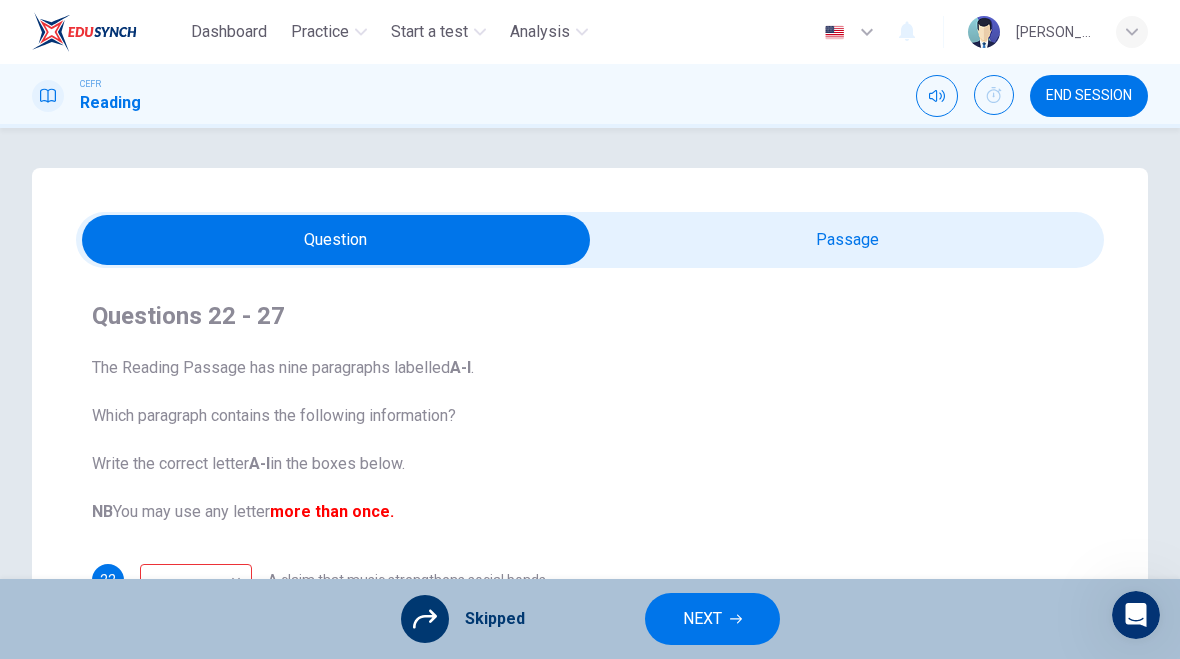 click on "END SESSION" at bounding box center (1089, 96) 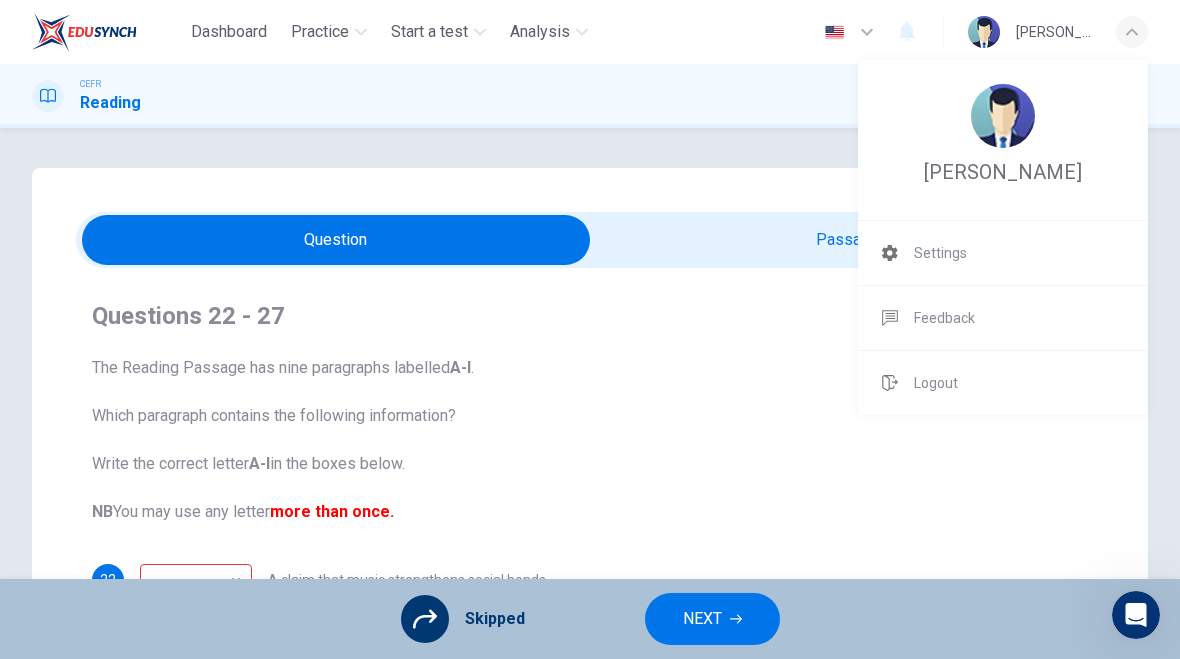 click at bounding box center (590, 329) 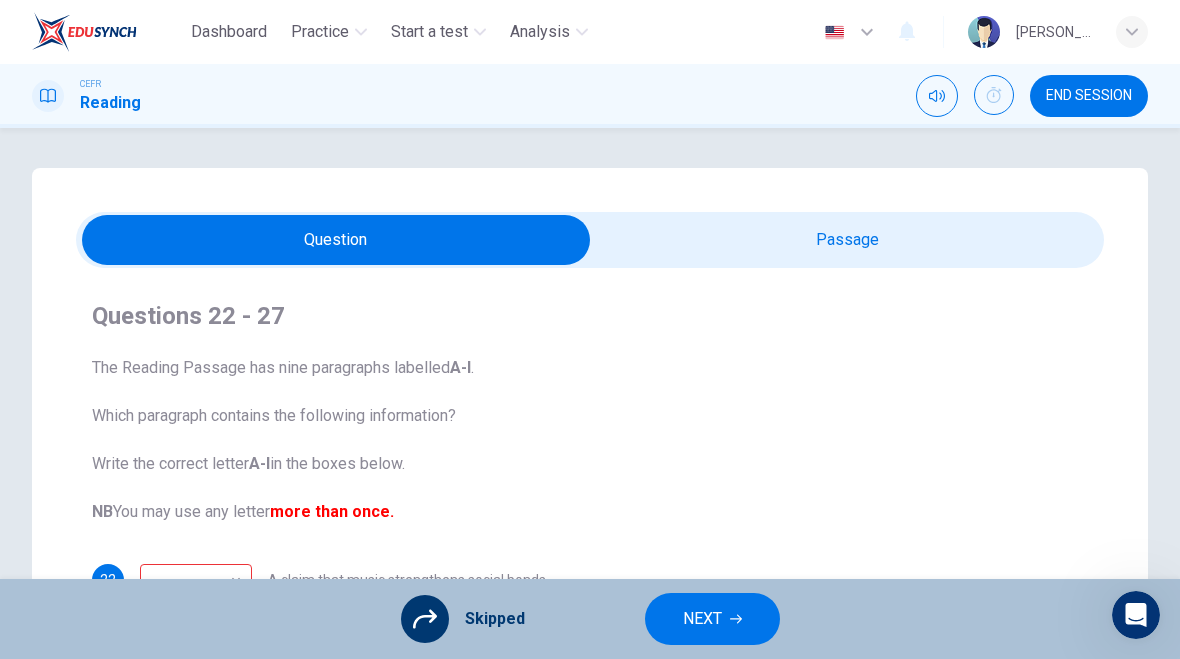 click on "END SESSION" at bounding box center (1089, 96) 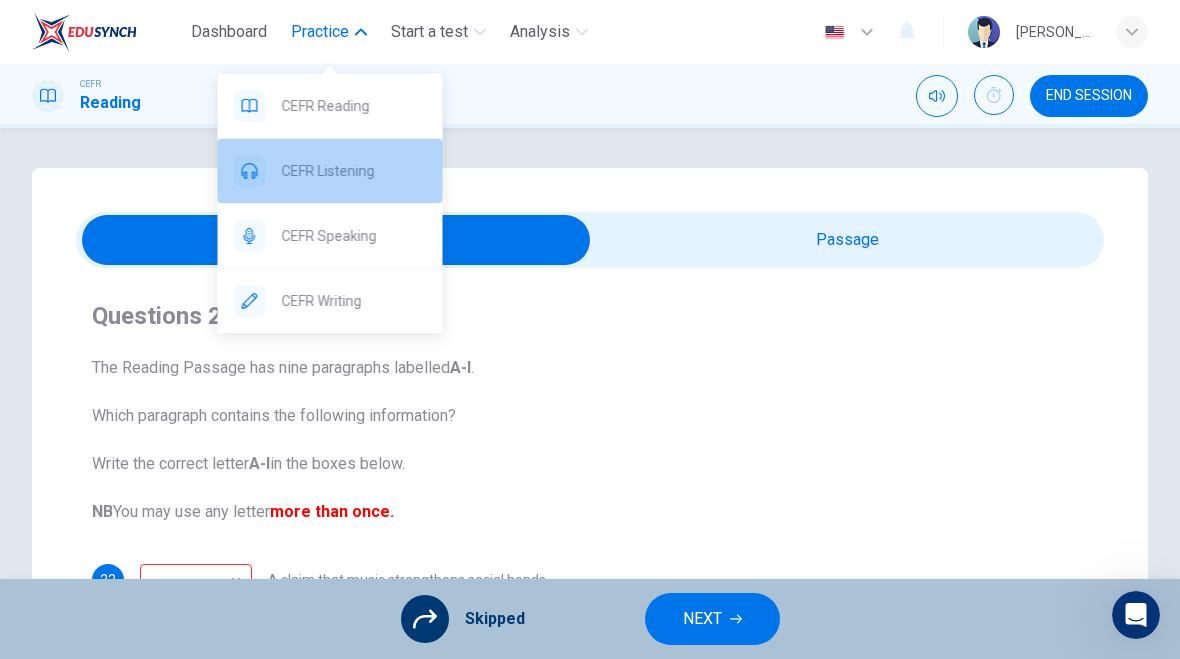 click at bounding box center (250, 171) 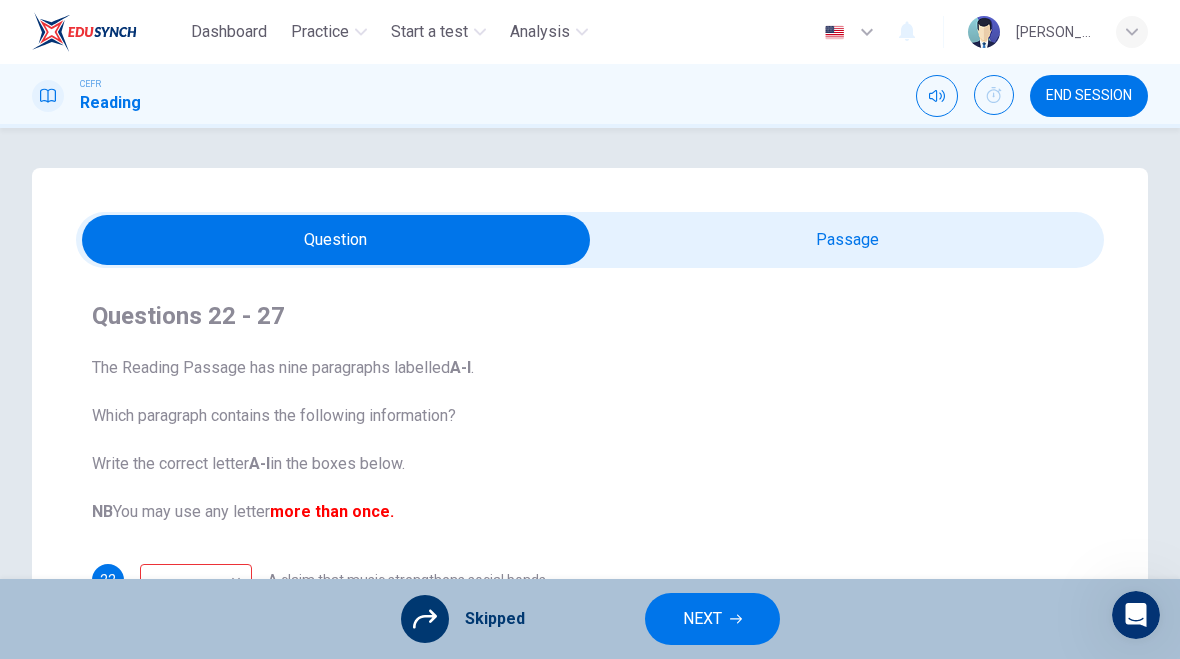 click on "Practice" at bounding box center [320, 32] 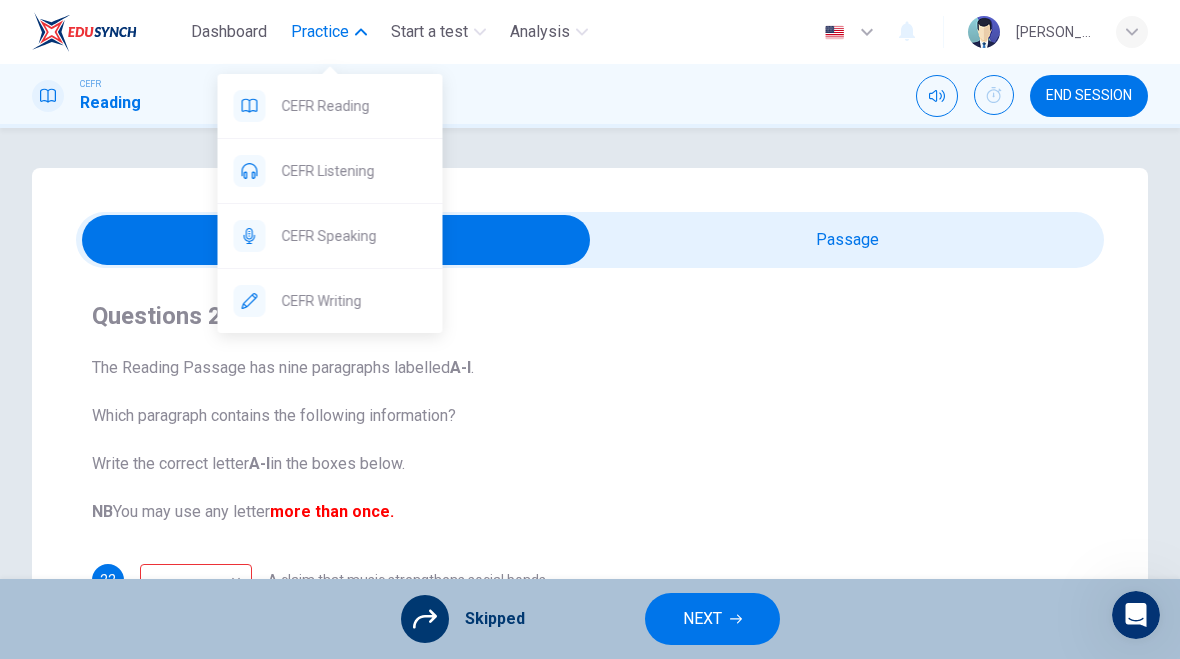 click on "CEFR Listening" at bounding box center (330, 171) 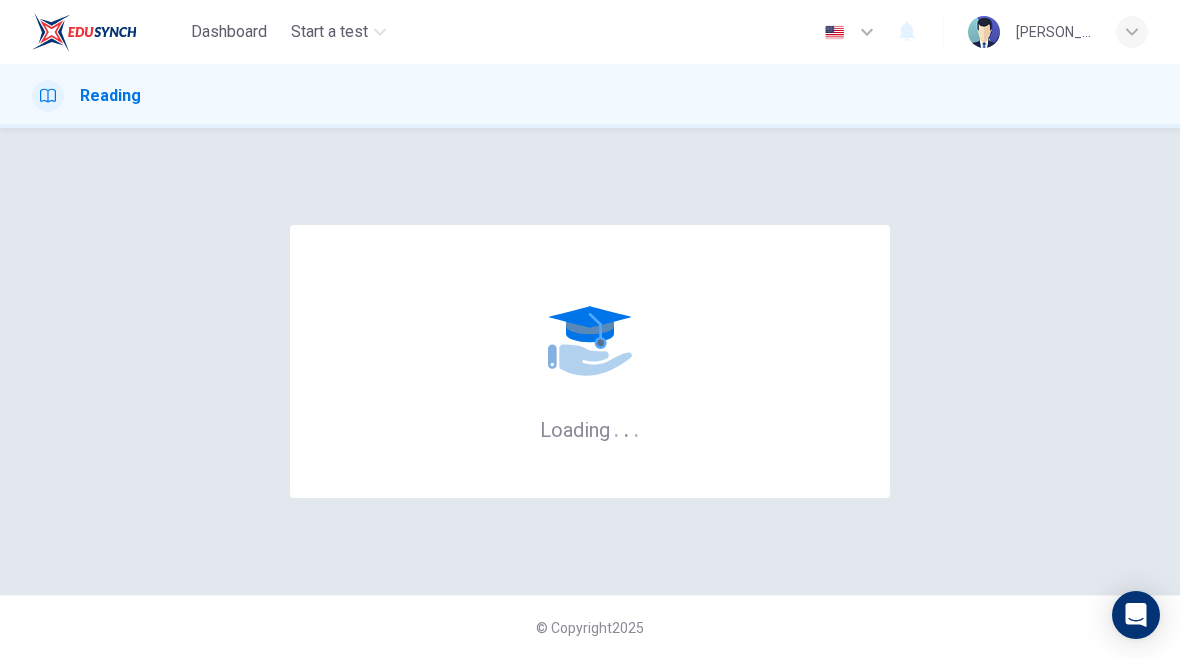 scroll, scrollTop: 0, scrollLeft: 0, axis: both 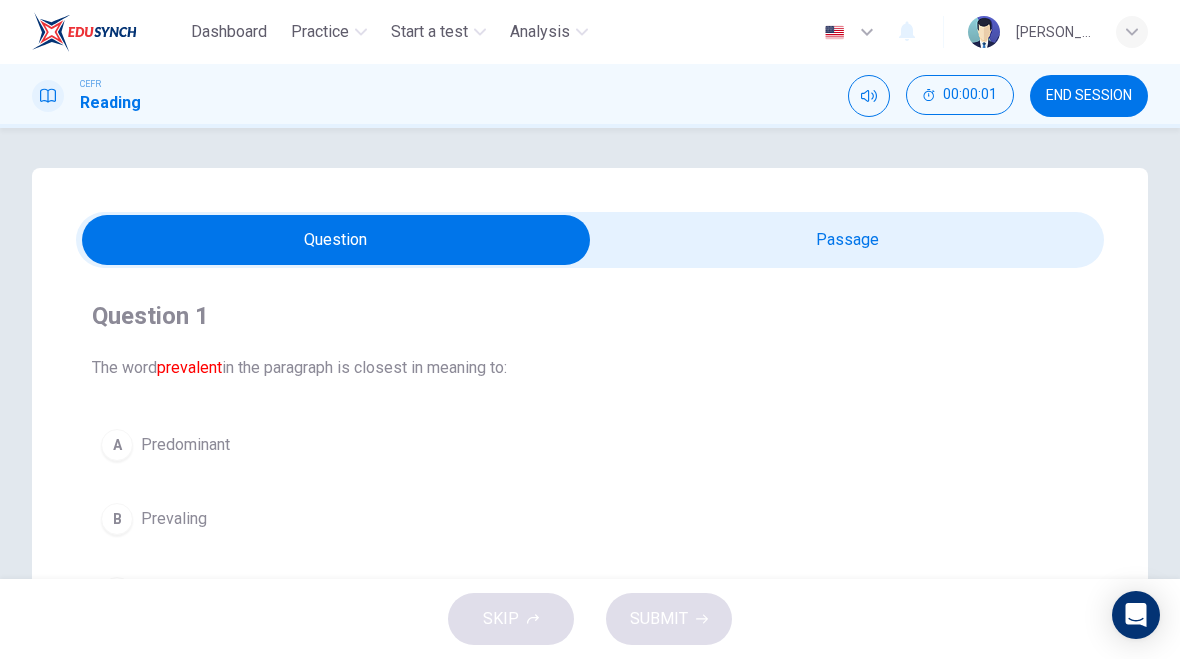 click on "Dashboard" at bounding box center (229, 32) 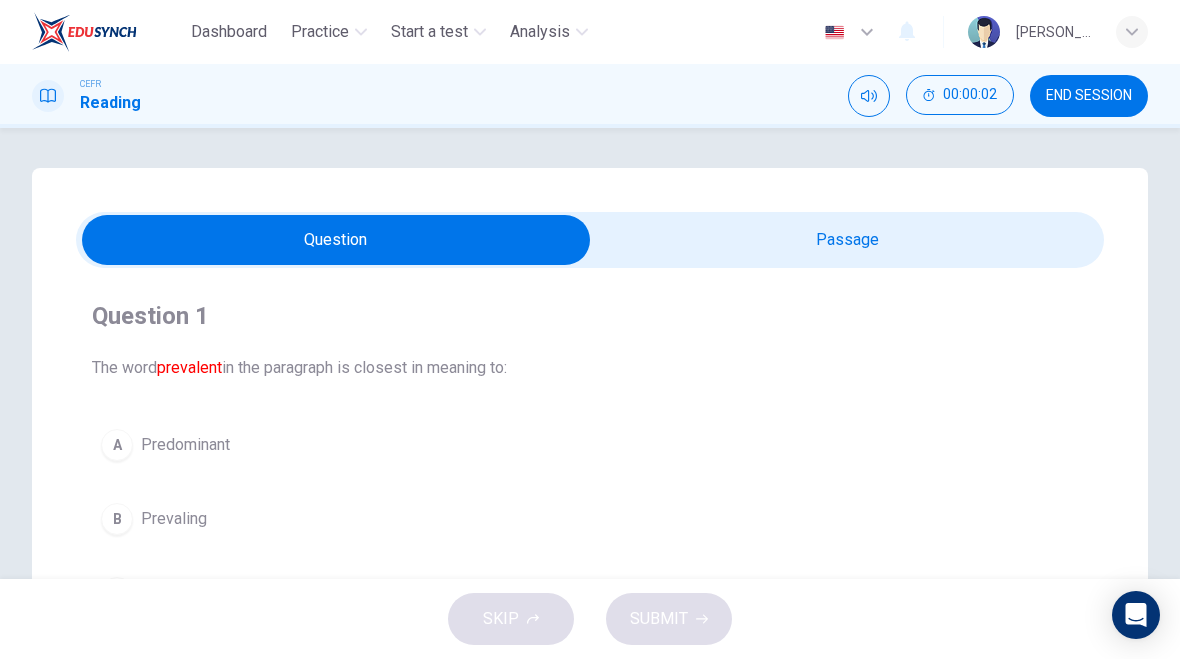 click on "Dashboard" at bounding box center (229, 32) 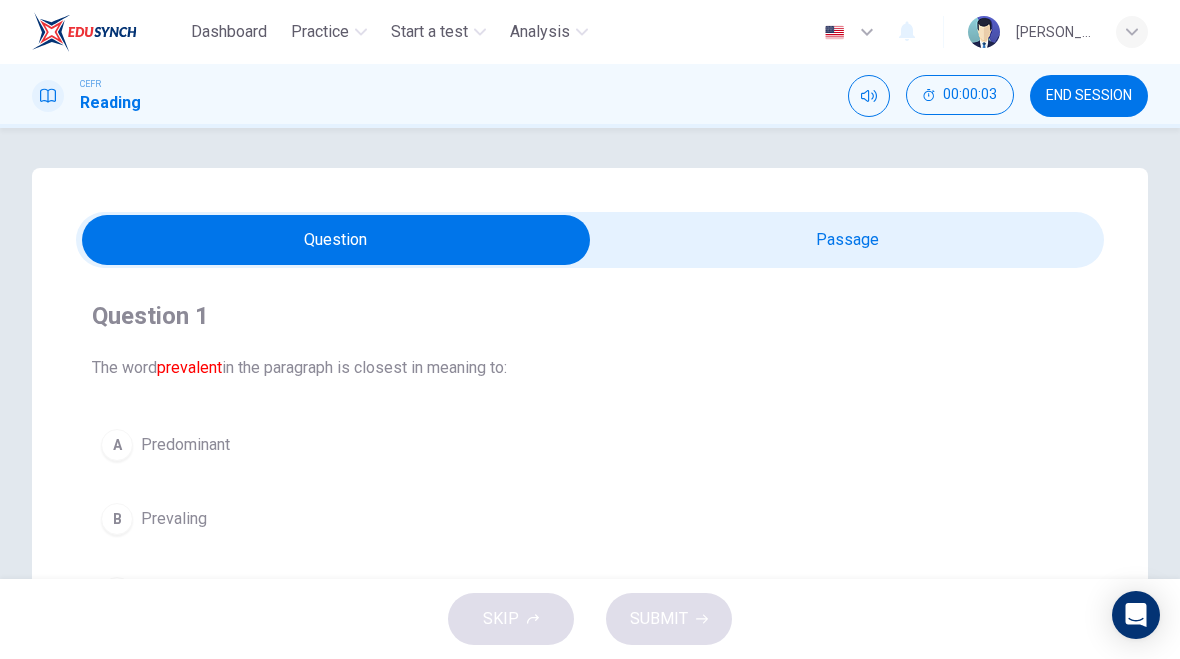 click on "Start a test" at bounding box center [429, 32] 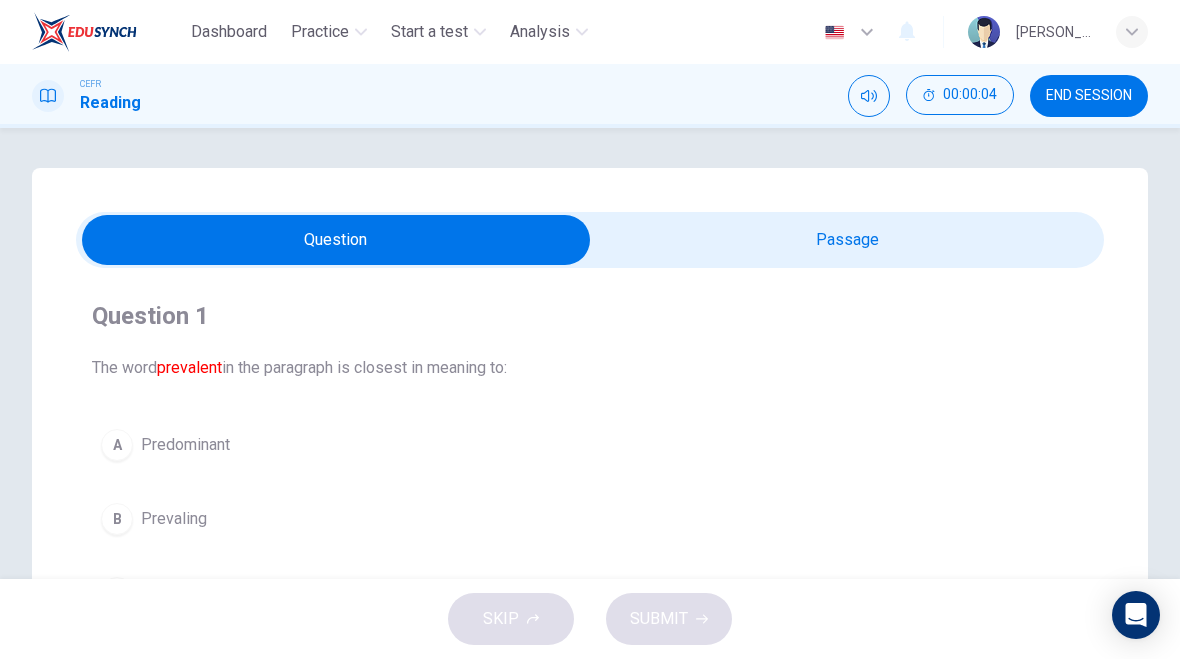 click on "Analysis" at bounding box center (540, 32) 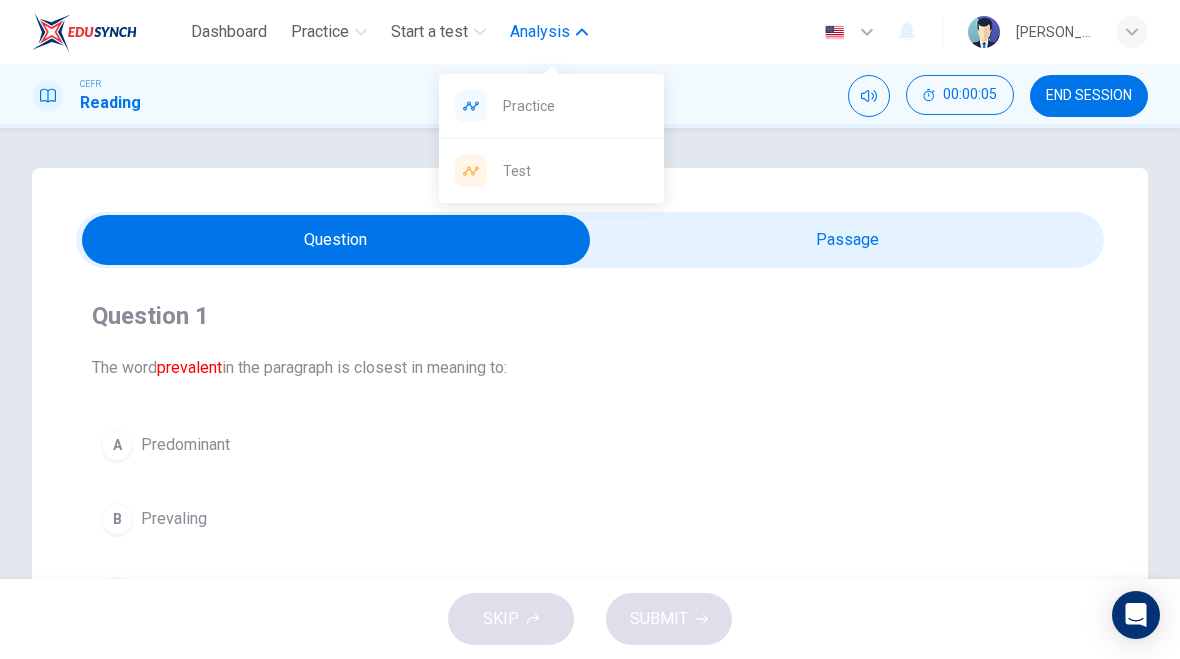 click 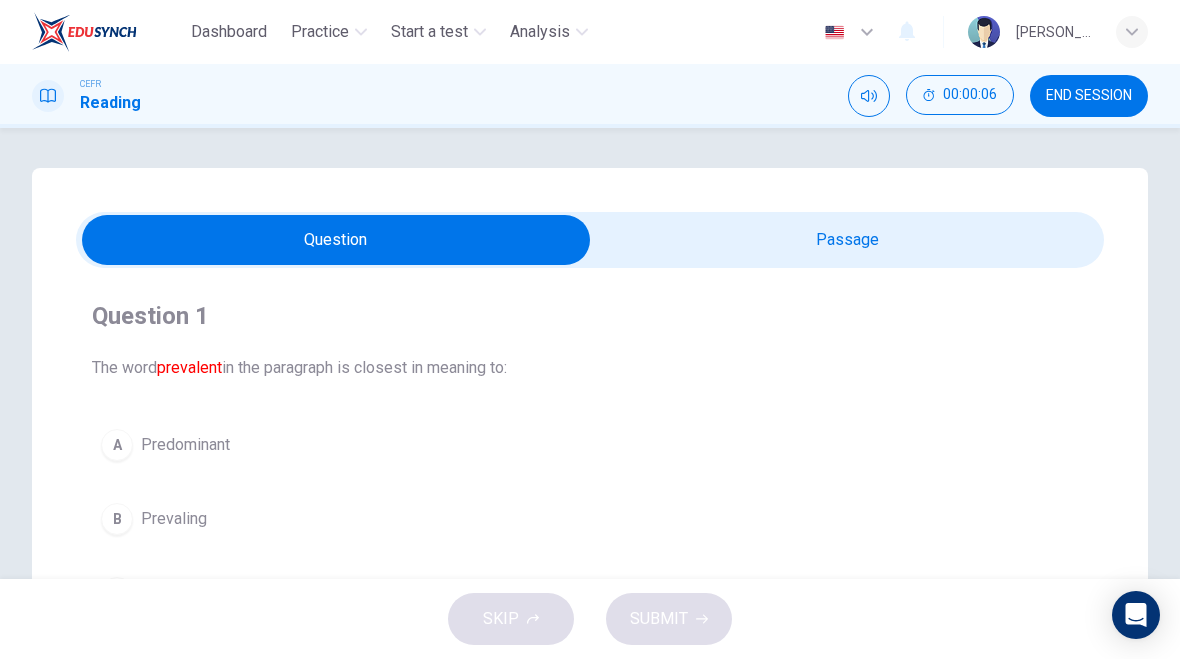 click on "Practice" at bounding box center [320, 32] 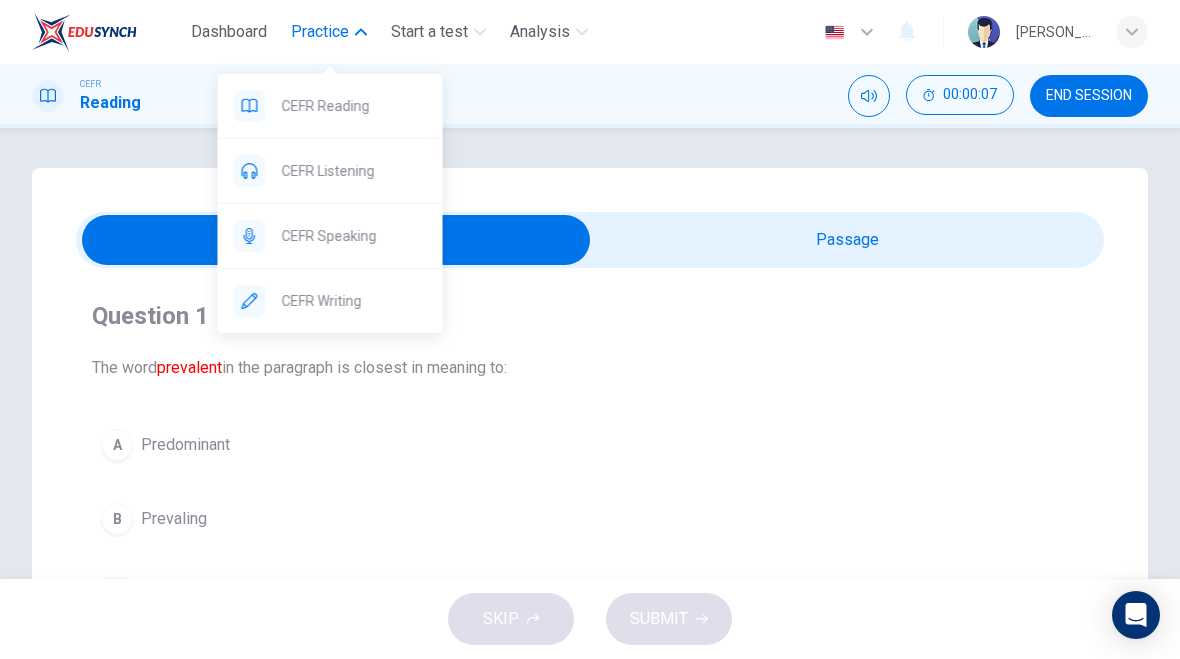 click on "CEFR Listening" at bounding box center (330, 171) 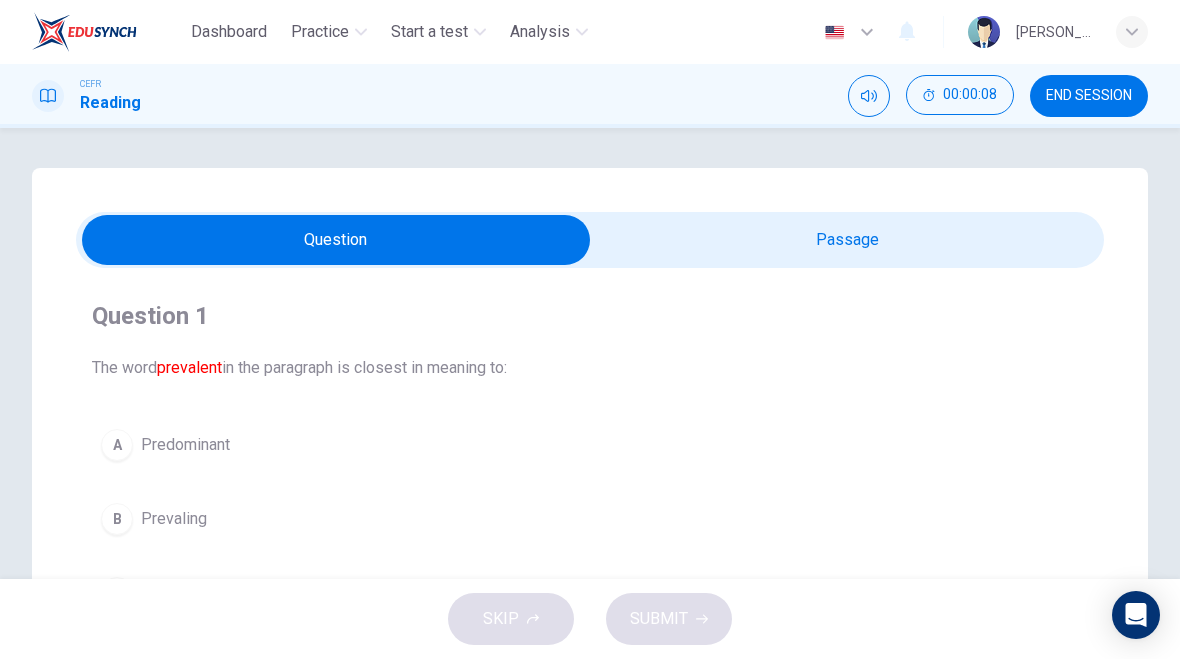 click on "Practice" at bounding box center (320, 32) 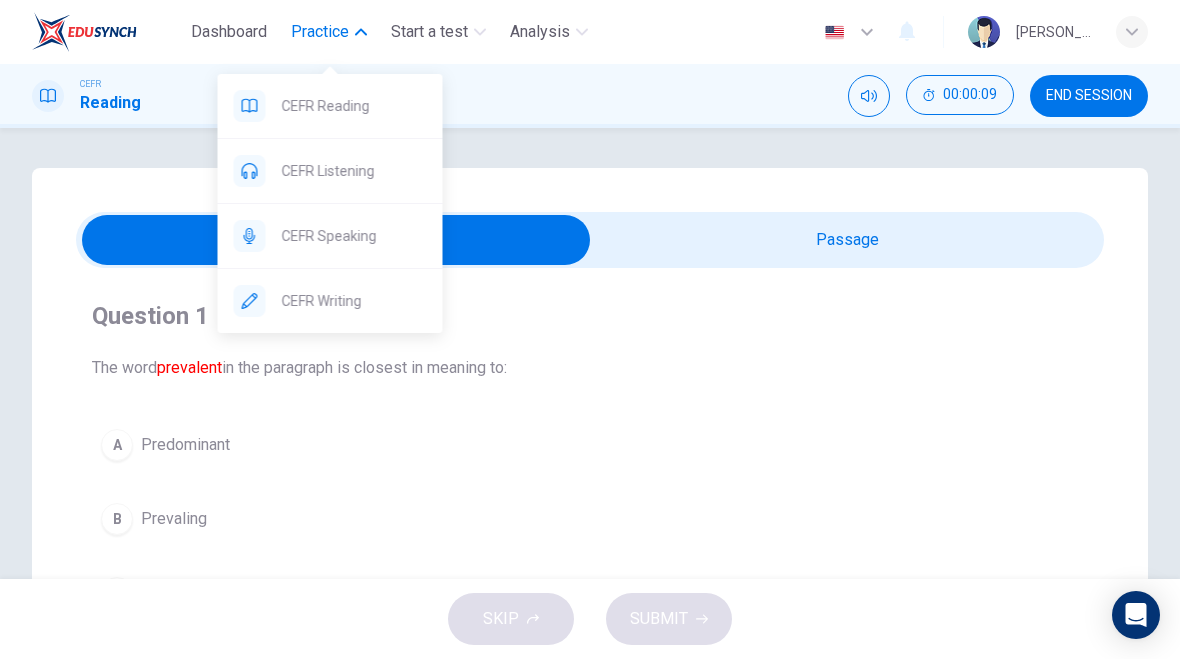 click on "CEFR Writing" at bounding box center [354, 301] 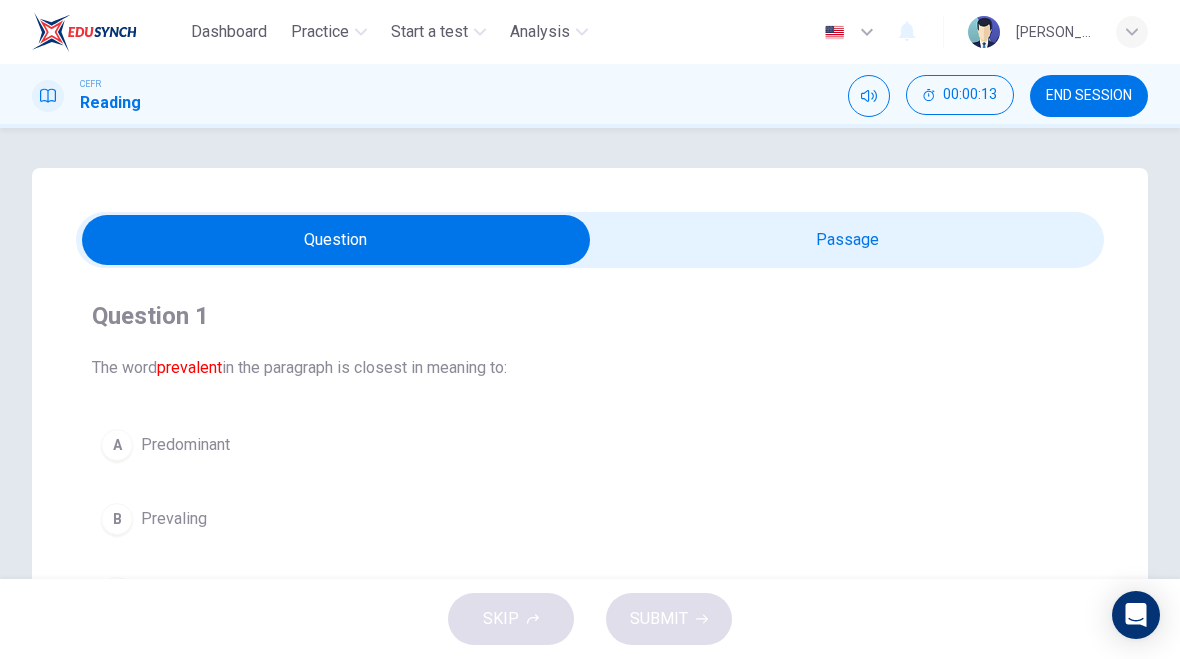 scroll, scrollTop: 0, scrollLeft: 0, axis: both 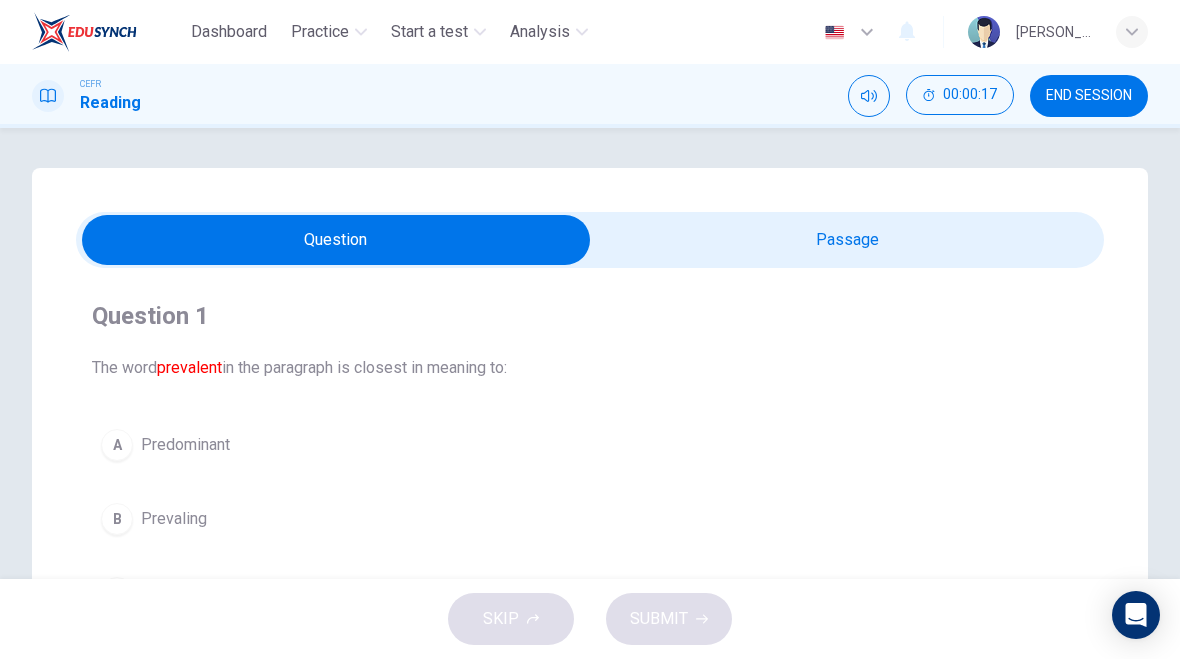 click on "END SESSION" at bounding box center (1089, 96) 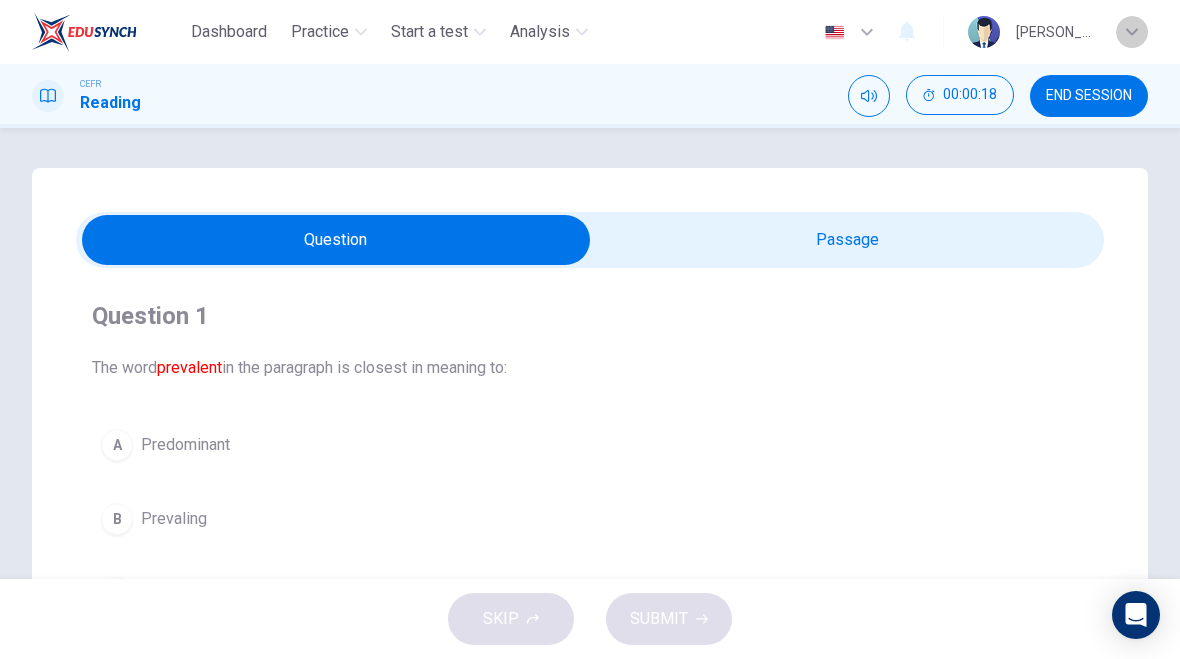 click 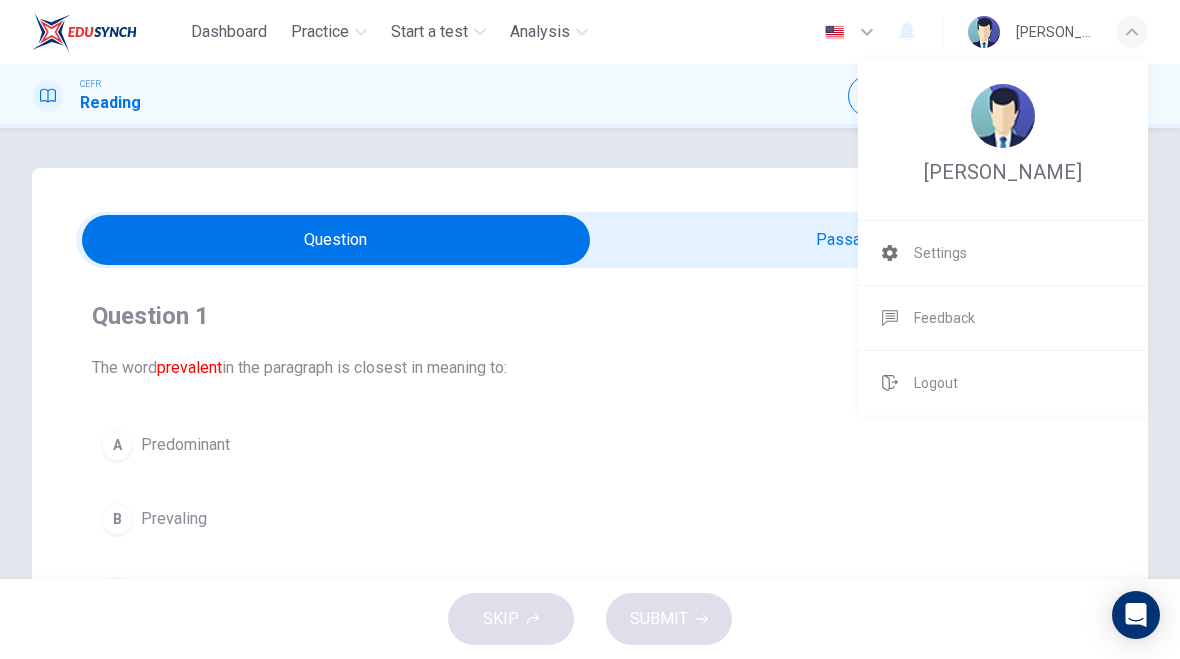click at bounding box center (590, 329) 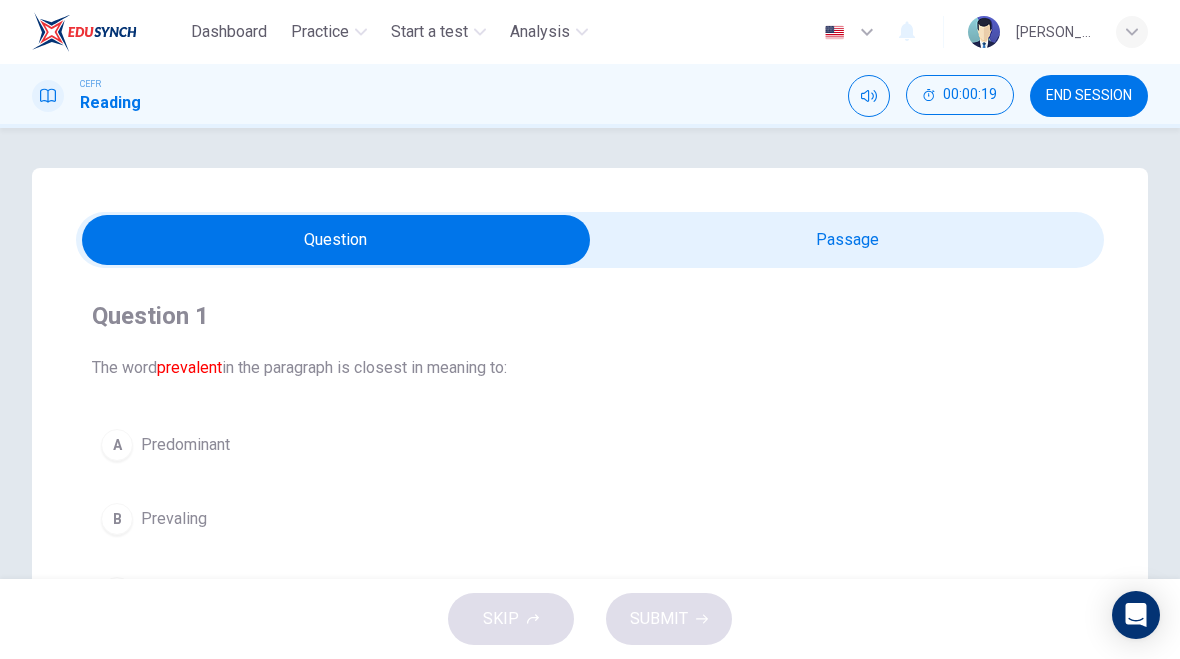 click on "Dashboard" at bounding box center [229, 32] 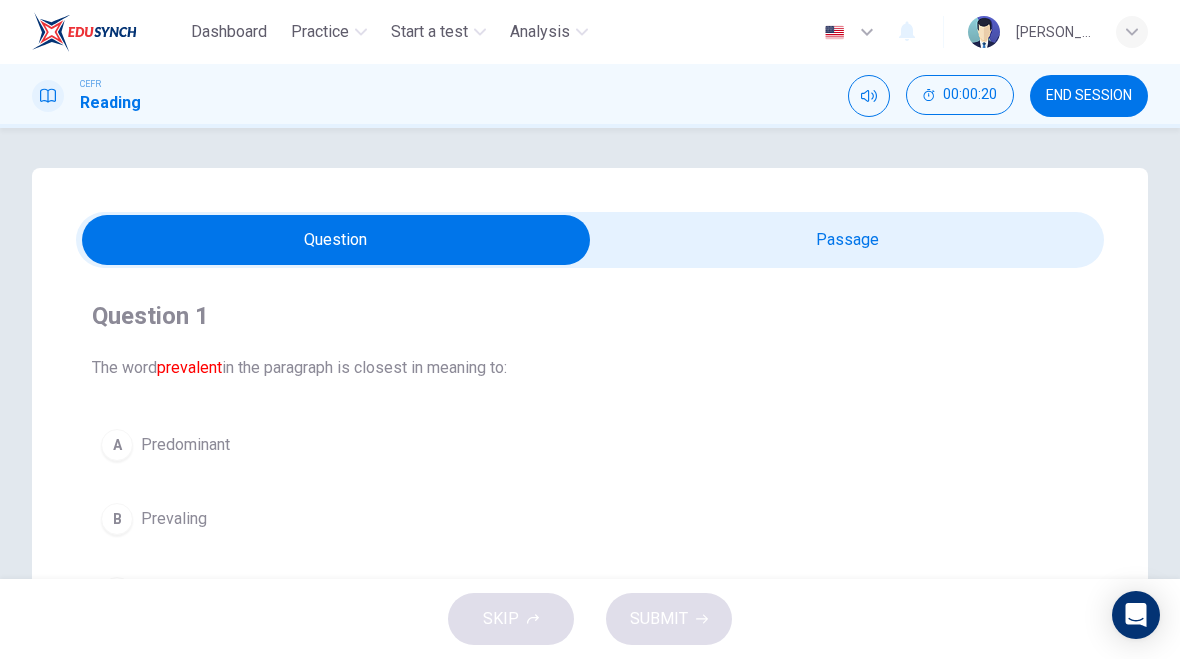 click on "Dashboard" at bounding box center (229, 32) 